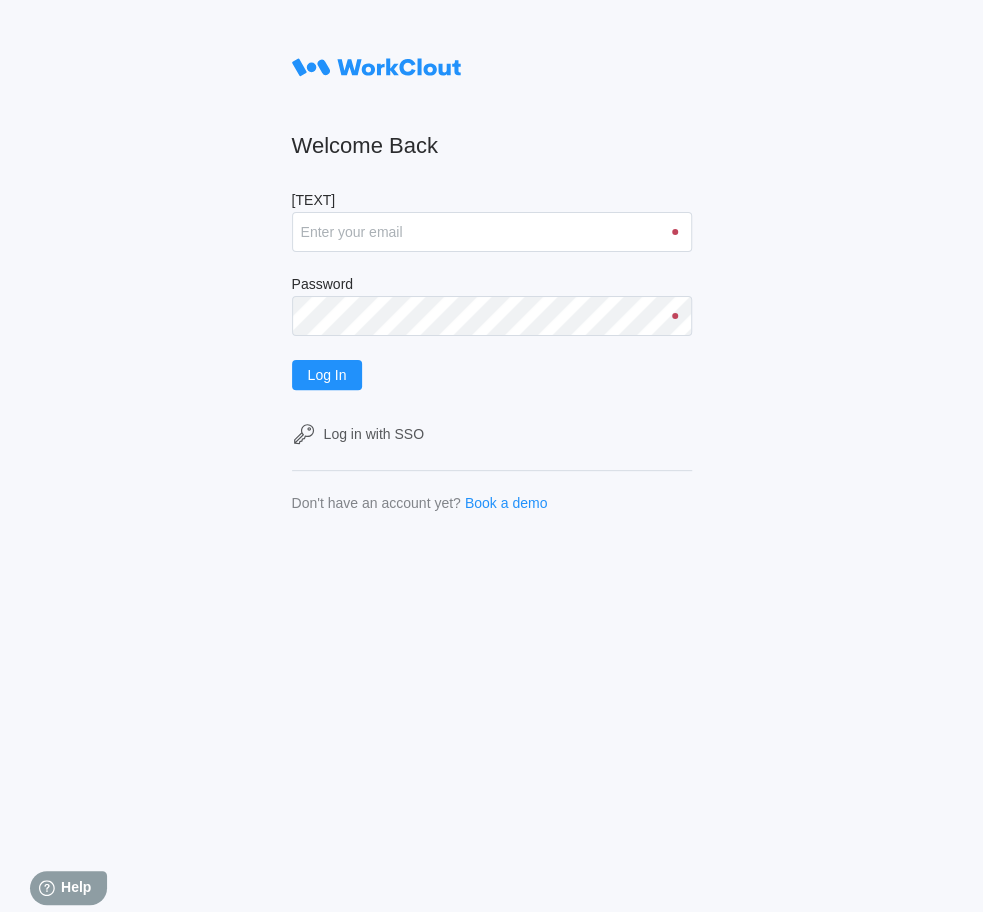 scroll, scrollTop: 0, scrollLeft: 0, axis: both 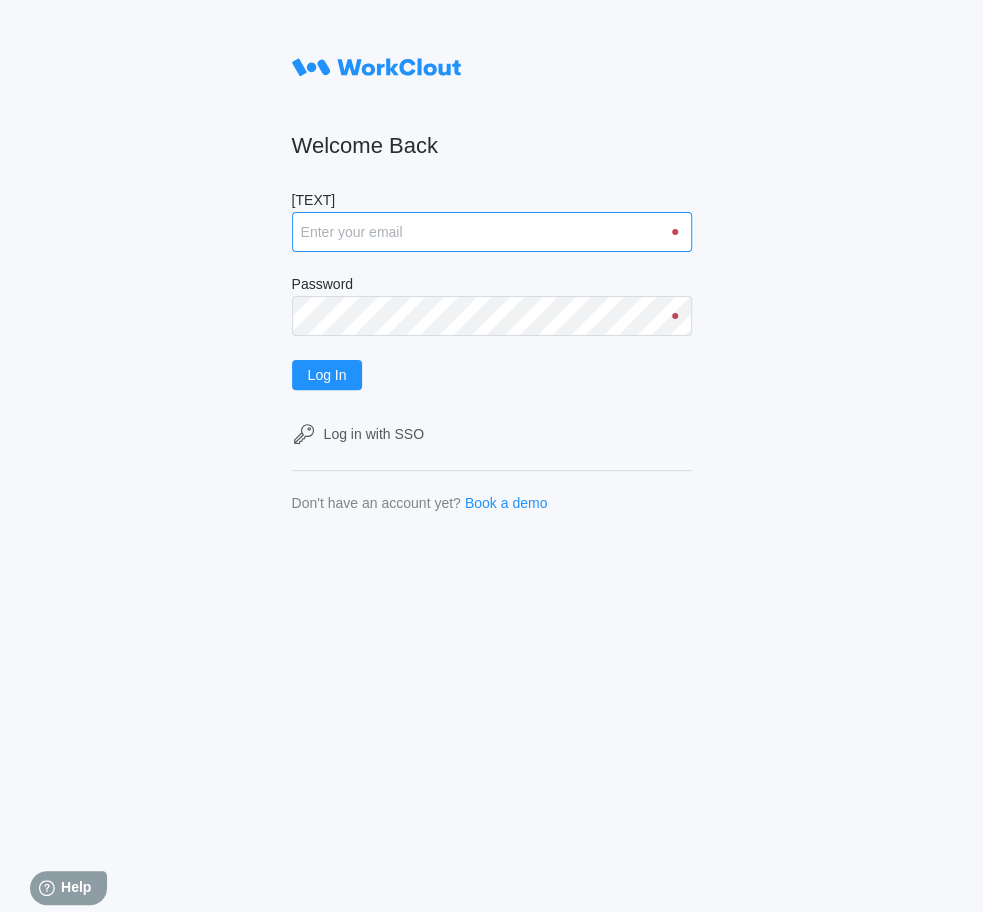 click on "[TEXT]" at bounding box center [492, 232] 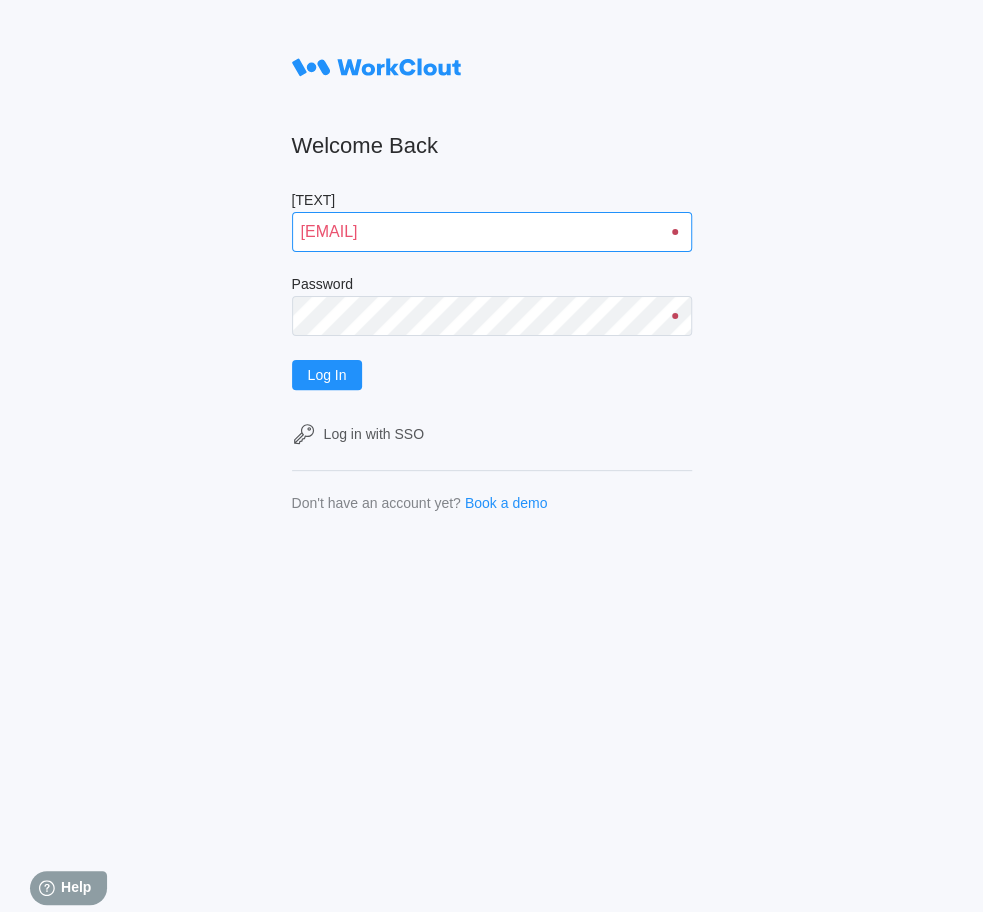 type on "[EMAIL]" 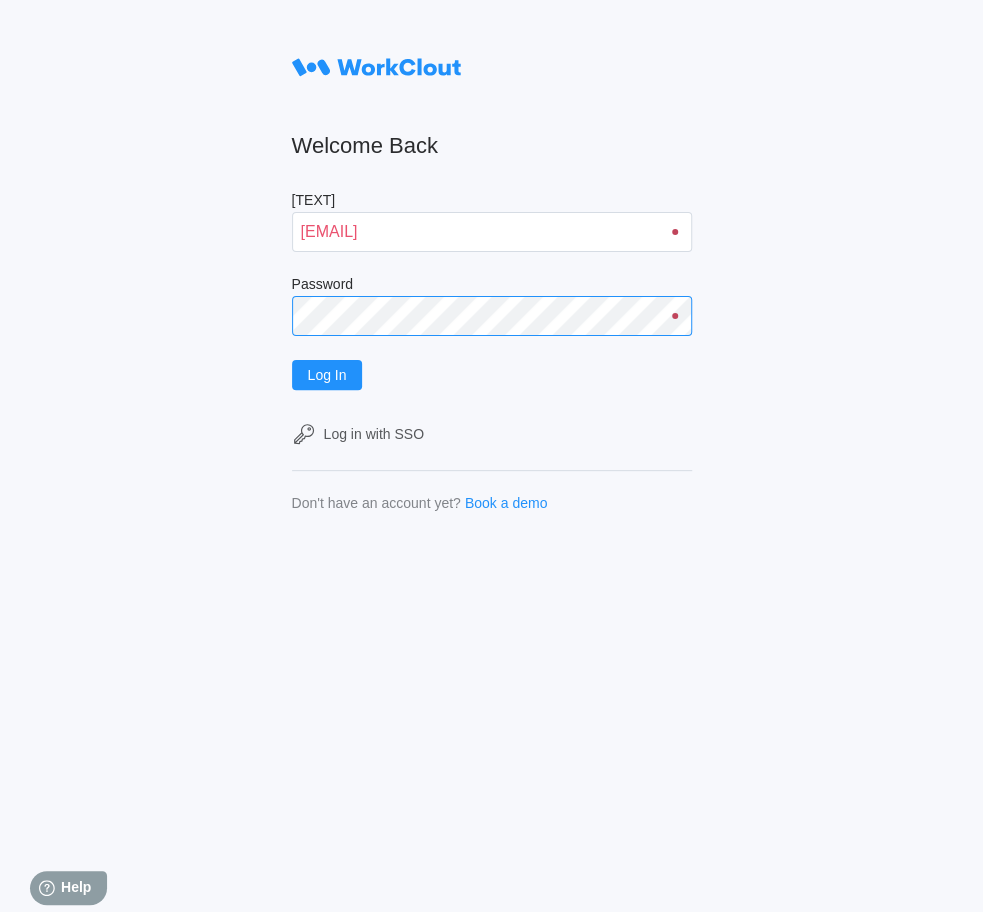 click on "Log In" at bounding box center [327, 375] 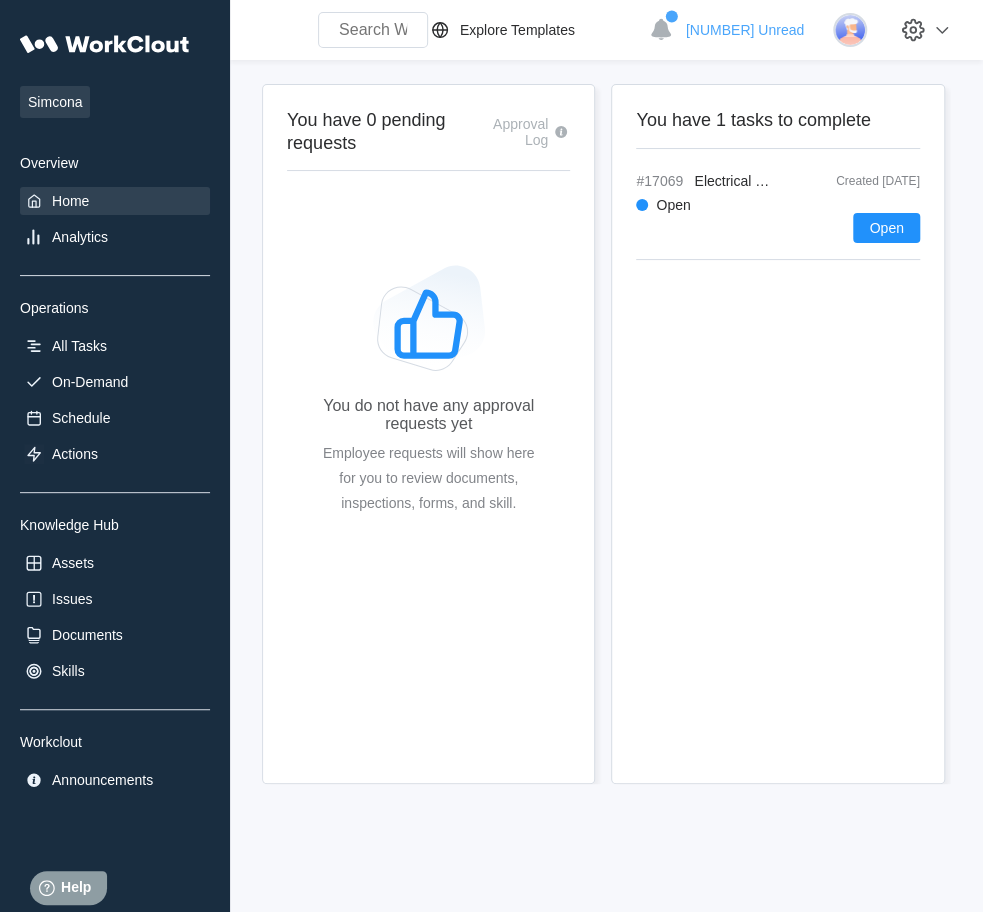 scroll, scrollTop: 0, scrollLeft: 0, axis: both 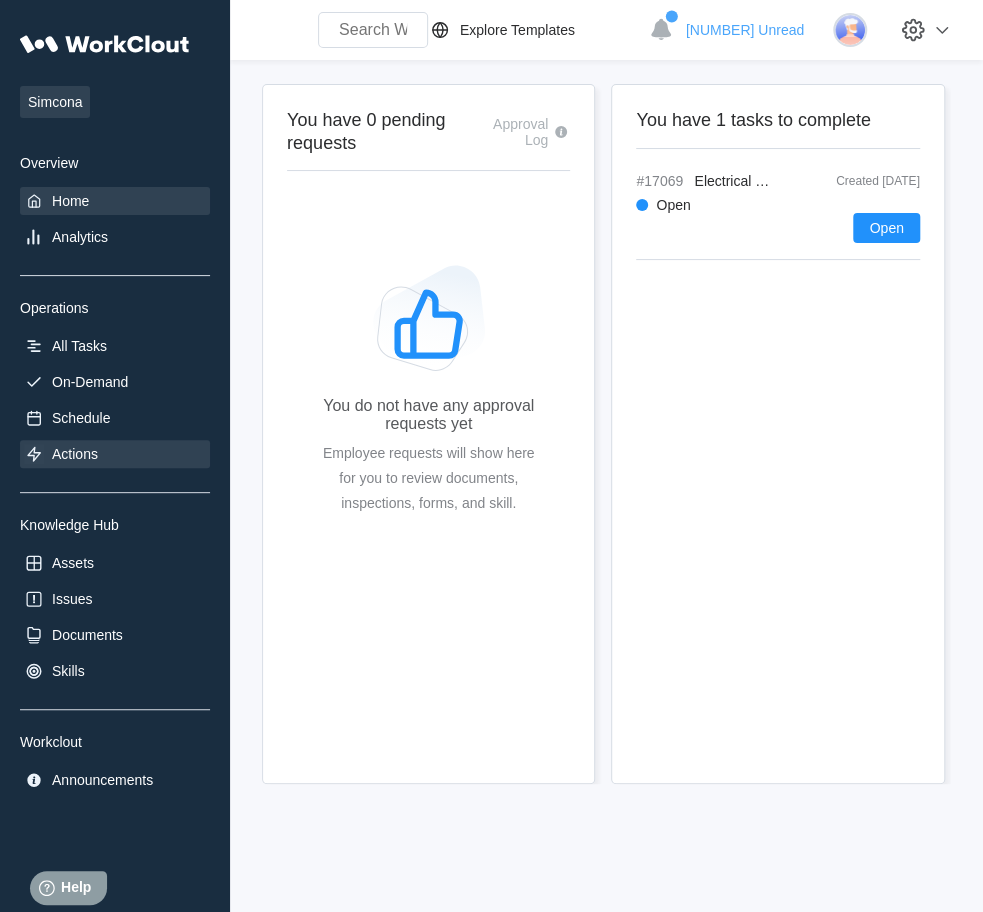 click on "Actions" at bounding box center [75, 454] 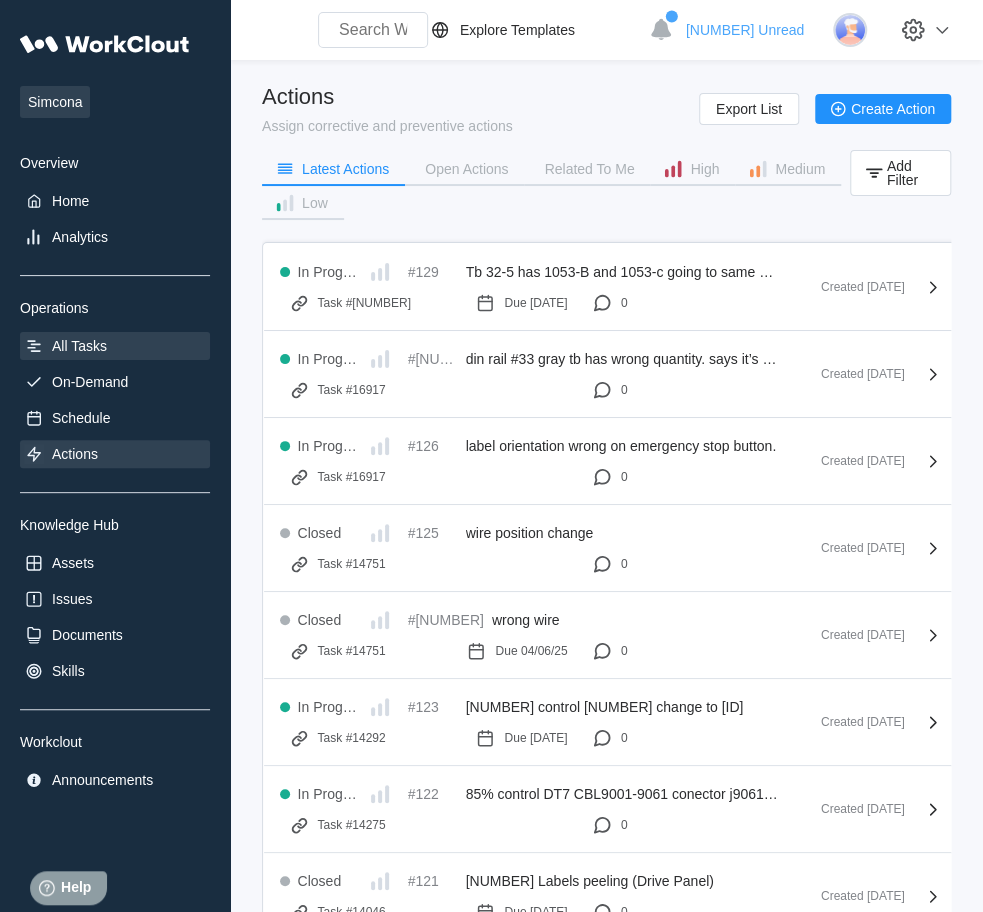 click on "All Tasks" at bounding box center (115, 346) 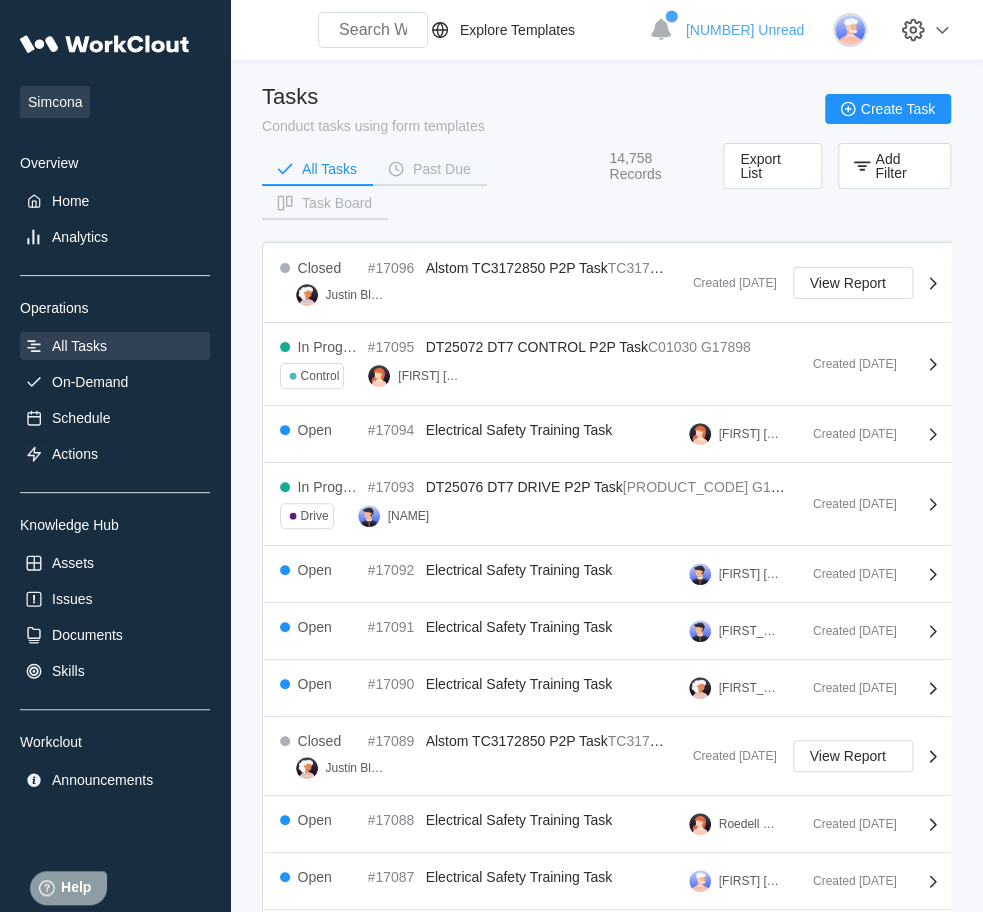 click on "Past Due" at bounding box center [442, 169] 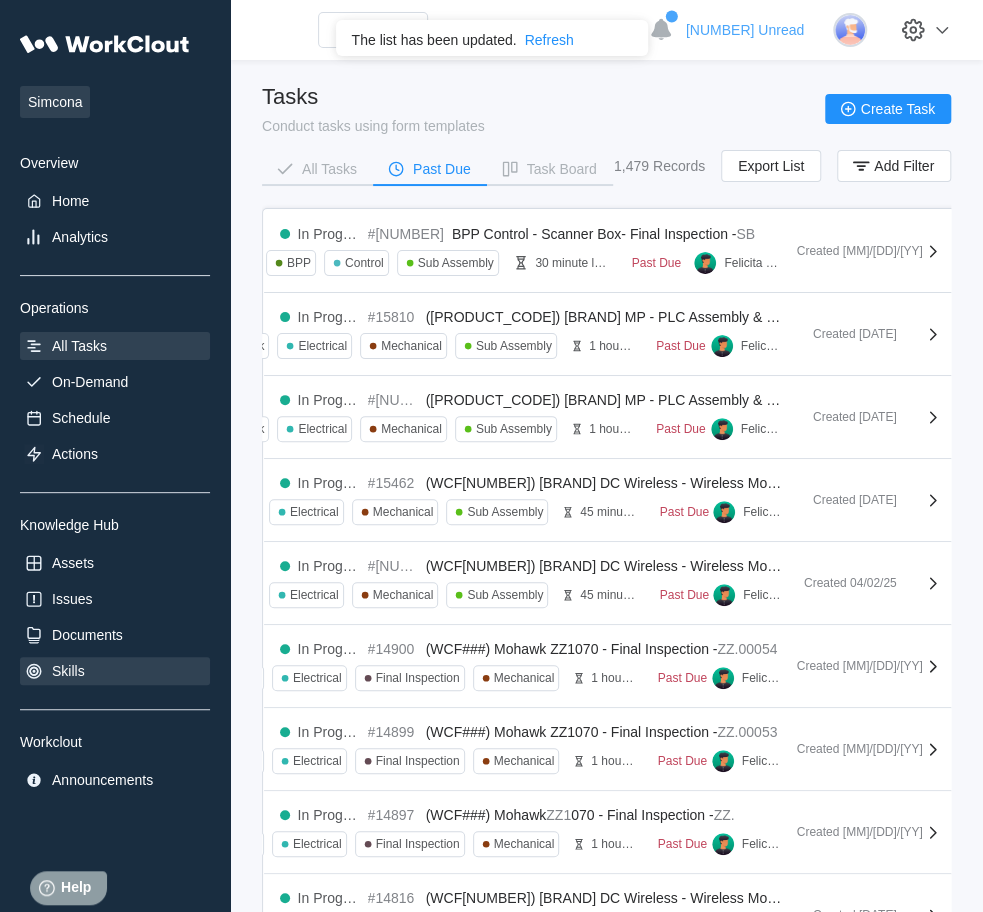 click on "Skills" at bounding box center (68, 671) 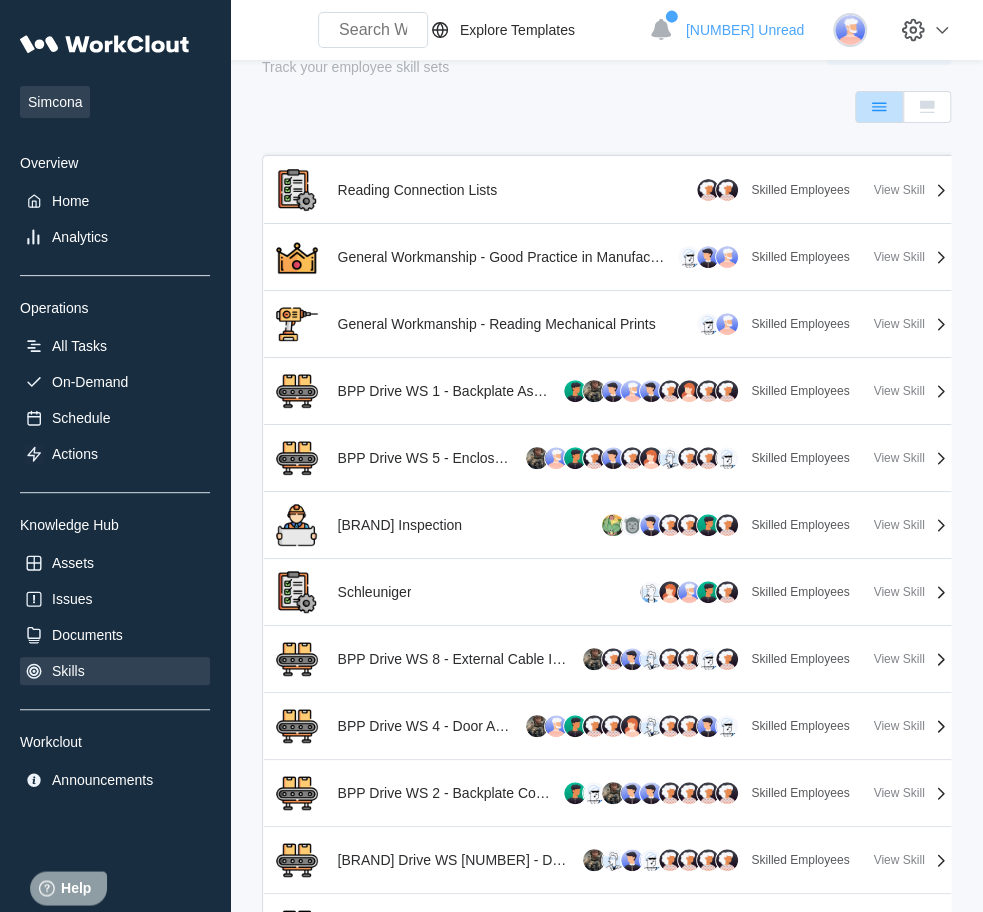 scroll, scrollTop: 121, scrollLeft: 0, axis: vertical 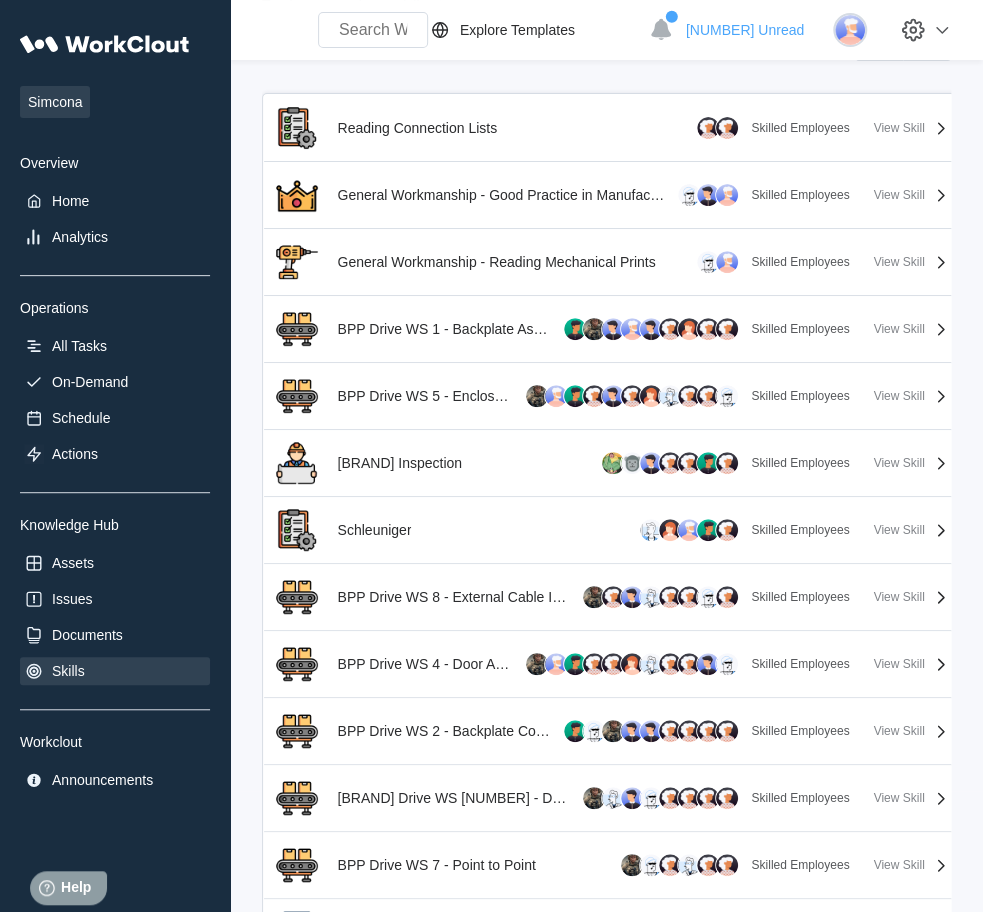 click at bounding box center [727, 195] 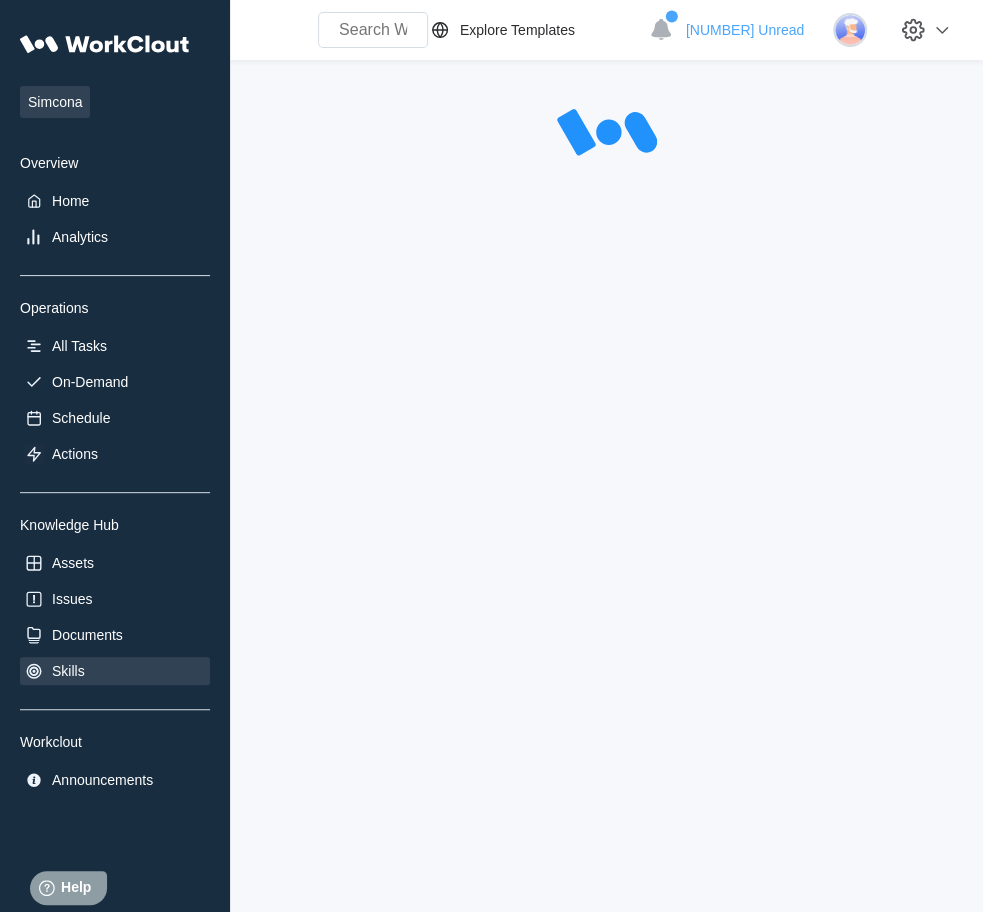 scroll, scrollTop: 0, scrollLeft: 0, axis: both 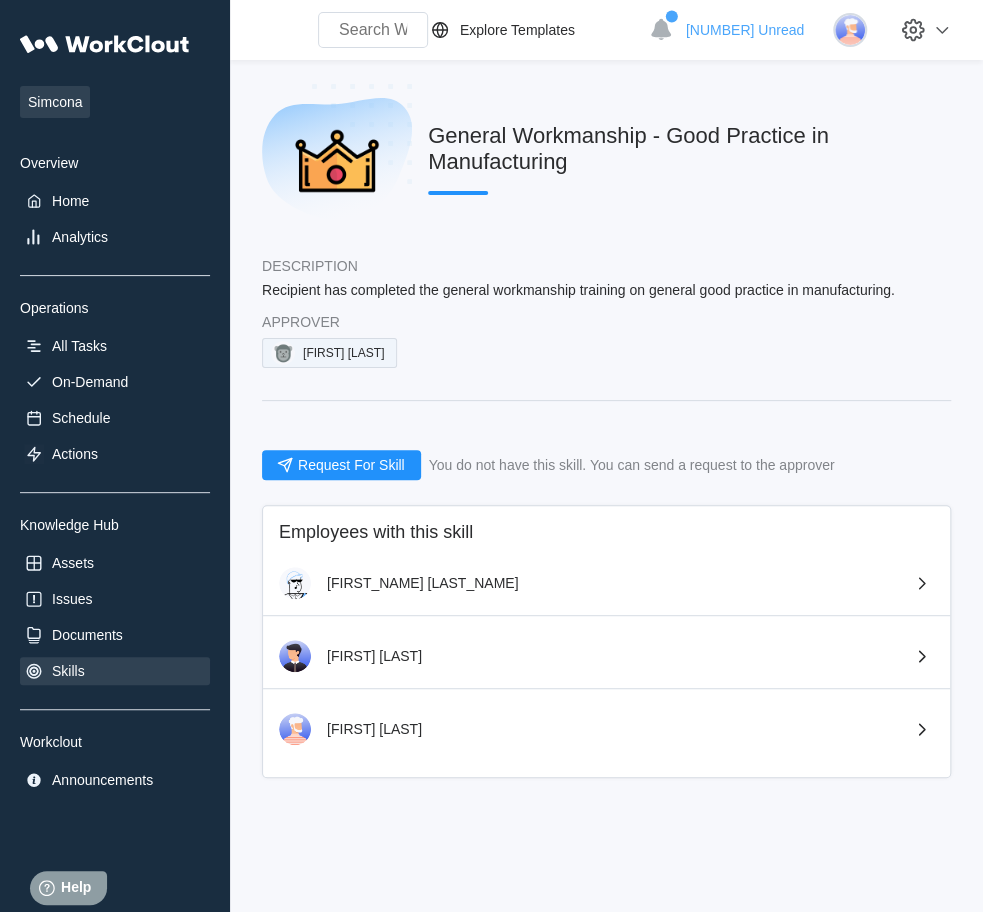 click on "Skills" at bounding box center [115, 671] 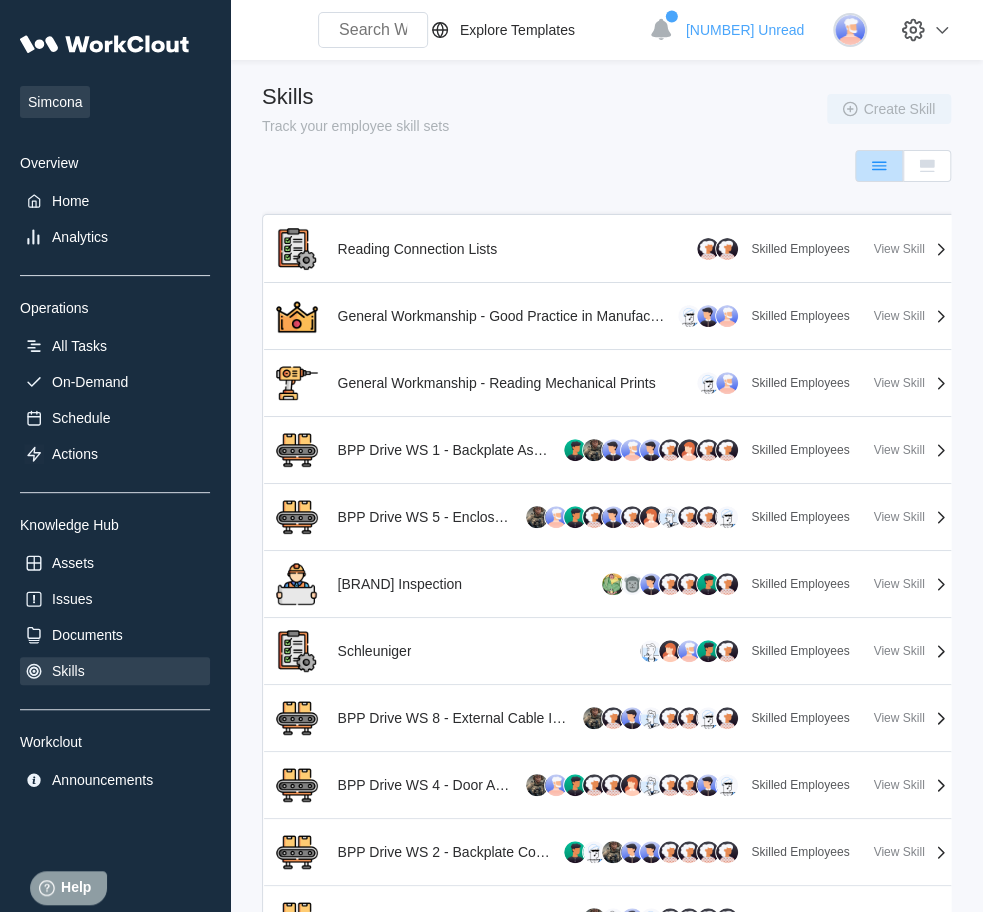 click at bounding box center [373, 30] 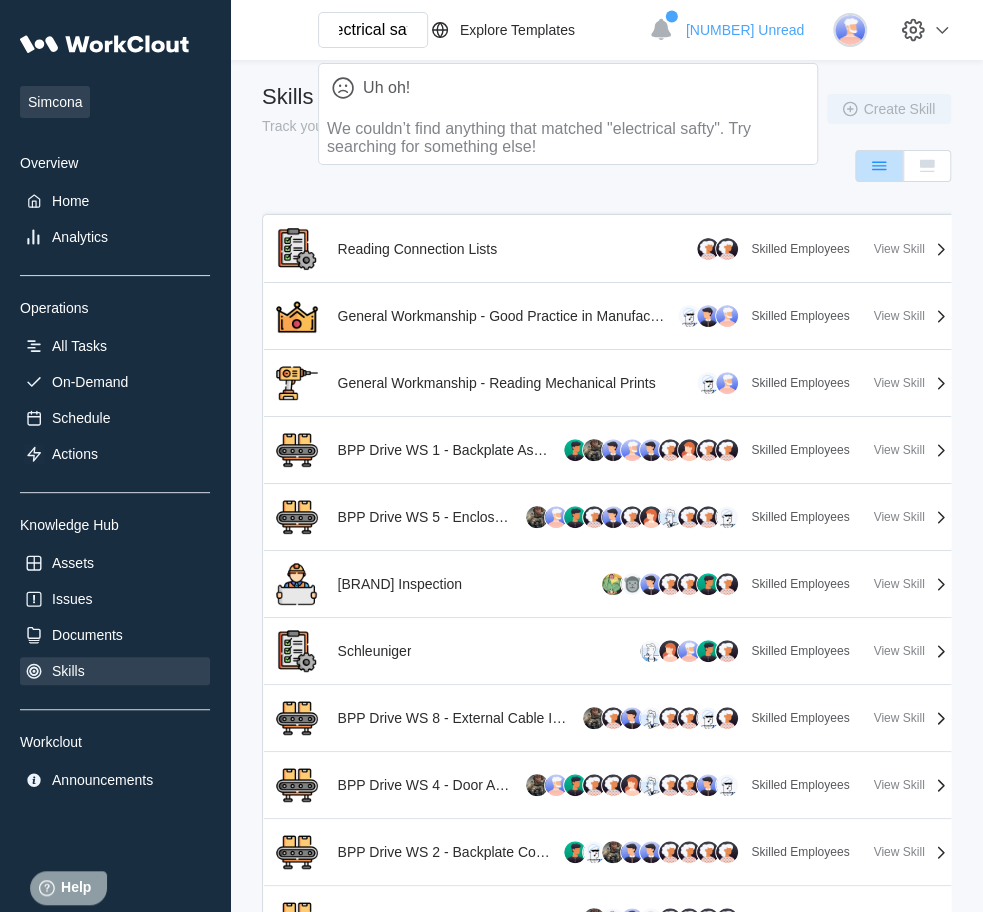 scroll, scrollTop: 0, scrollLeft: 27, axis: horizontal 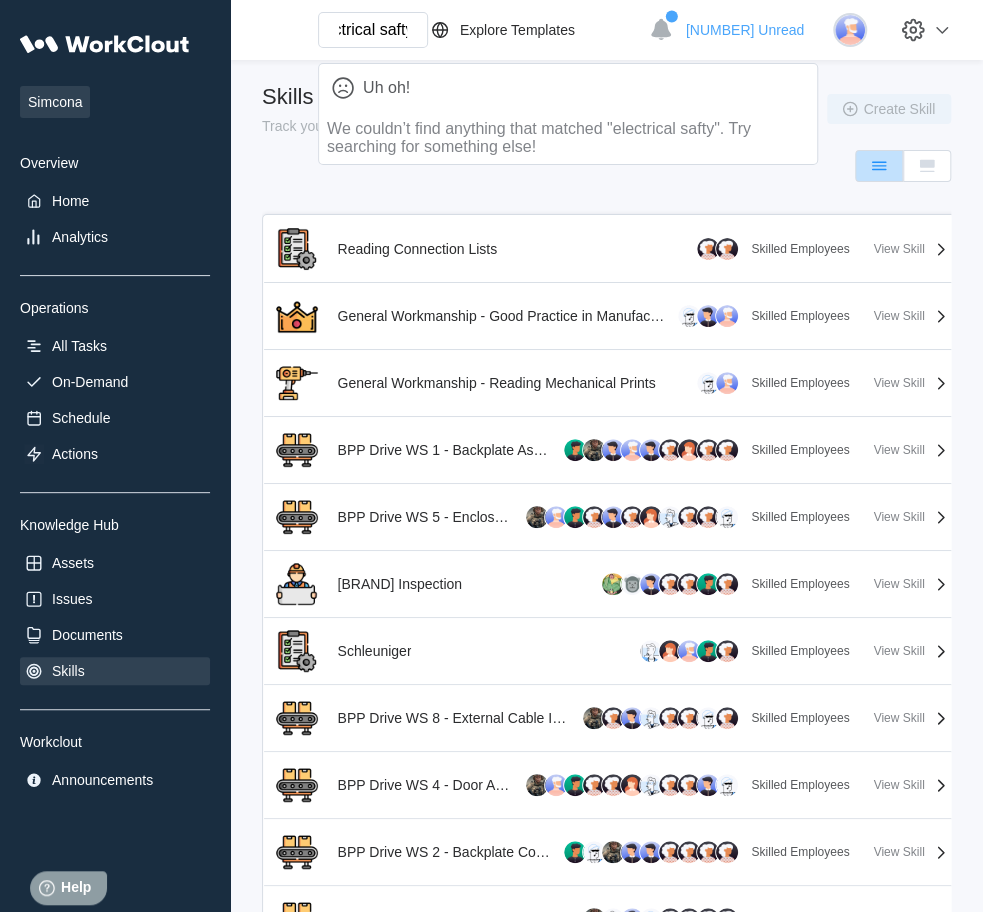 click on "electrical safty" at bounding box center [373, 30] 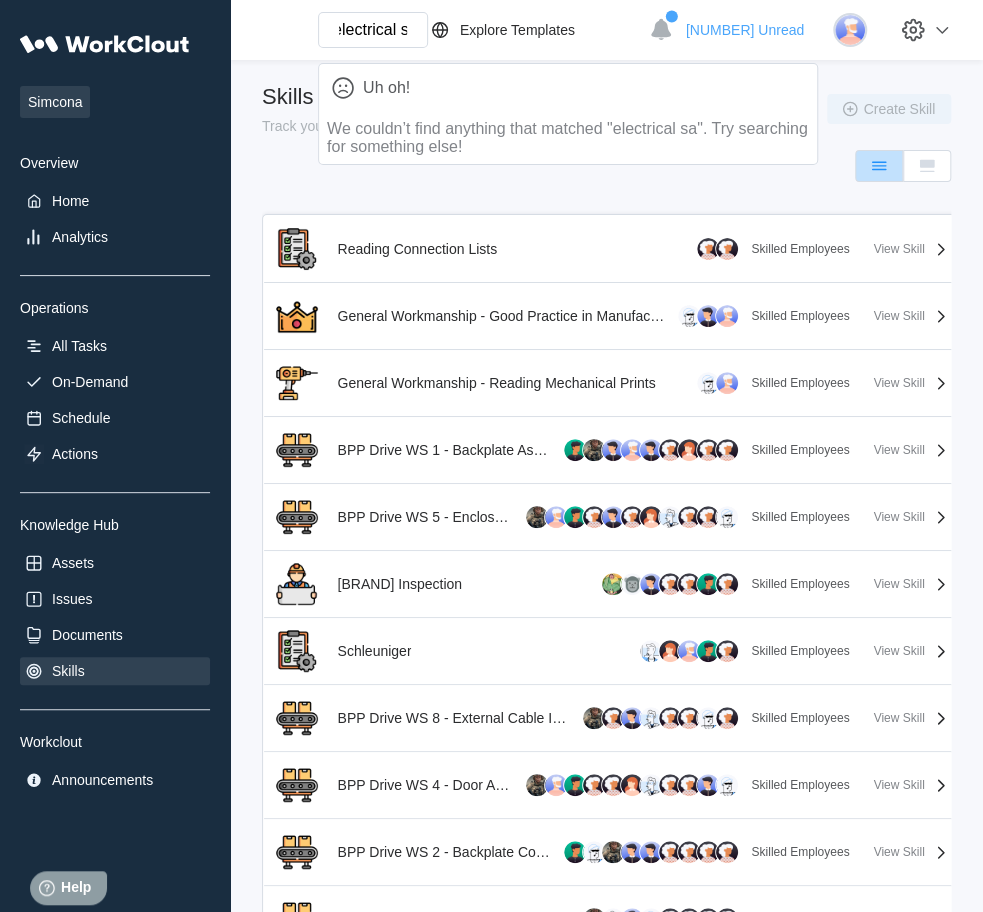 scroll, scrollTop: 0, scrollLeft: 0, axis: both 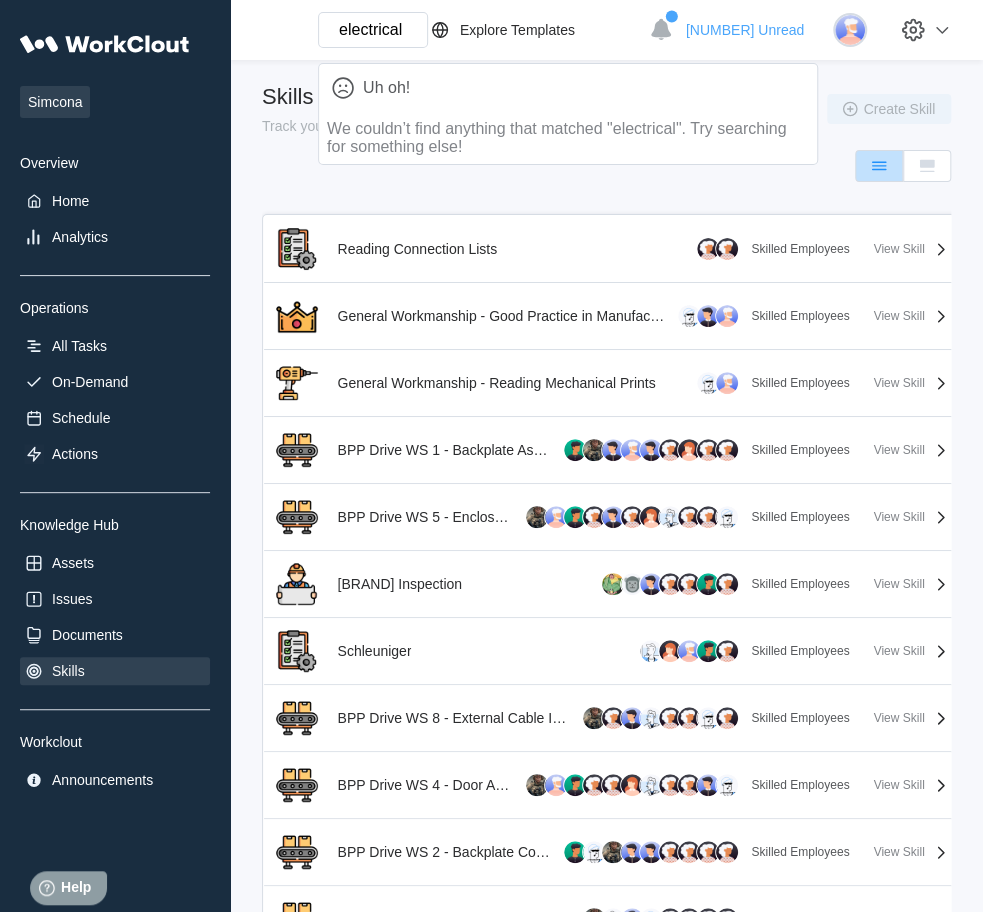 type on "electrical" 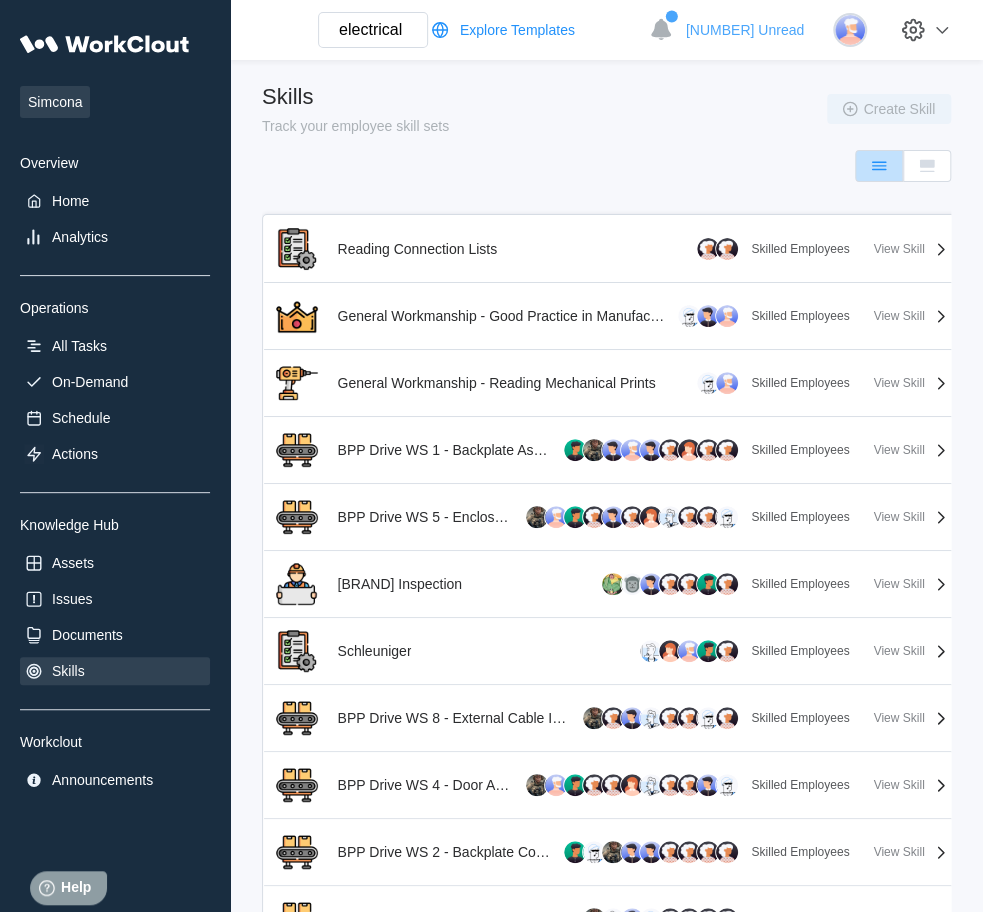 click 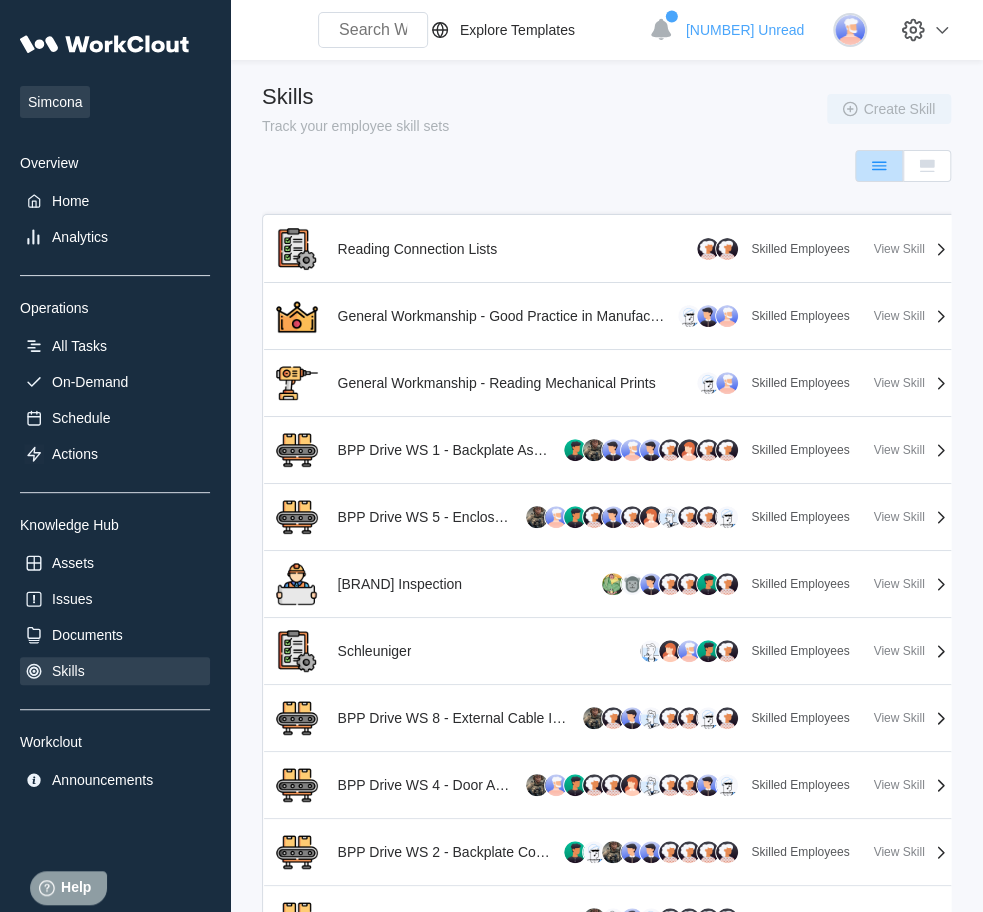 click at bounding box center [373, 30] 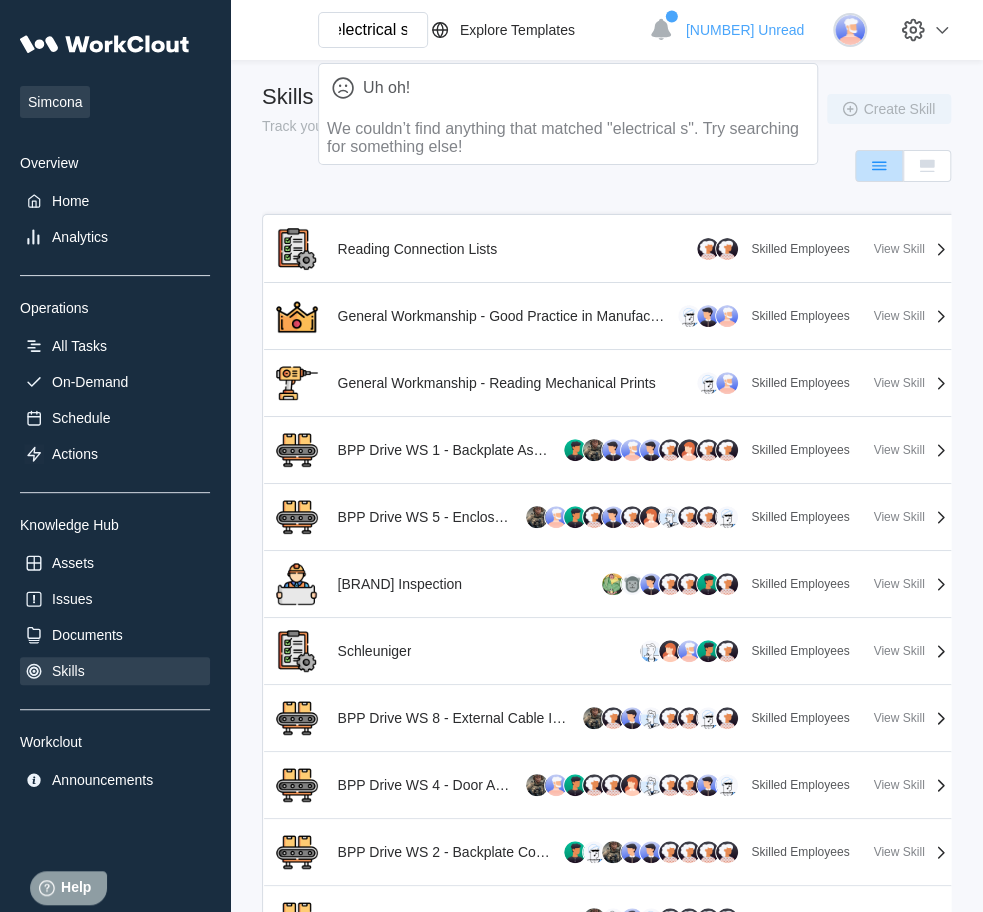 scroll, scrollTop: 0, scrollLeft: 0, axis: both 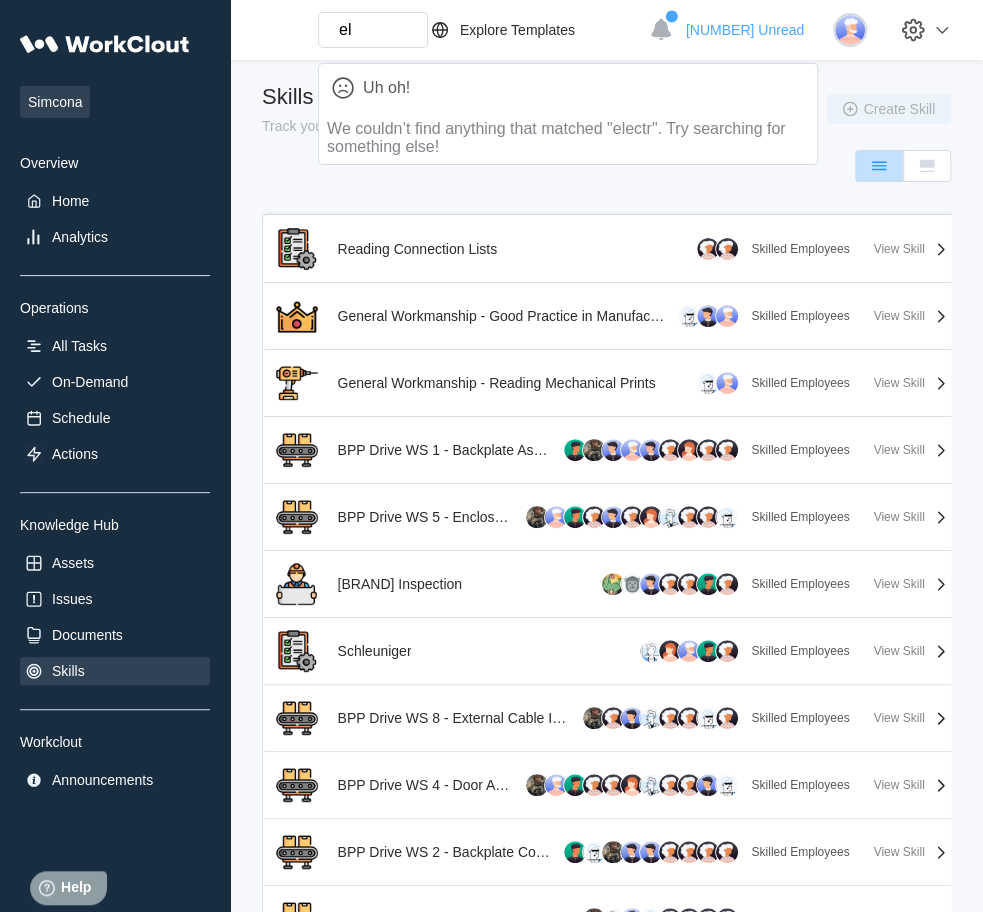 type on "e" 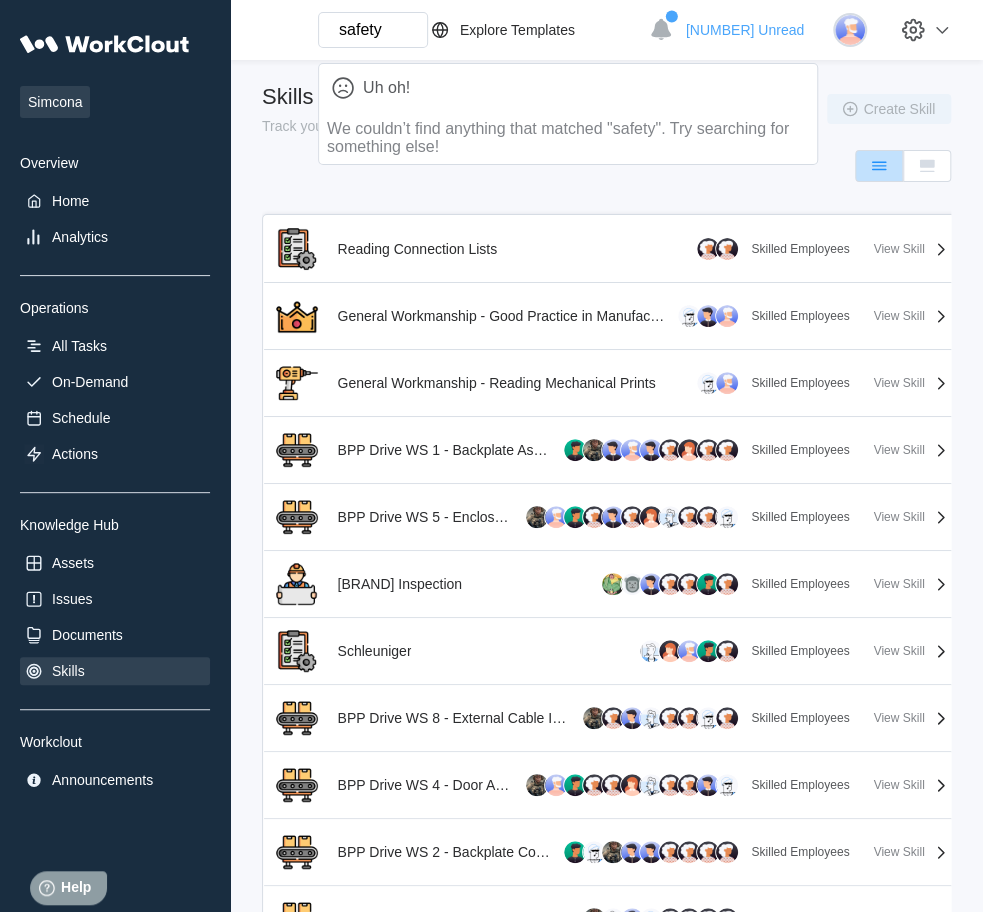 type on "safety" 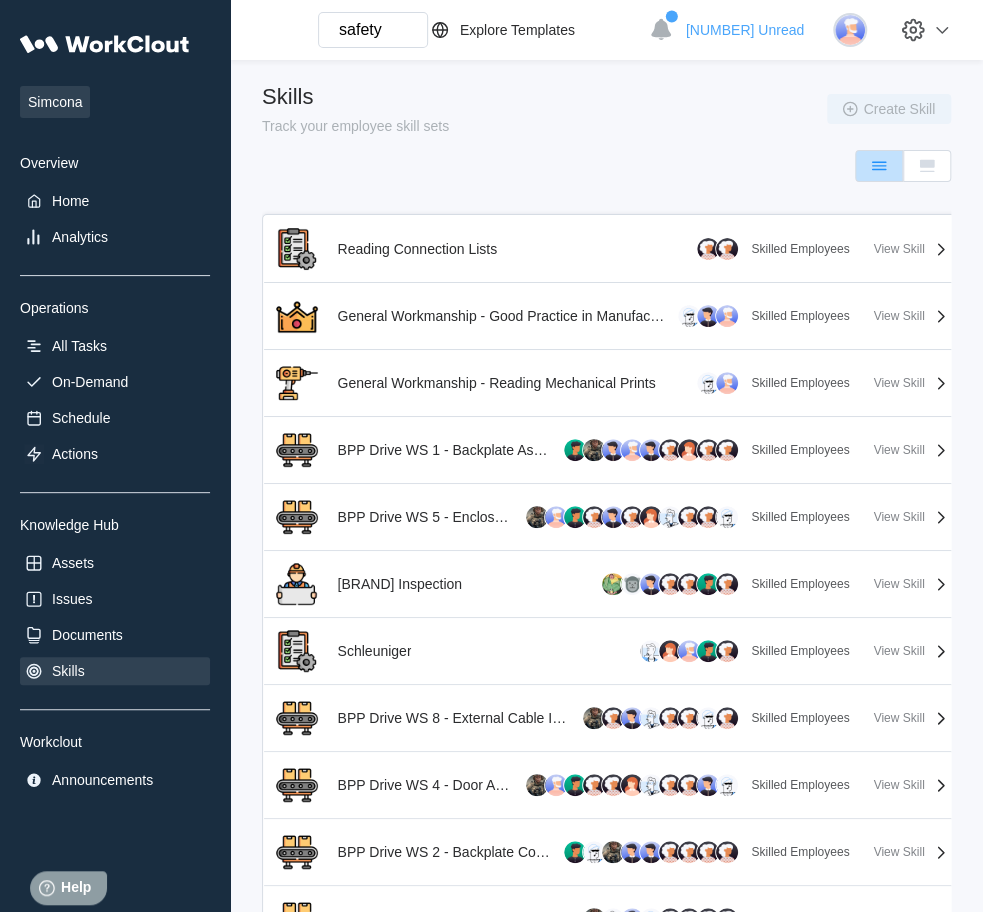 click on "Skills" at bounding box center (68, 671) 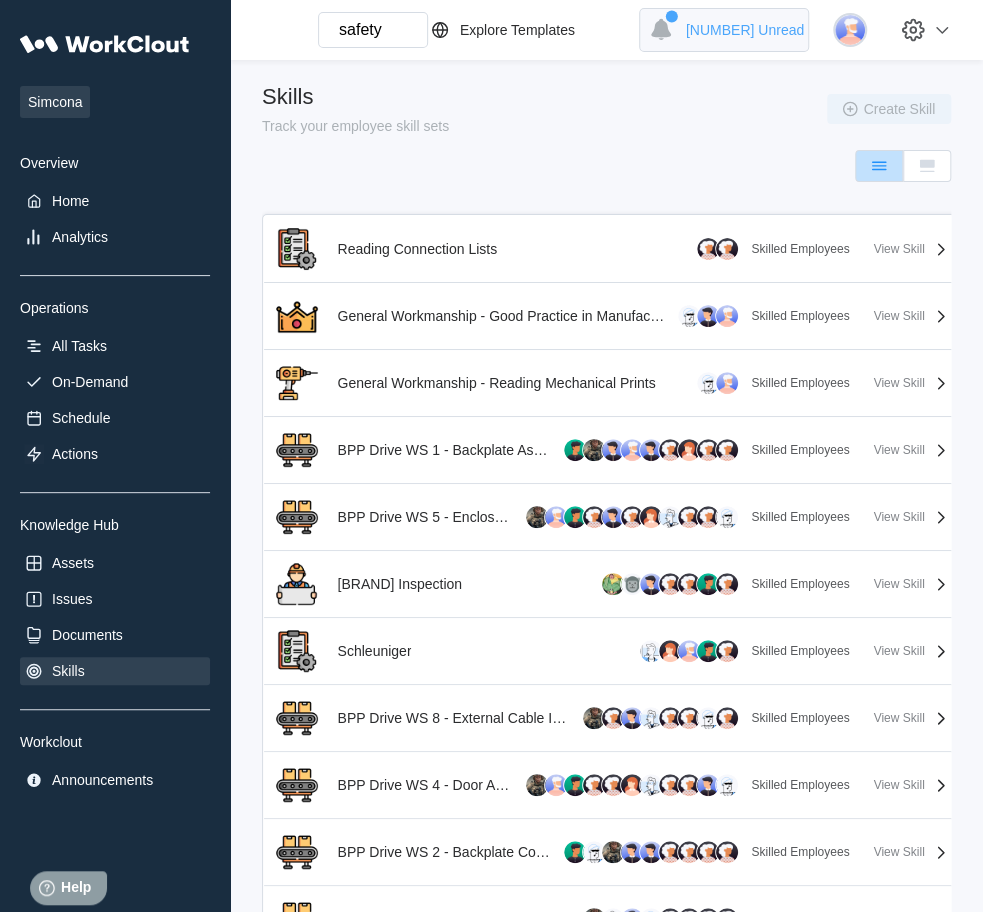 click on "[NUMBER] Unread" at bounding box center [724, 30] 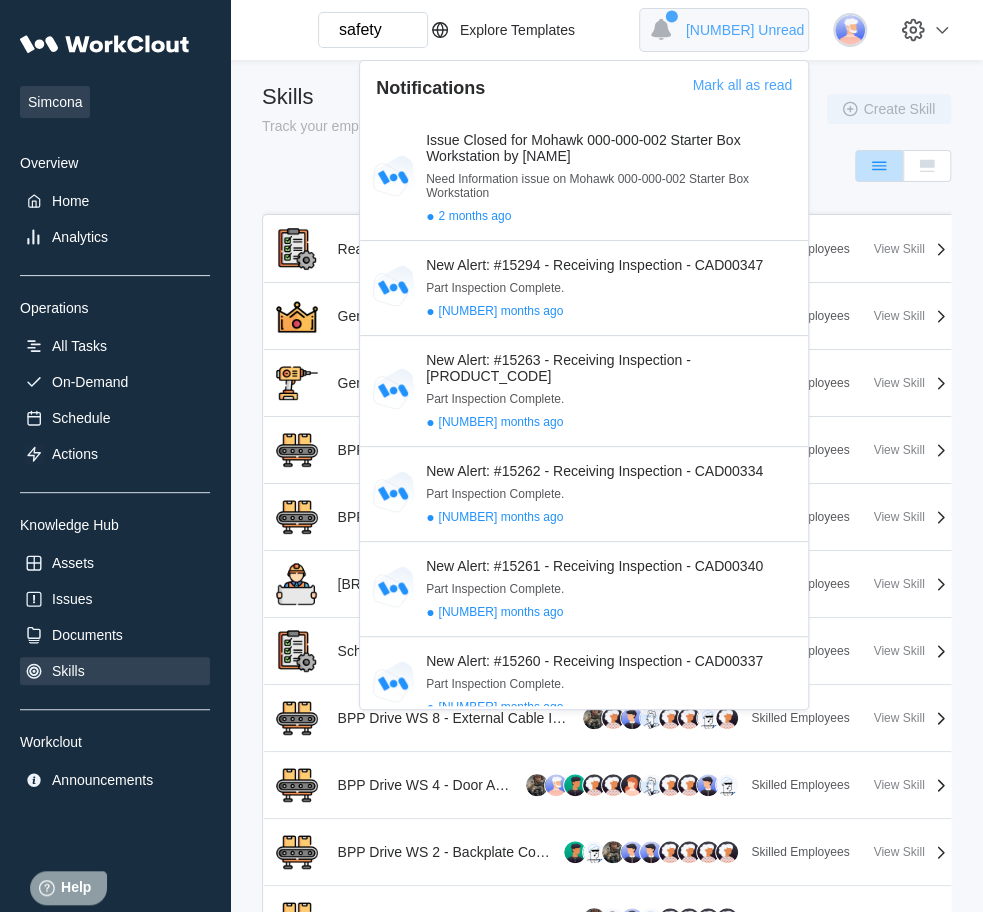 click on "[NUMBER] Unread" at bounding box center (724, 30) 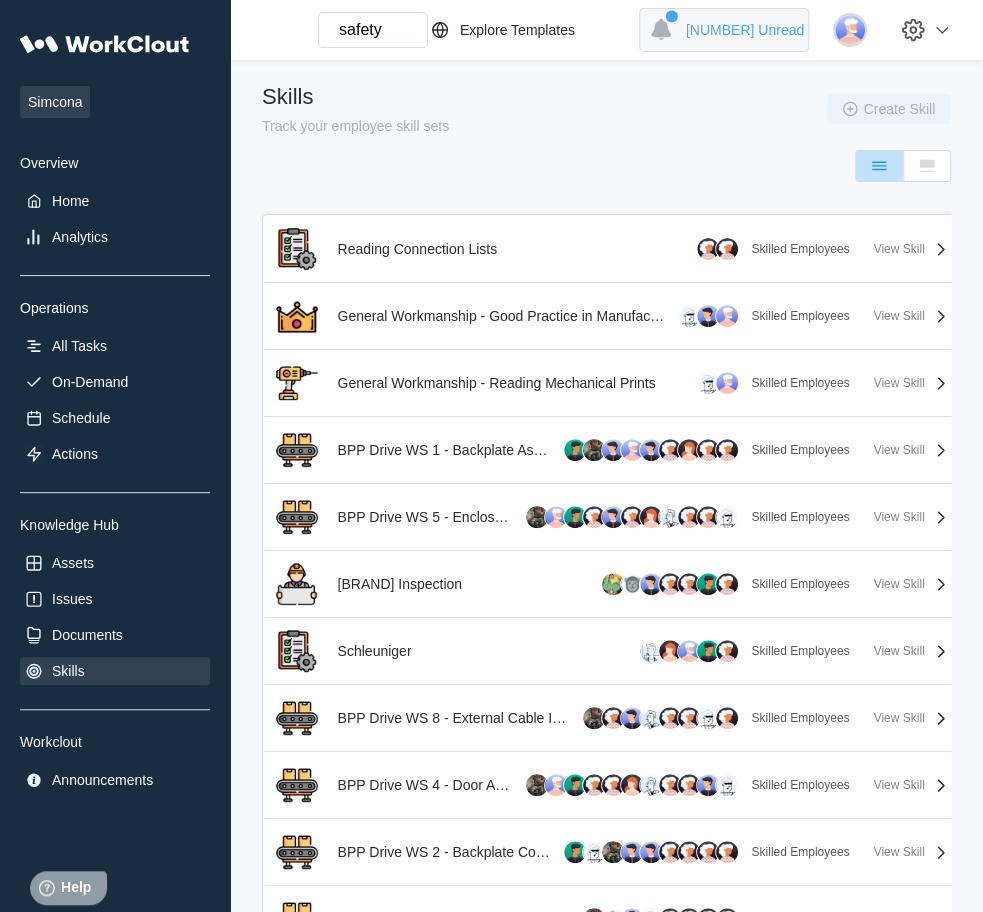 click on "[NUMBER] Unread" at bounding box center [724, 30] 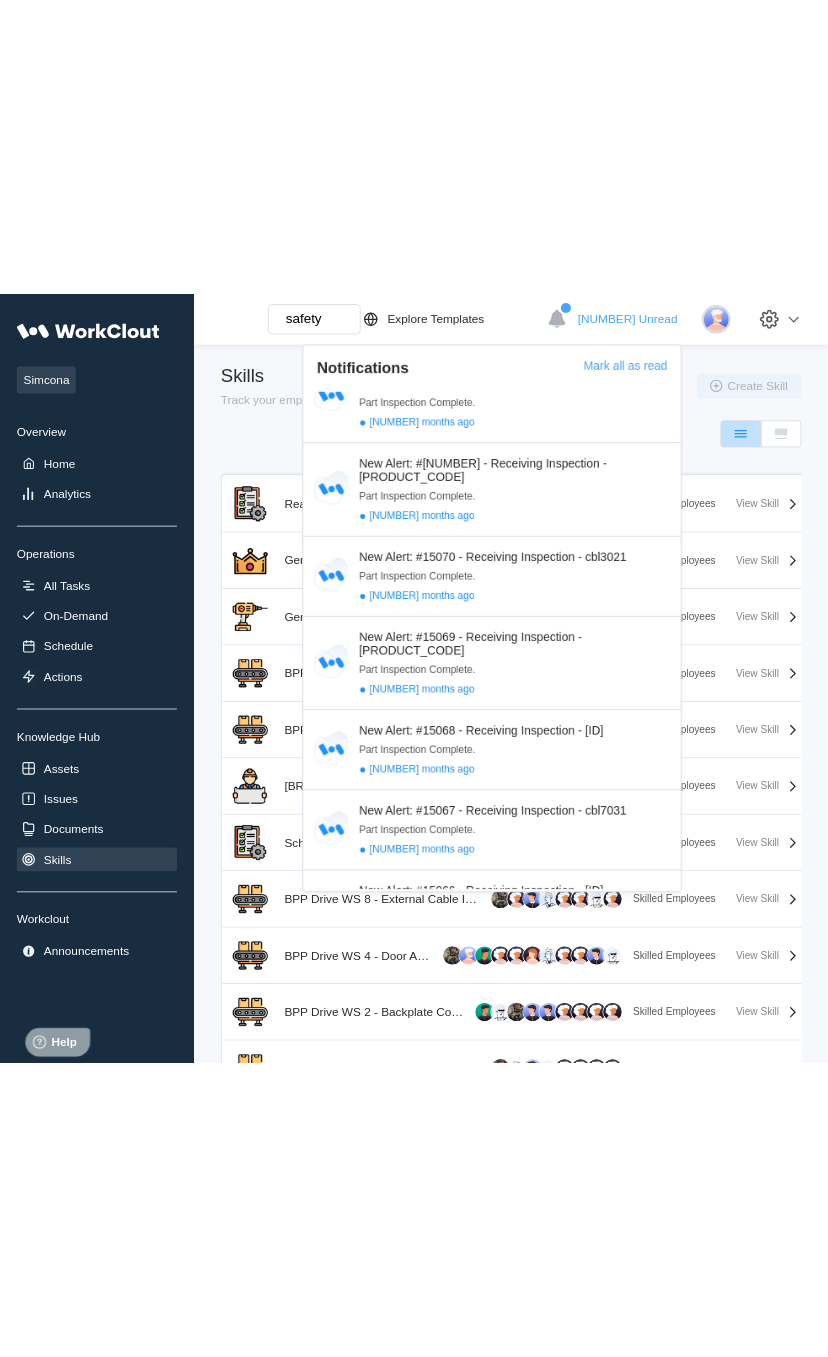scroll, scrollTop: 0, scrollLeft: 0, axis: both 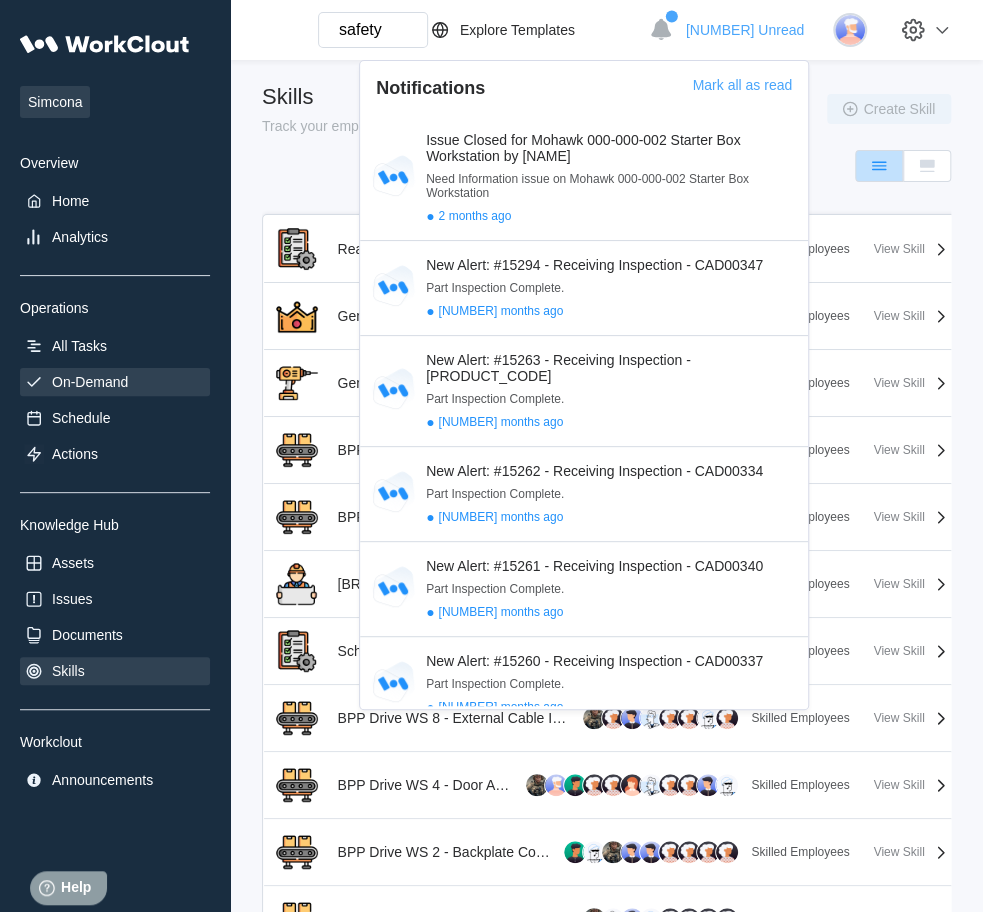click on "On-Demand" at bounding box center (115, 382) 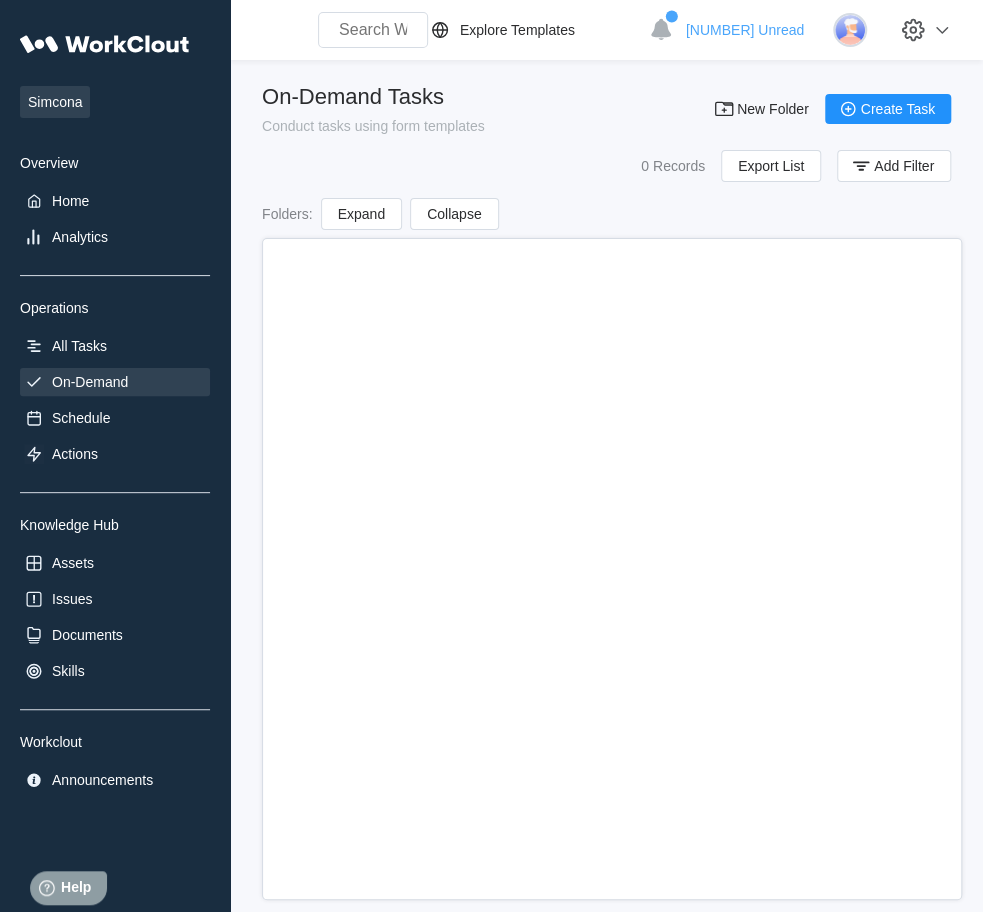 click on "On-Demand" at bounding box center [115, 382] 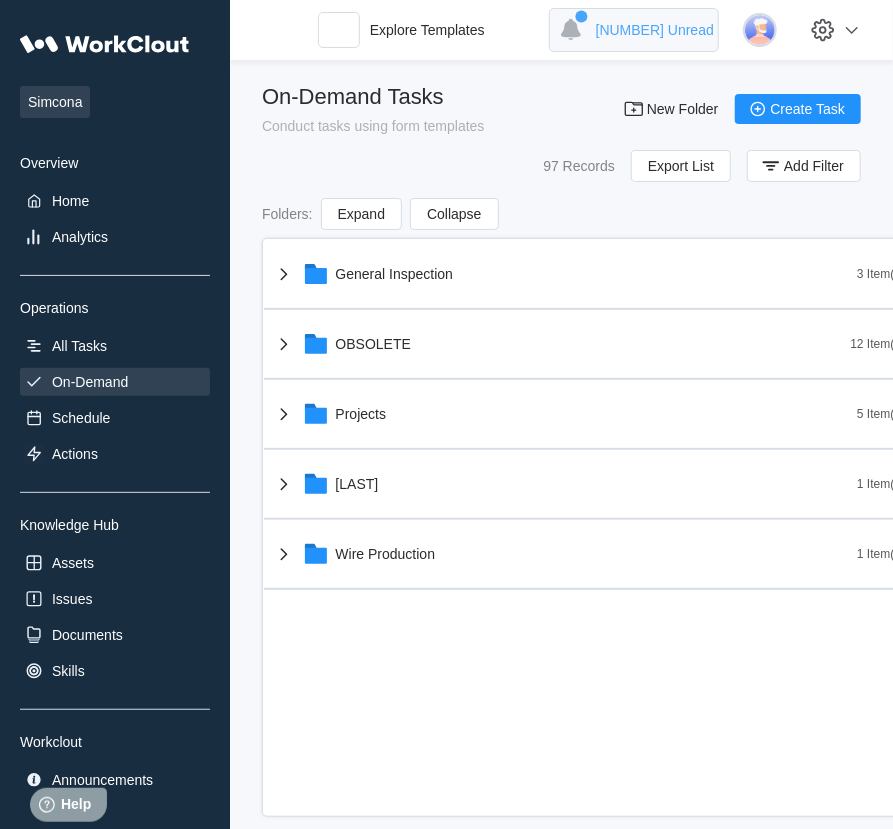 click on "[NUMBER] Unread" at bounding box center (655, 30) 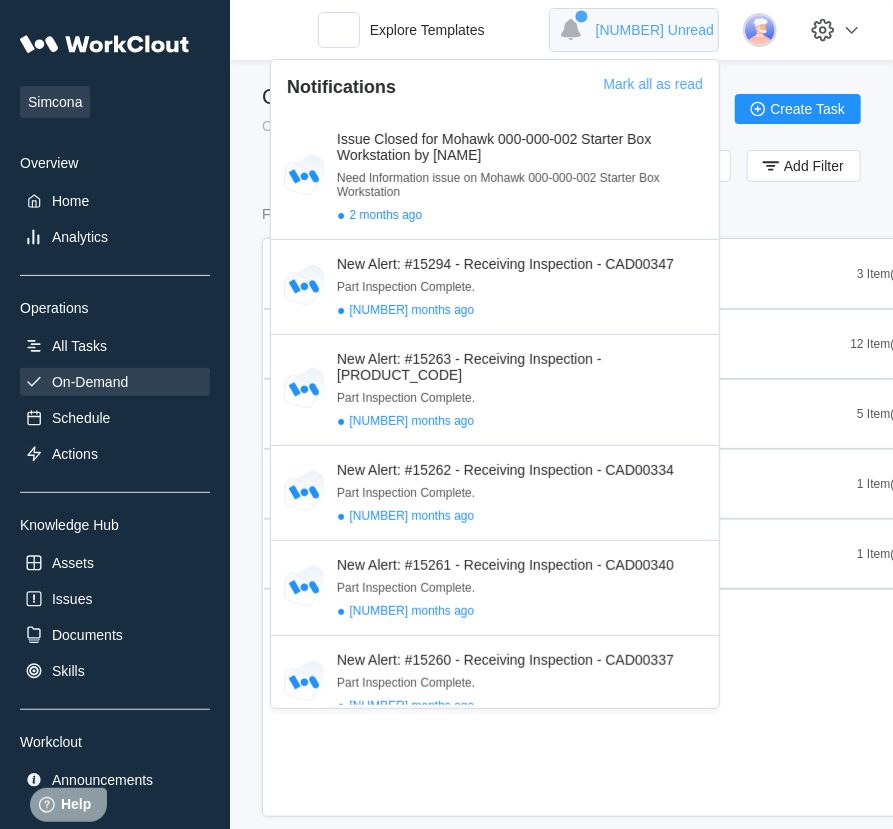 click on "[NUMBER] Unread" at bounding box center [634, 30] 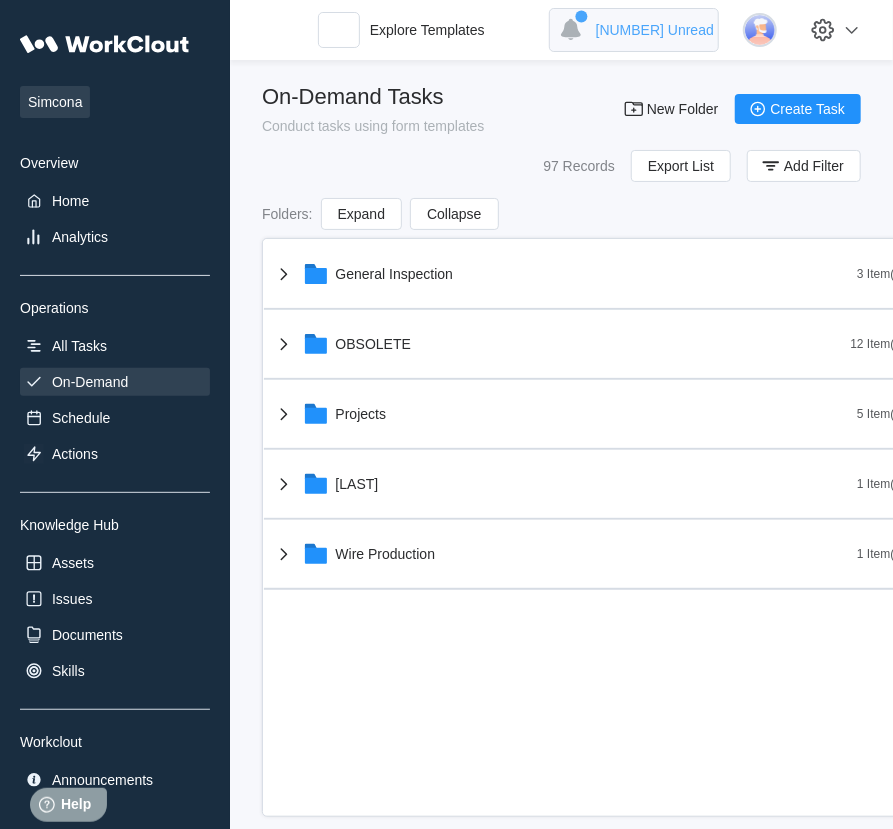 click on "[NUMBER] Unread" at bounding box center [634, 30] 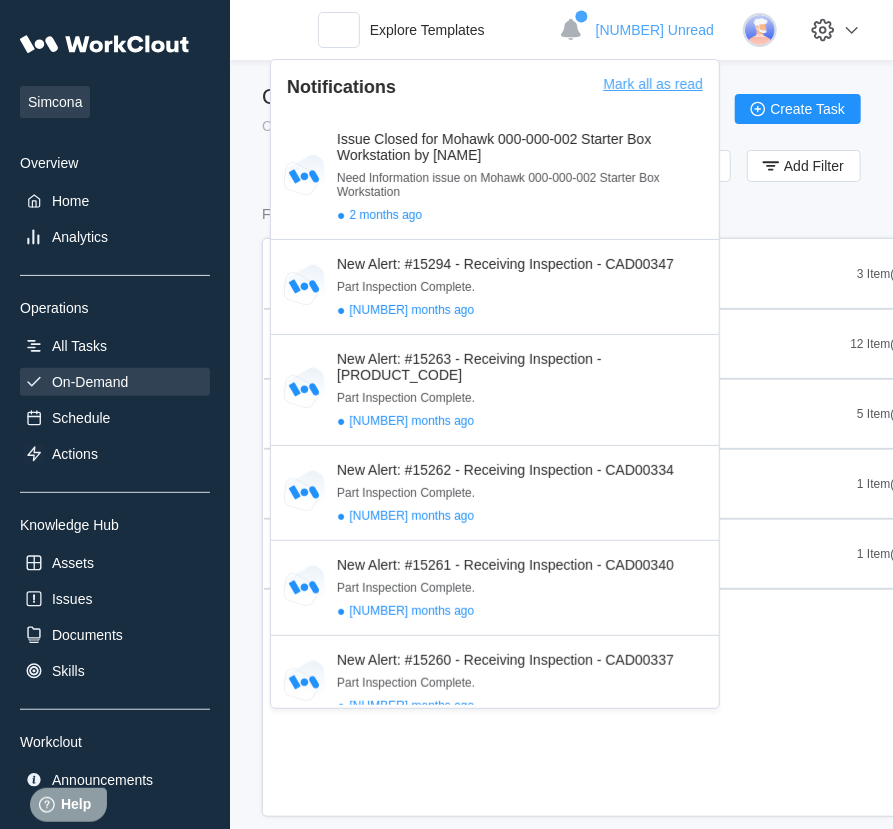 click on "Mark all as read" at bounding box center [653, 95] 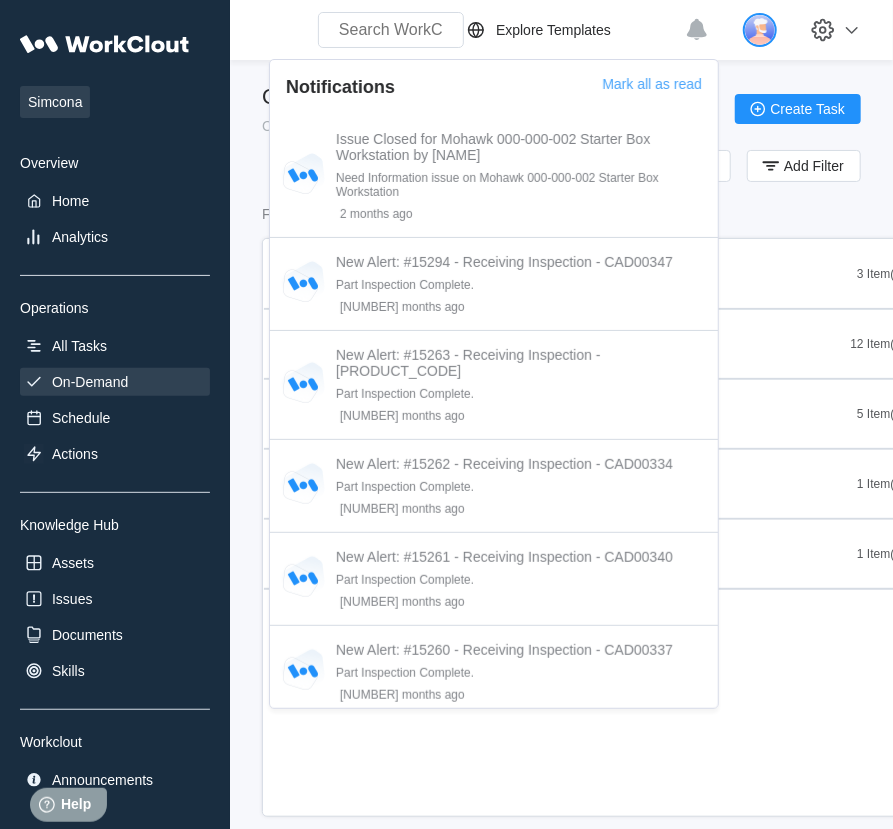 click at bounding box center [760, 30] 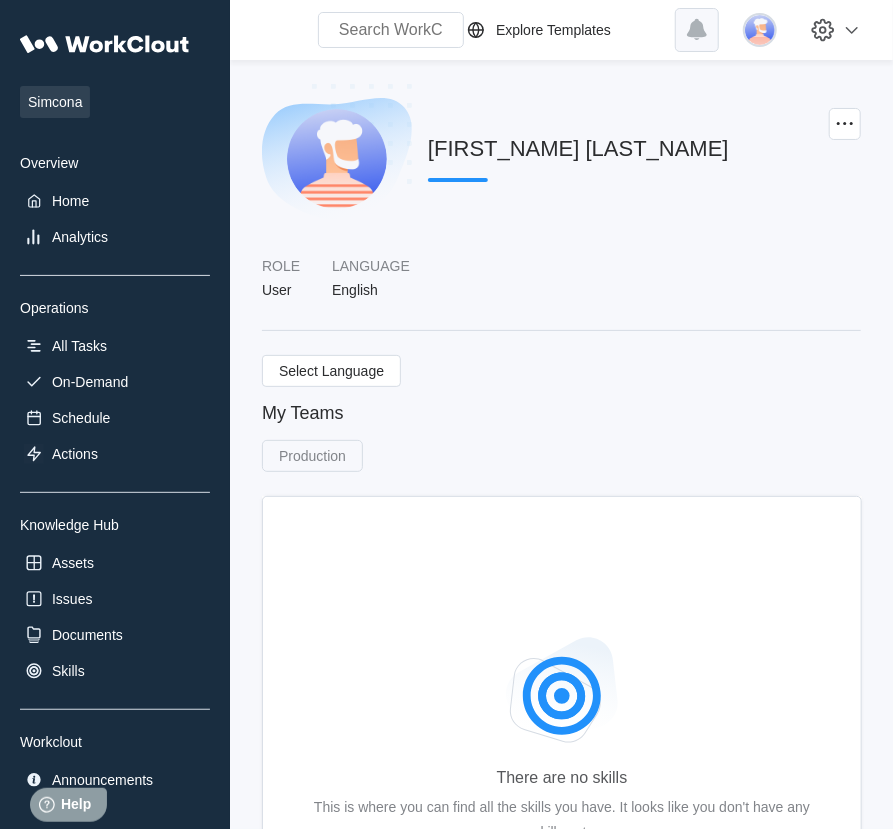 click 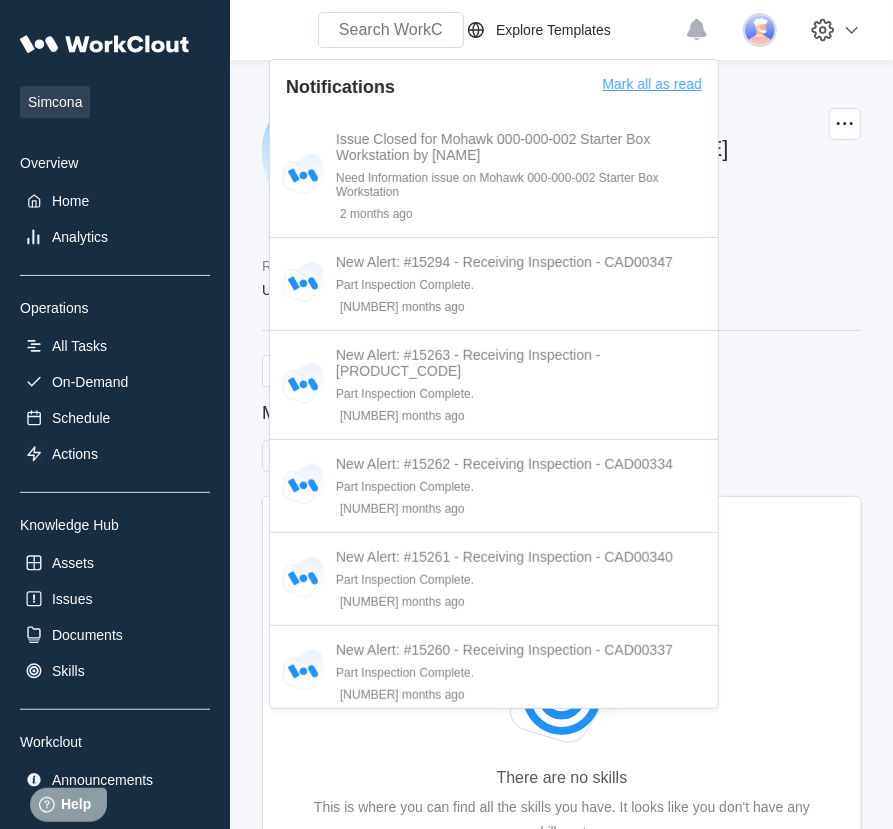 click on "Mark all as read" at bounding box center (652, 95) 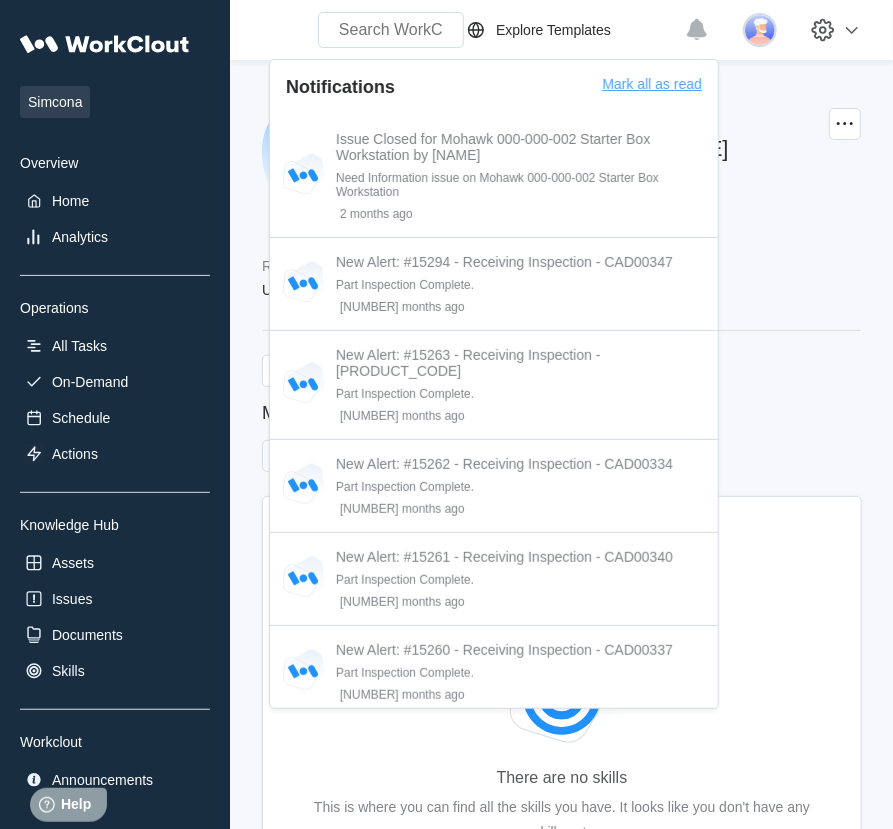 click on "Mark all as read" at bounding box center (652, 95) 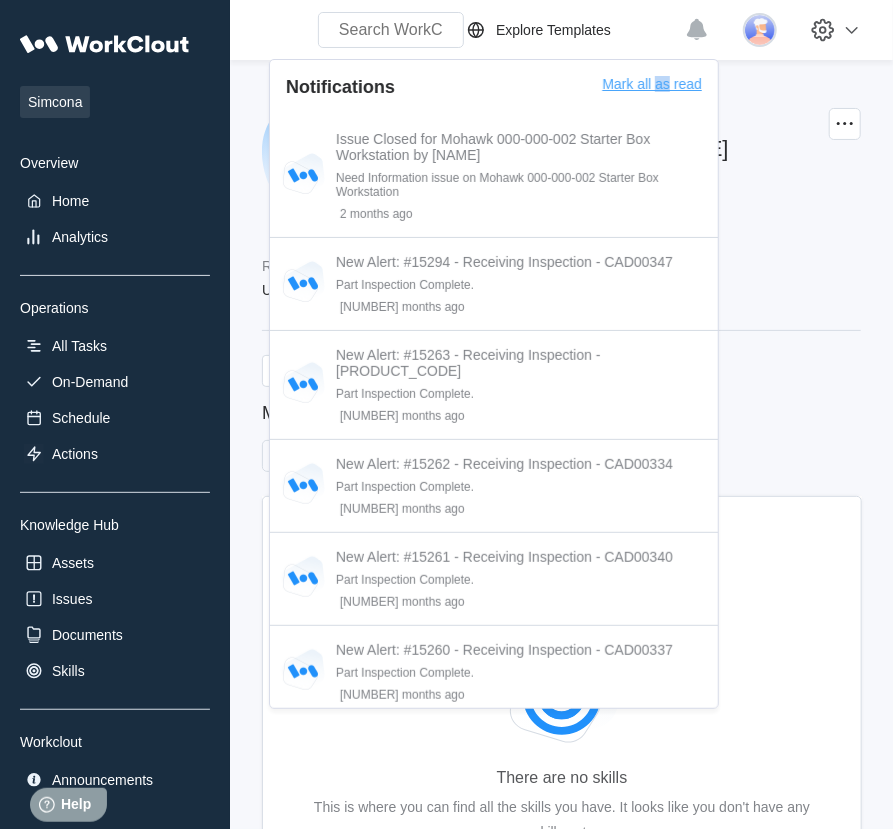 click on "Mark all as read" at bounding box center [652, 95] 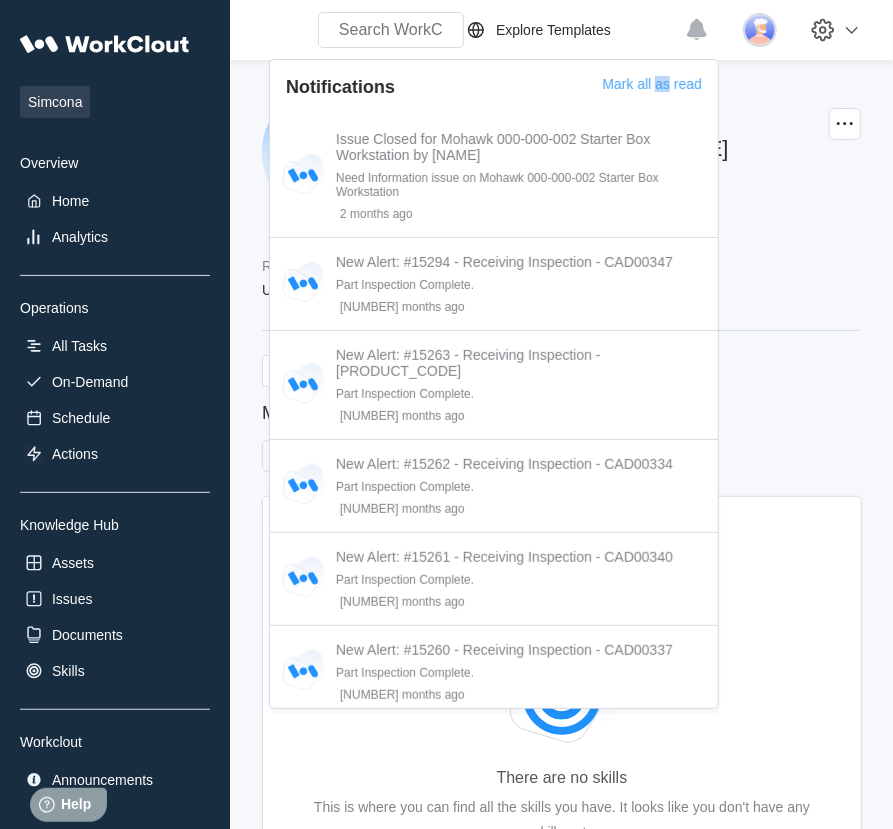 click on "Explore Templates 0 Unread" at bounding box center (666, 30) 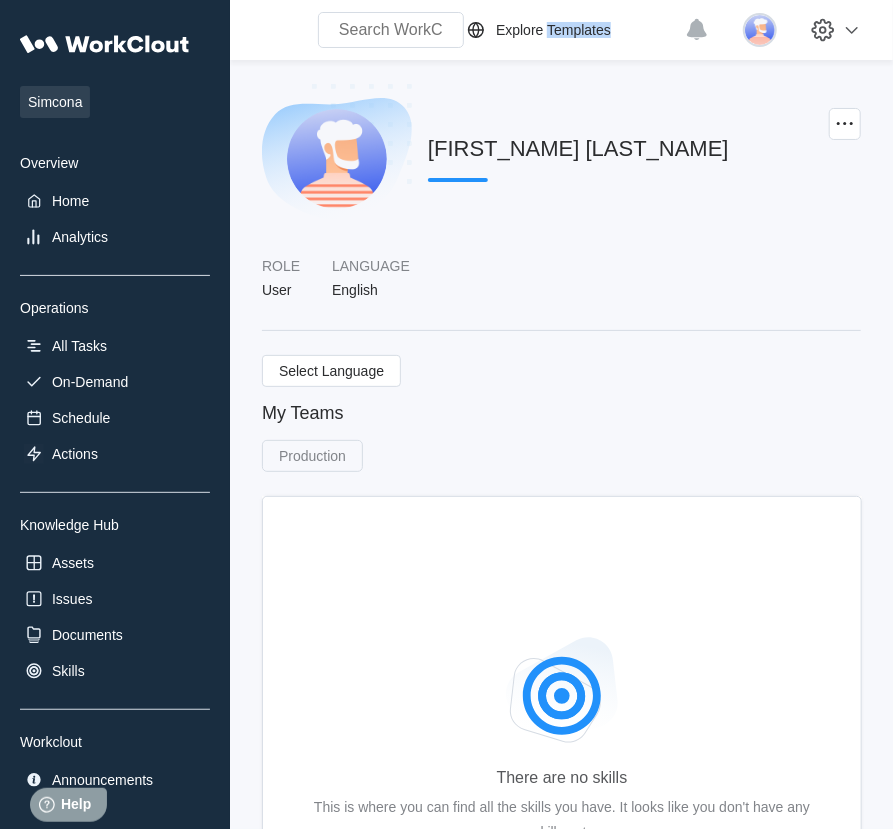 click on "Explore Templates 0 Unread" at bounding box center [666, 30] 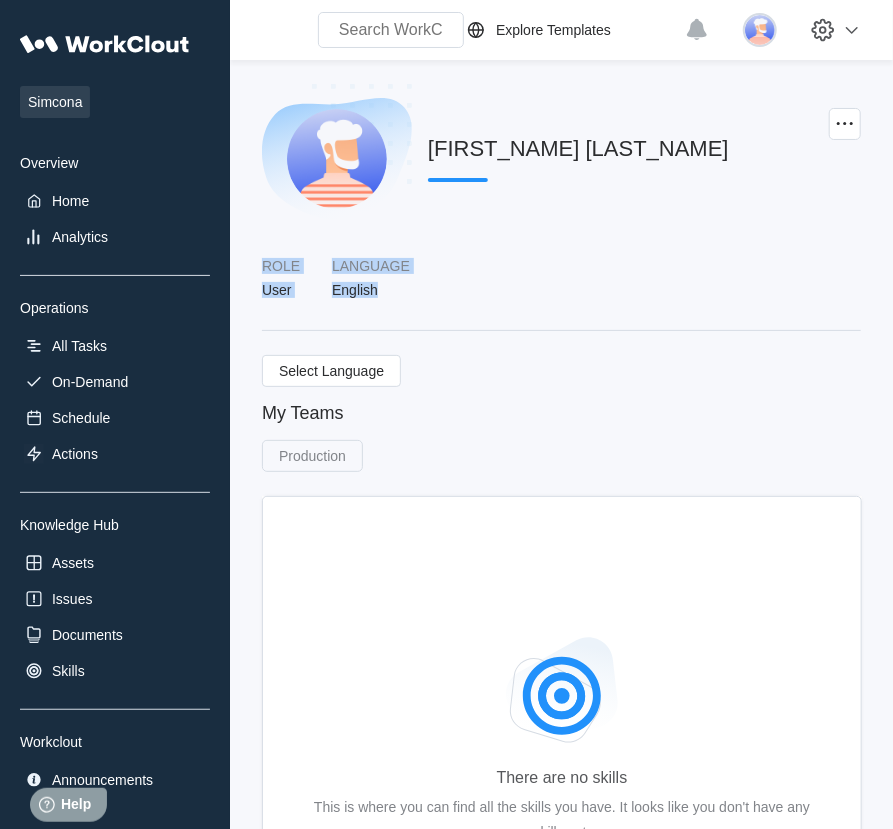 drag, startPoint x: 513, startPoint y: 95, endPoint x: 488, endPoint y: 323, distance: 229.36652 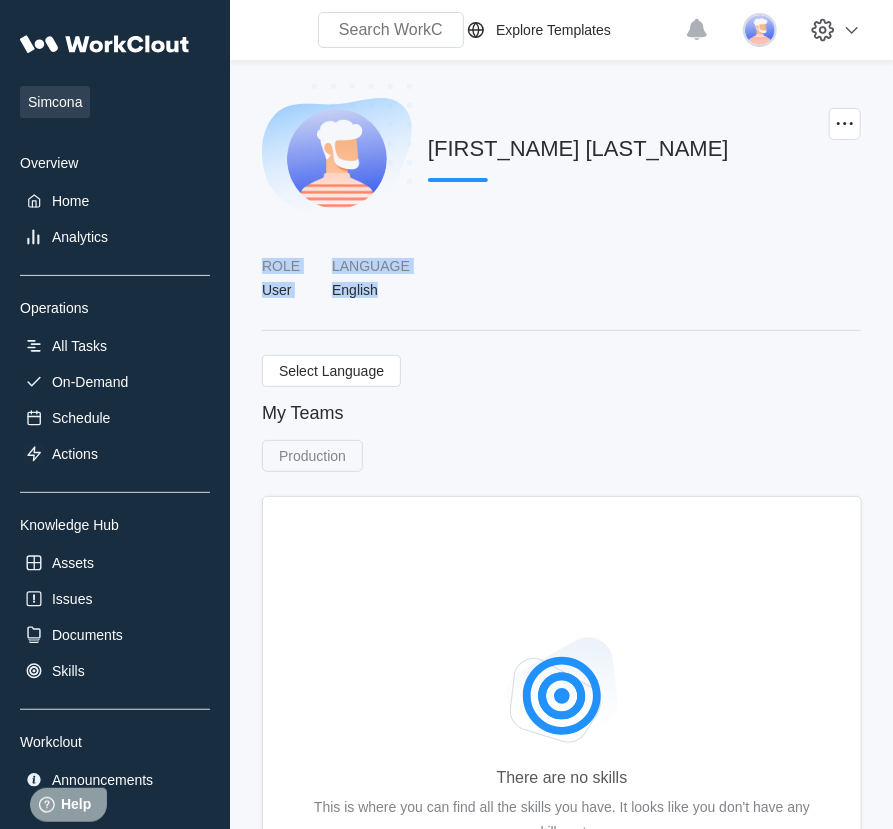 click on "My Teams Production There are no skills This is where you can find all the skills you have. It looks like you don't have any skills yet." at bounding box center [562, 699] 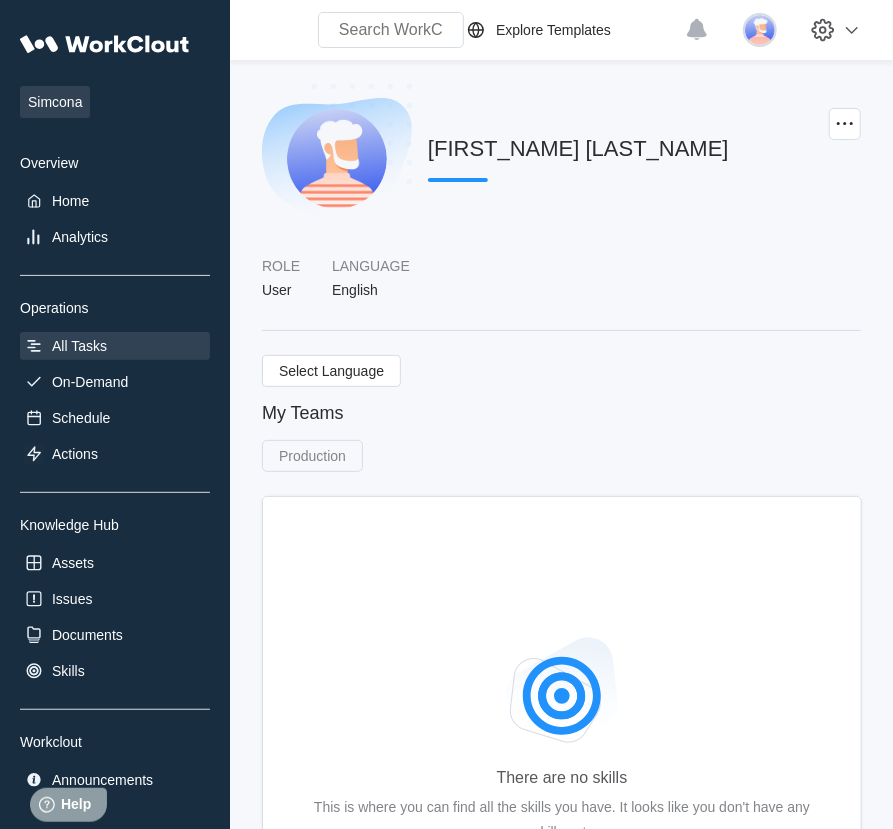 click on "All Tasks" at bounding box center [79, 346] 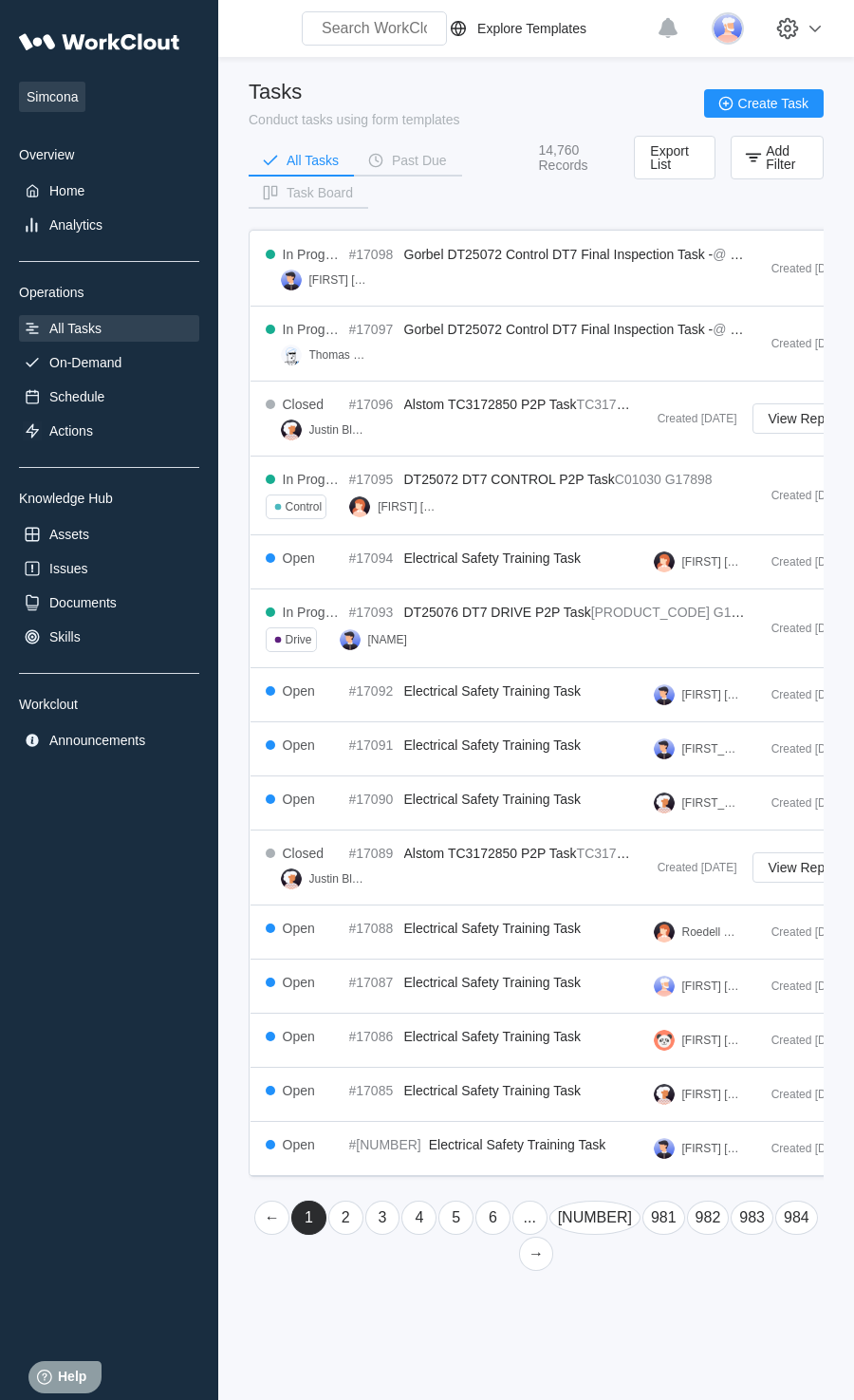 click on "2" at bounding box center (345, 1218) 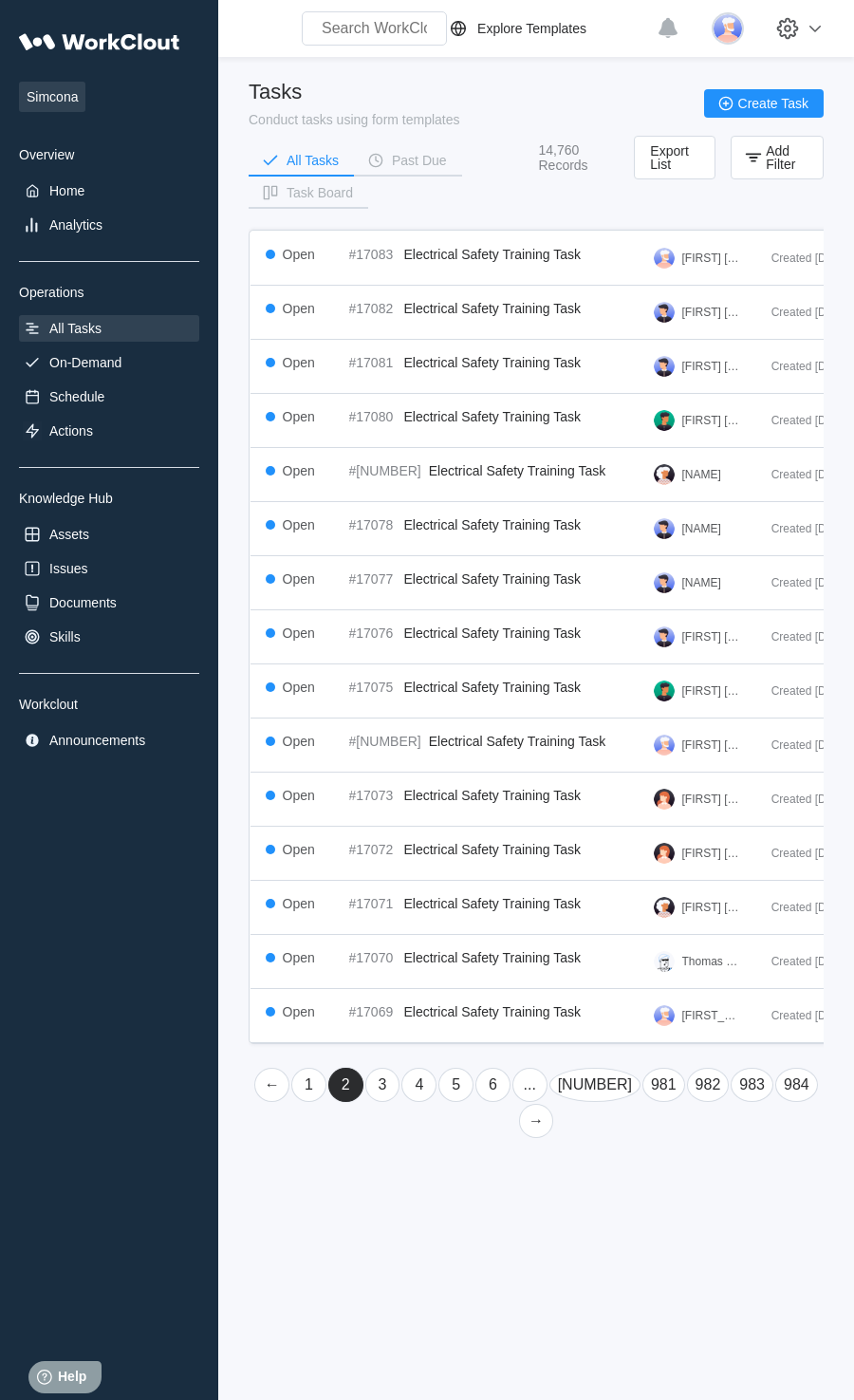 click on "Open #17083 Electrical Safety Training Task Oleksandr Pogorilov Created 08/01/25 Open #17082 Electrical Safety Training Task Oleksandr Pogorilov Created 08/01/25 Open #17081 Electrical Safety Training Task Oleksandr Pogorilov Created 08/01/25 Open #17080 Electrical Safety Training Task Jeremy Peden-Dorsey Created 08/01/25 Open #17079 Electrical Safety Training Task Arthur Musso Created 08/01/25 Open #17078 Electrical Safety Training Task Rashard Moore Created 08/01/25 Open #17077 Electrical Safety Training Task Dominic Miller Created 08/01/25 Open #17076 Electrical Safety Training Task Carlos Maldonado Created 08/01/25 Open ←" at bounding box center [427, 700] 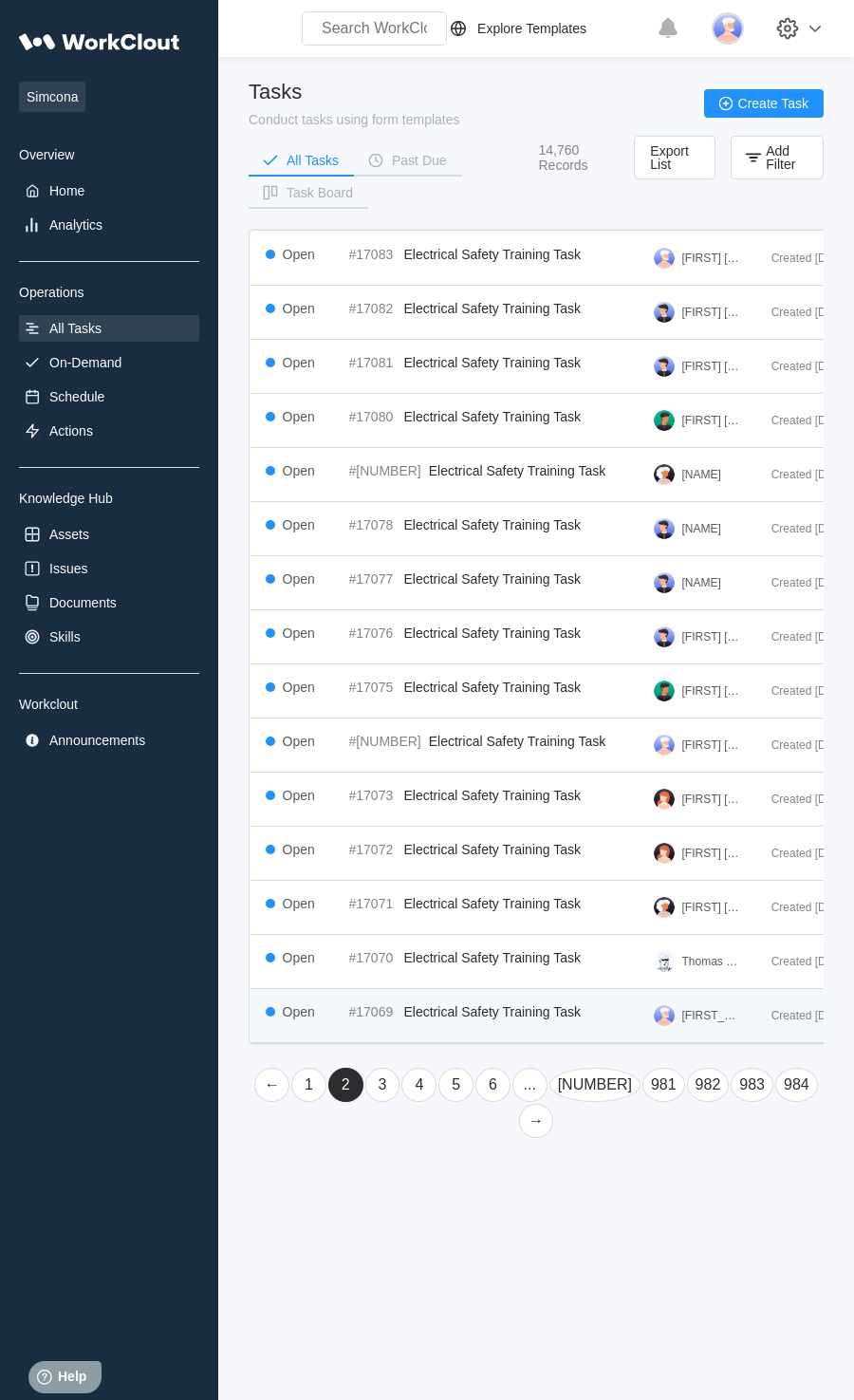 click on "Open #17069 Electrical Safety Training Task Steven Dessie" at bounding box center [511, 1016] 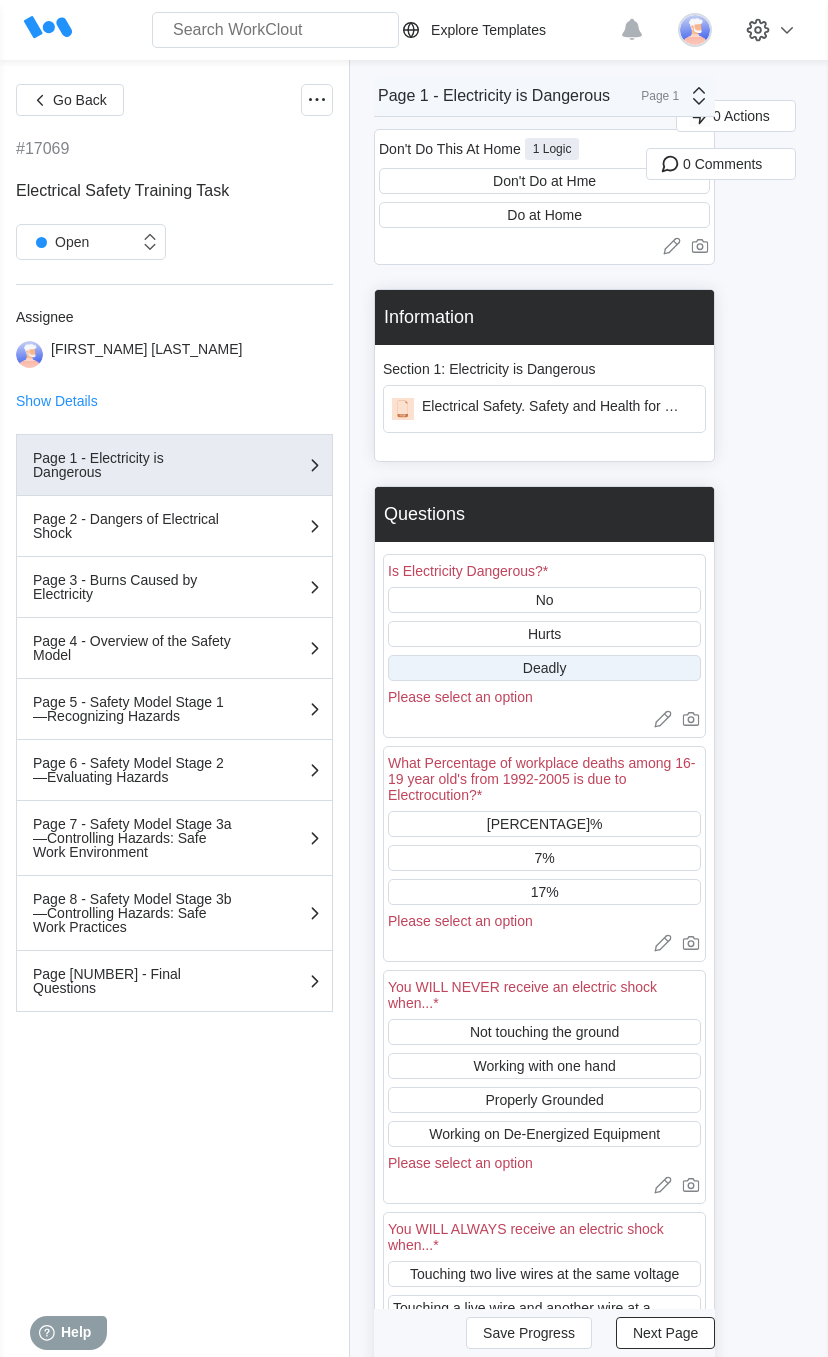 click on "Deadly" at bounding box center (544, 668) 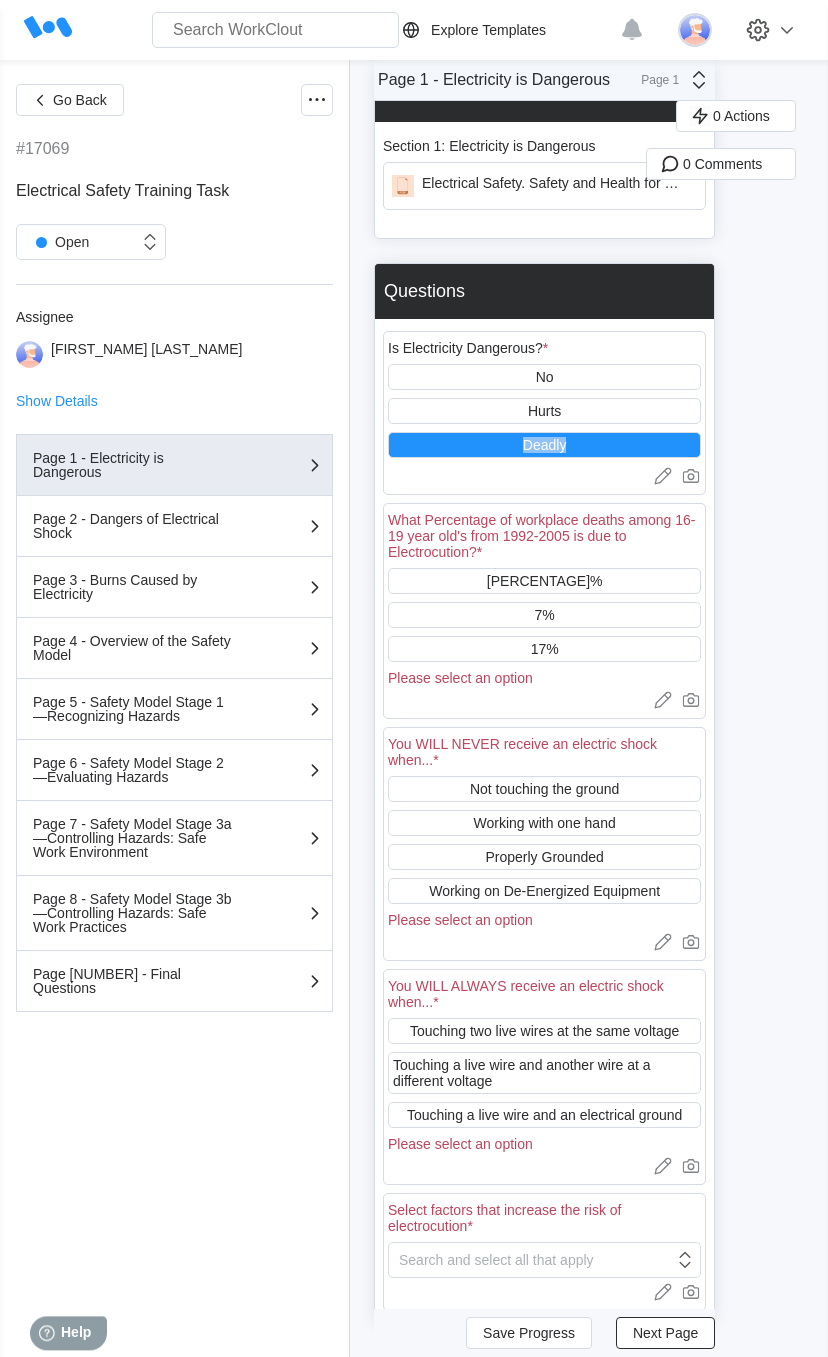 scroll, scrollTop: 345, scrollLeft: 0, axis: vertical 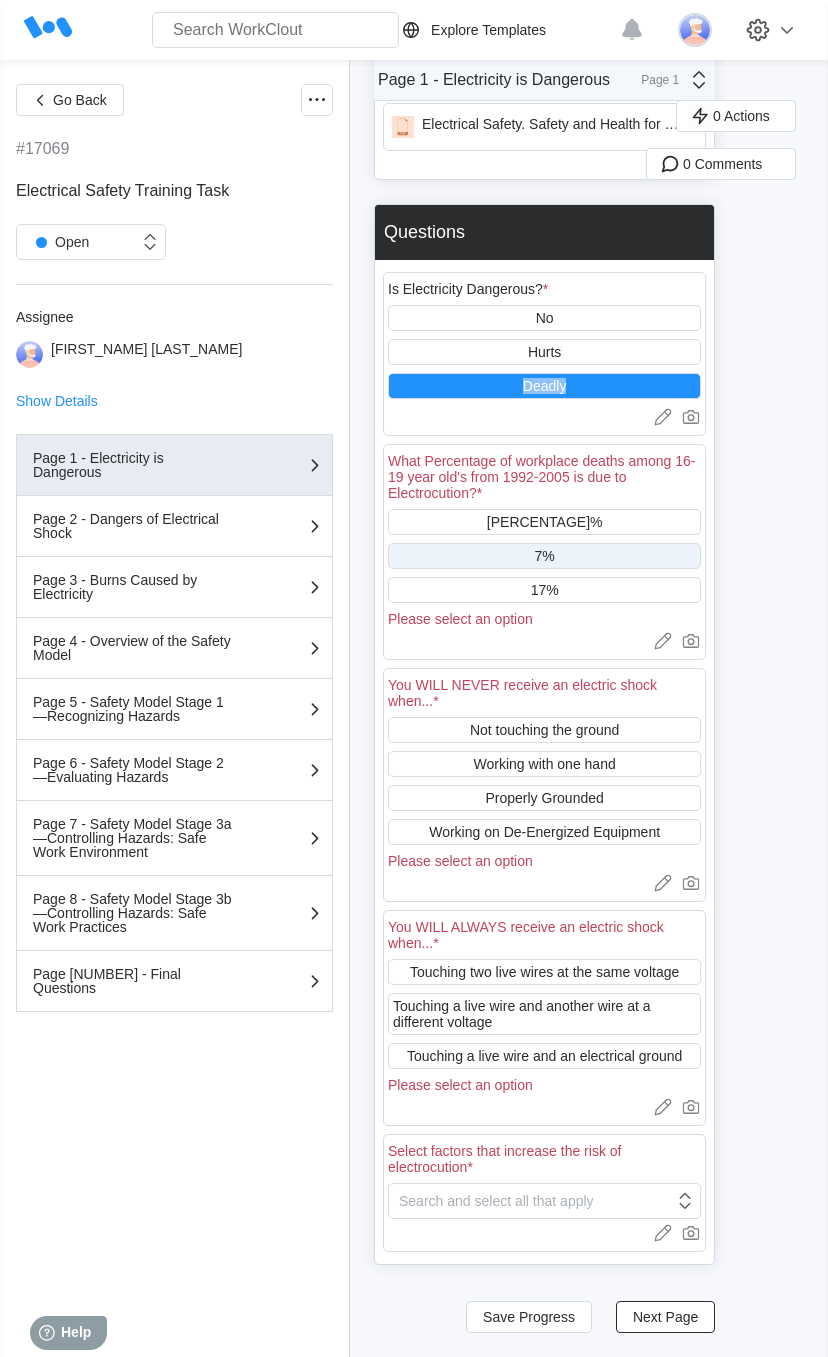 click on "7%" at bounding box center [544, 556] 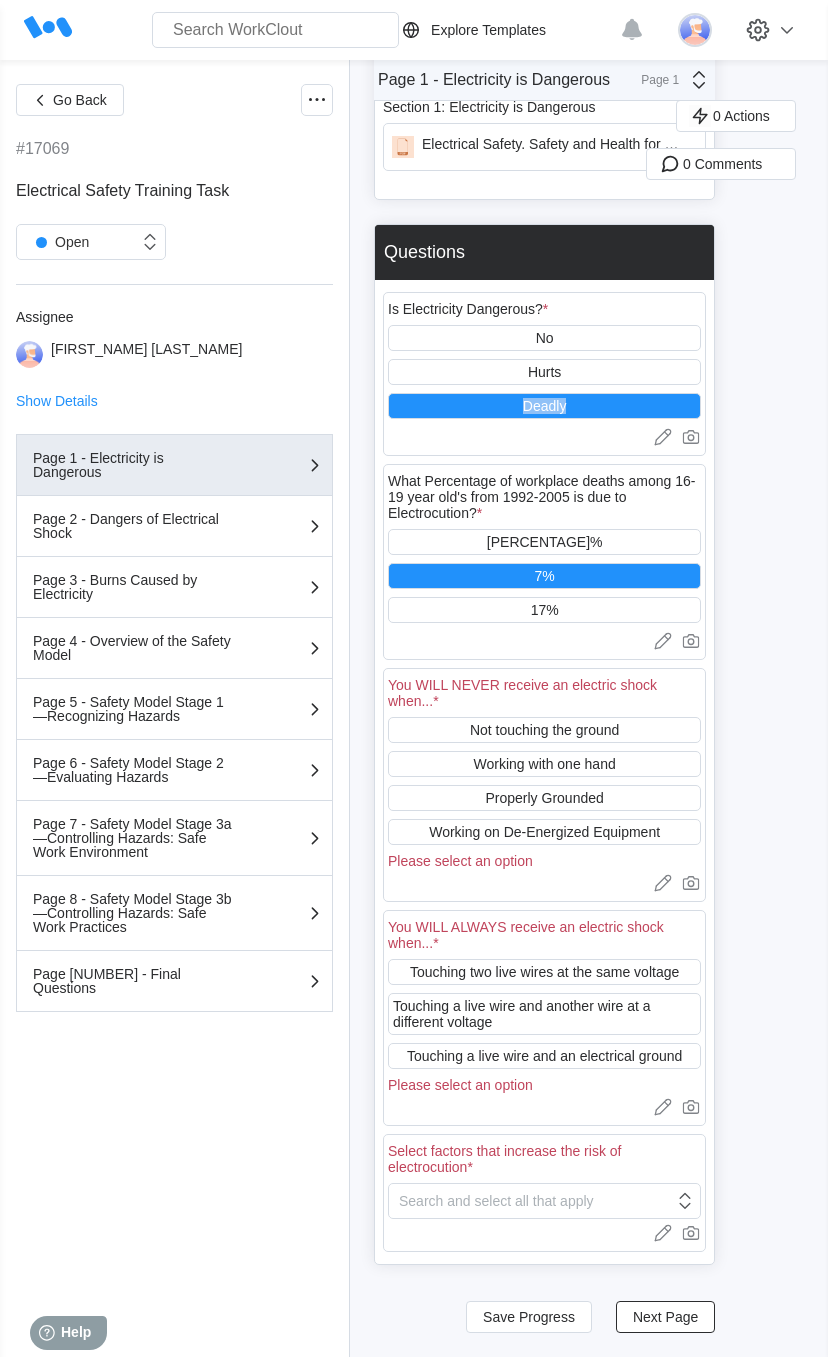 scroll, scrollTop: 323, scrollLeft: 0, axis: vertical 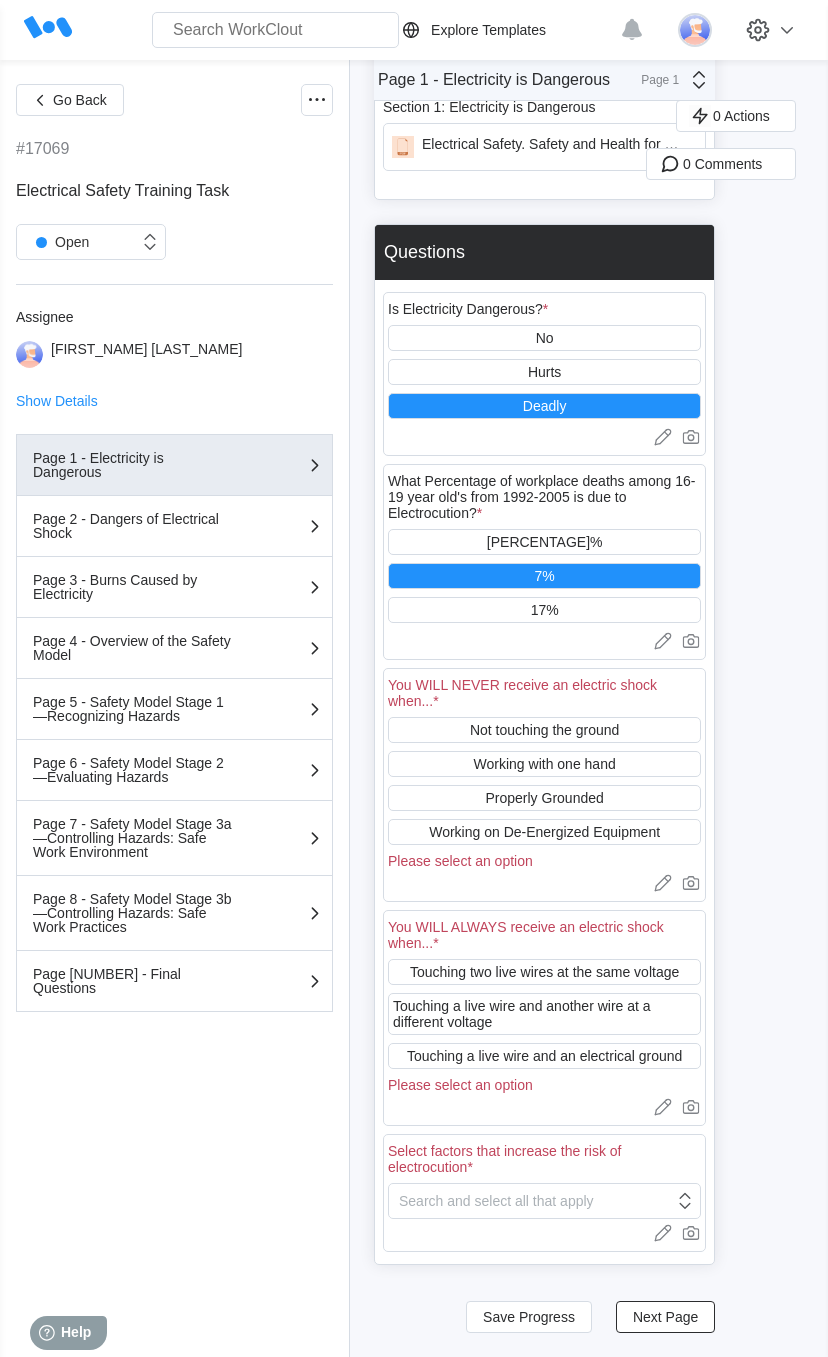 drag, startPoint x: 746, startPoint y: 678, endPoint x: 767, endPoint y: 644, distance: 39.962482 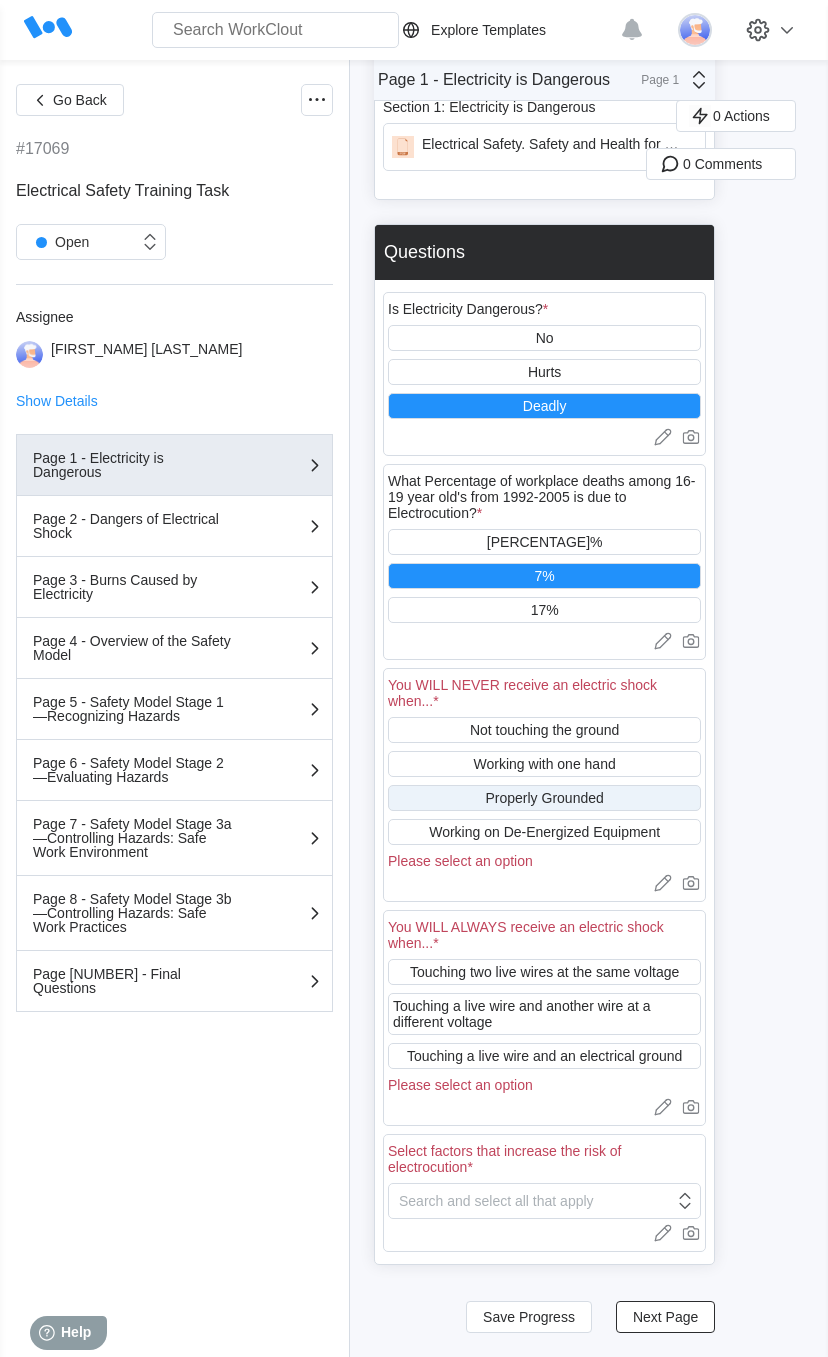 click on "Properly Grounded" at bounding box center (544, 798) 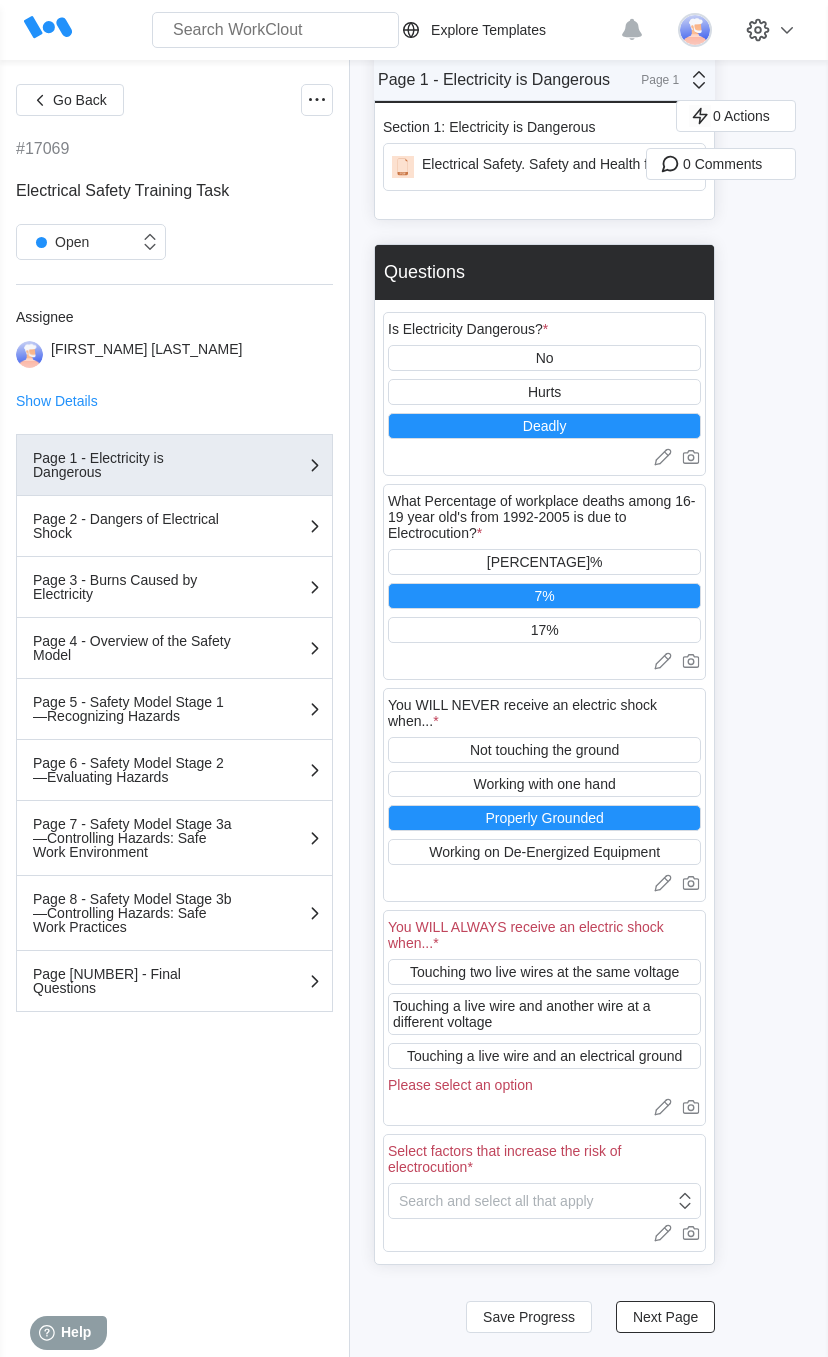 scroll, scrollTop: 302, scrollLeft: 0, axis: vertical 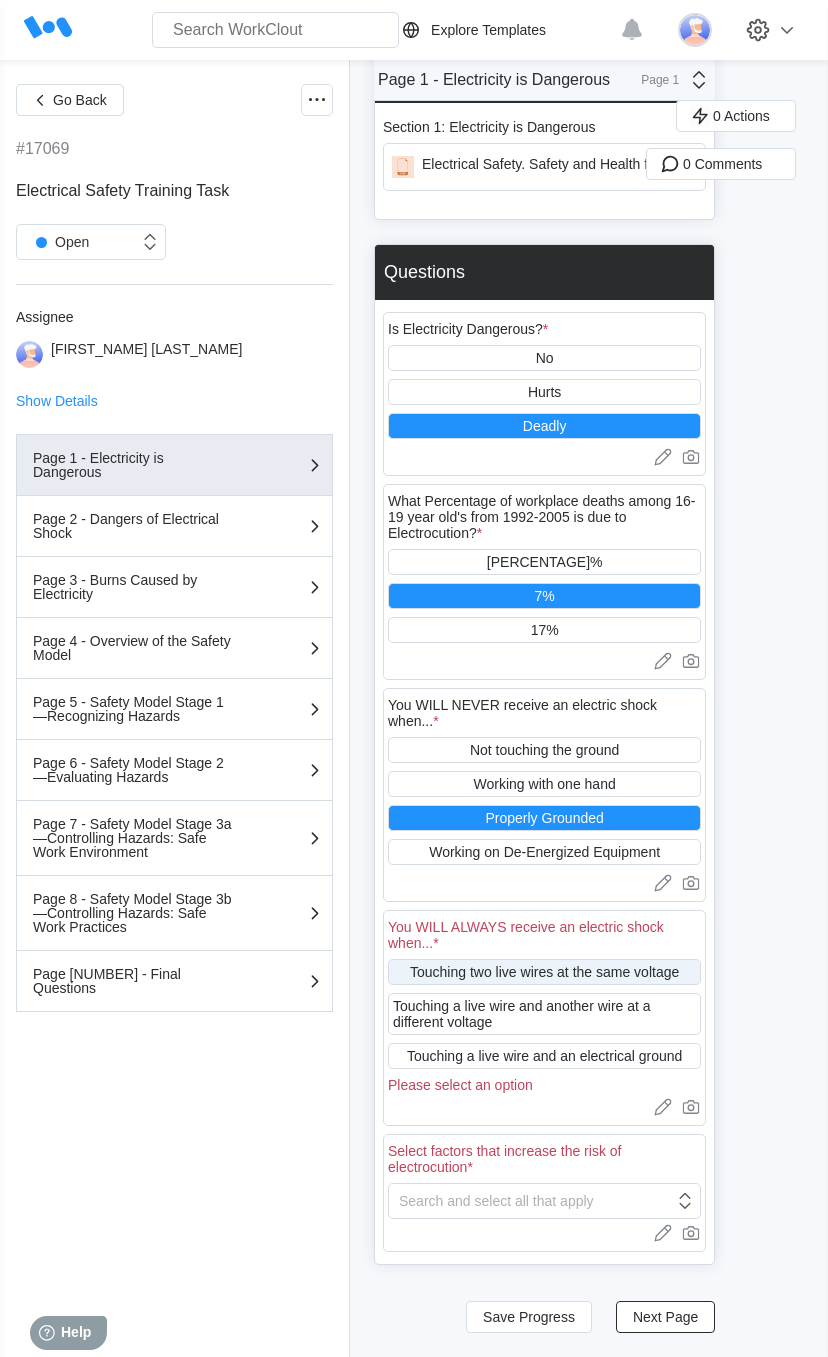 click on "Touching two live wires at the same voltage" at bounding box center (544, 972) 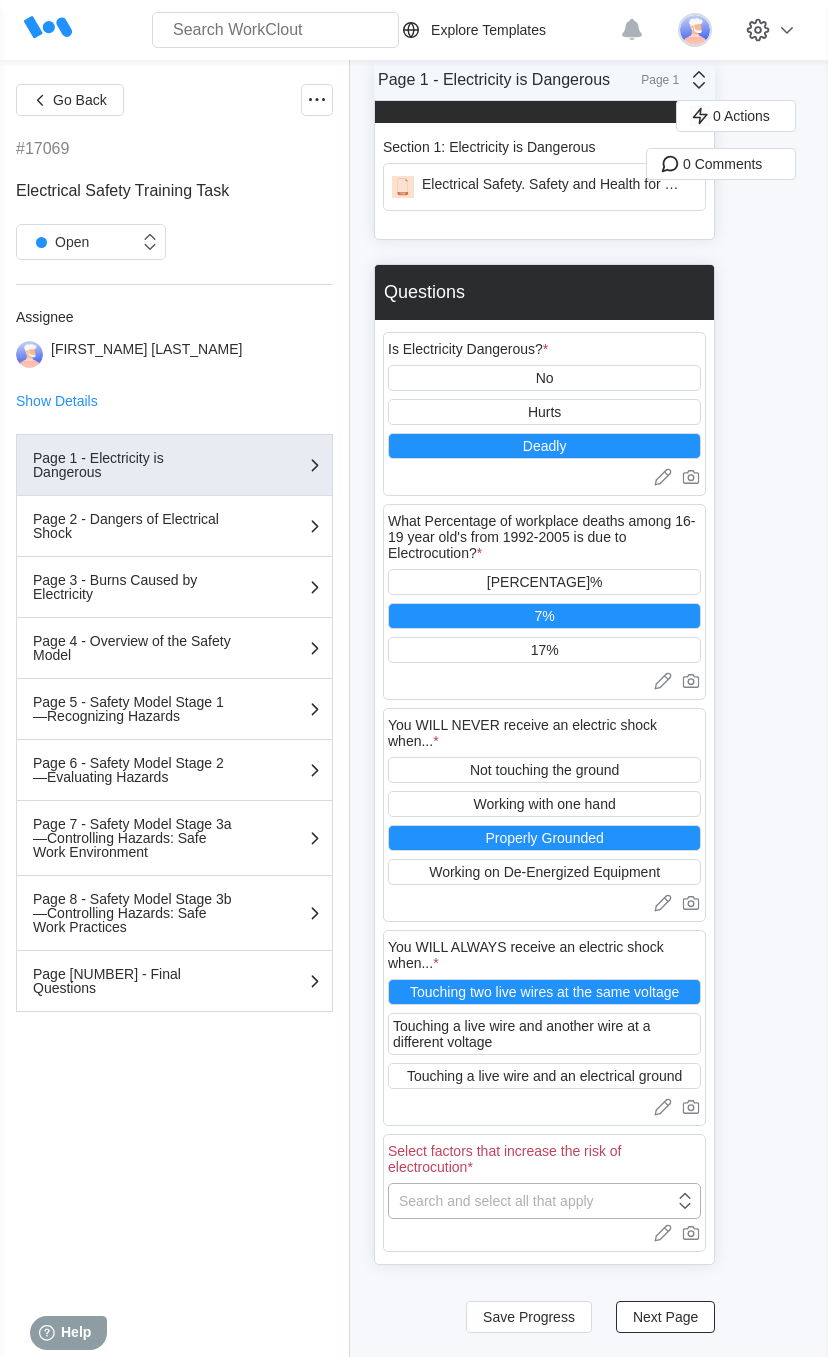 click 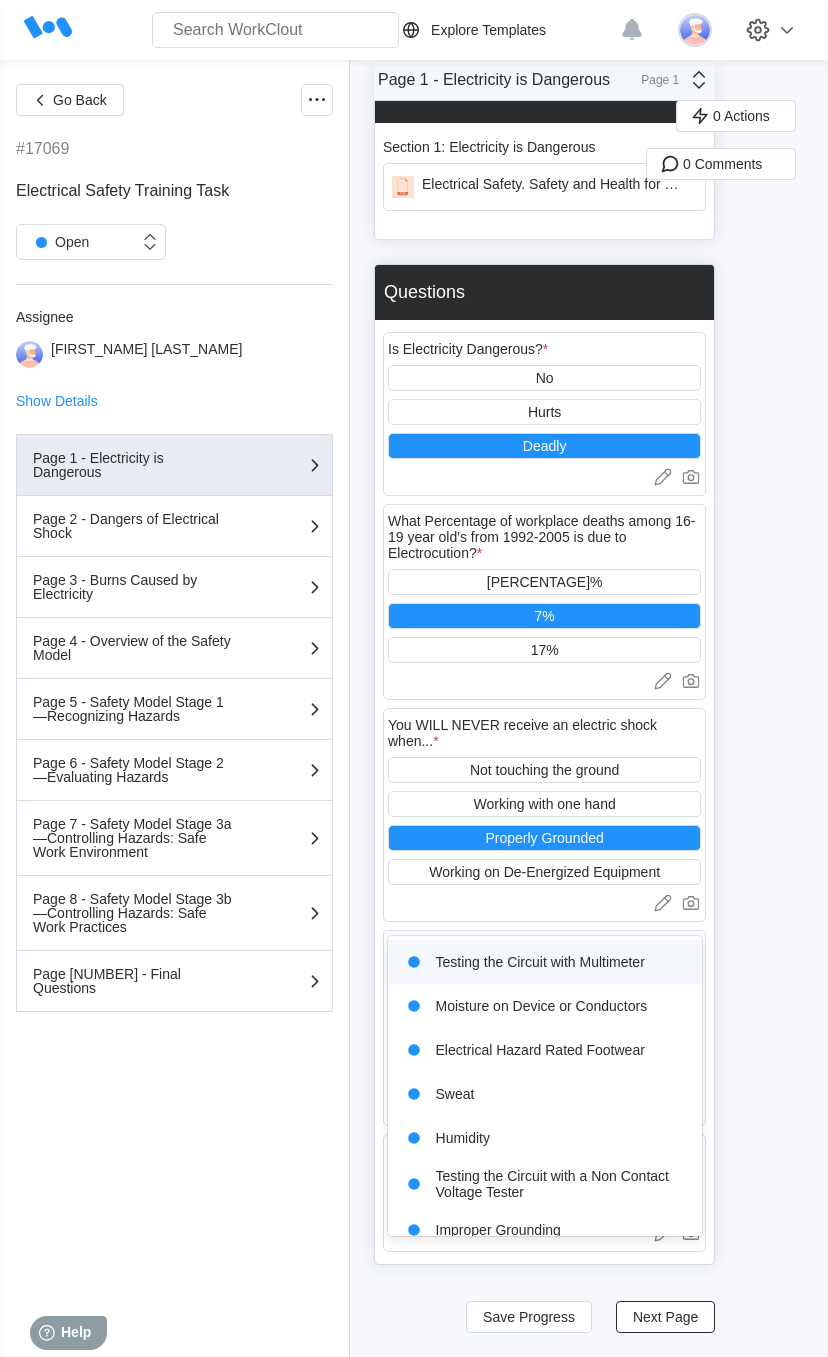 click on "0 Actions 0 Comments" at bounding box center [779, 617] 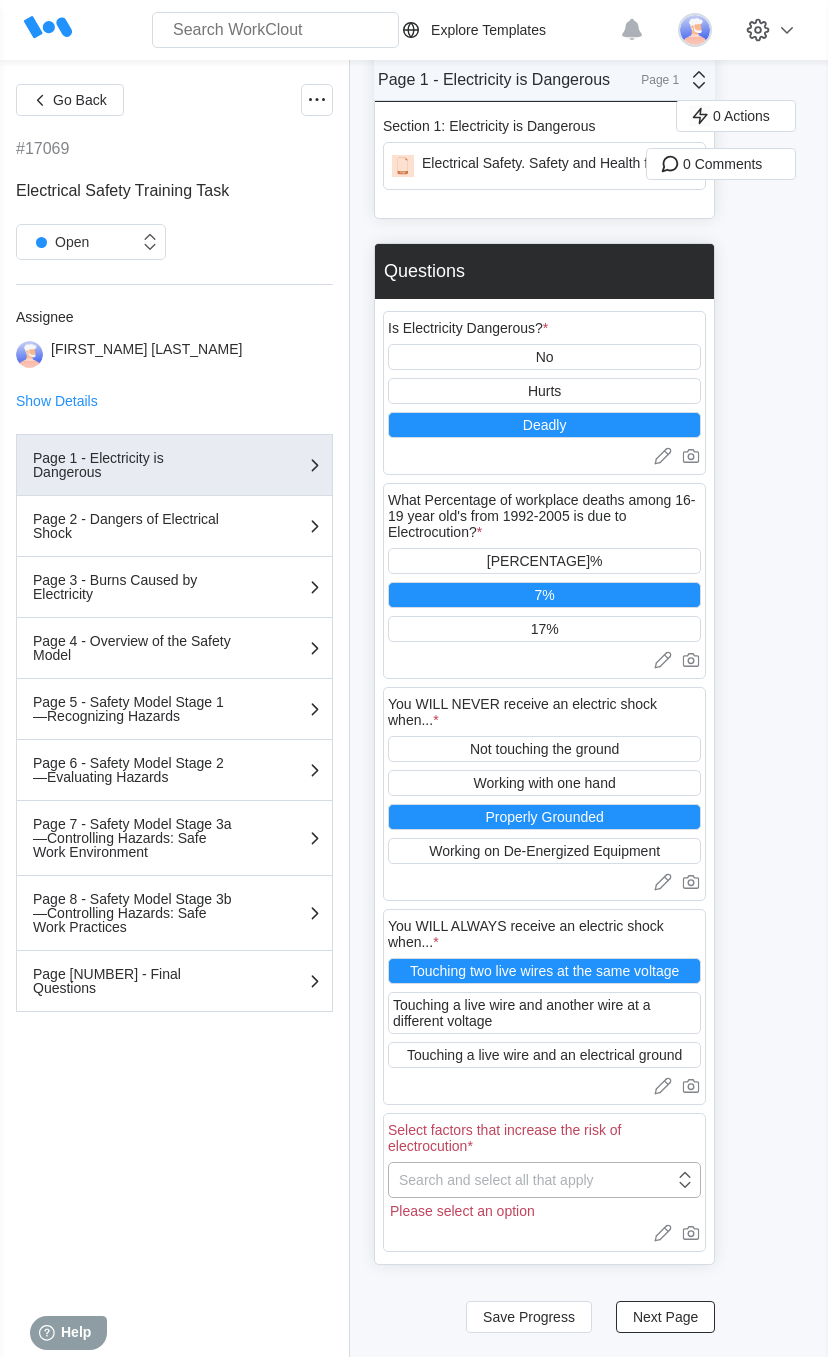click 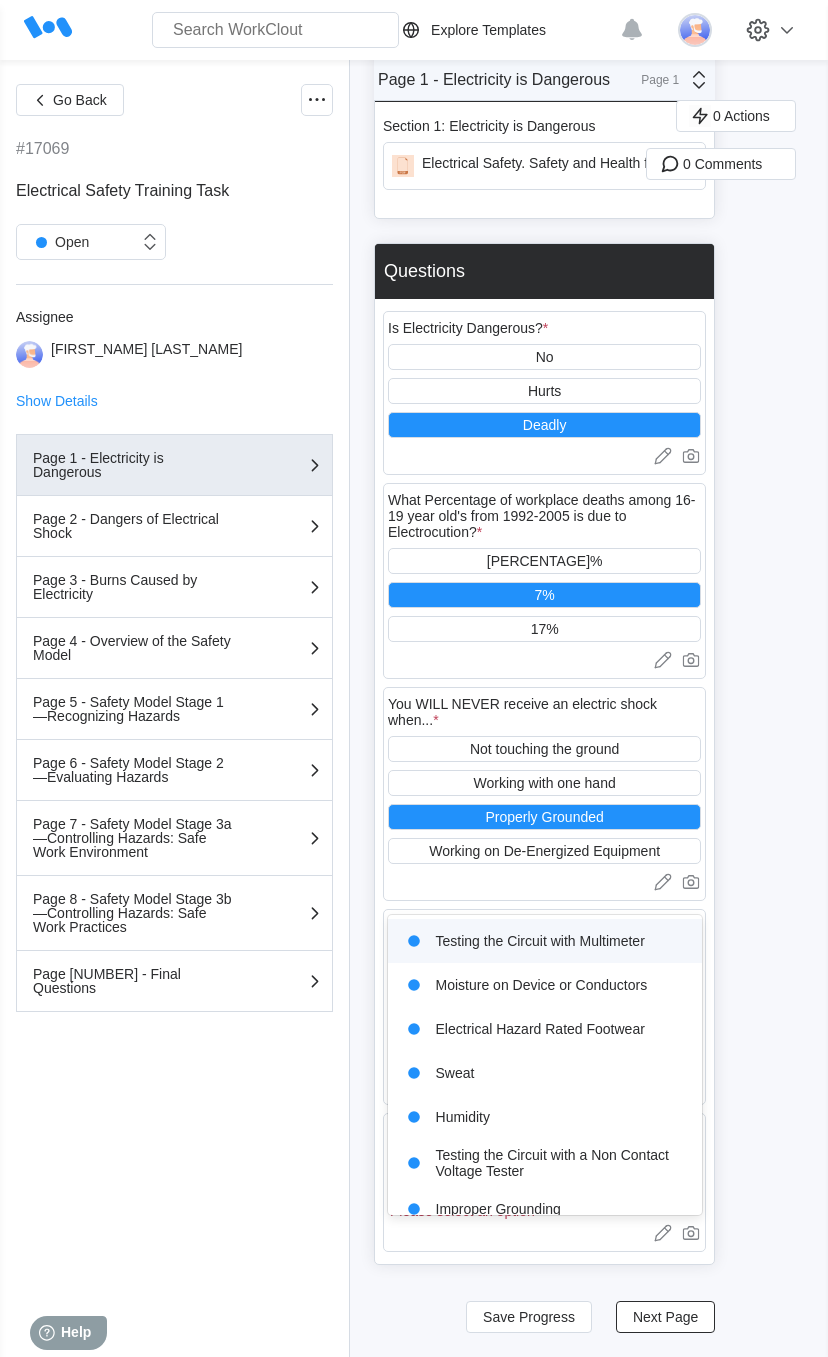 click on "0 Actions 0 Comments" at bounding box center [779, 607] 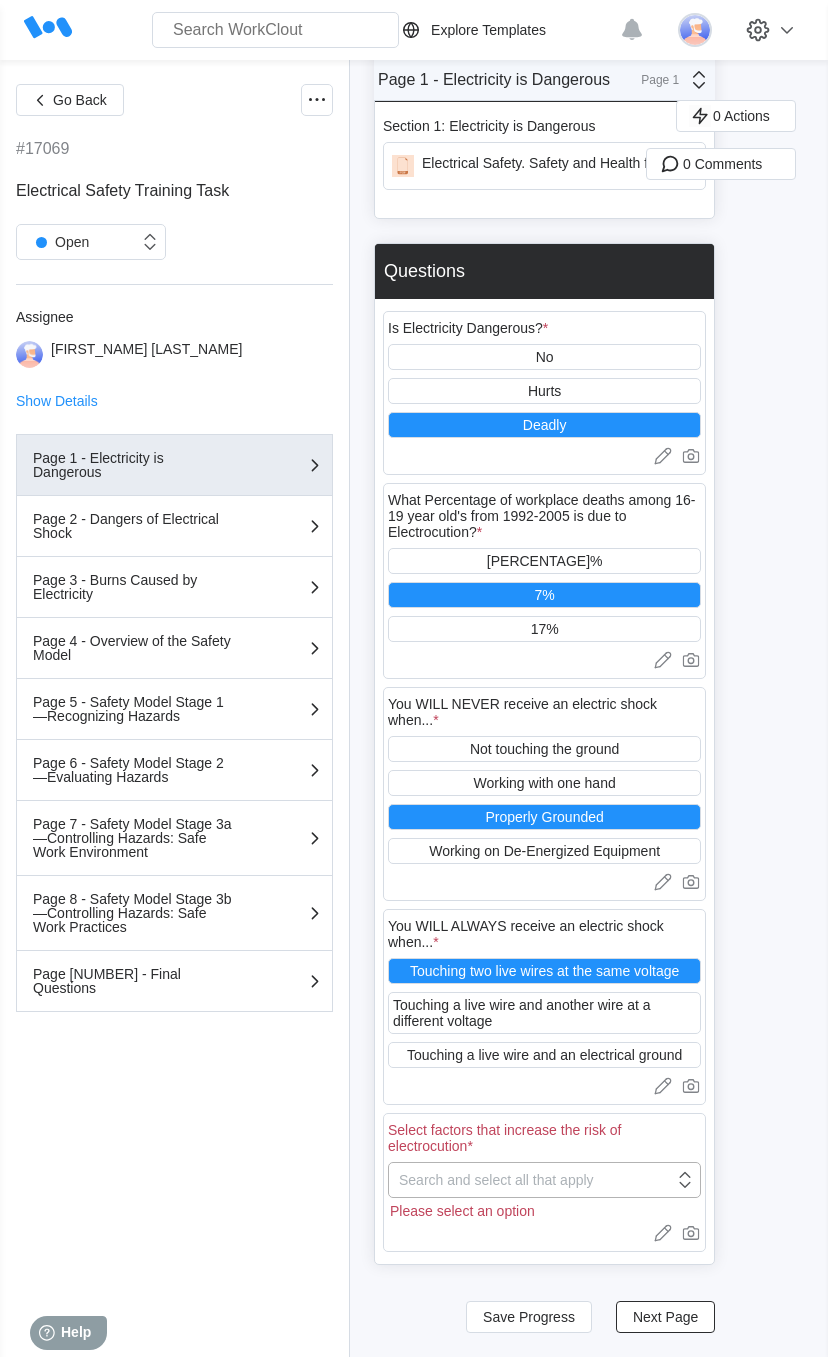 drag, startPoint x: 698, startPoint y: 1193, endPoint x: 688, endPoint y: 1198, distance: 11.18034 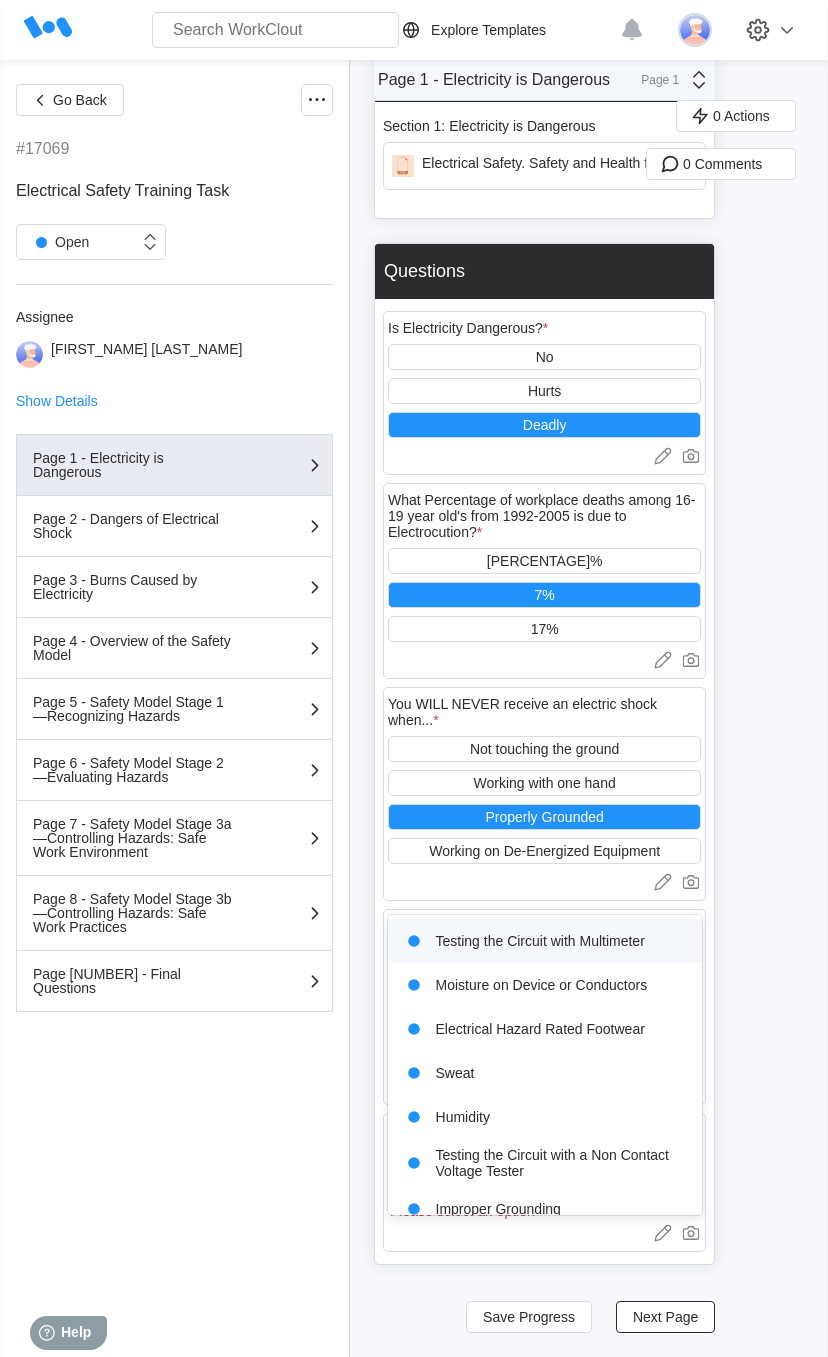 click 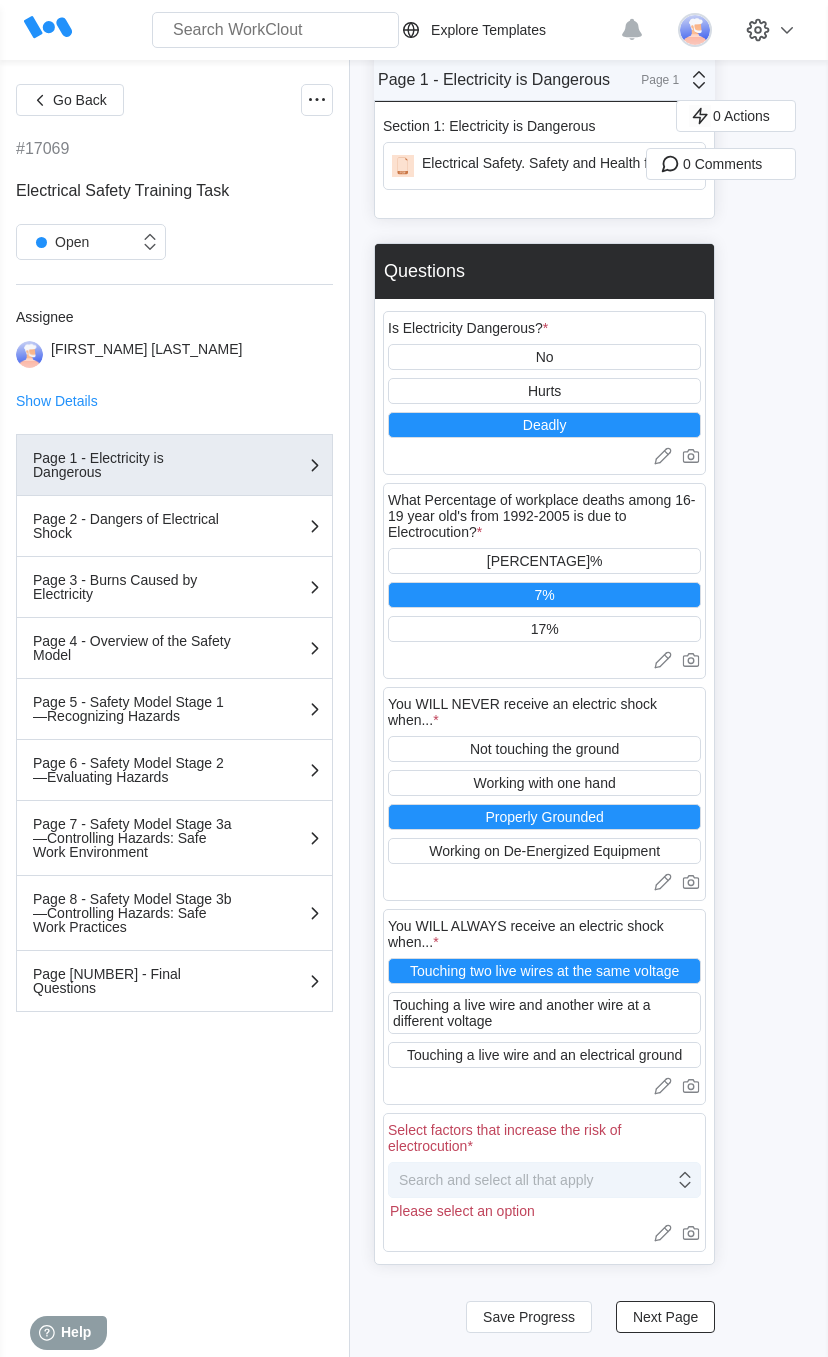 click 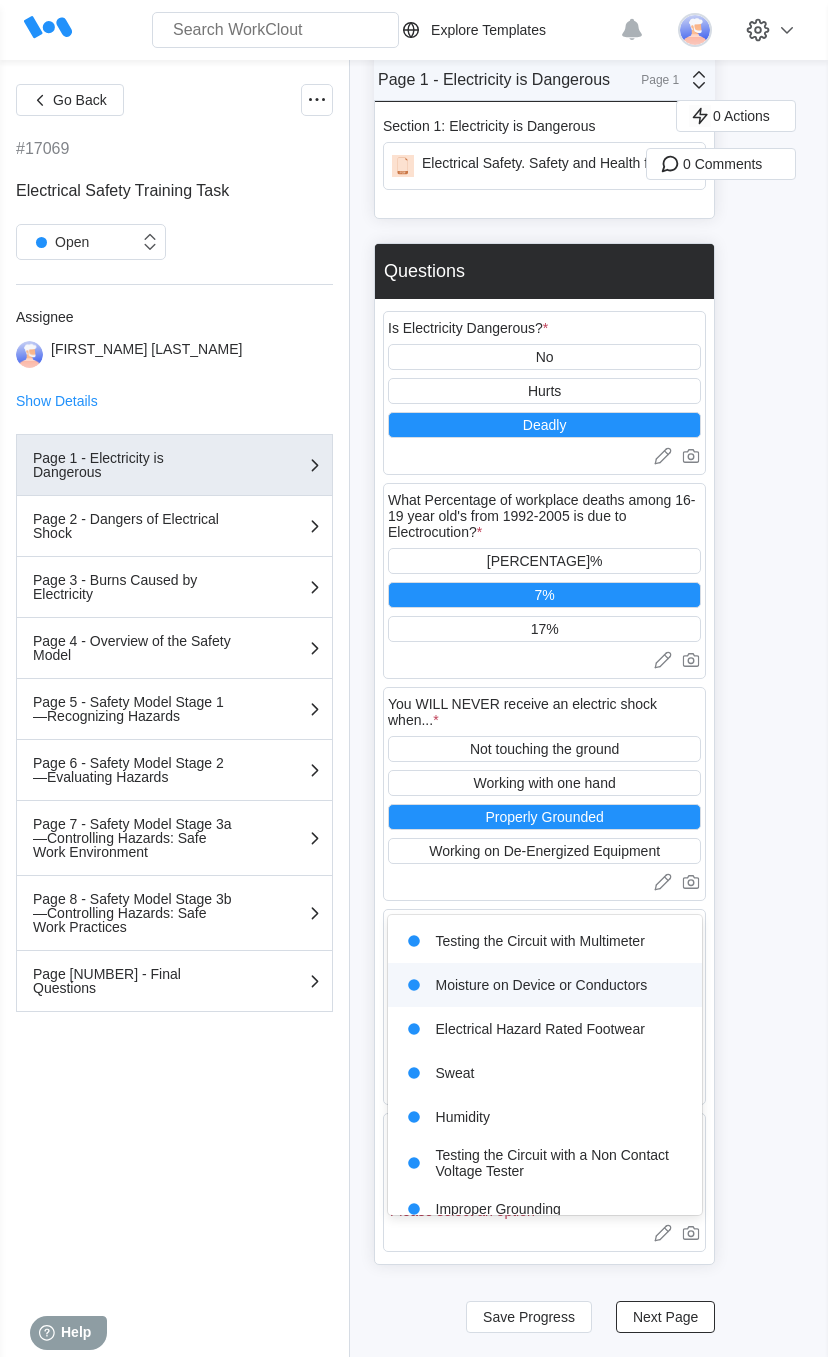 click on "Moisture on Device or Conductors" at bounding box center (545, 985) 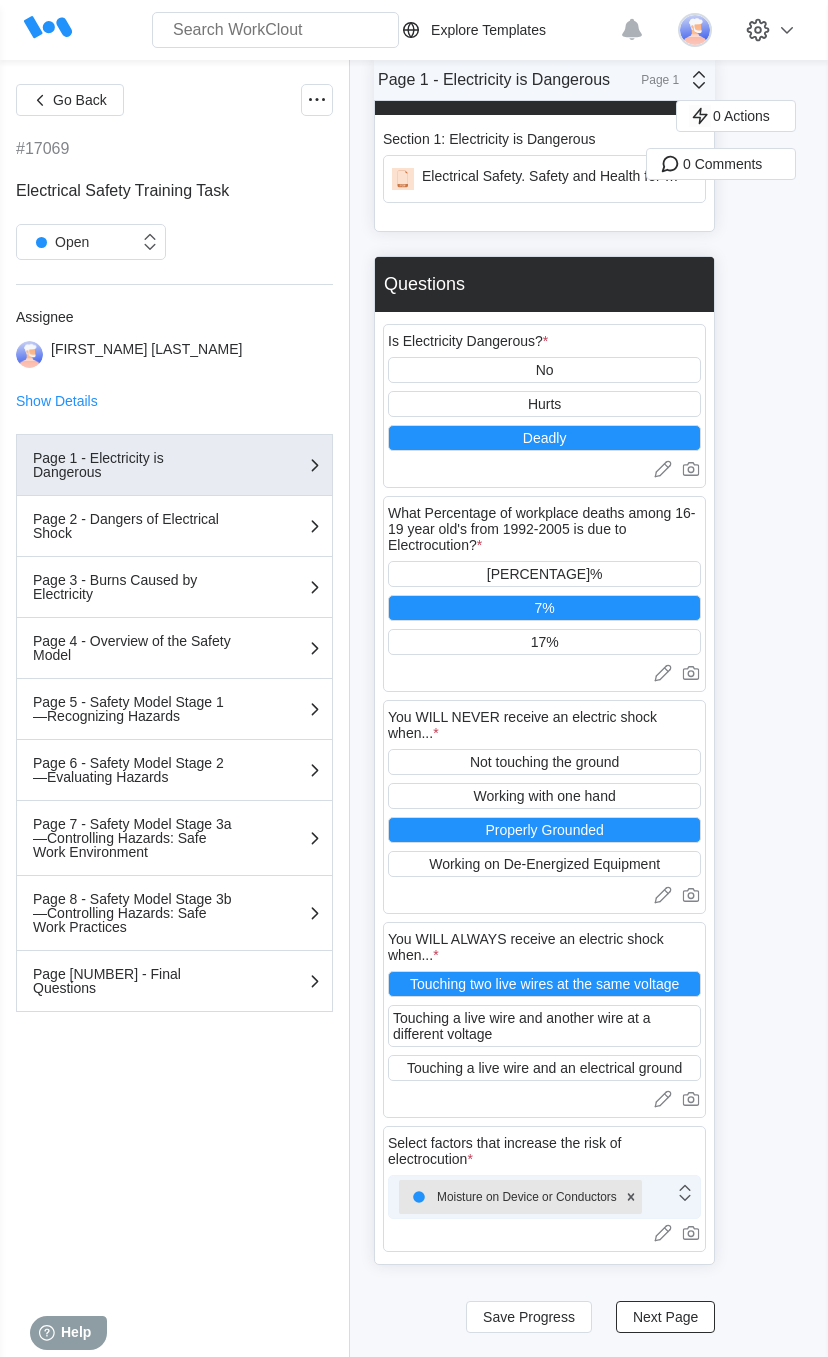 click 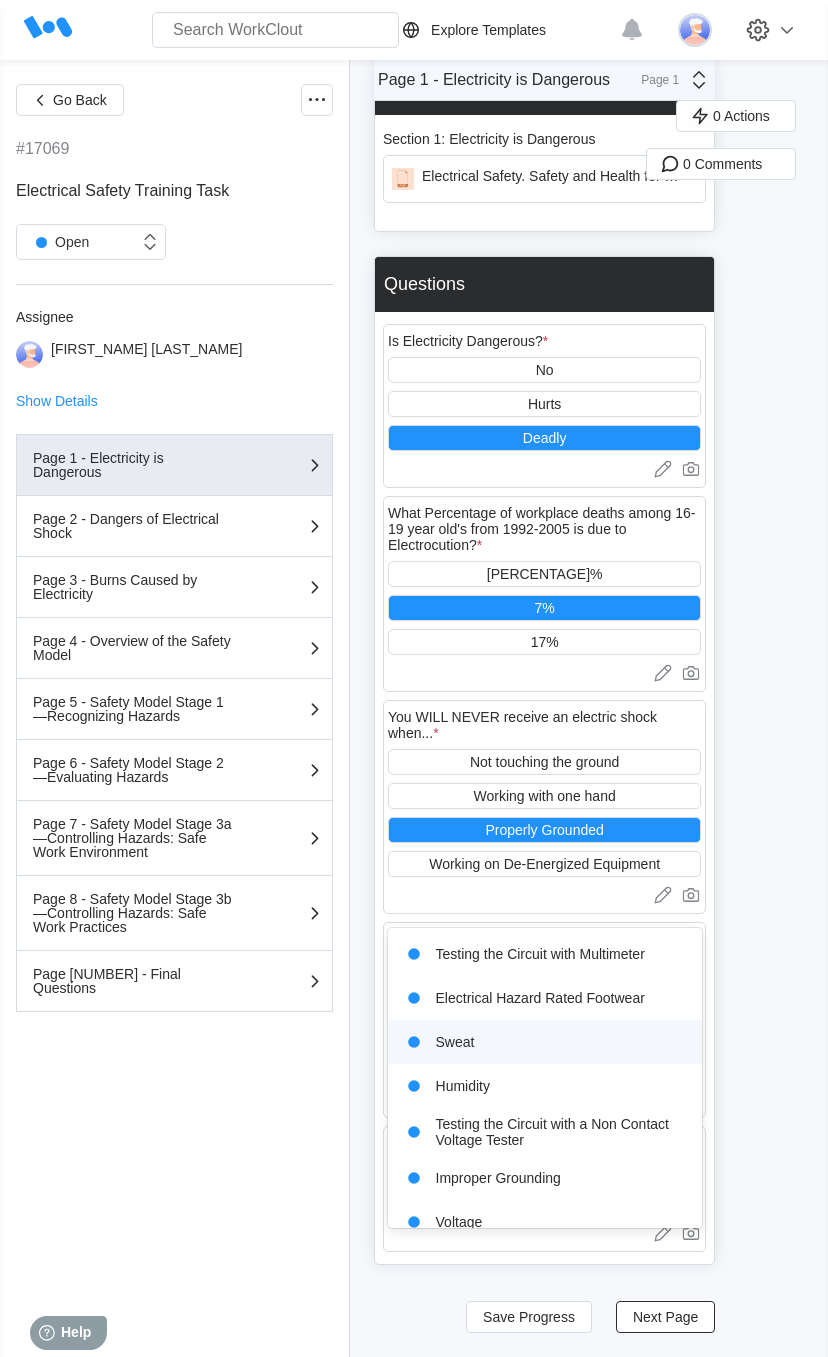 click on "Sweat" at bounding box center (545, 1042) 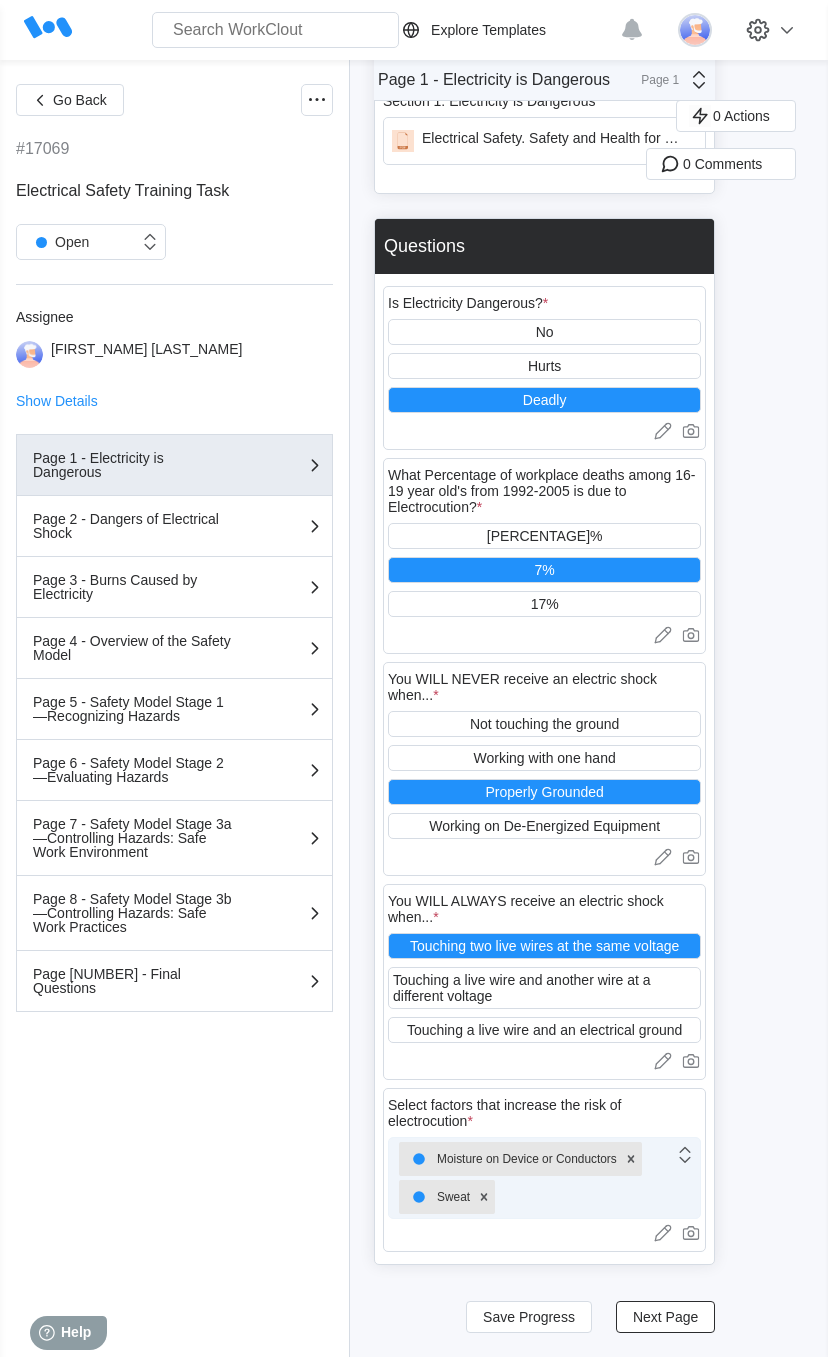 click 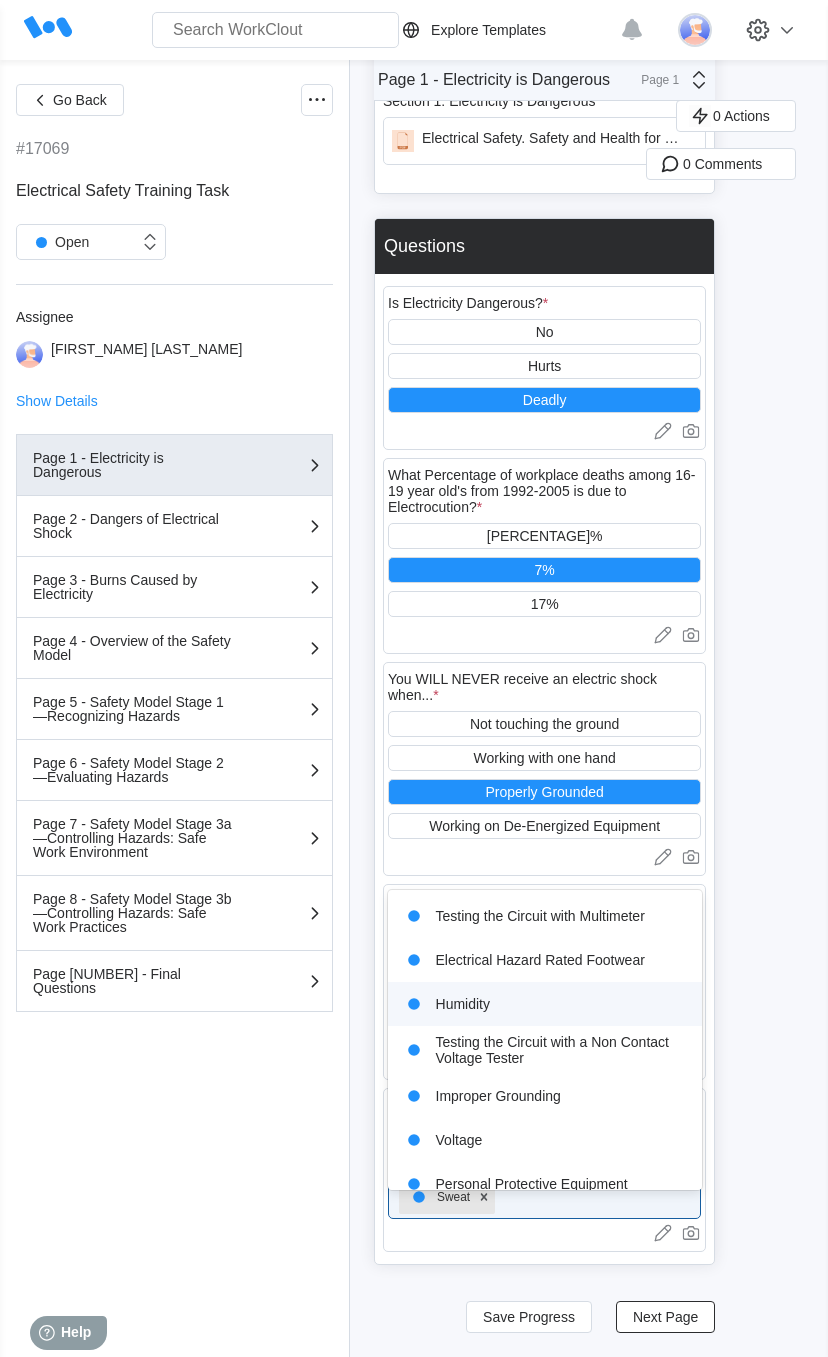 click on "Humidity" at bounding box center [545, 1004] 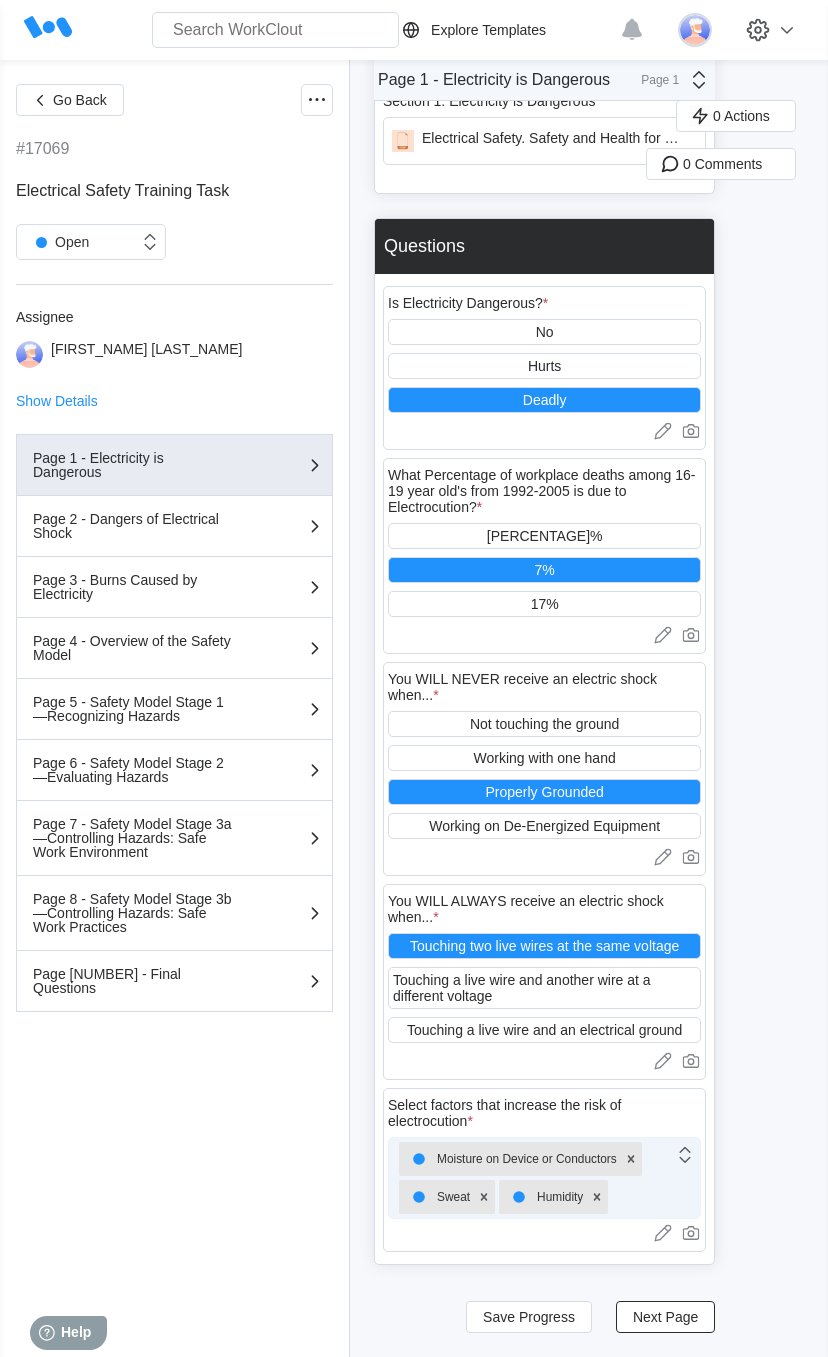 click 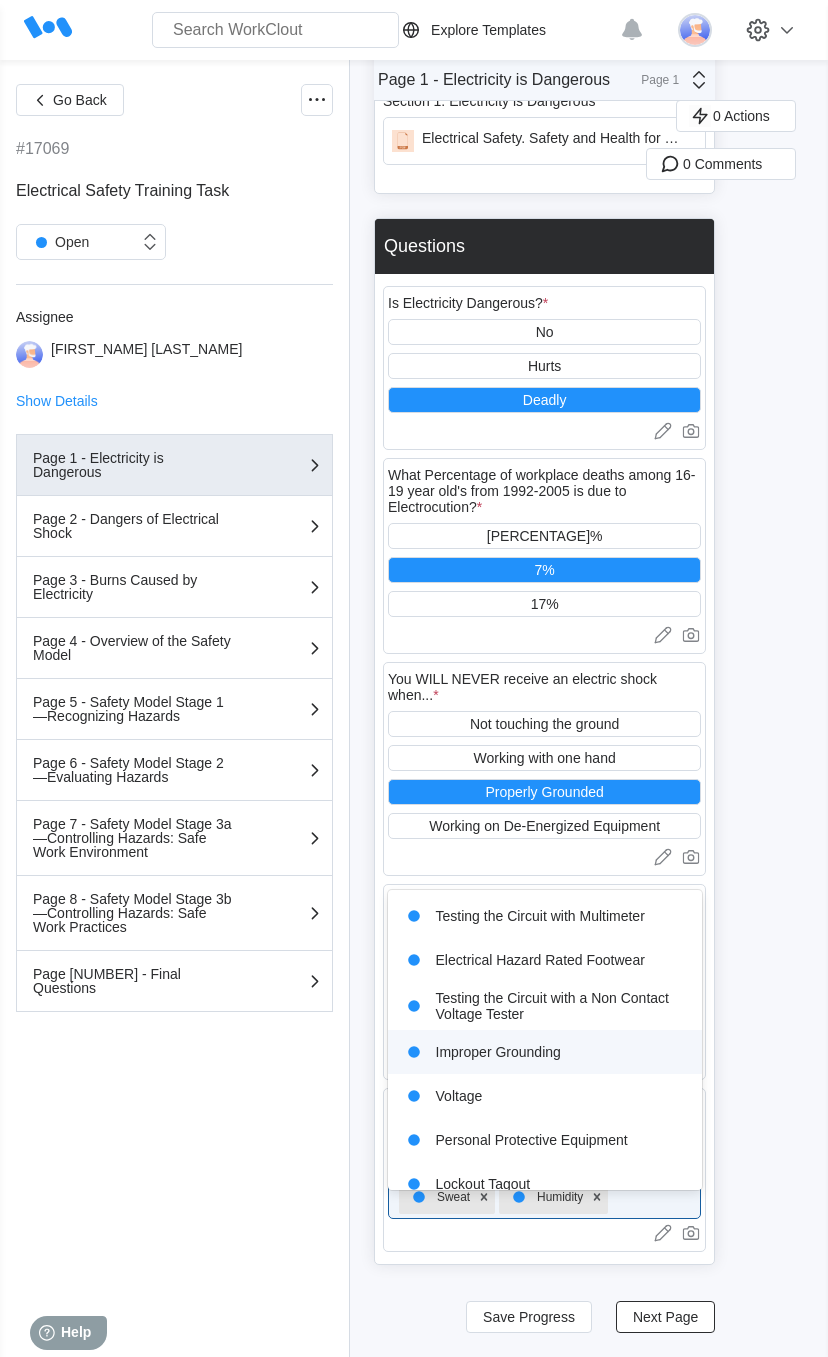 click on "Improper Grounding" at bounding box center (545, 1052) 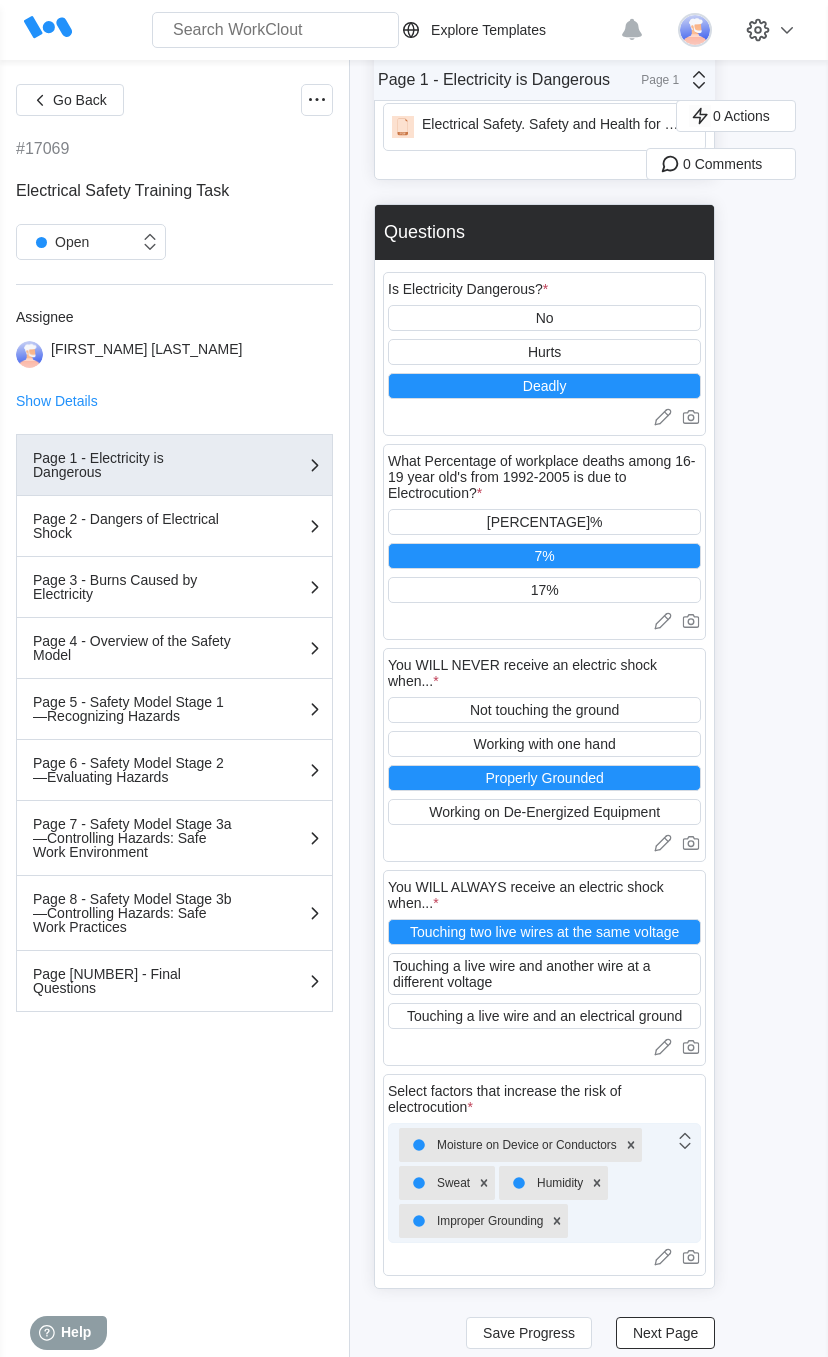 click 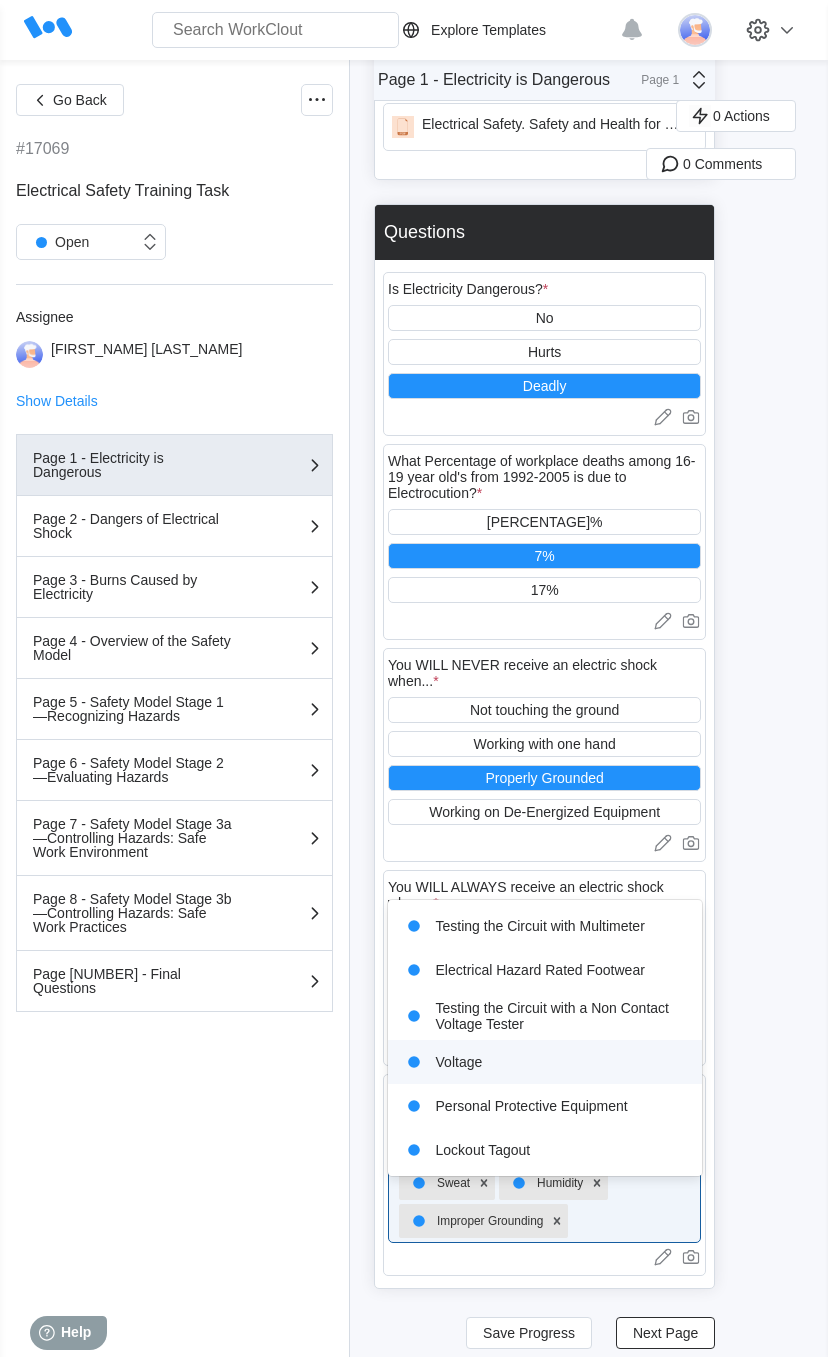 click on "Voltage" at bounding box center [545, 1062] 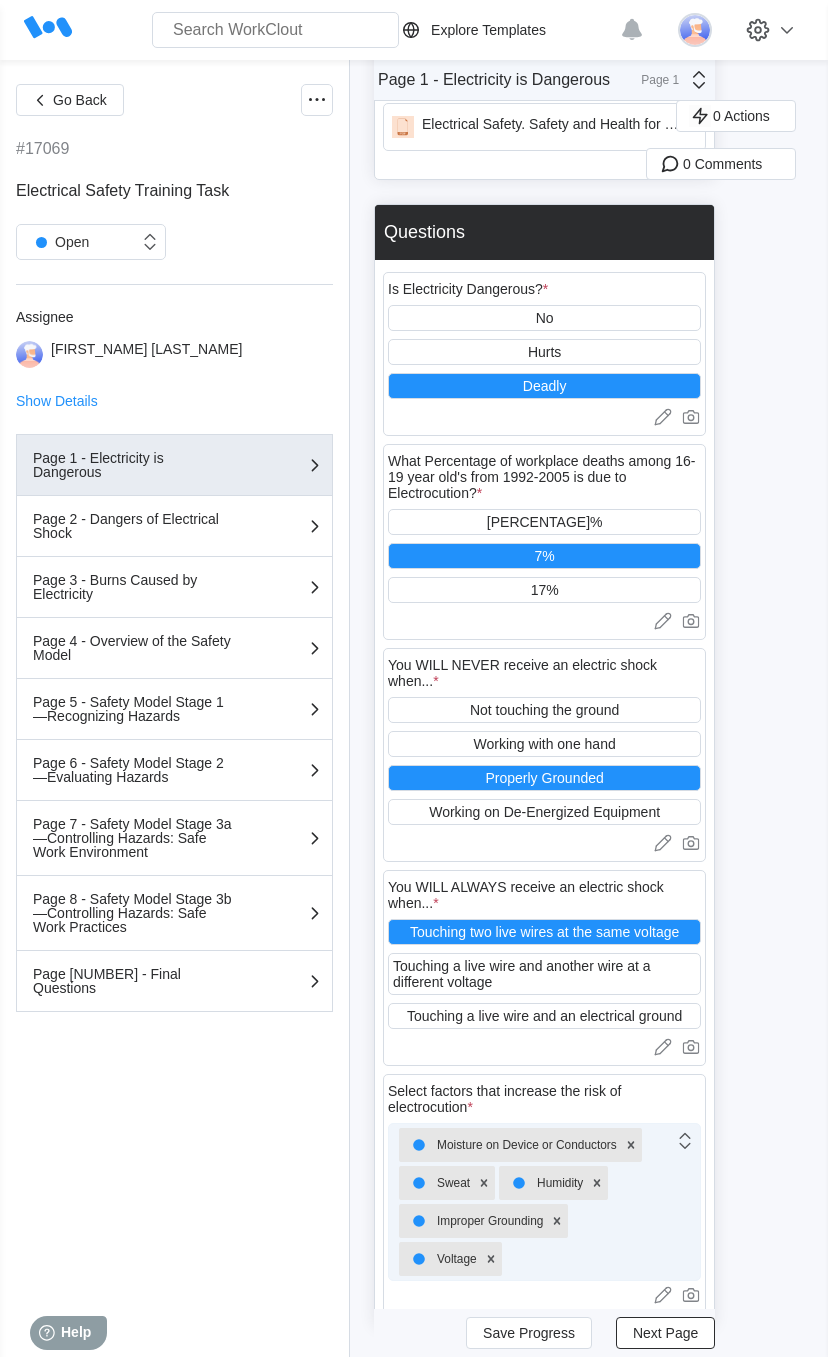 click 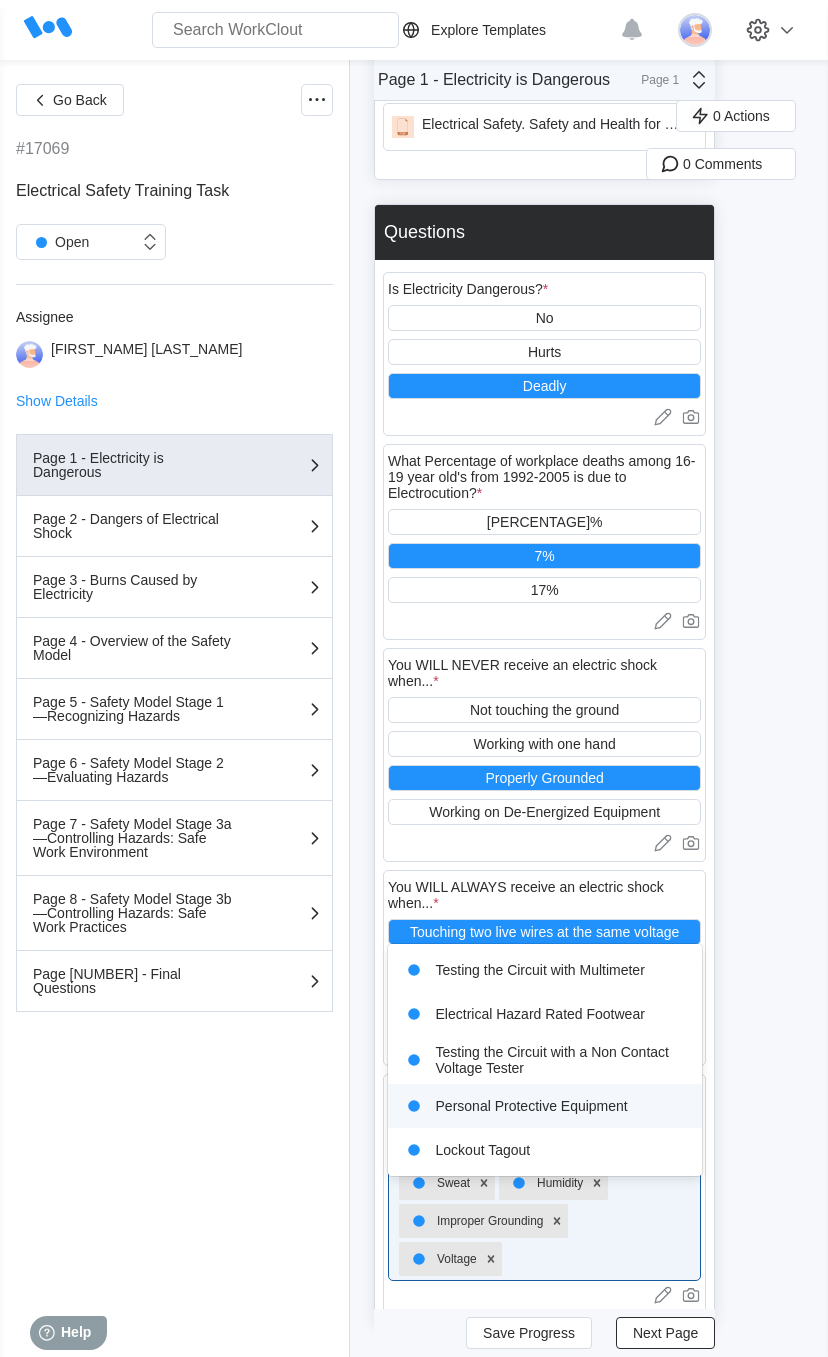 click on "0 Actions 0 Comments" at bounding box center [779, 618] 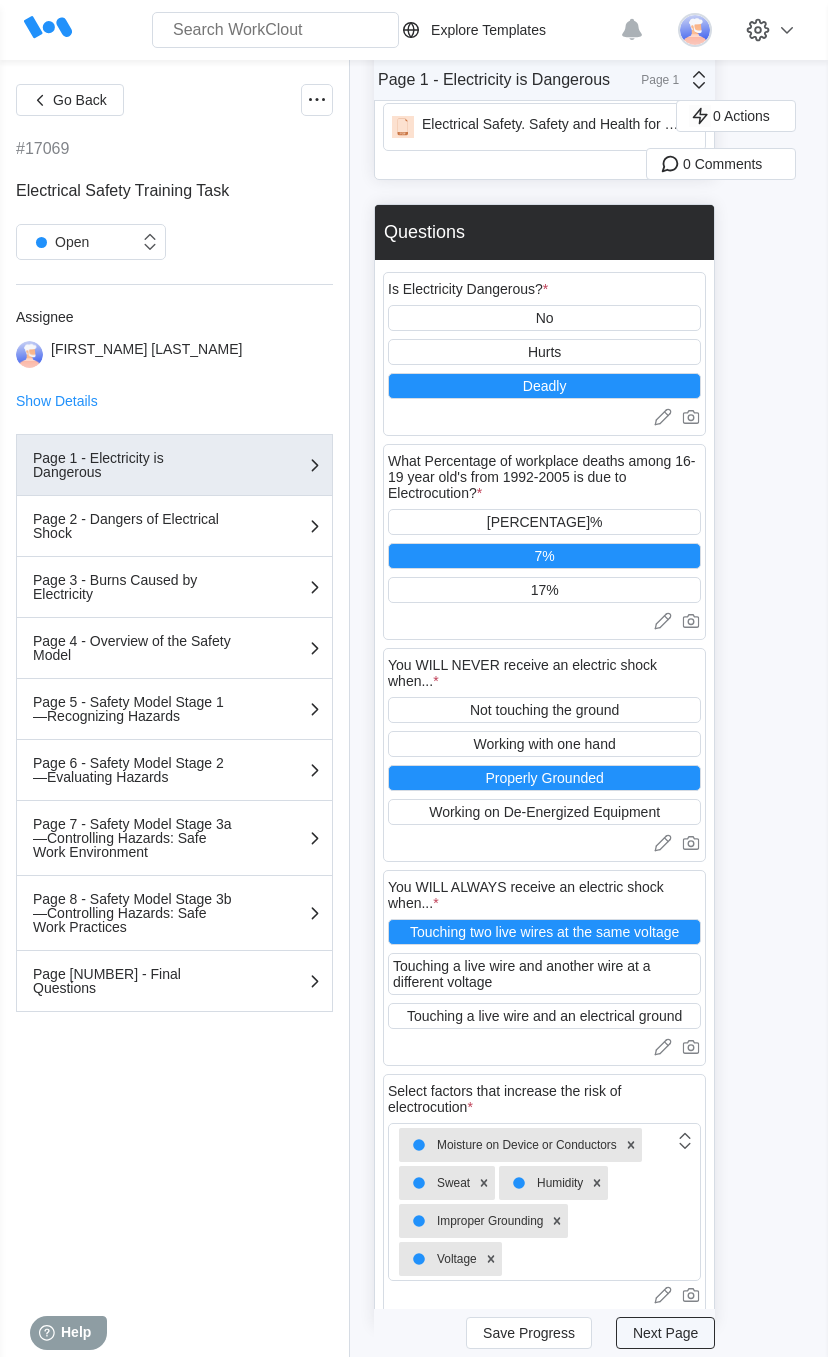 click on "Next Page" at bounding box center [665, 1333] 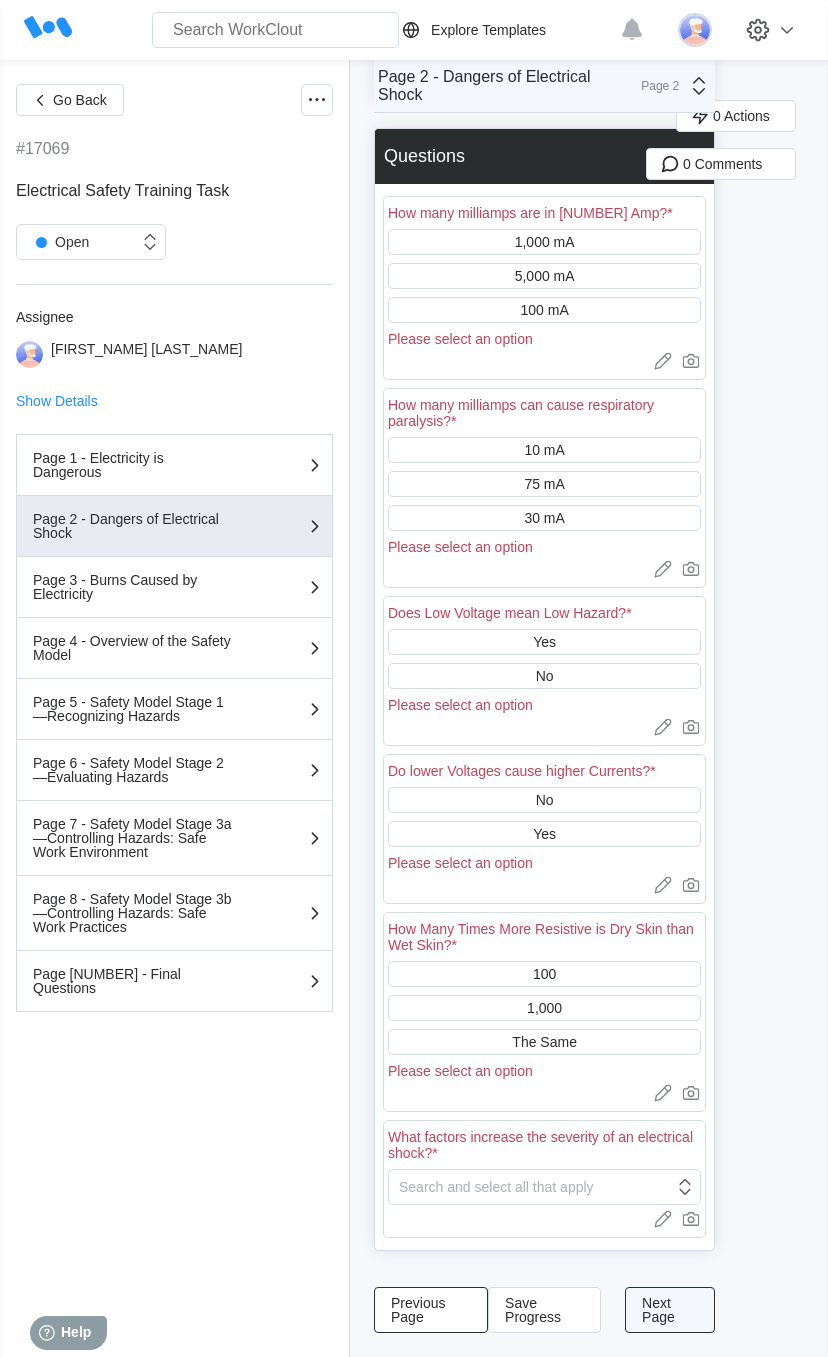 scroll, scrollTop: 233, scrollLeft: 0, axis: vertical 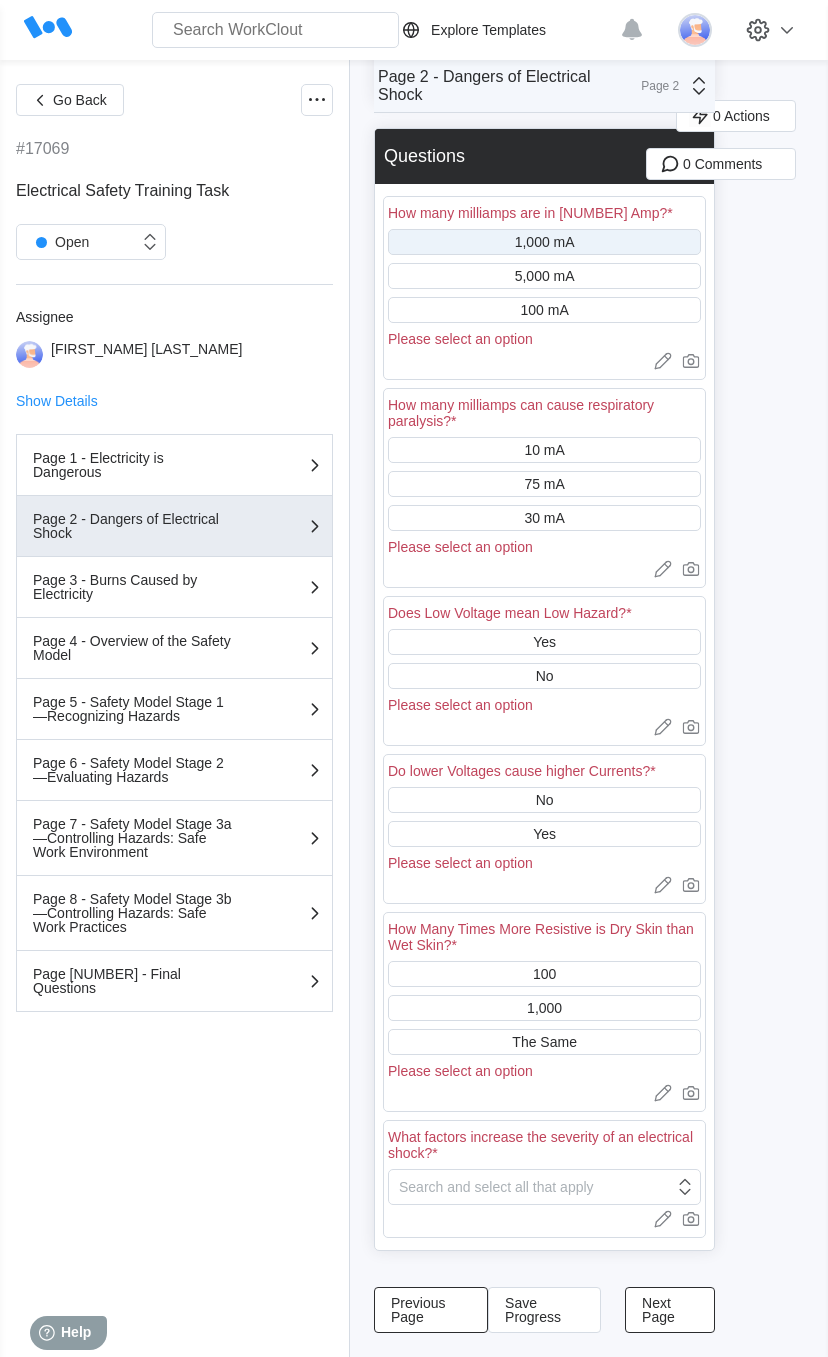 click on "1,000 mA" at bounding box center (544, 242) 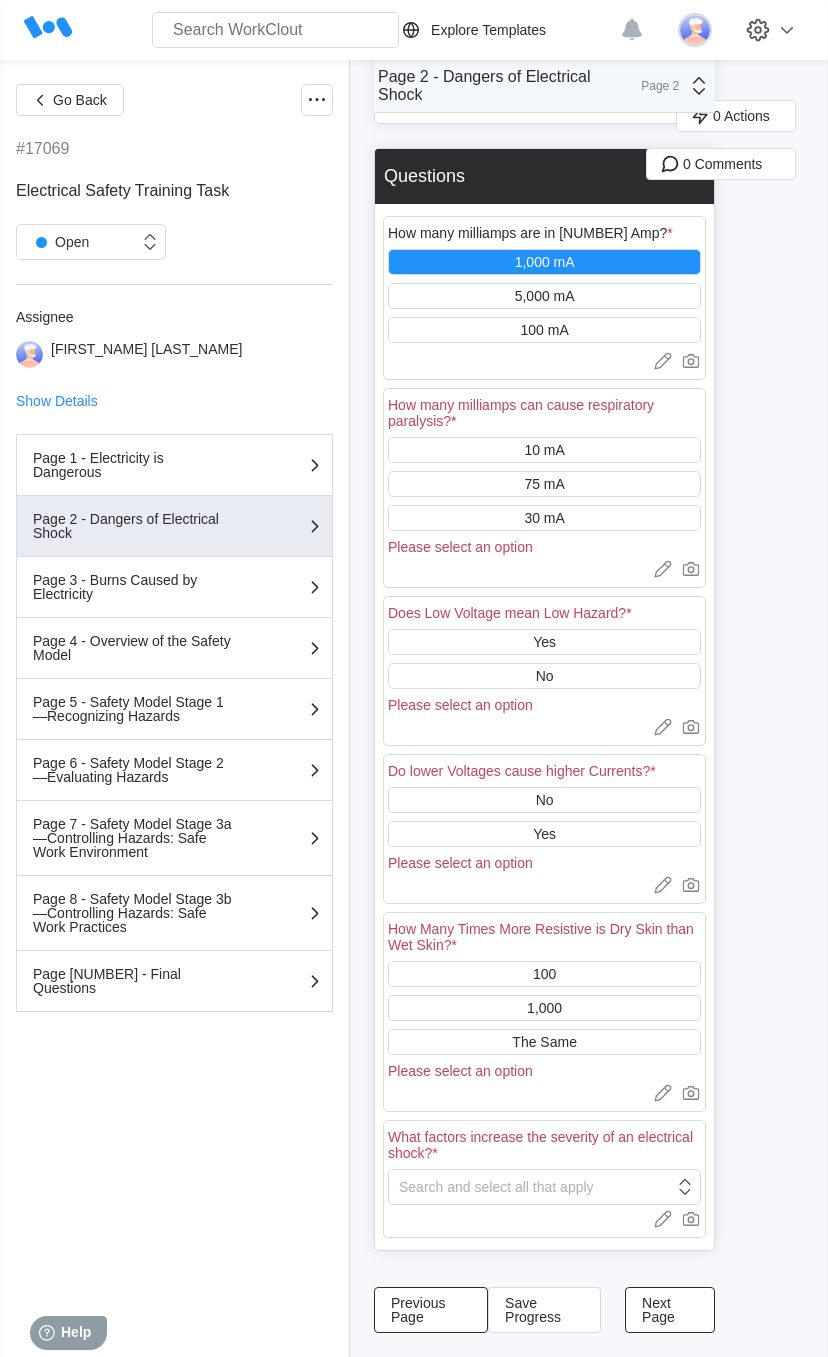 scroll, scrollTop: 213, scrollLeft: 0, axis: vertical 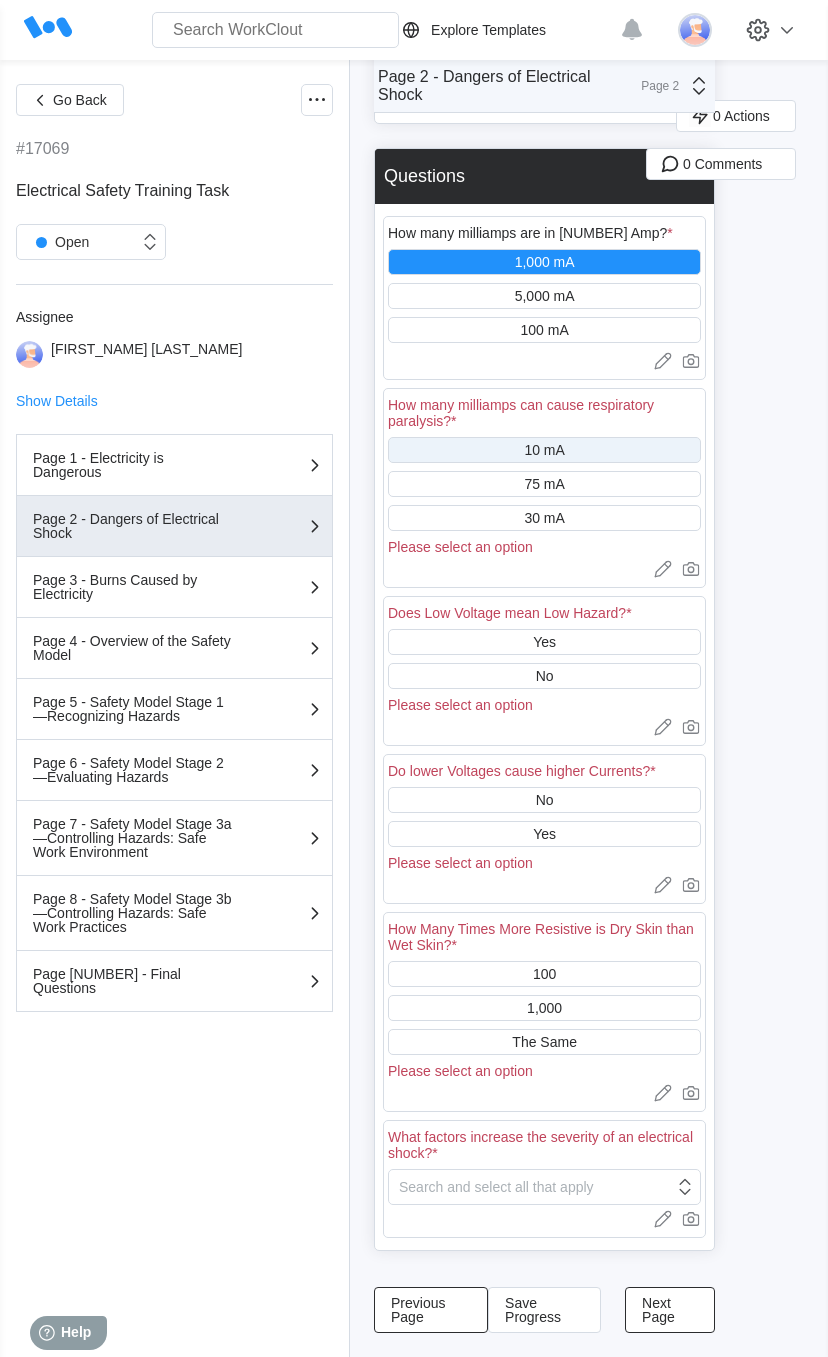 click on "10 mA" at bounding box center (544, 450) 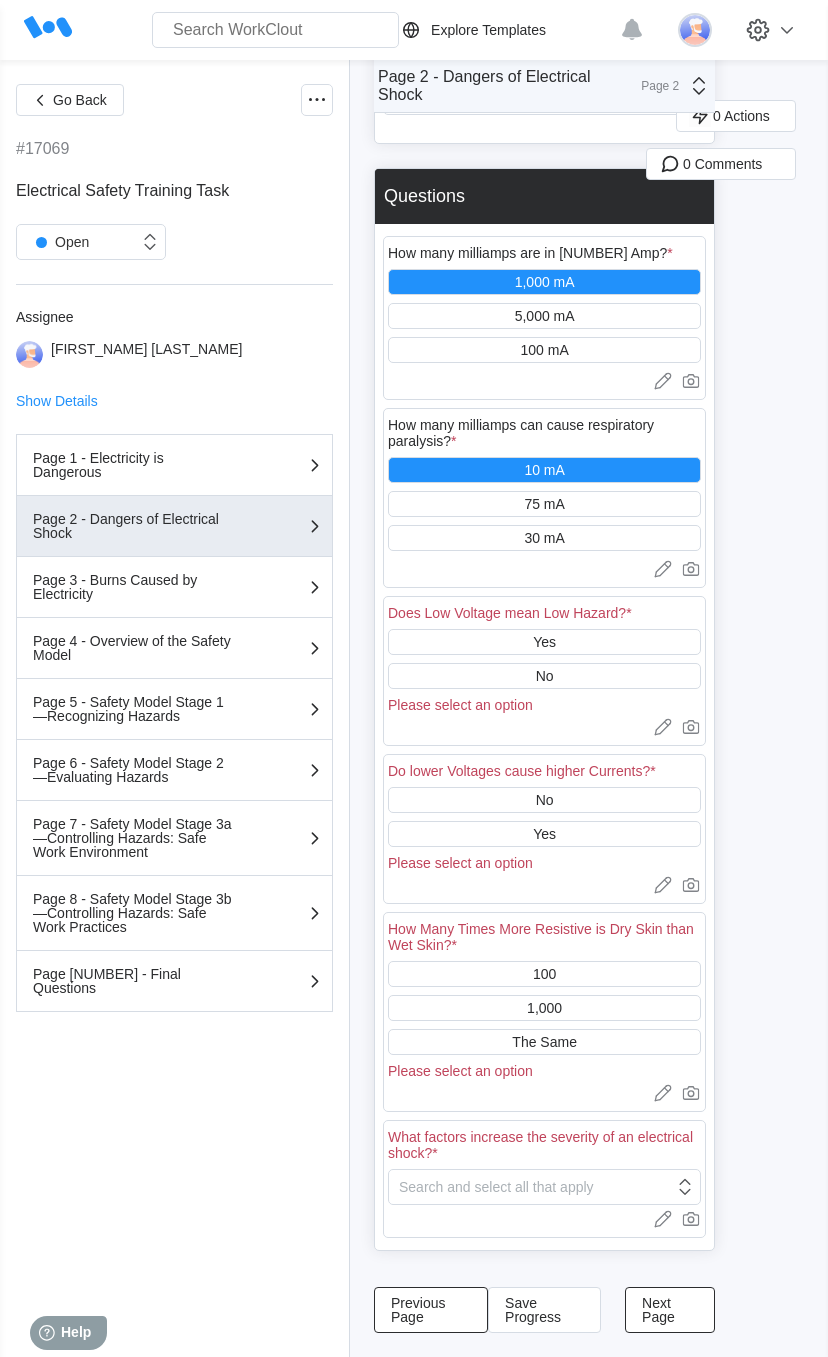 scroll, scrollTop: 191, scrollLeft: 0, axis: vertical 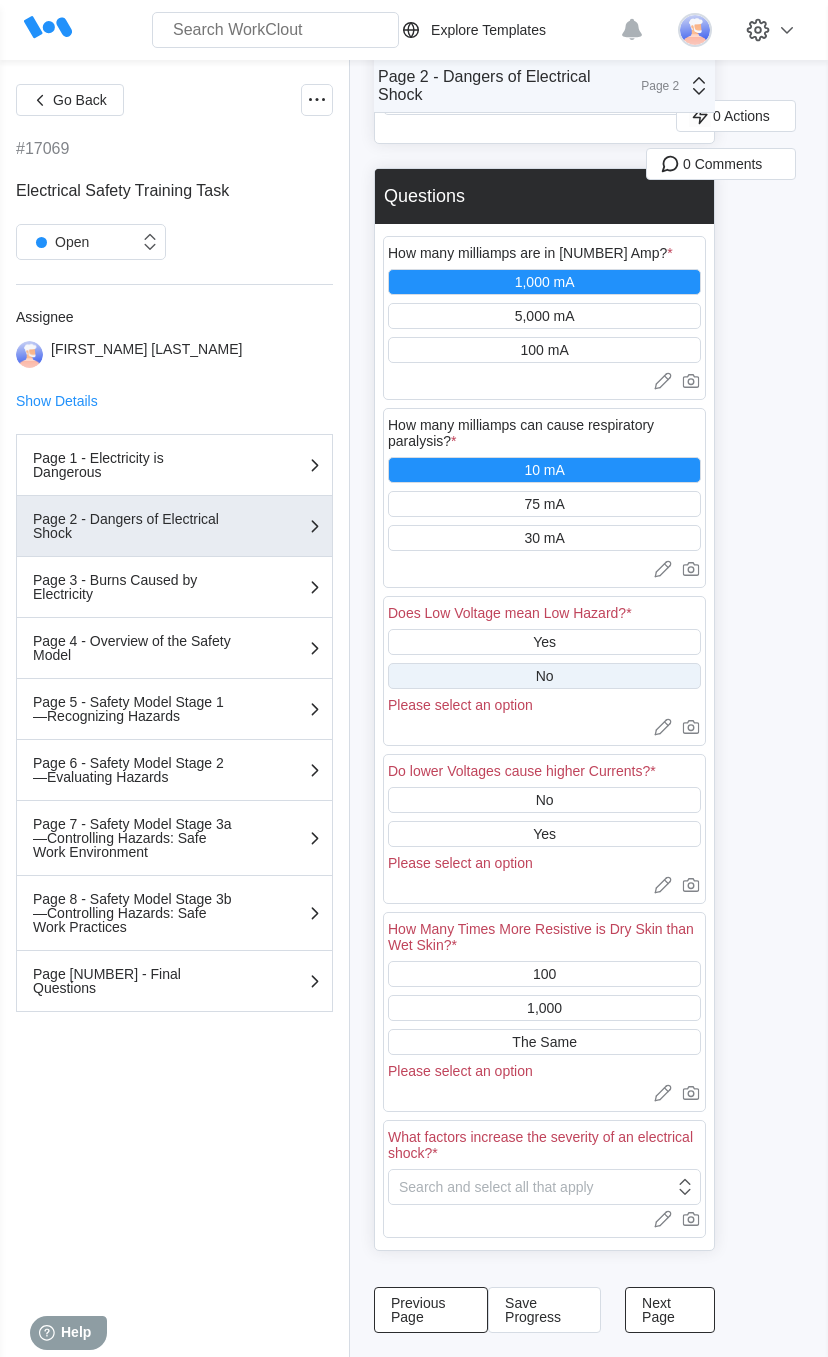 click on "No" at bounding box center (544, 676) 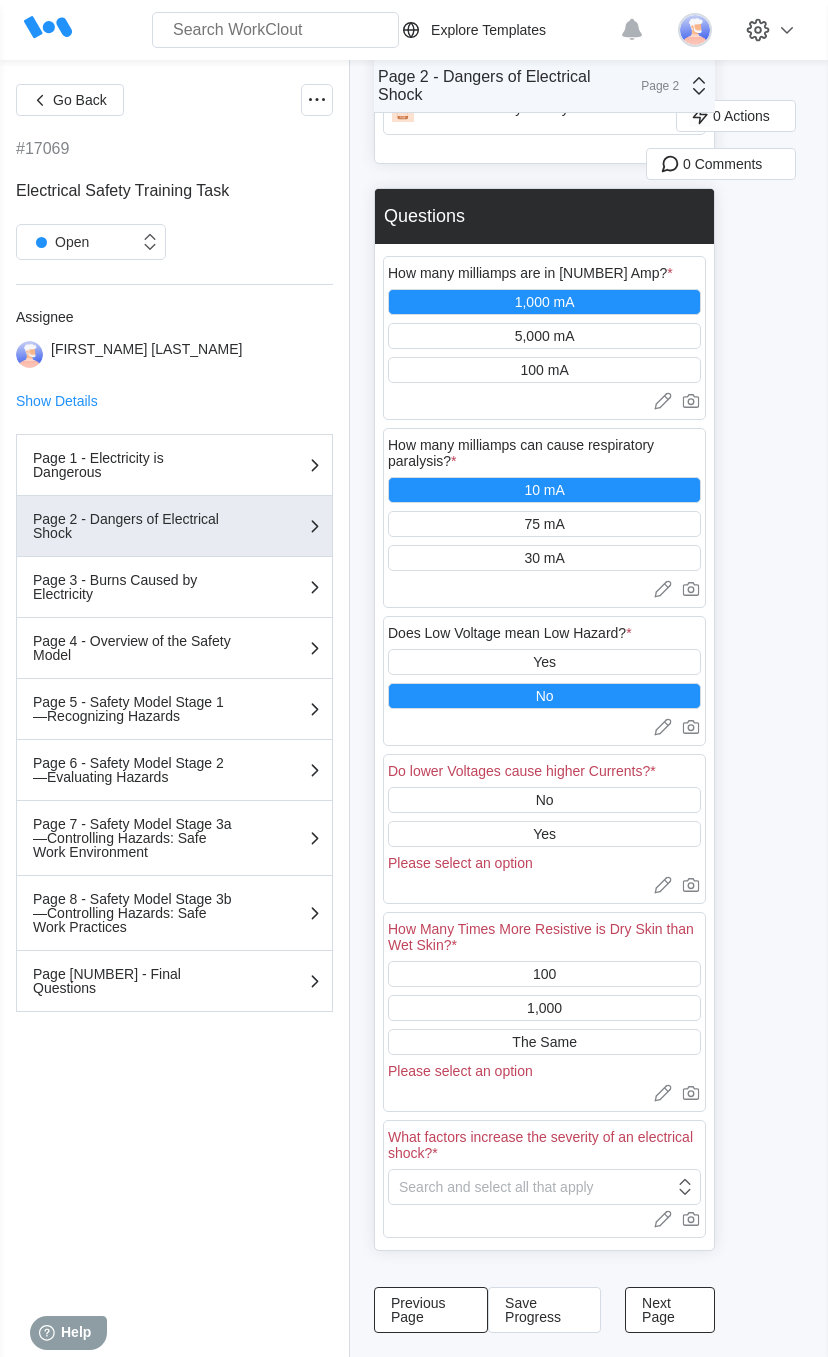 scroll, scrollTop: 170, scrollLeft: 0, axis: vertical 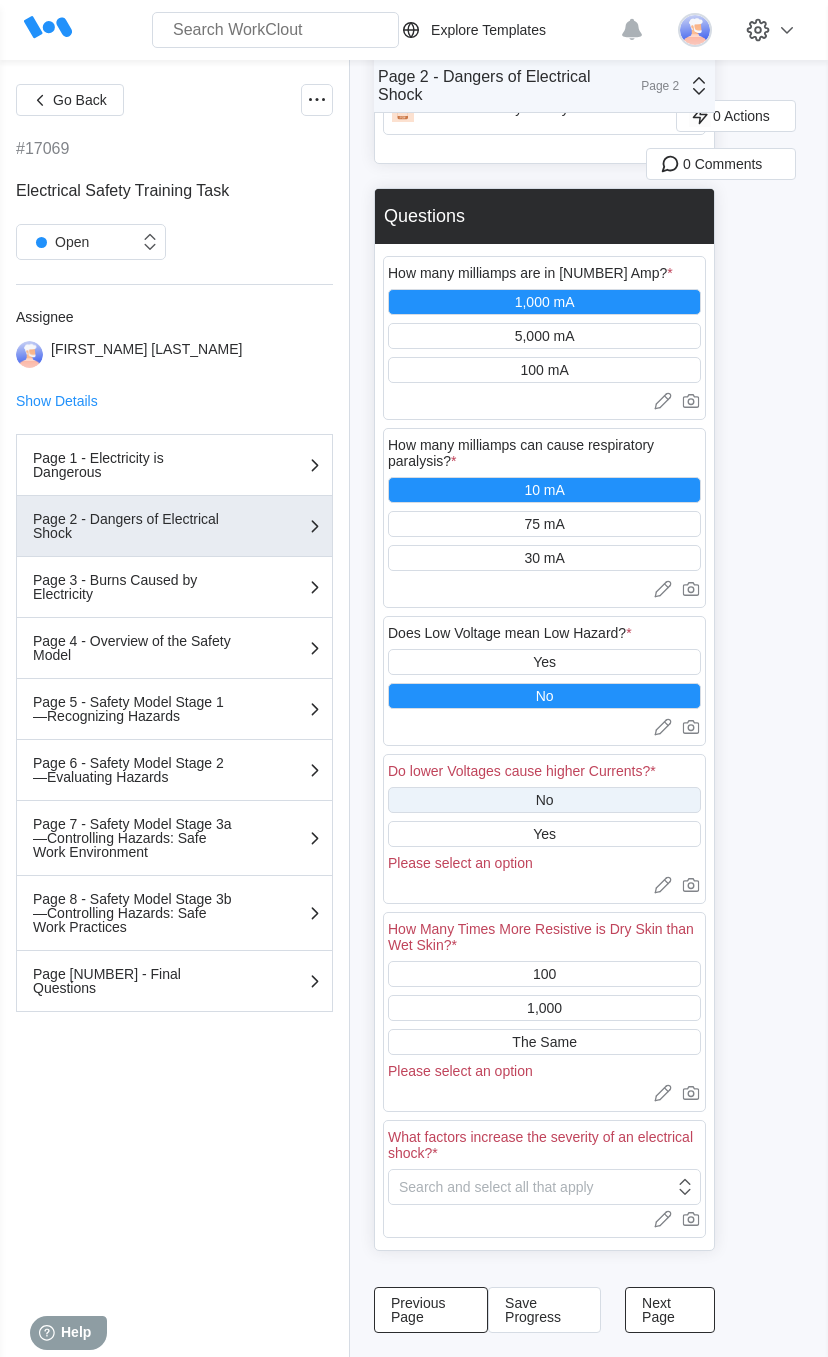 click on "No" at bounding box center [544, 800] 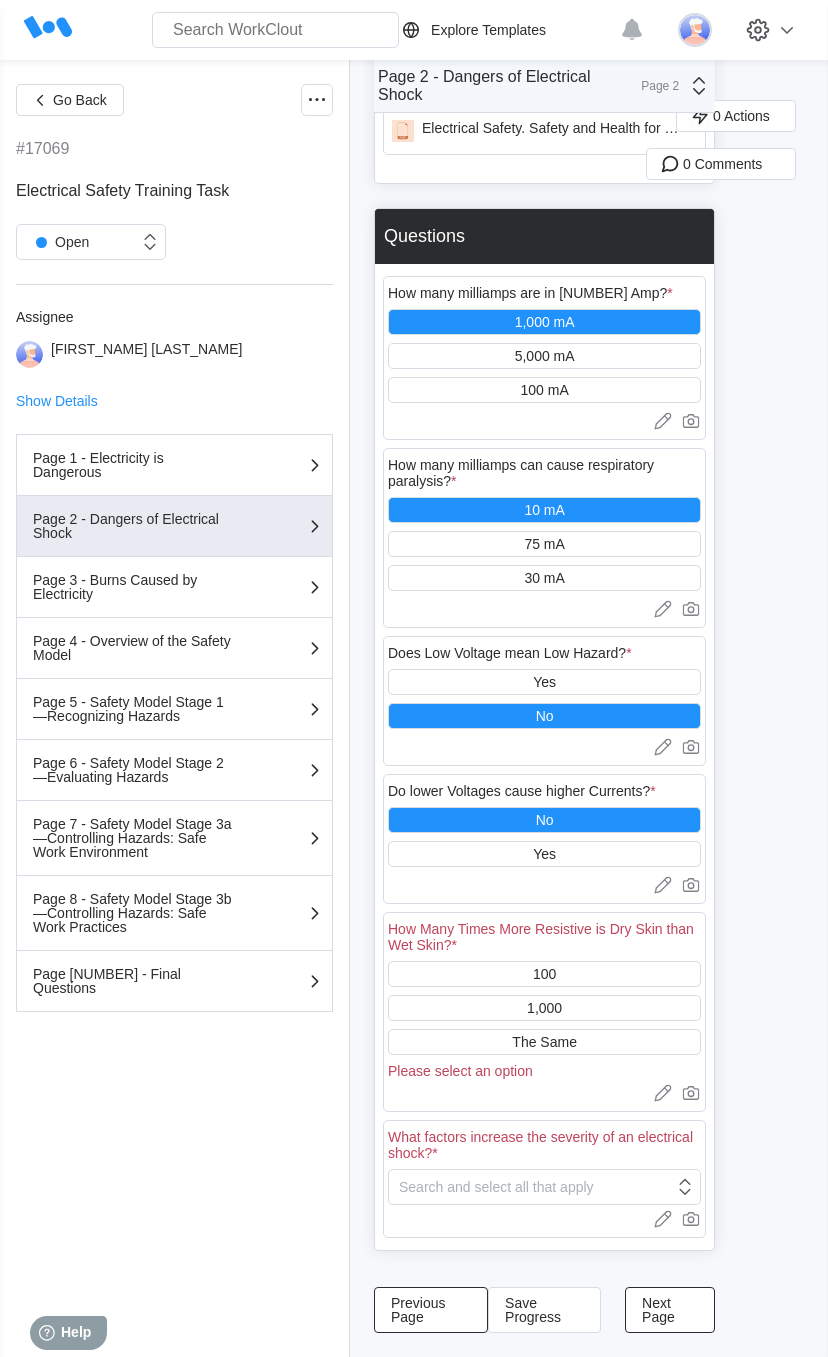 scroll, scrollTop: 150, scrollLeft: 0, axis: vertical 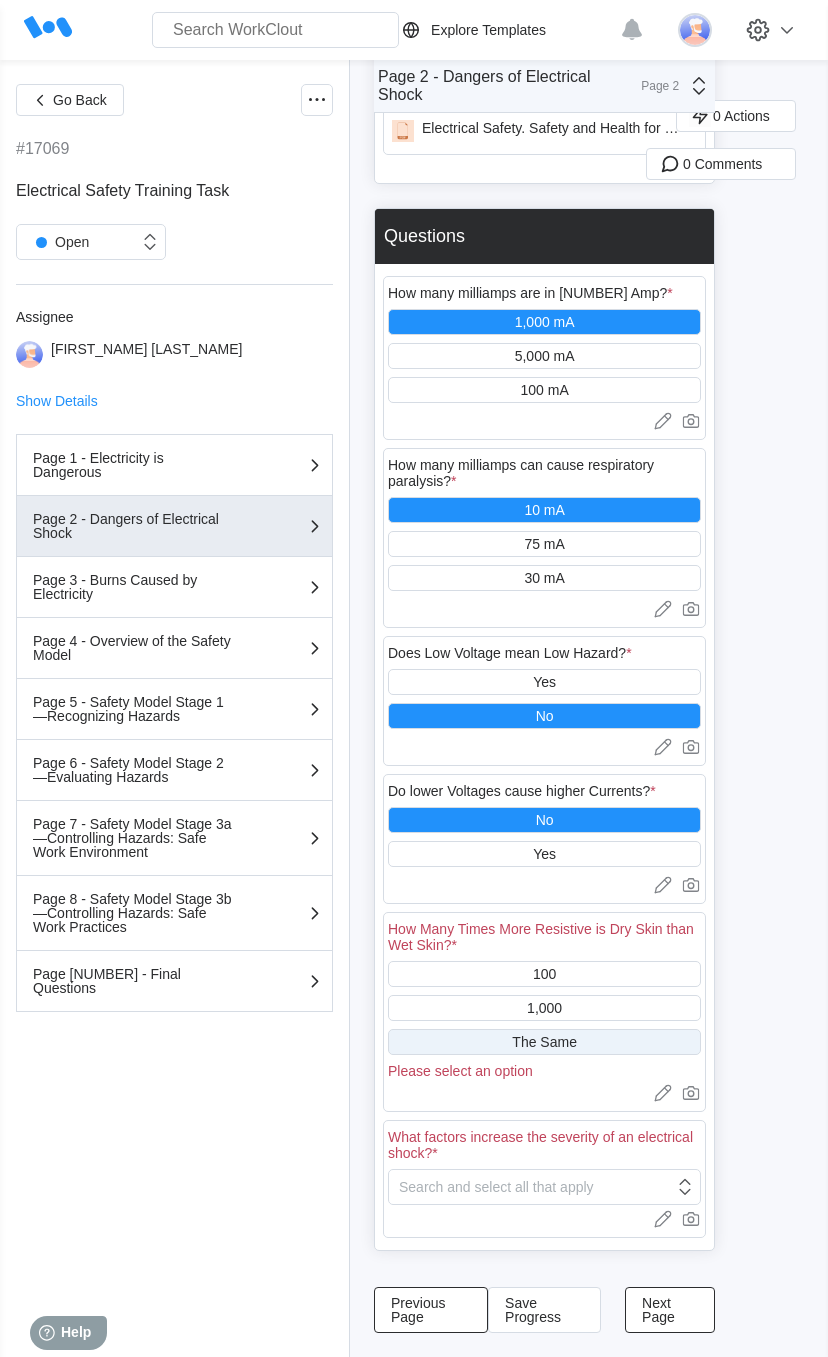 click on "The Same" at bounding box center [544, 1042] 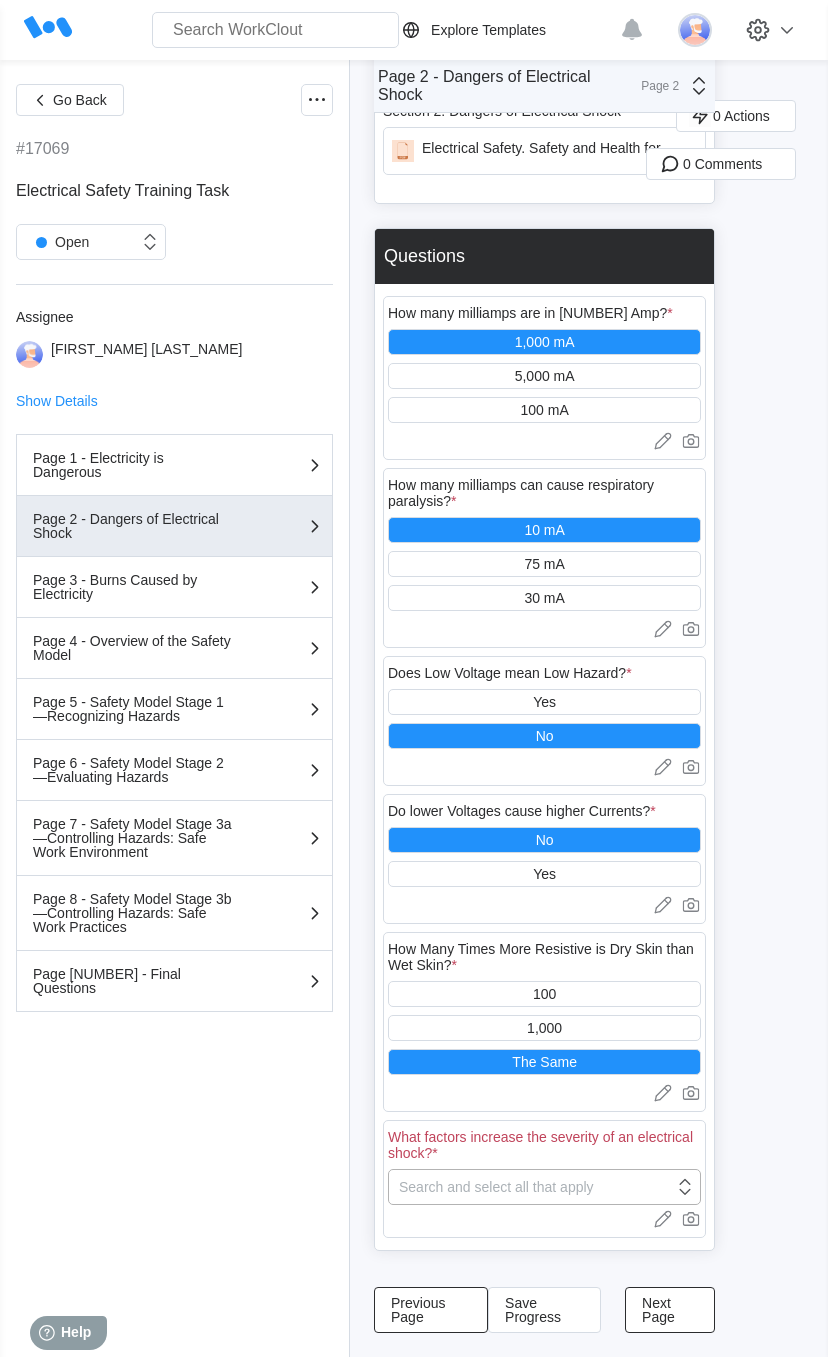 click 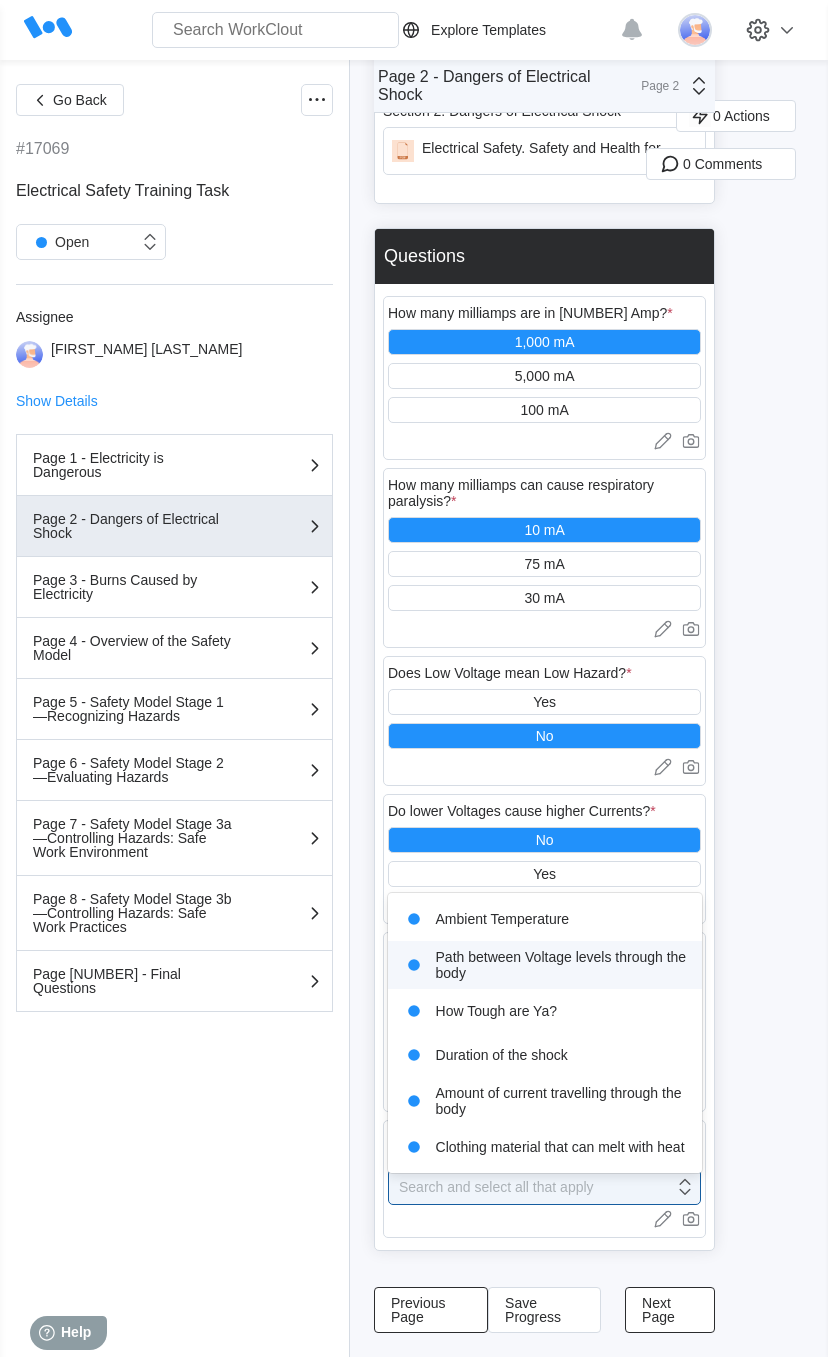 click on "Path between Voltage levels through the body" at bounding box center [545, 965] 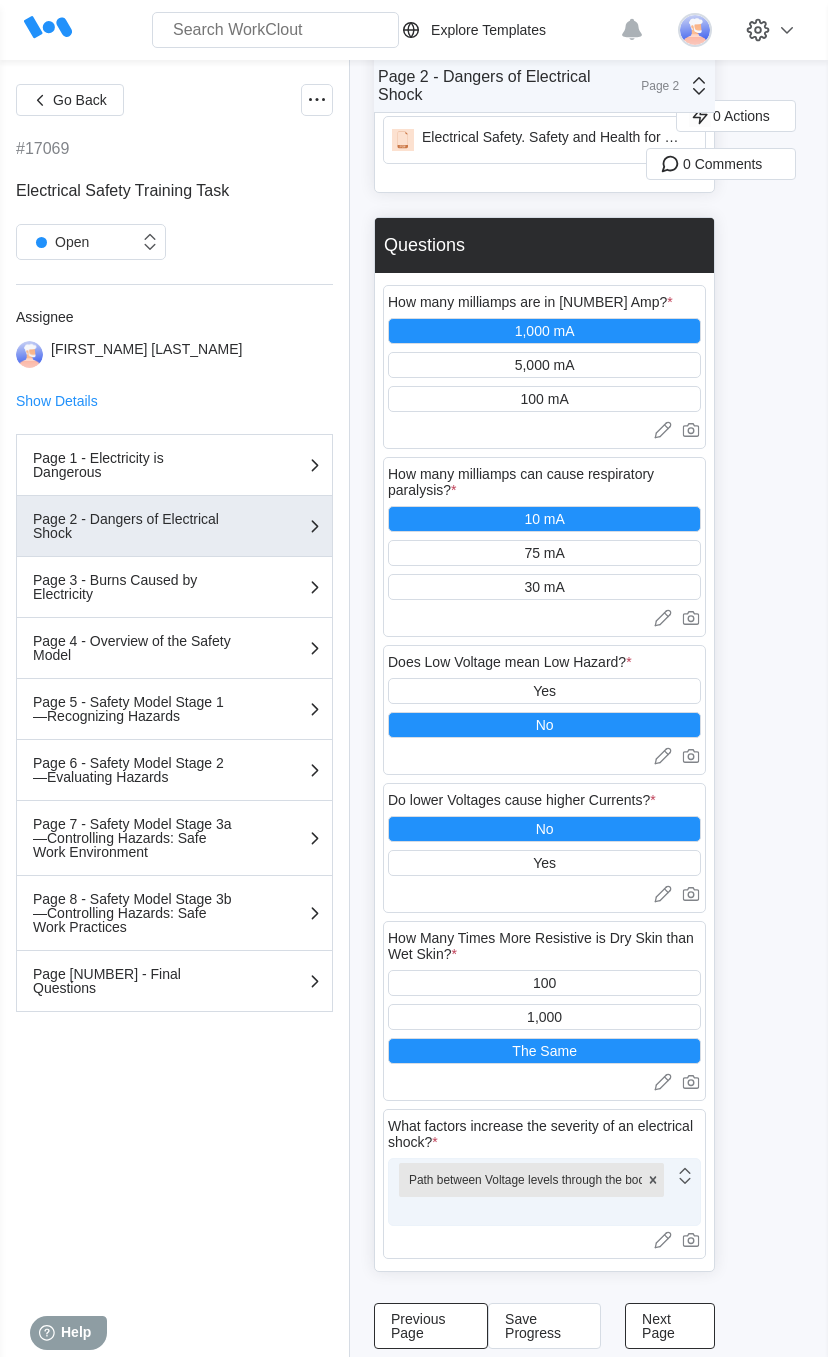 click 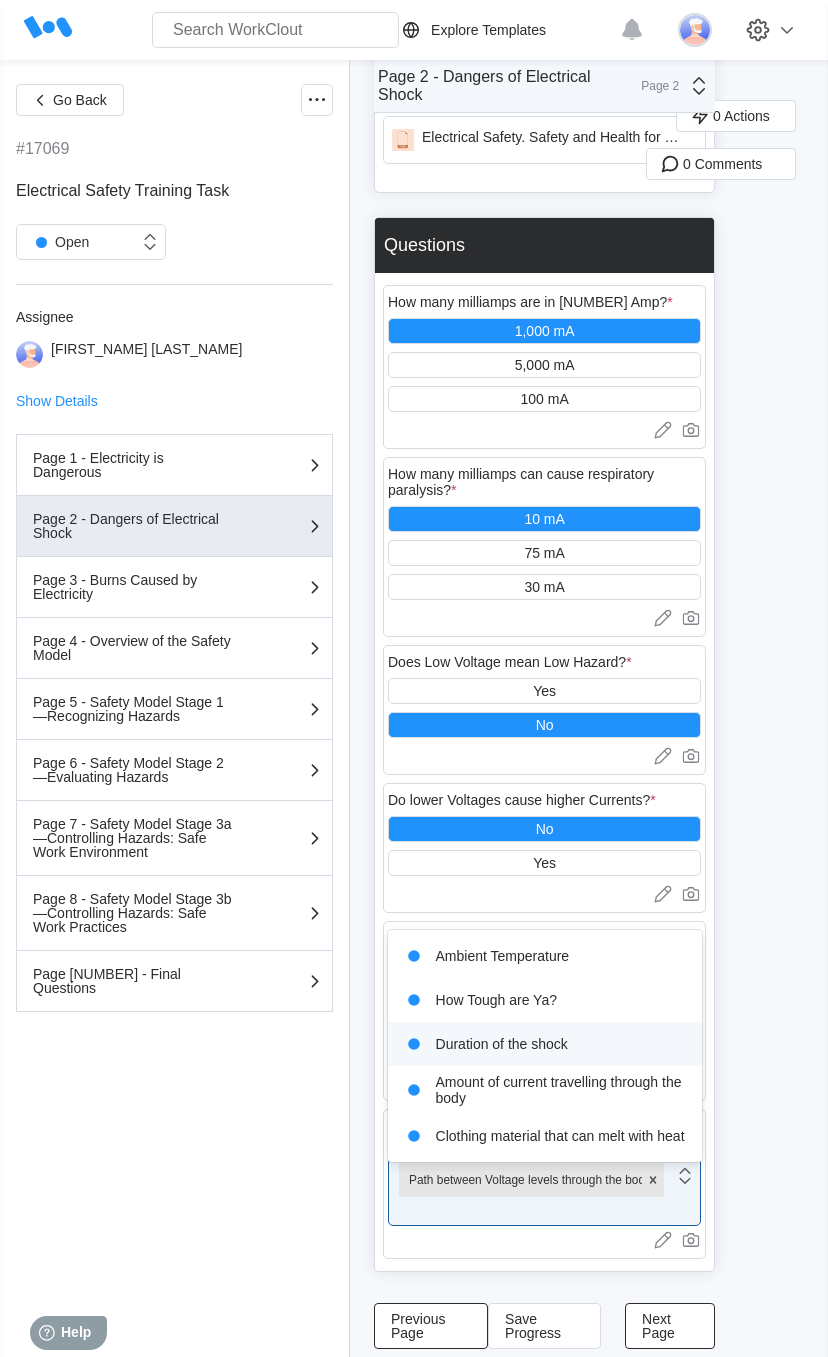 click on "Duration of the shock" at bounding box center [545, 1044] 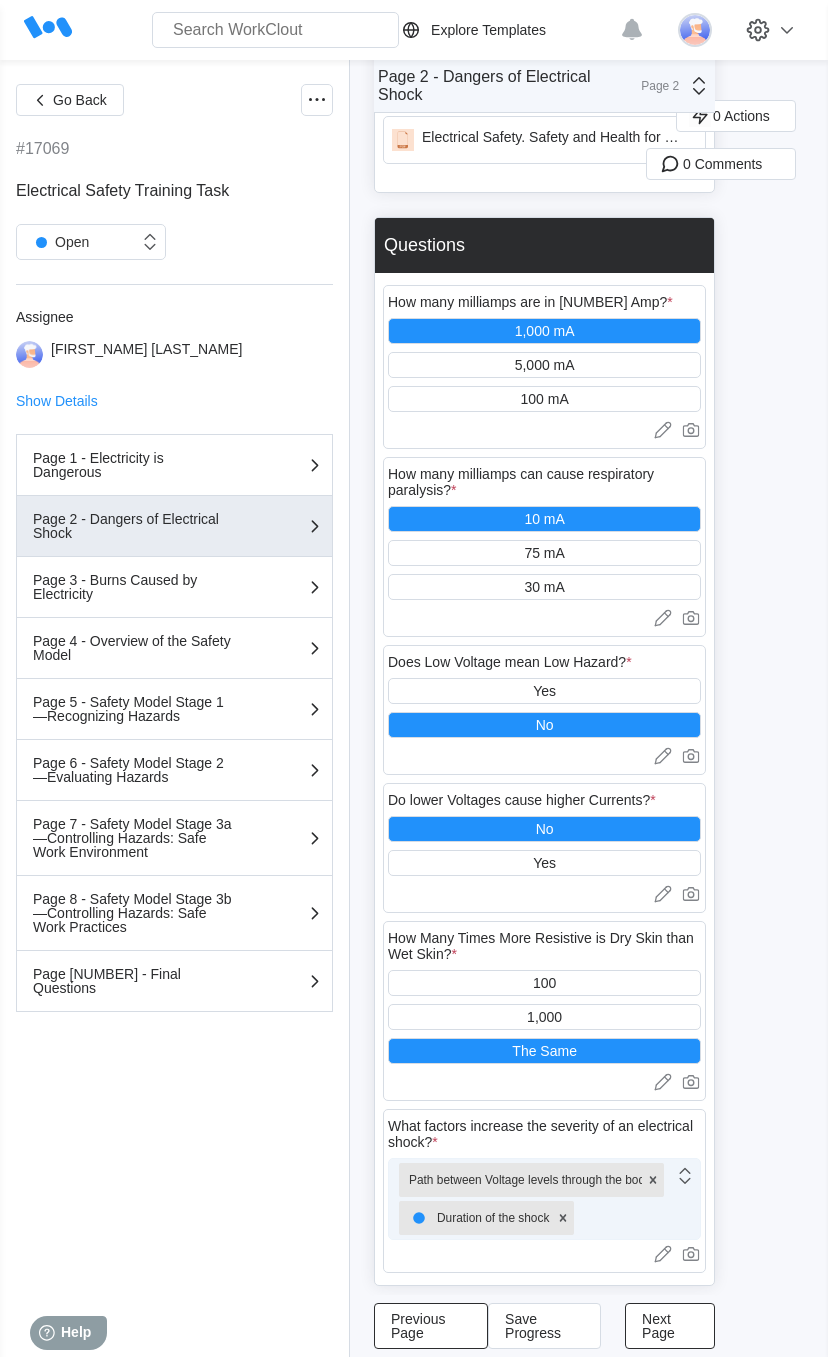 click 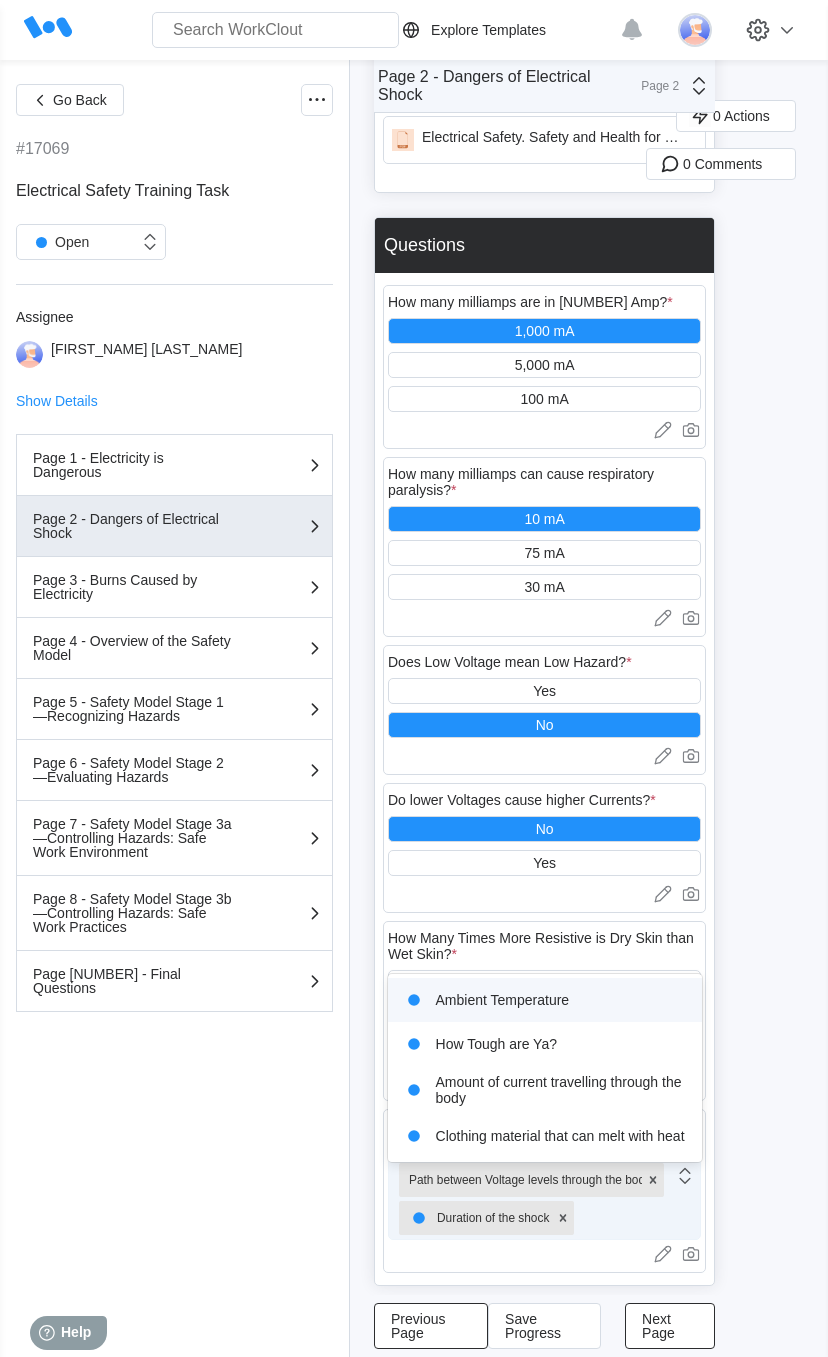 click 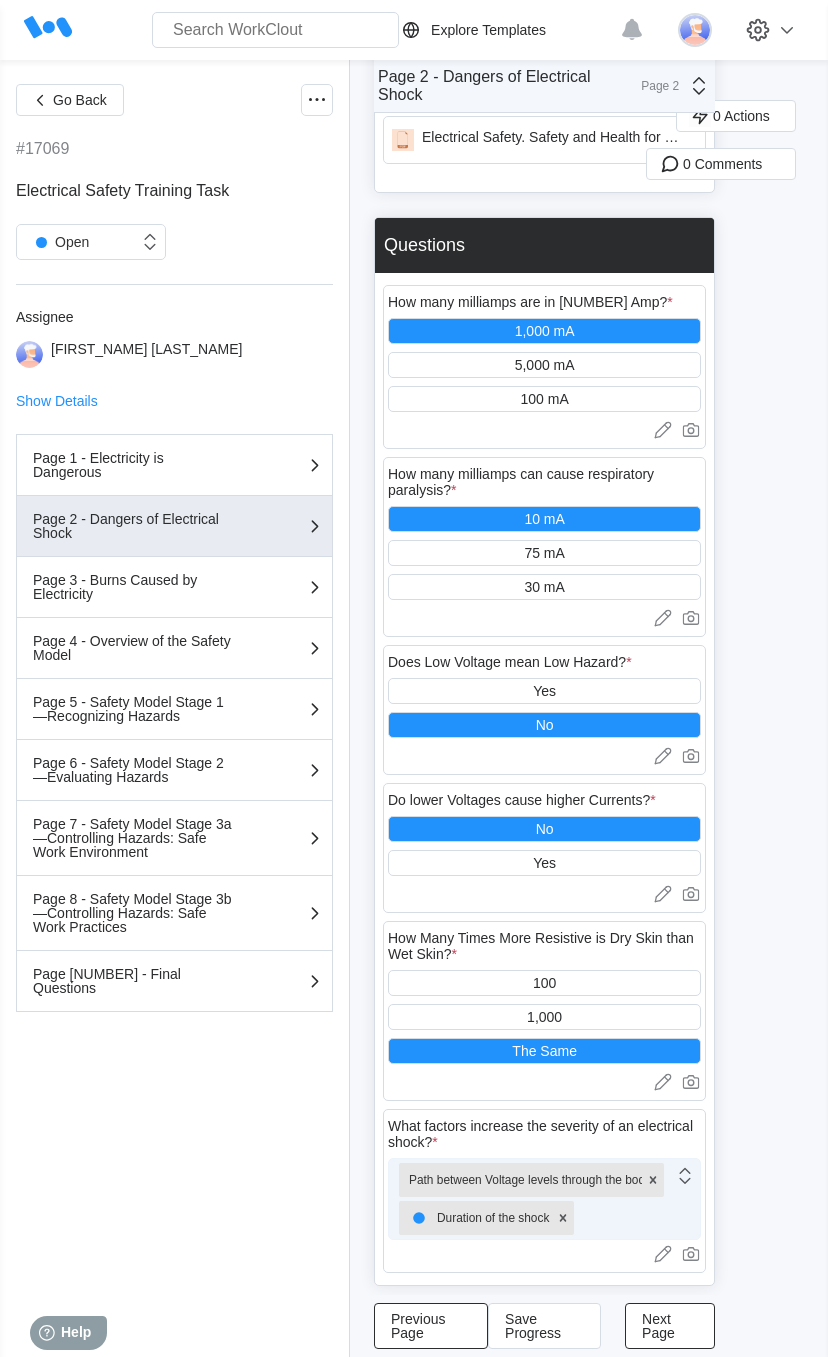 click 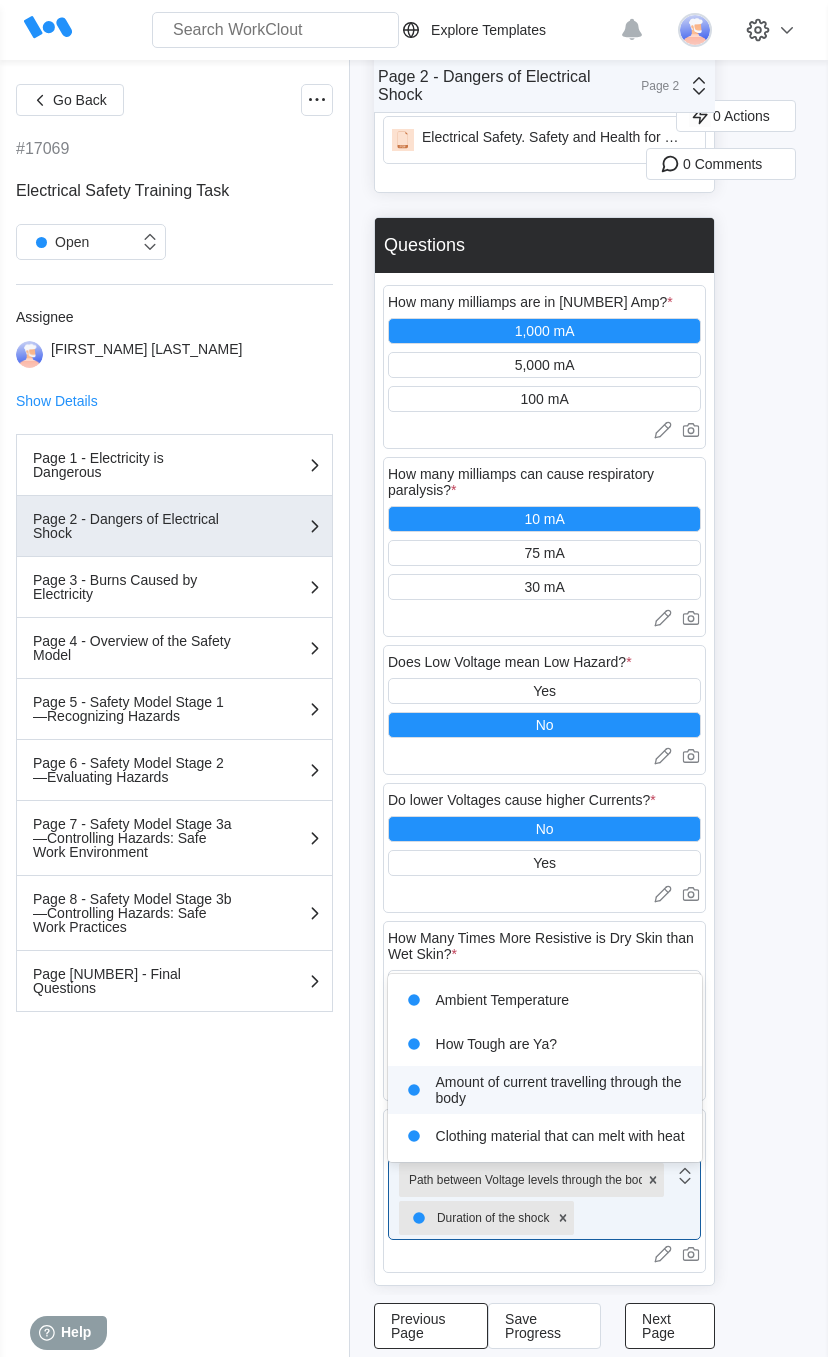 click on "Amount of current travelling through the body" at bounding box center (545, 1090) 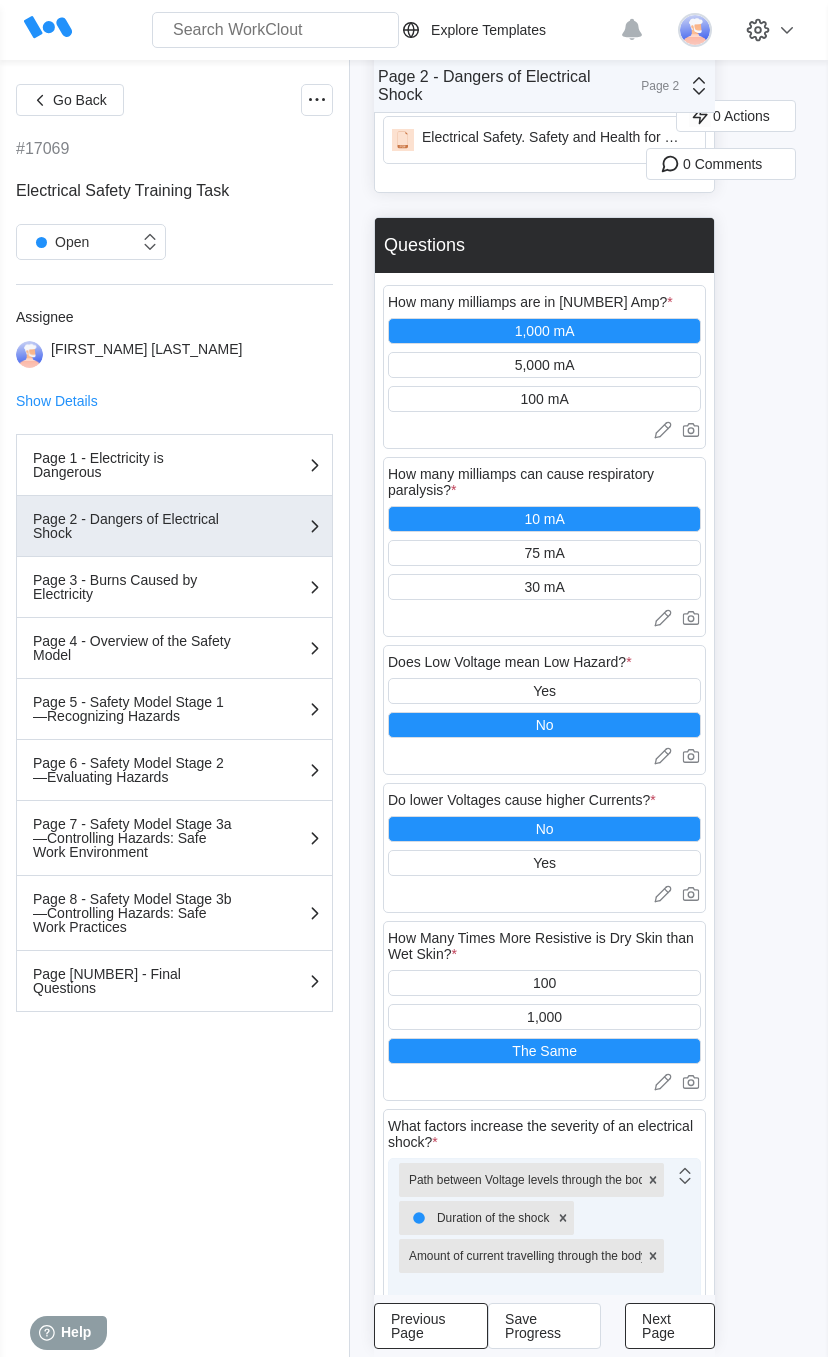 click 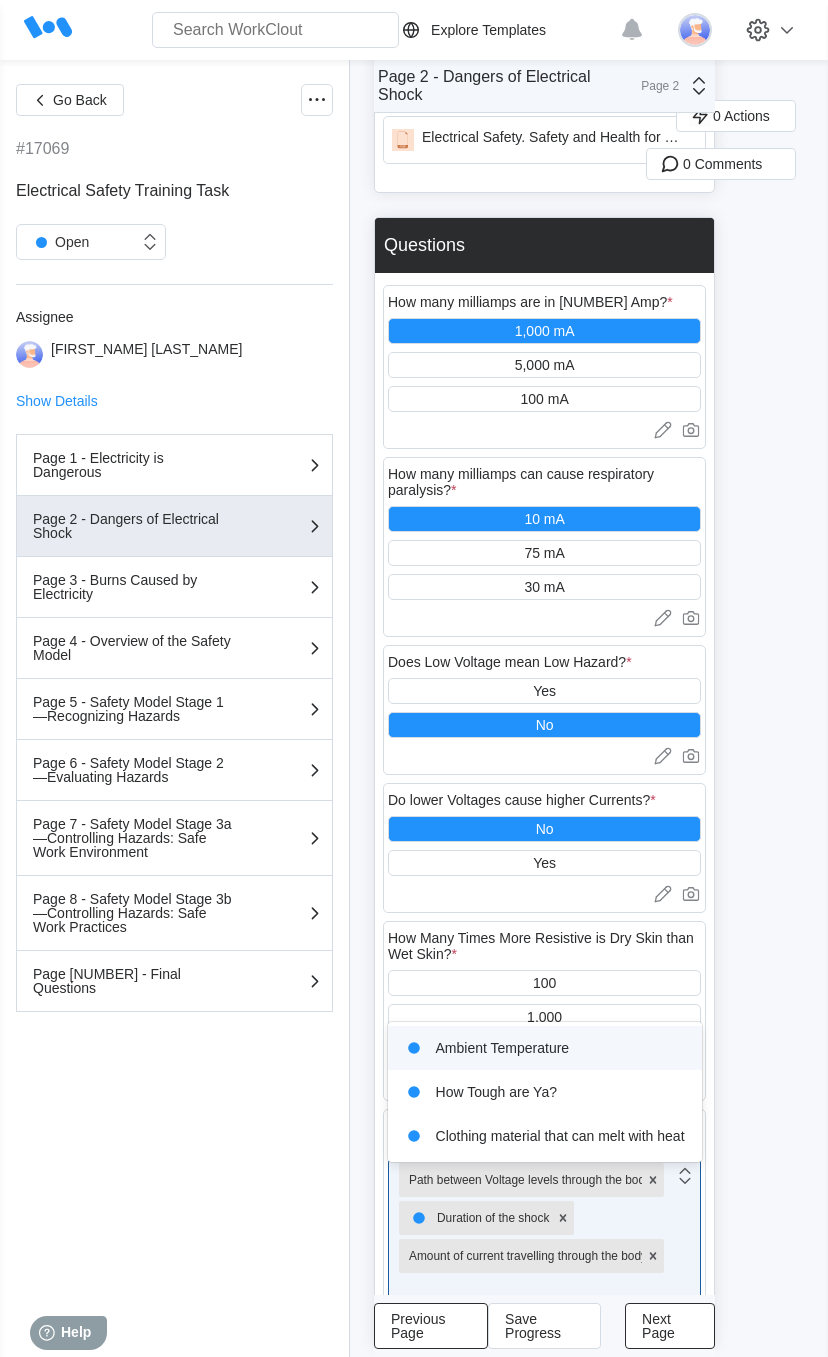 click on "0 Actions 0 Comments" at bounding box center [779, 712] 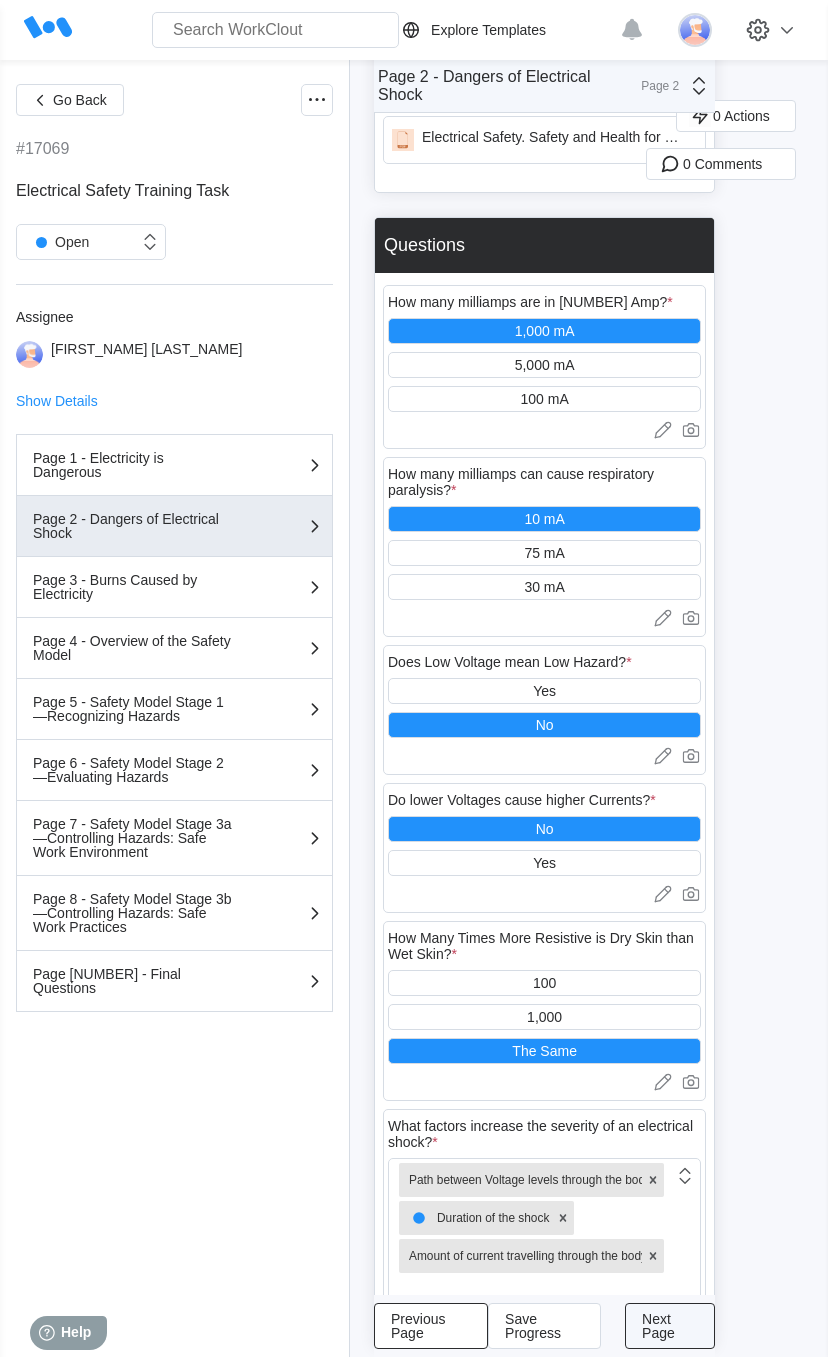 click on "Next Page" at bounding box center [670, 1326] 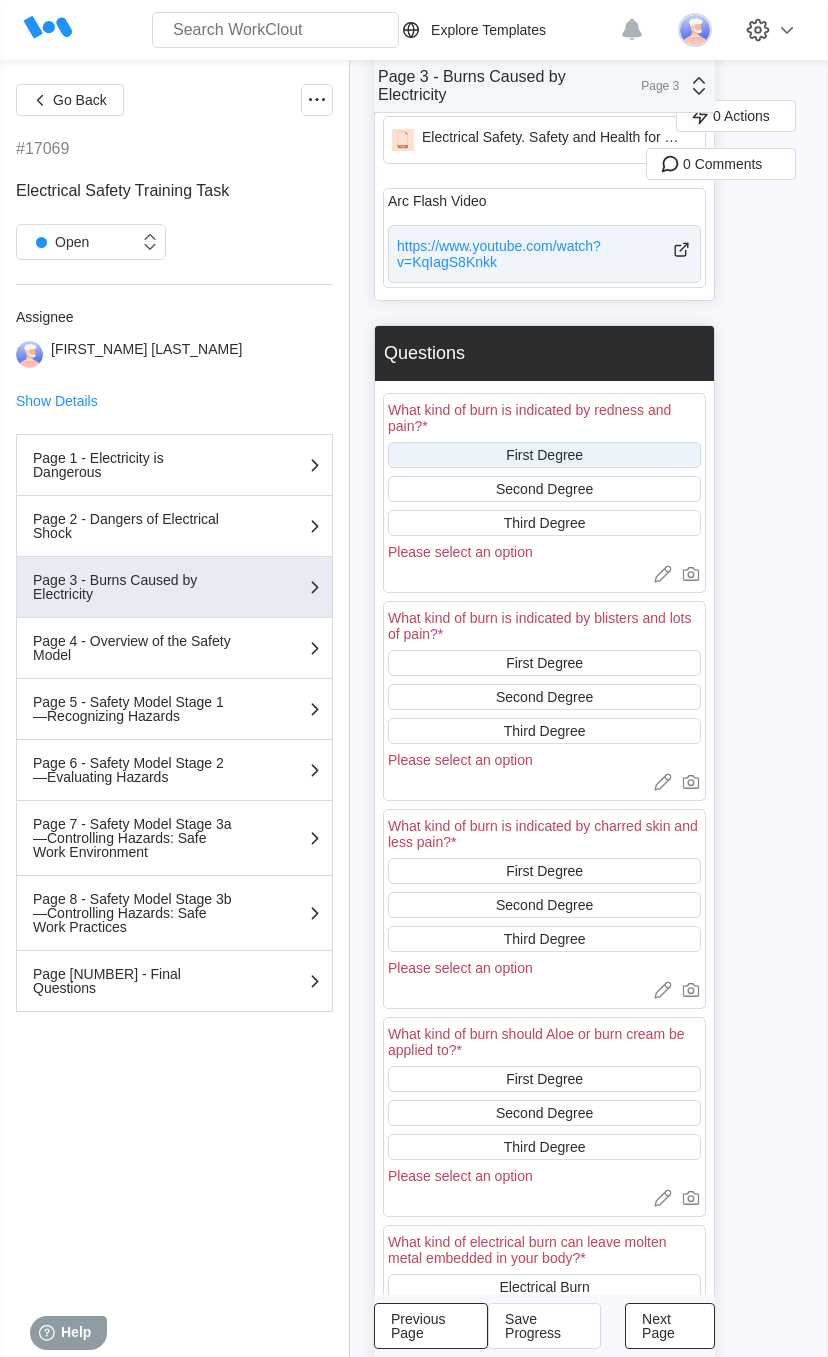click on "First Degree" at bounding box center [544, 455] 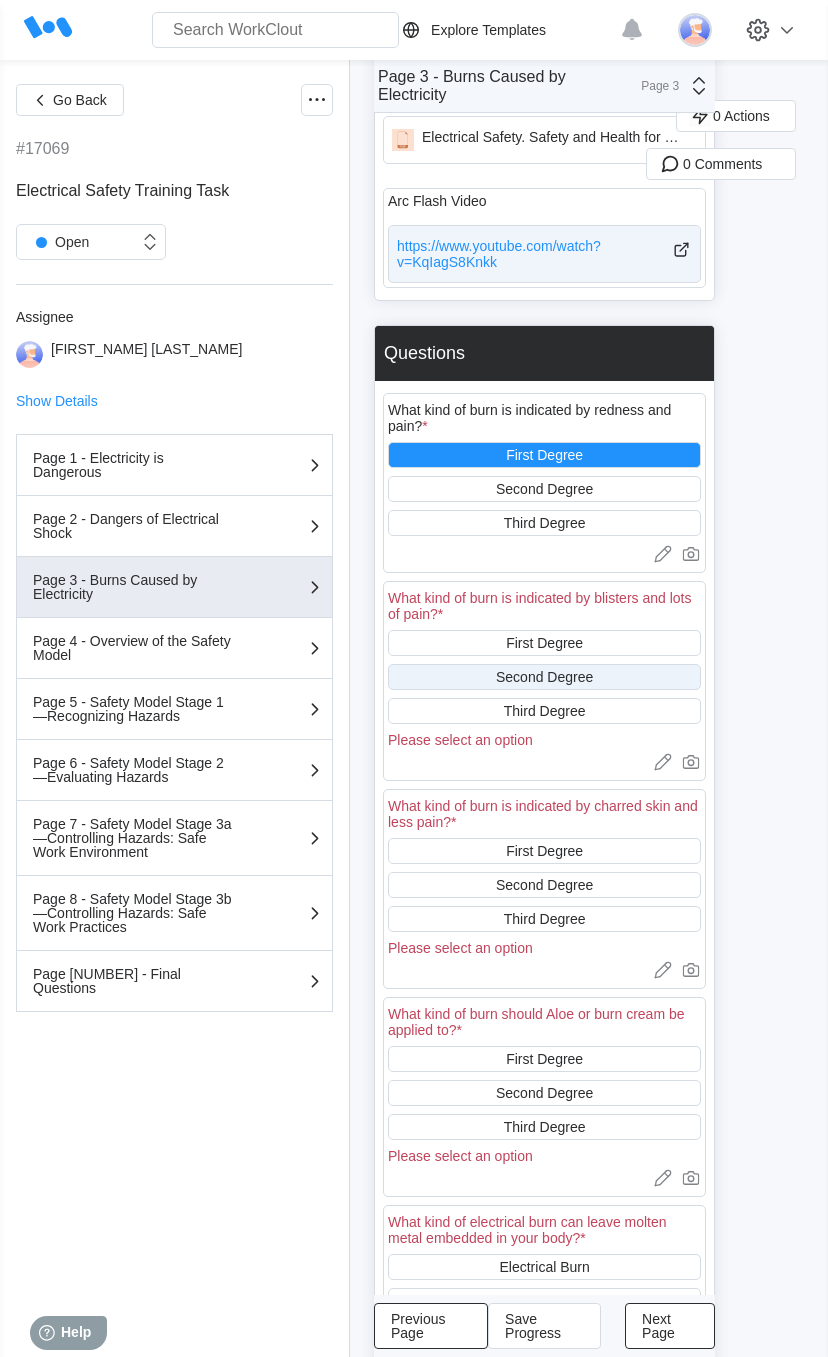 click on "Second Degree" at bounding box center [544, 677] 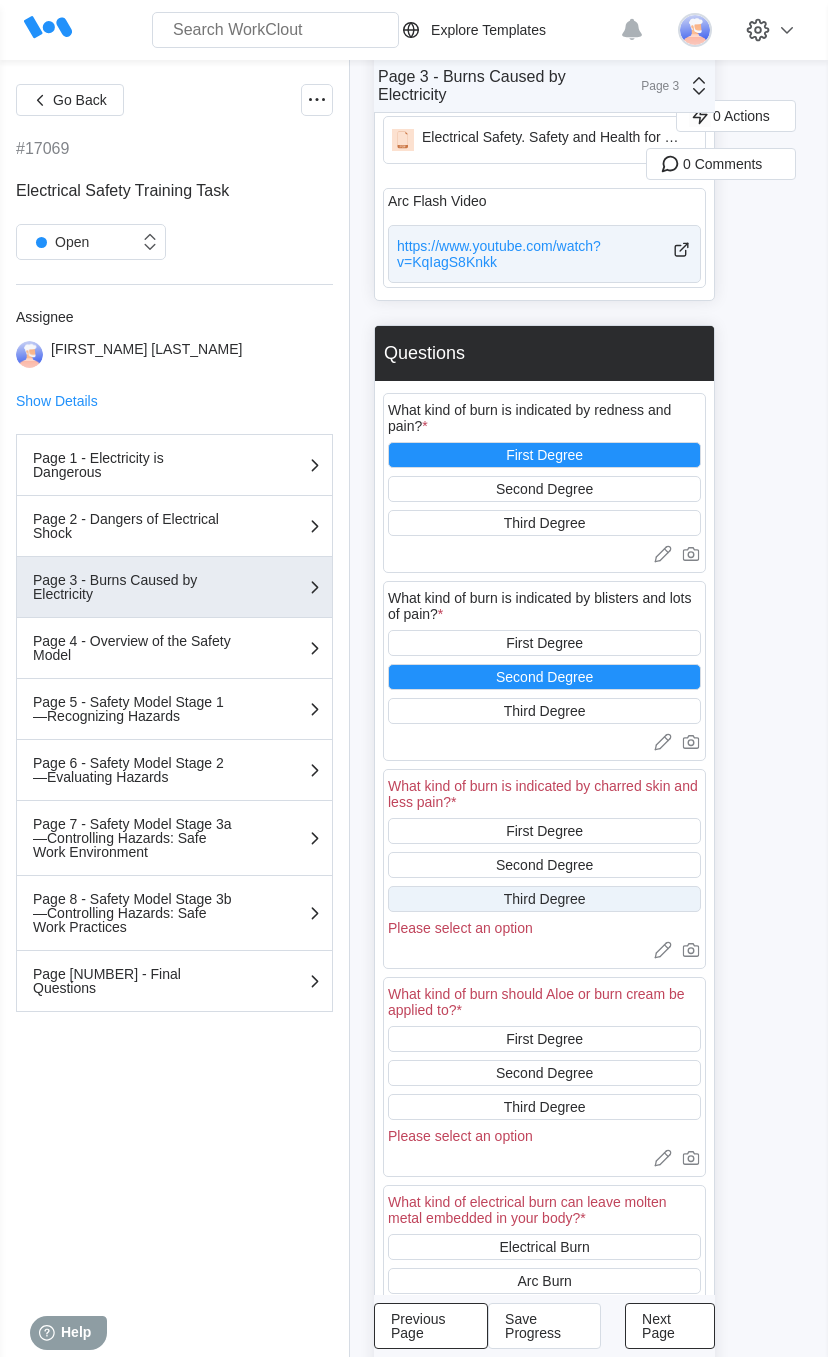 click on "Third Degree" at bounding box center [544, 899] 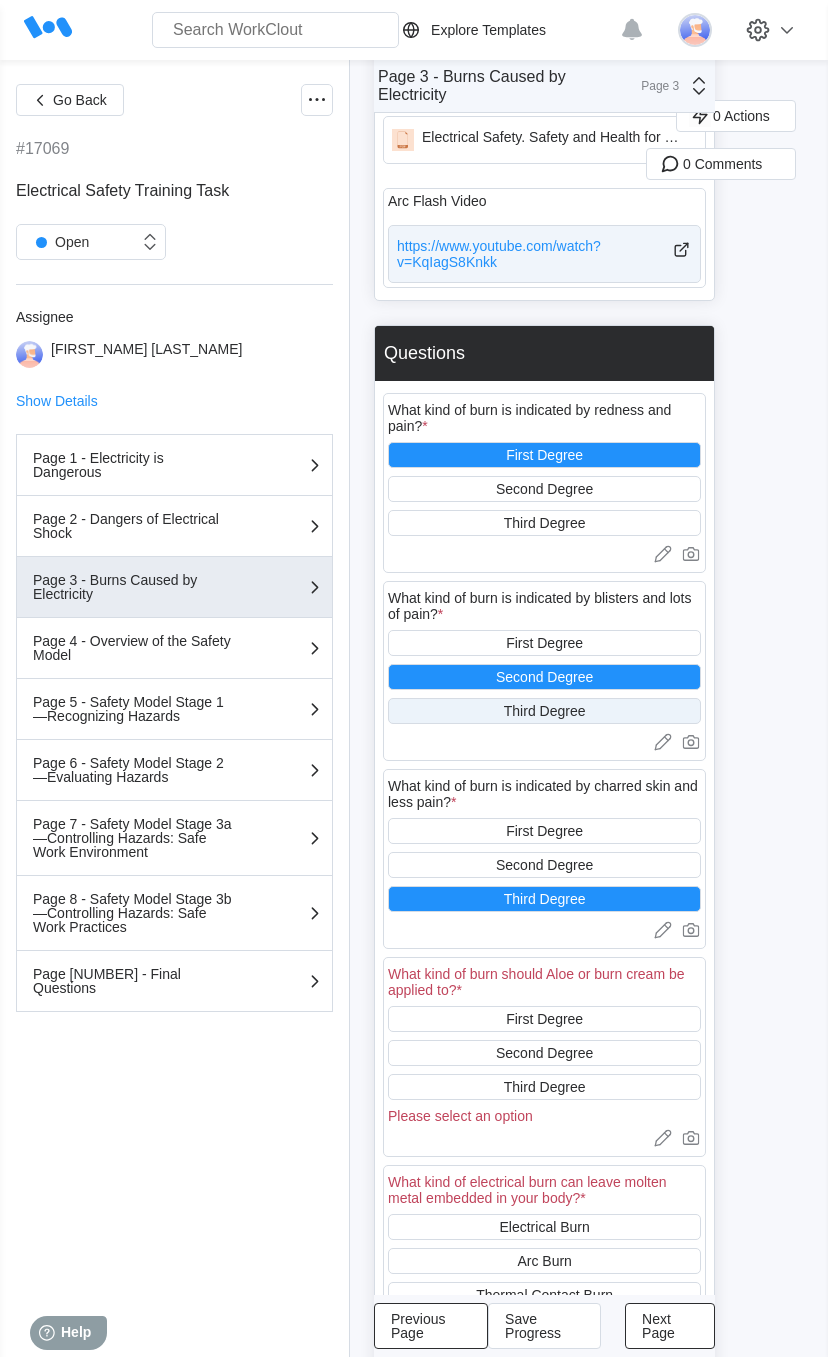 click on "Third Degree" at bounding box center [544, 711] 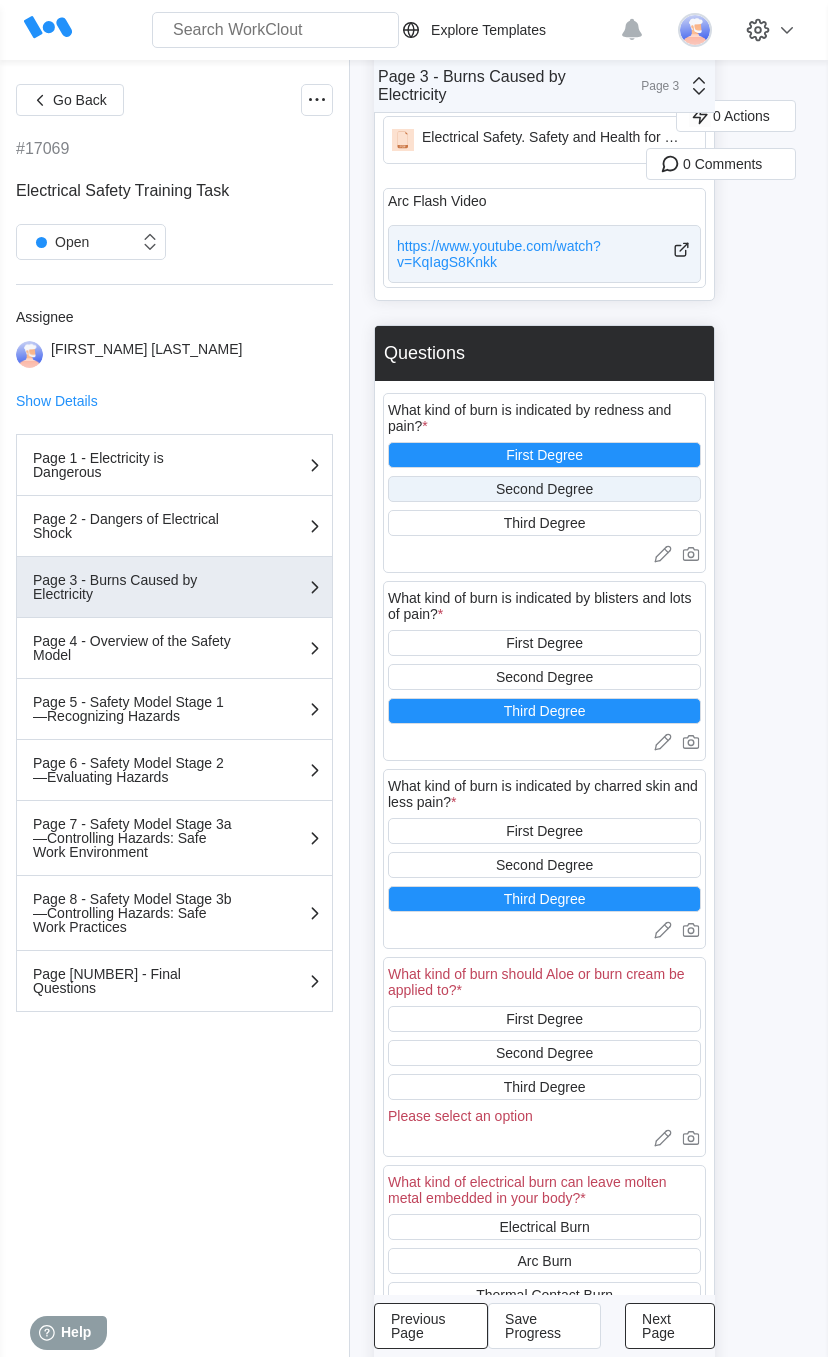 click on "Second Degree" at bounding box center (544, 489) 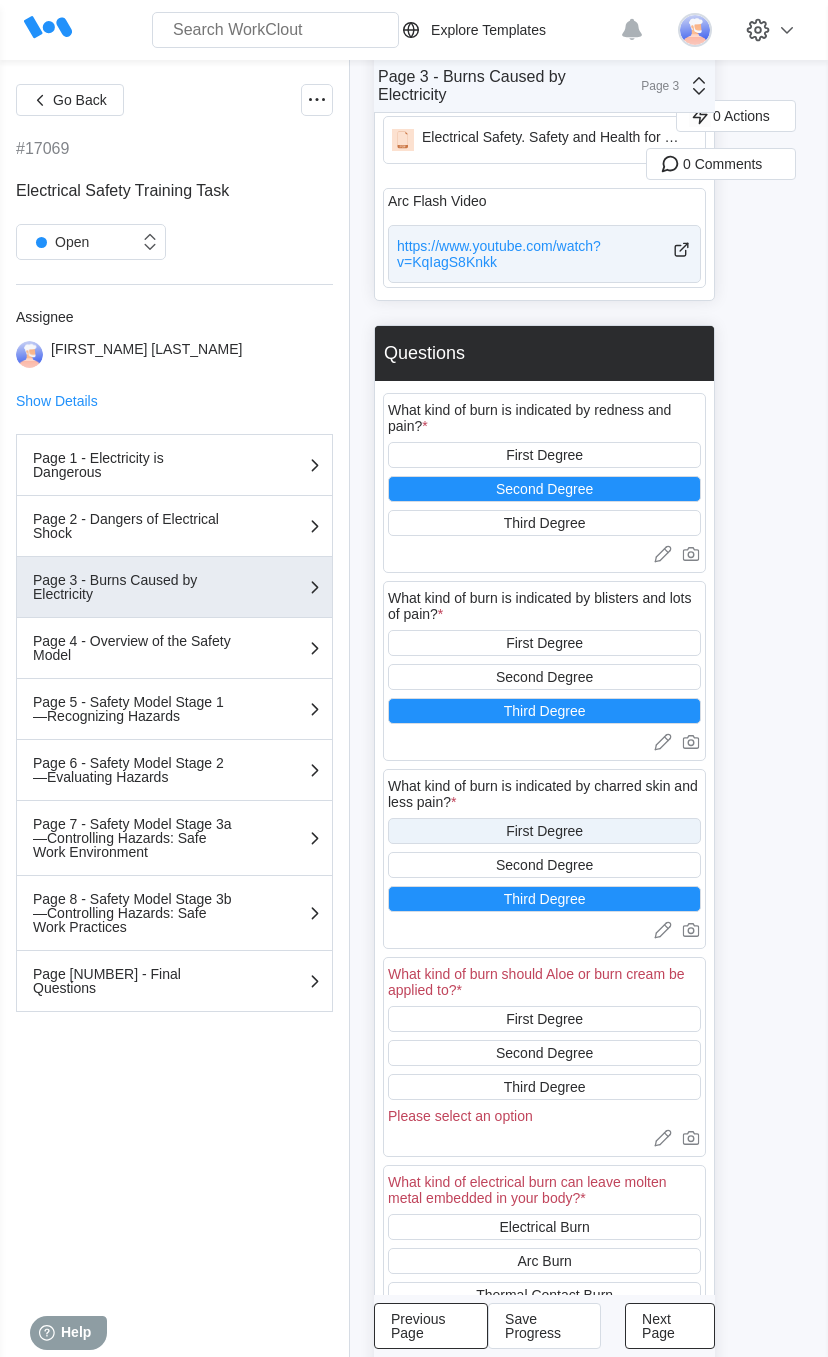 click on "First Degree" at bounding box center [544, 831] 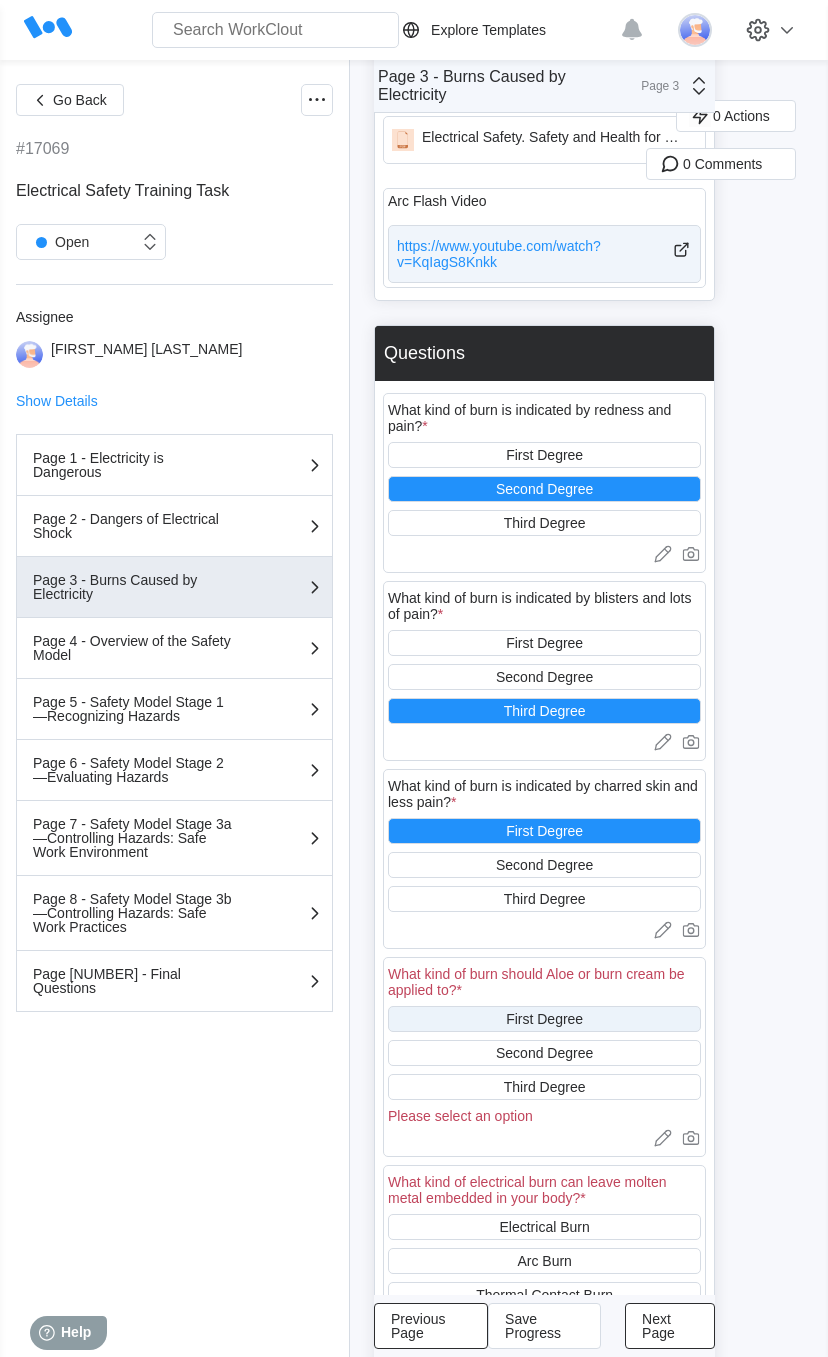 click on "First Degree" at bounding box center [544, 1019] 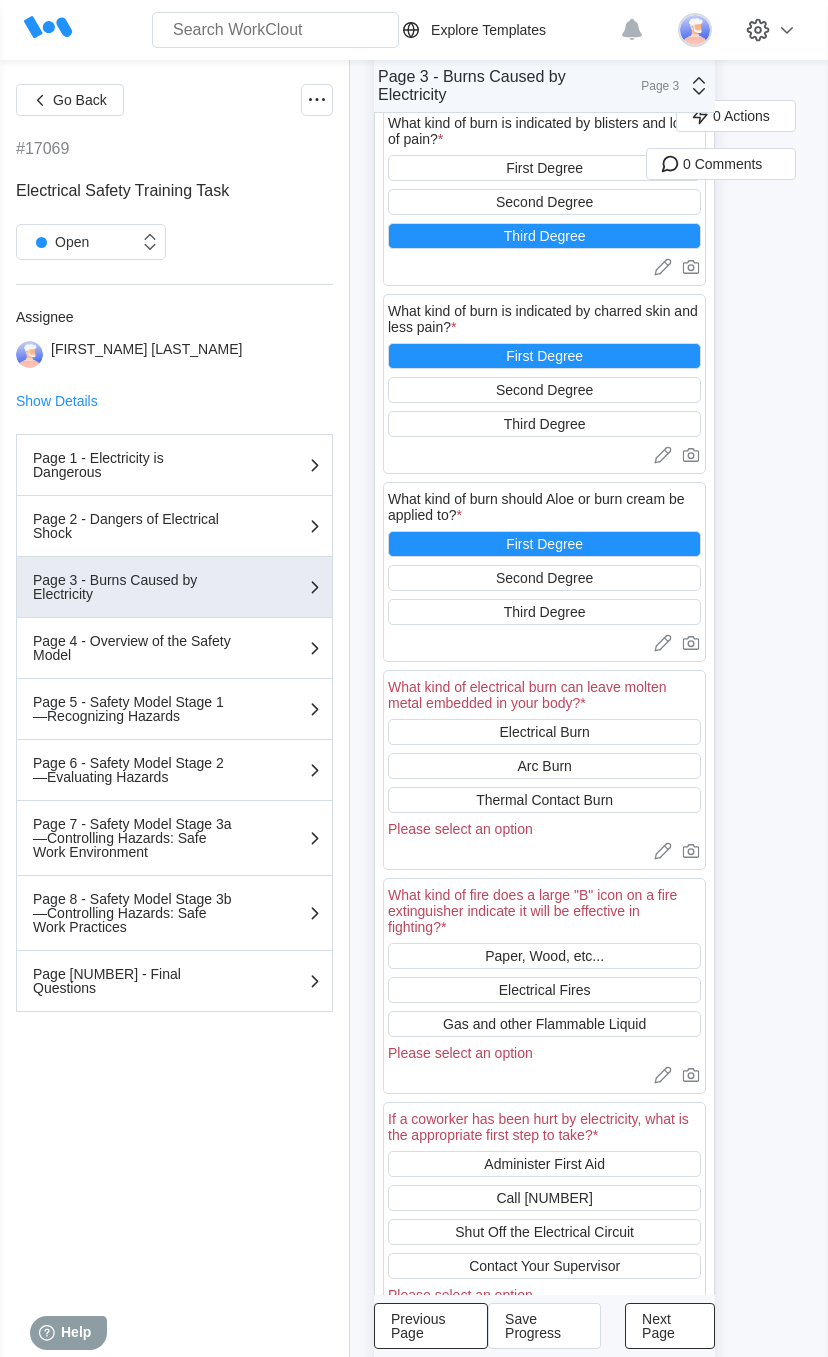scroll, scrollTop: 591, scrollLeft: 0, axis: vertical 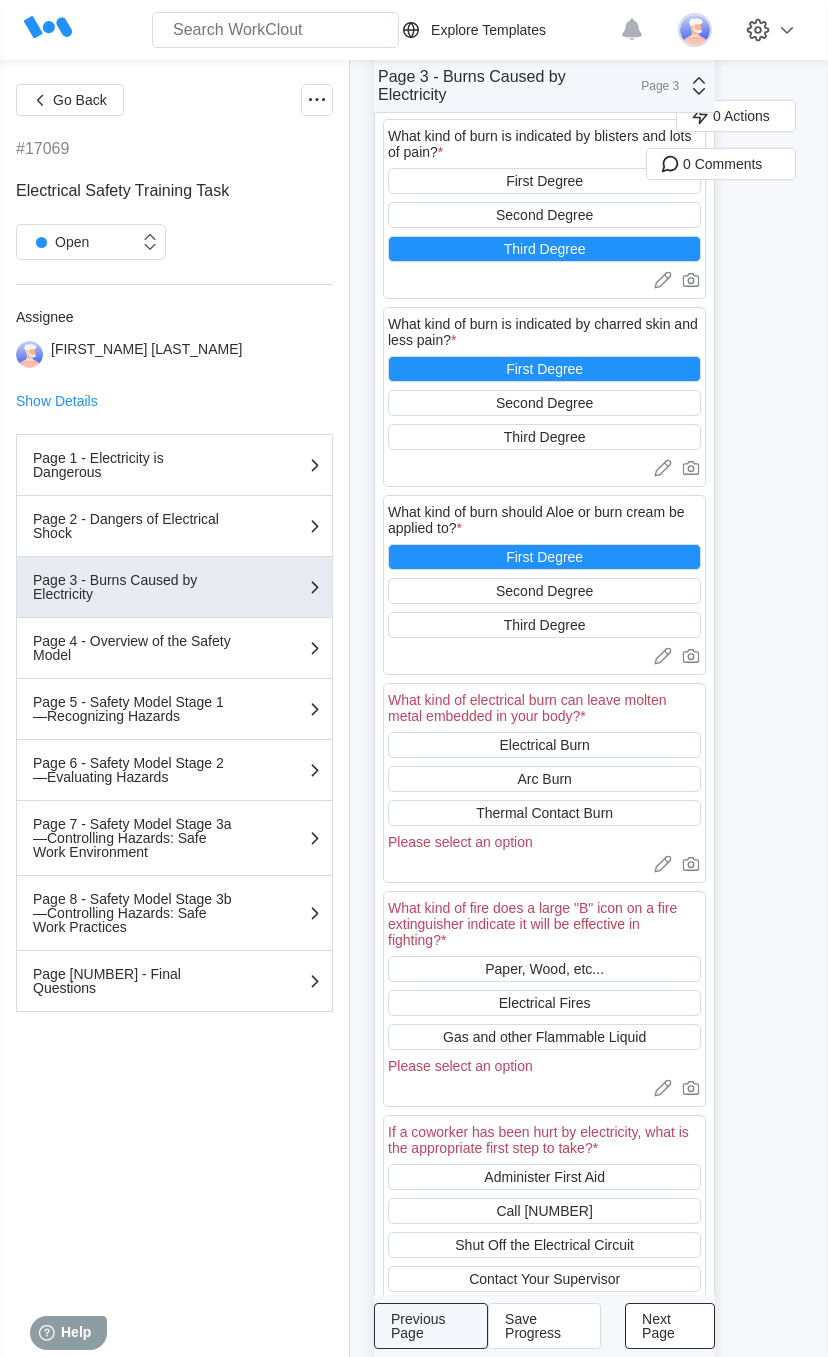 click on "Previous Page" at bounding box center [431, 1326] 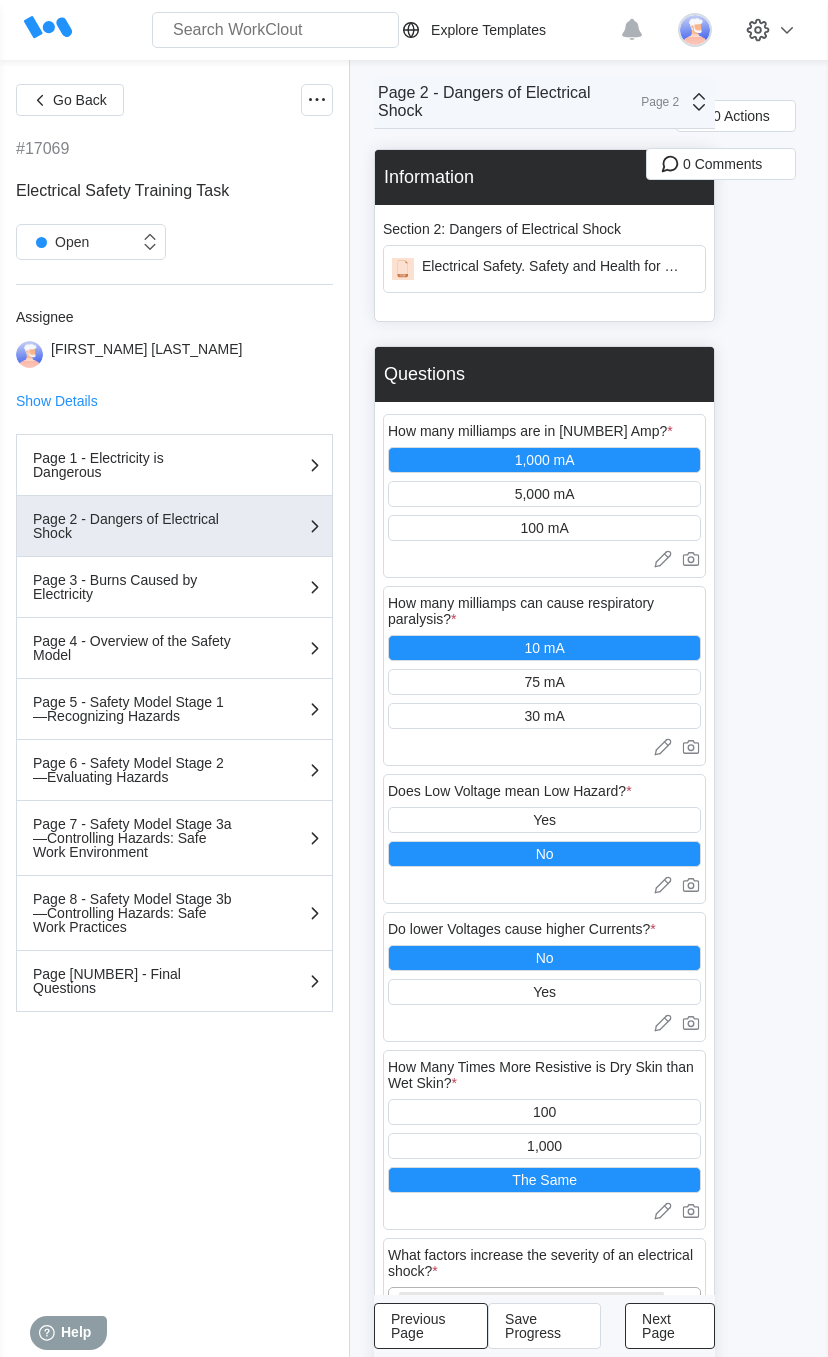 scroll, scrollTop: 237, scrollLeft: 0, axis: vertical 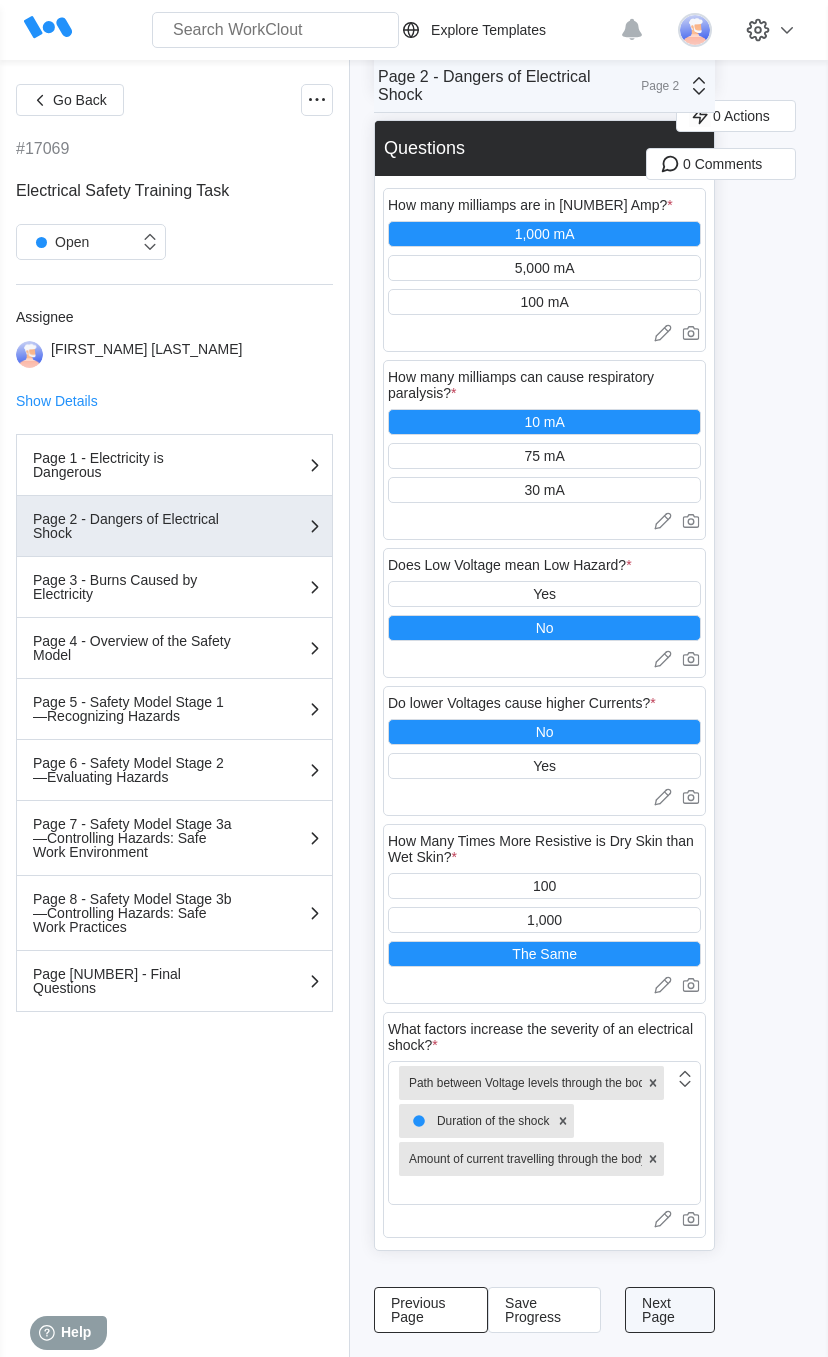 click on "Next Page" at bounding box center (670, 1310) 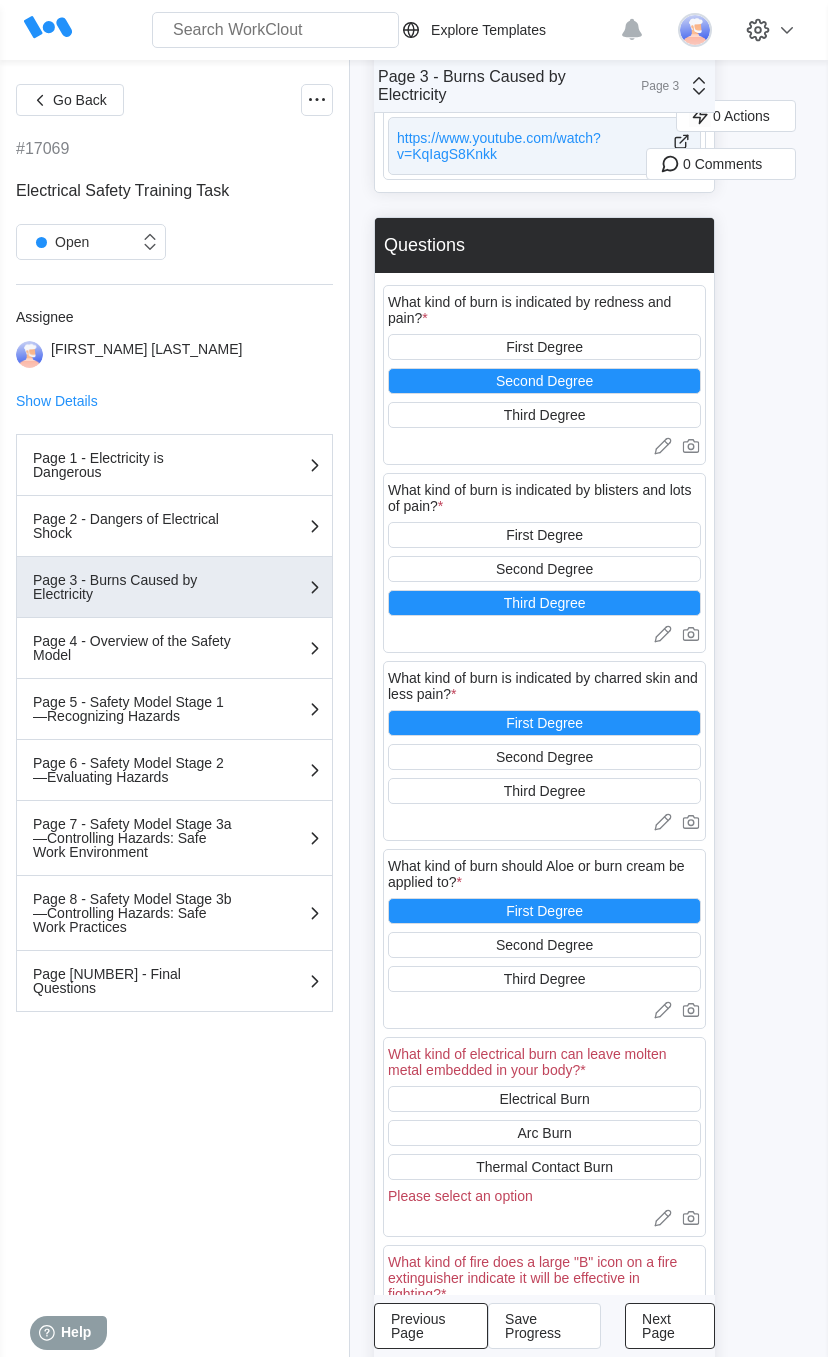 click on "0 Actions 0 Comments" at bounding box center (779, 946) 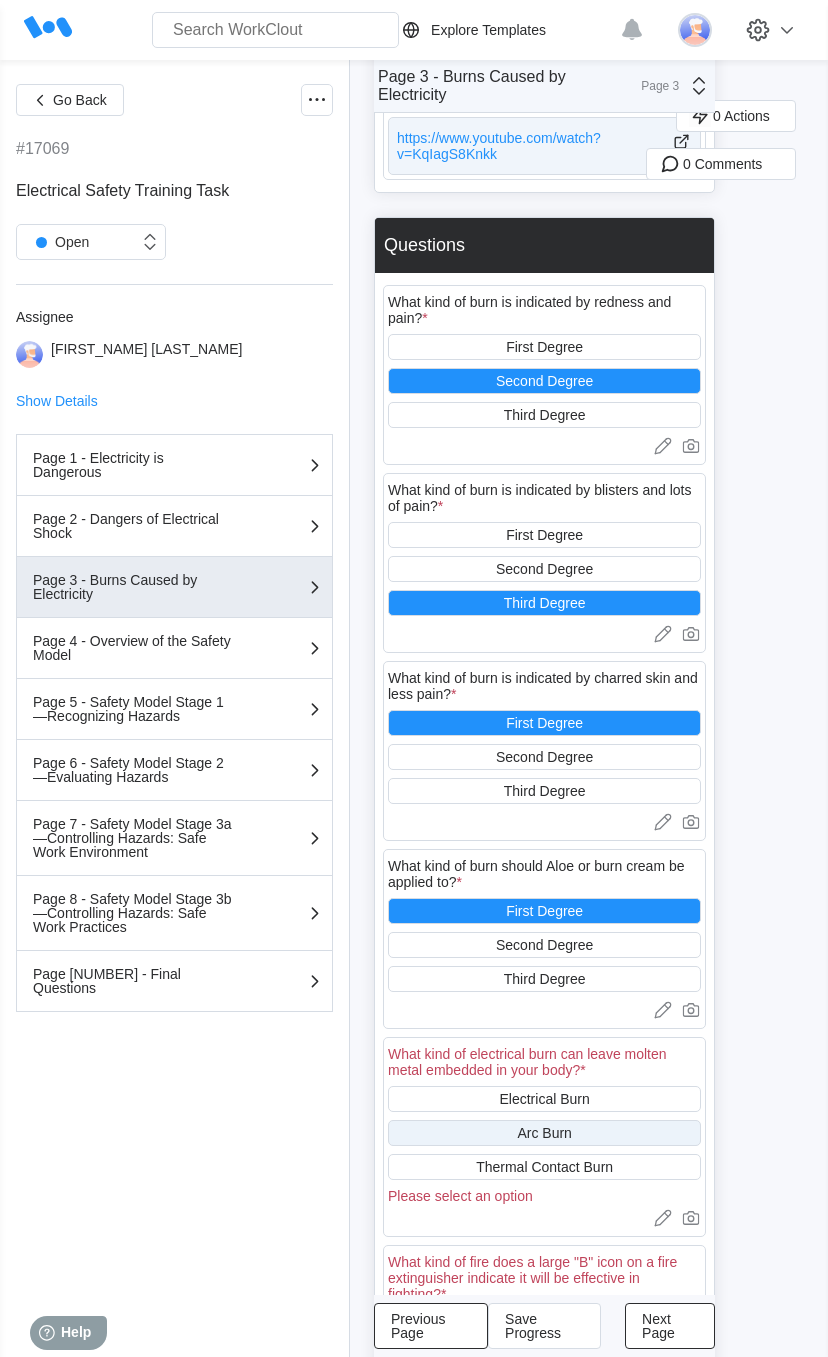 click on "Arc Burn" at bounding box center (544, 1133) 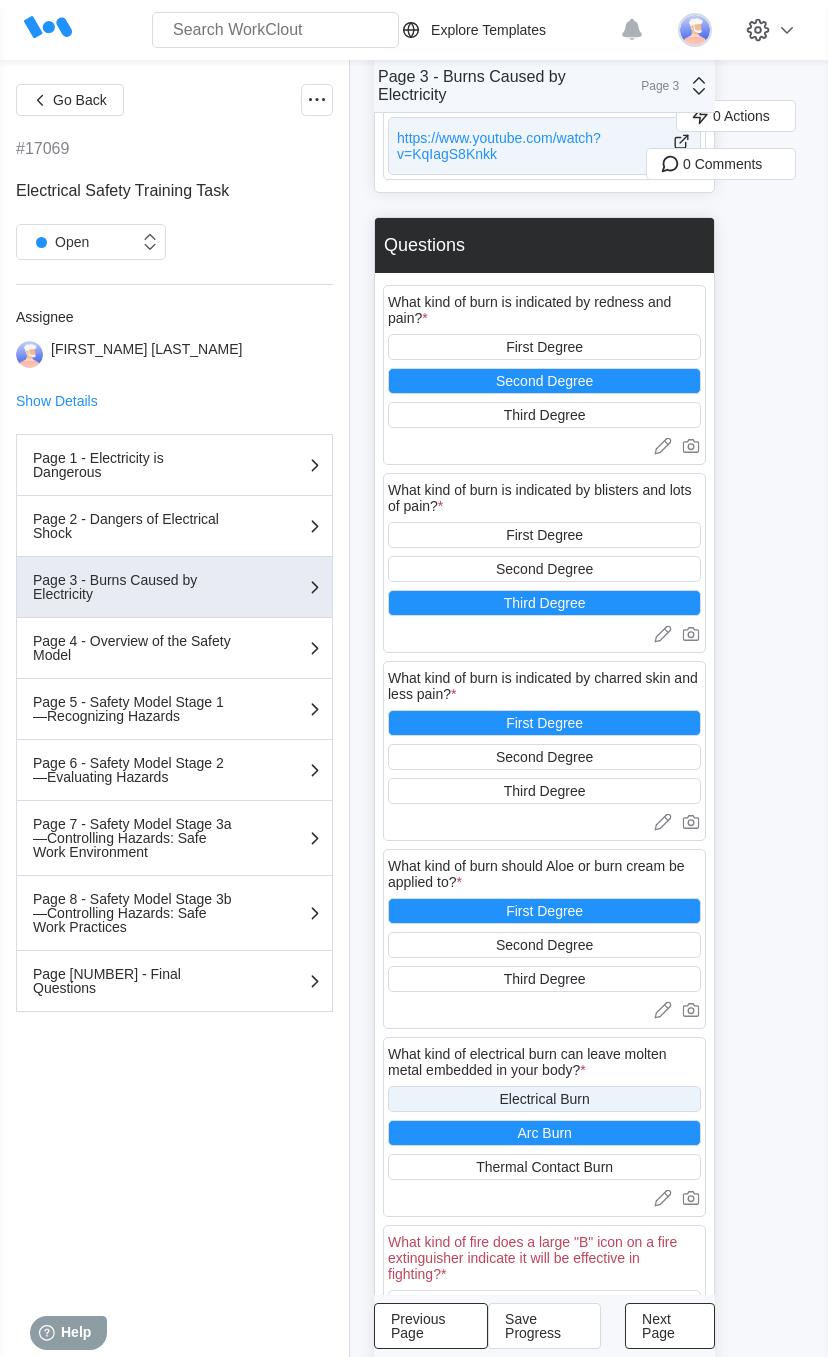 click on "Electrical Burn" at bounding box center [544, 1099] 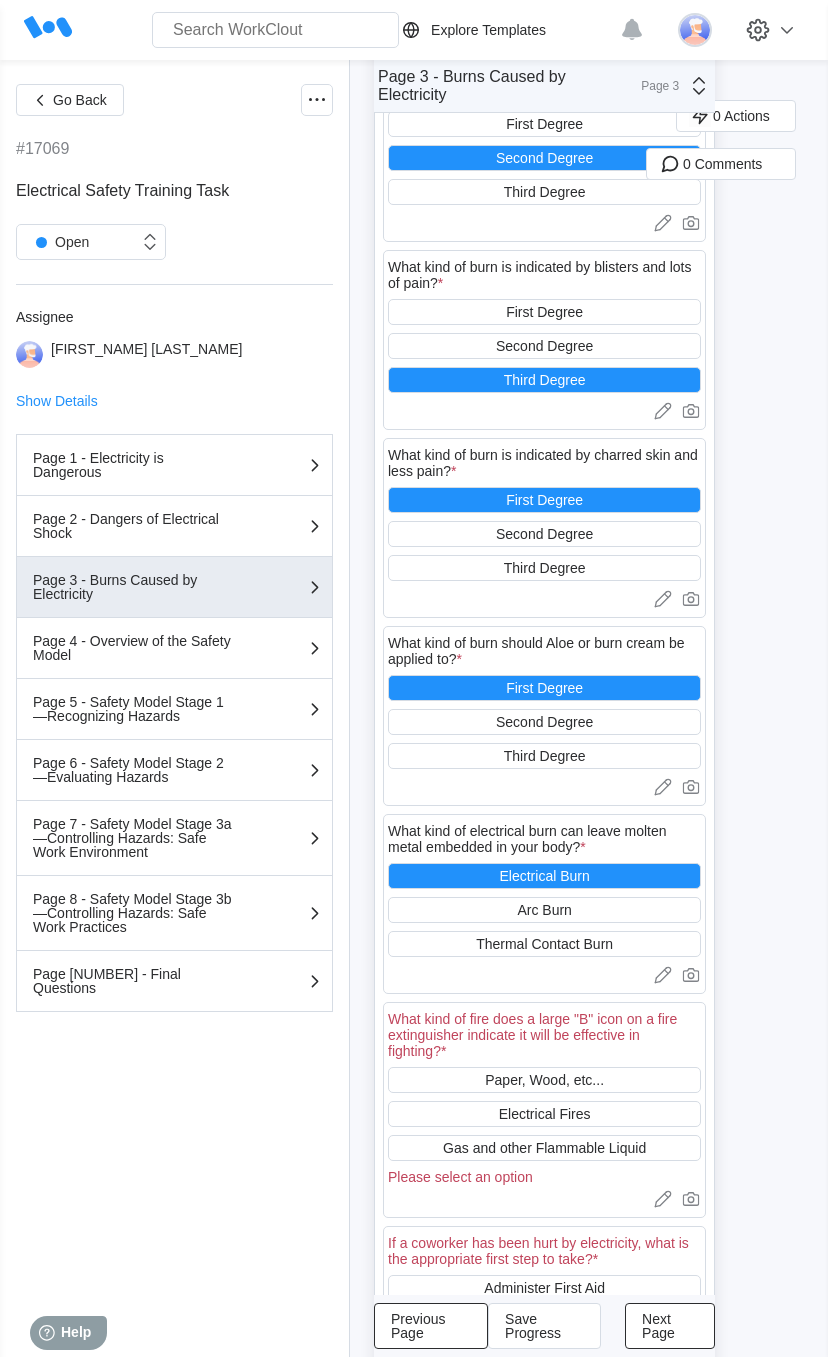 scroll, scrollTop: 916, scrollLeft: 0, axis: vertical 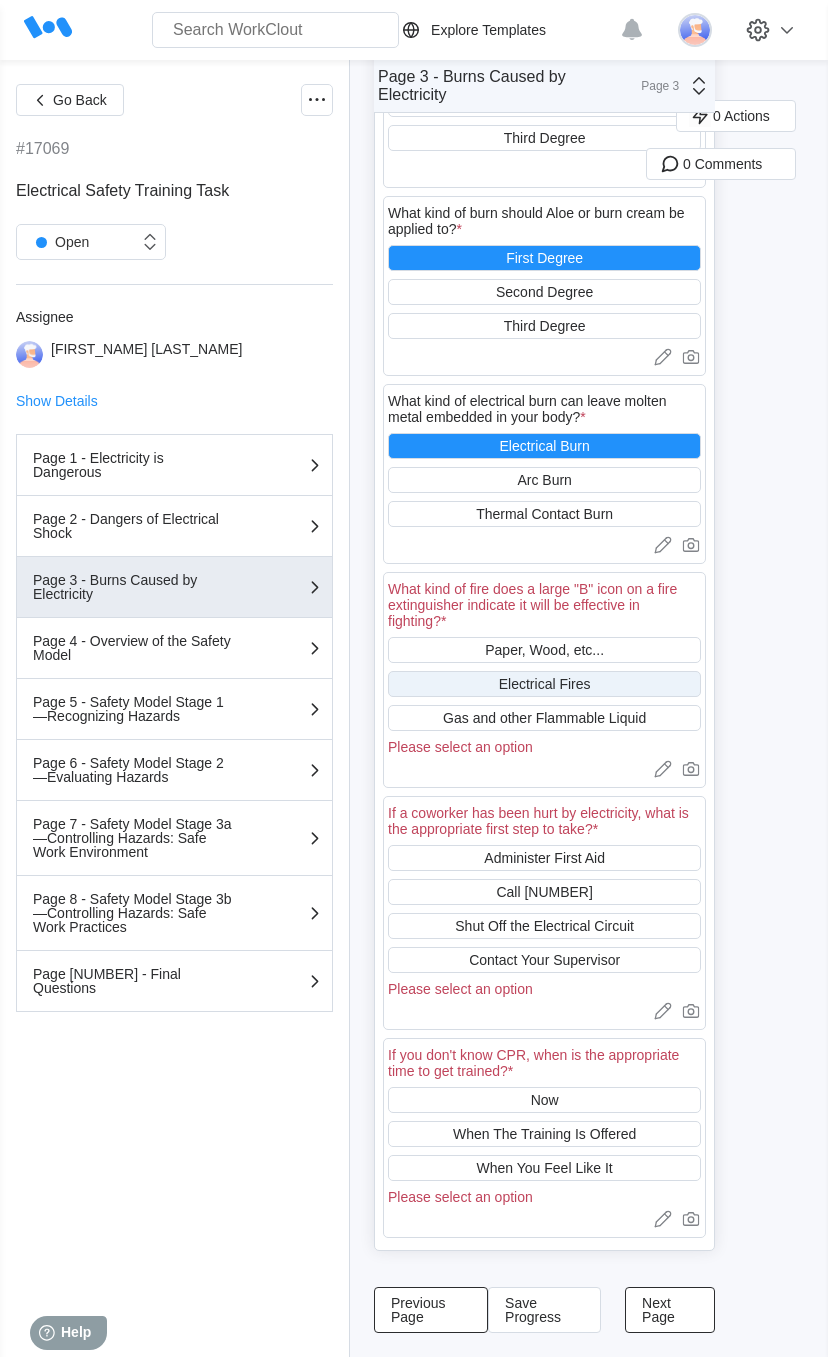 click on "Electrical Fires" at bounding box center [544, 684] 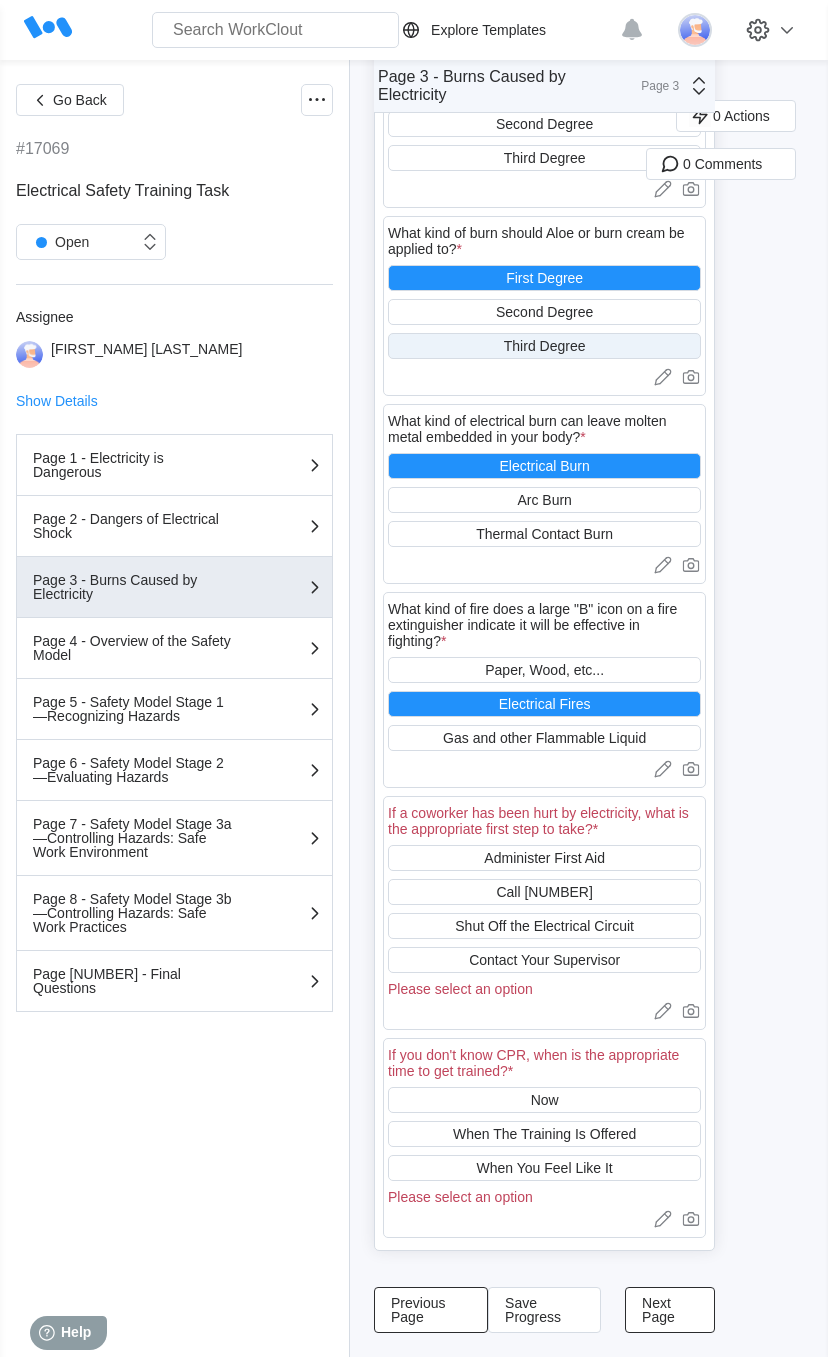 scroll, scrollTop: 895, scrollLeft: 0, axis: vertical 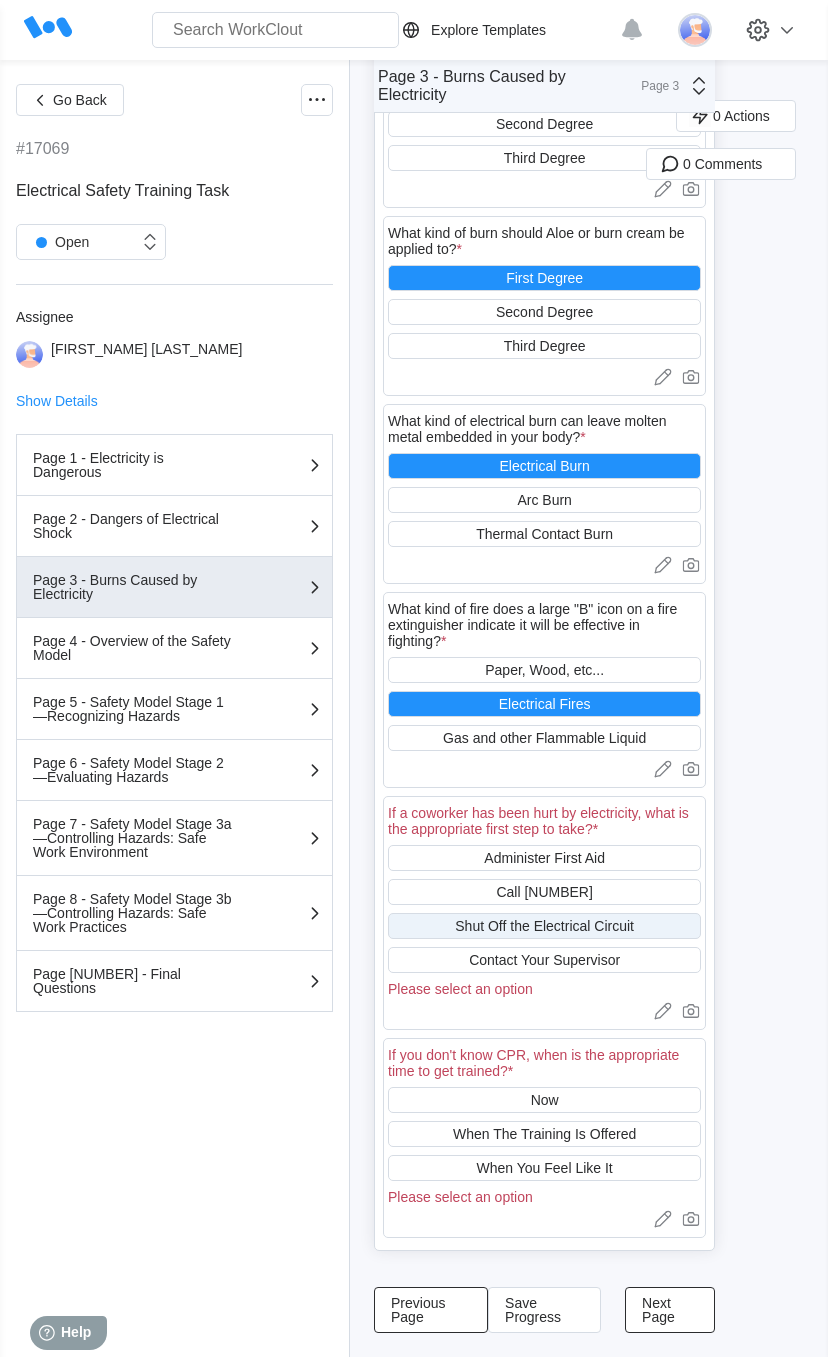 click on "Shut Off the Electrical Circuit" at bounding box center (544, 926) 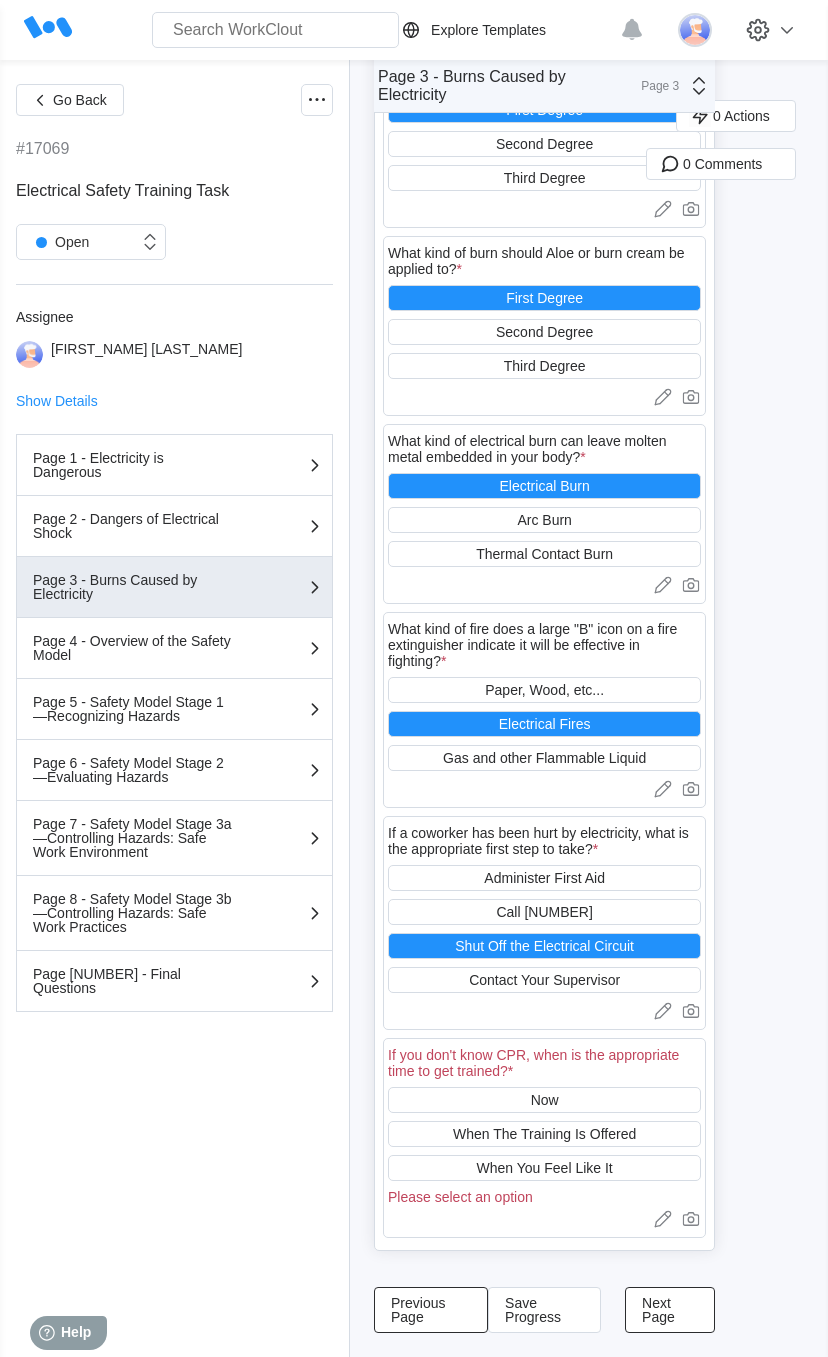 scroll, scrollTop: 874, scrollLeft: 0, axis: vertical 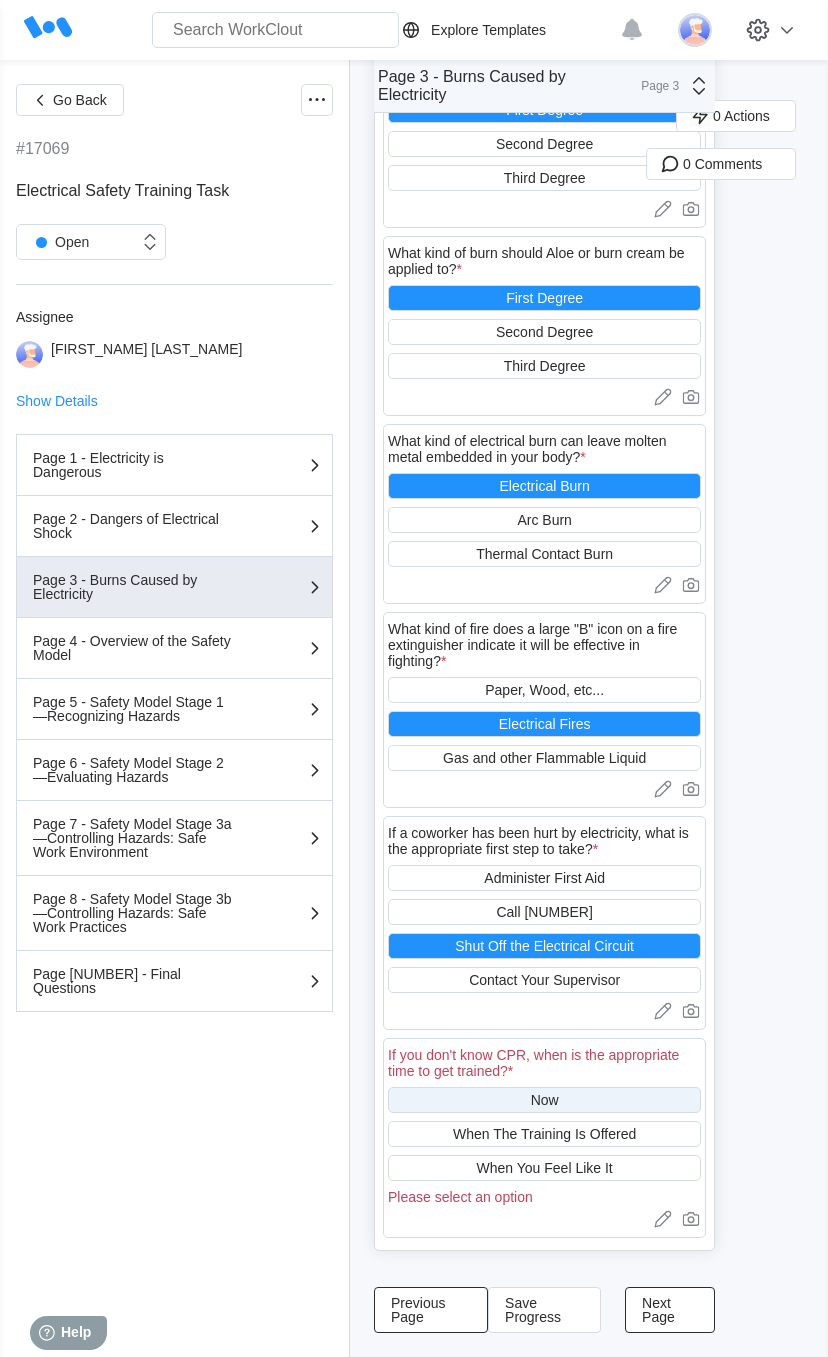 click on "Now" at bounding box center [544, 1100] 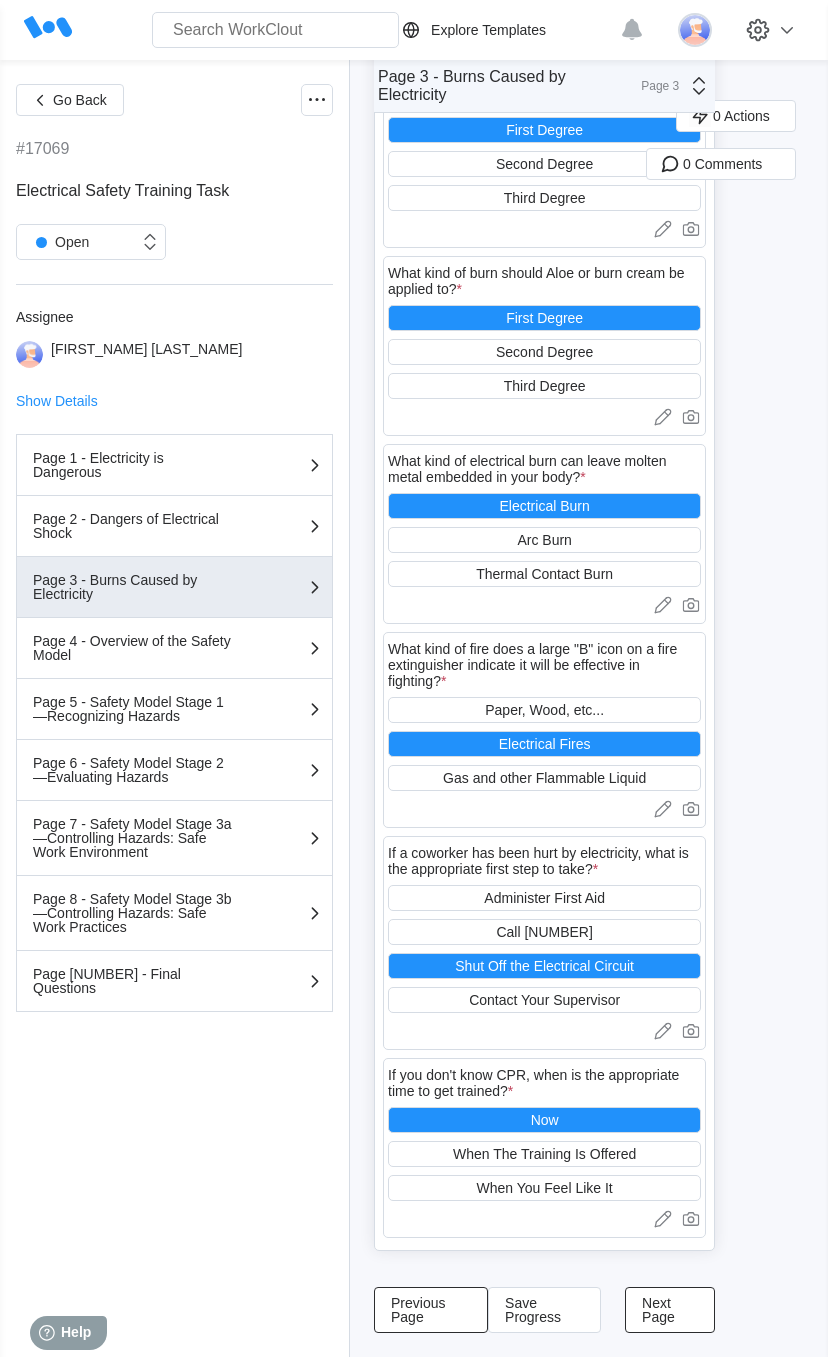 scroll, scrollTop: 854, scrollLeft: 0, axis: vertical 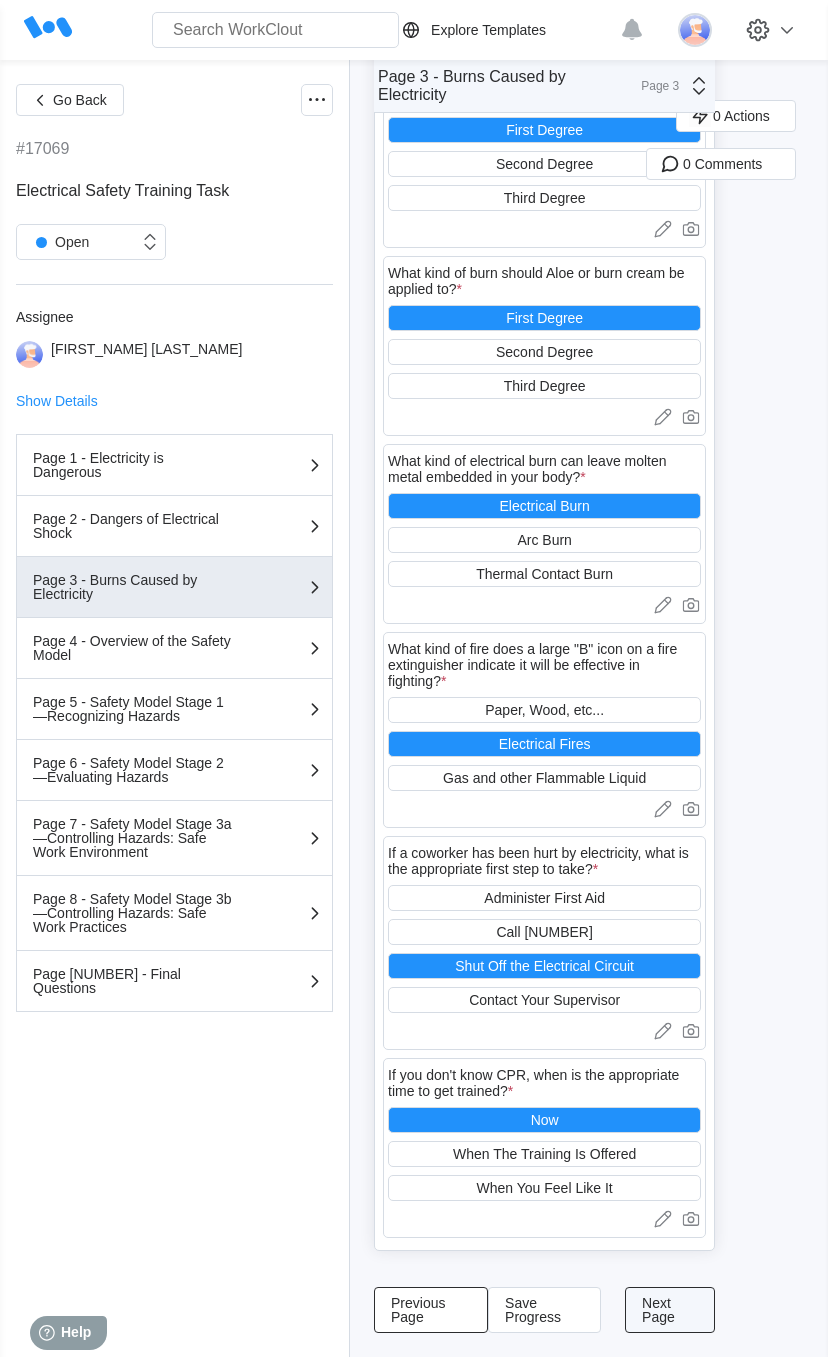 click on "Next Page" at bounding box center (670, 1310) 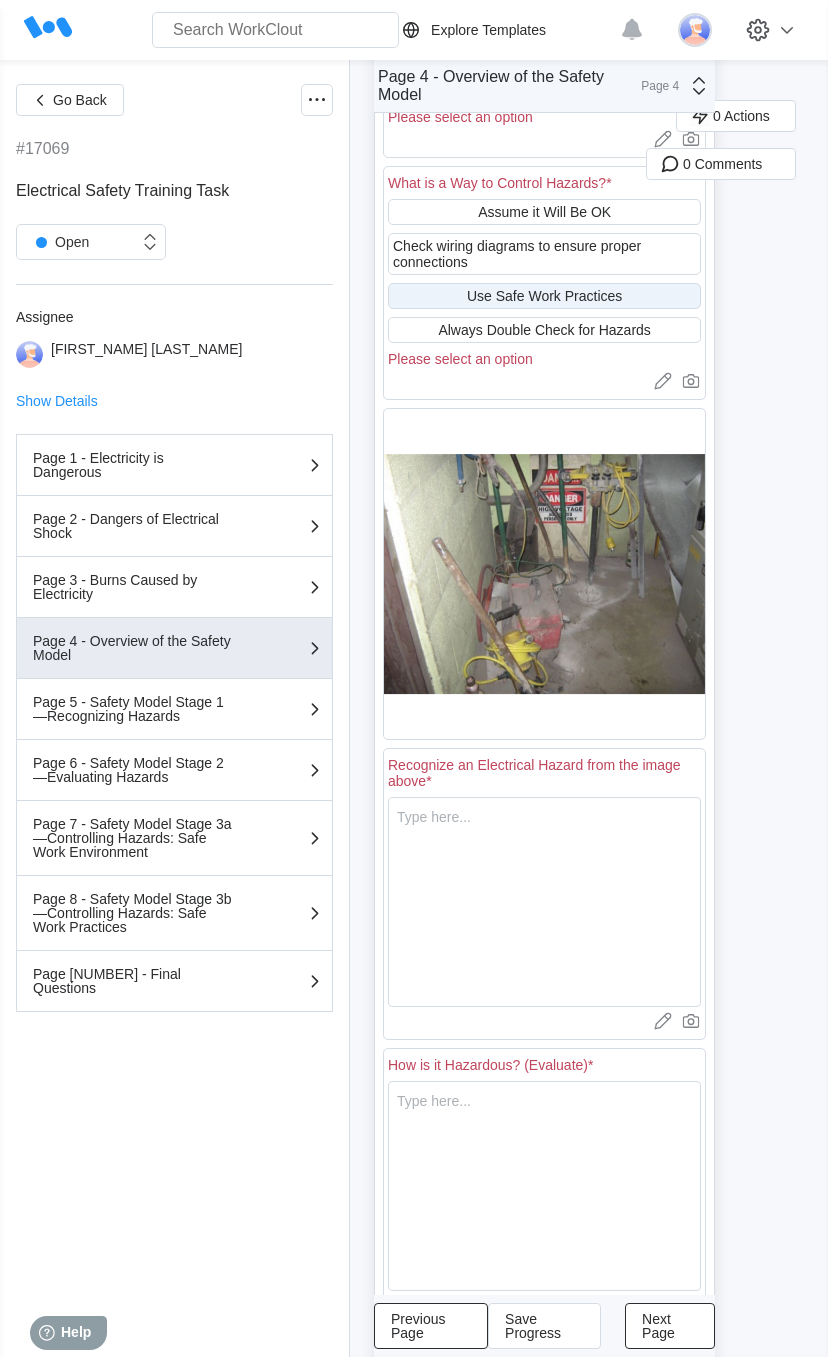 click on "Use Safe Work Practices" at bounding box center (544, 296) 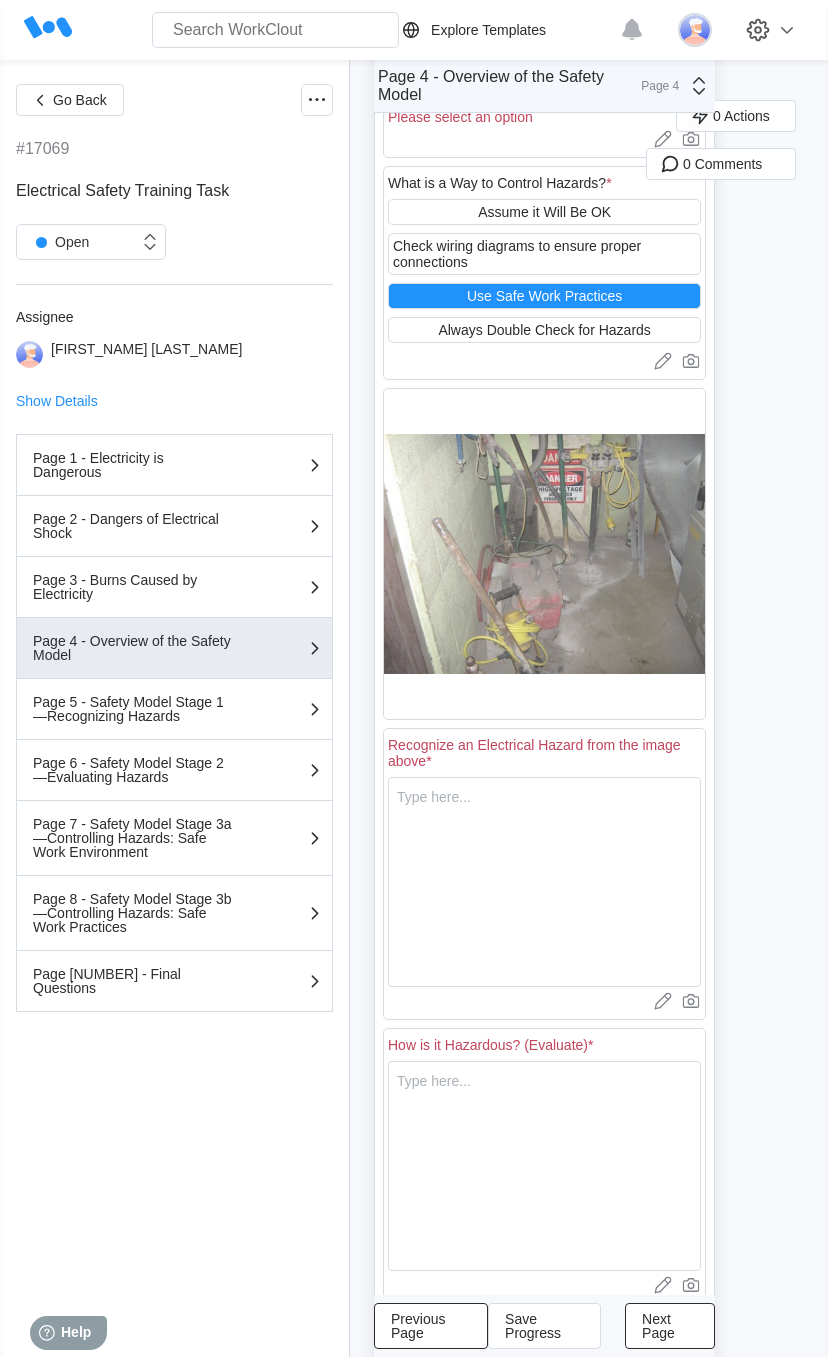 click at bounding box center [544, 554] 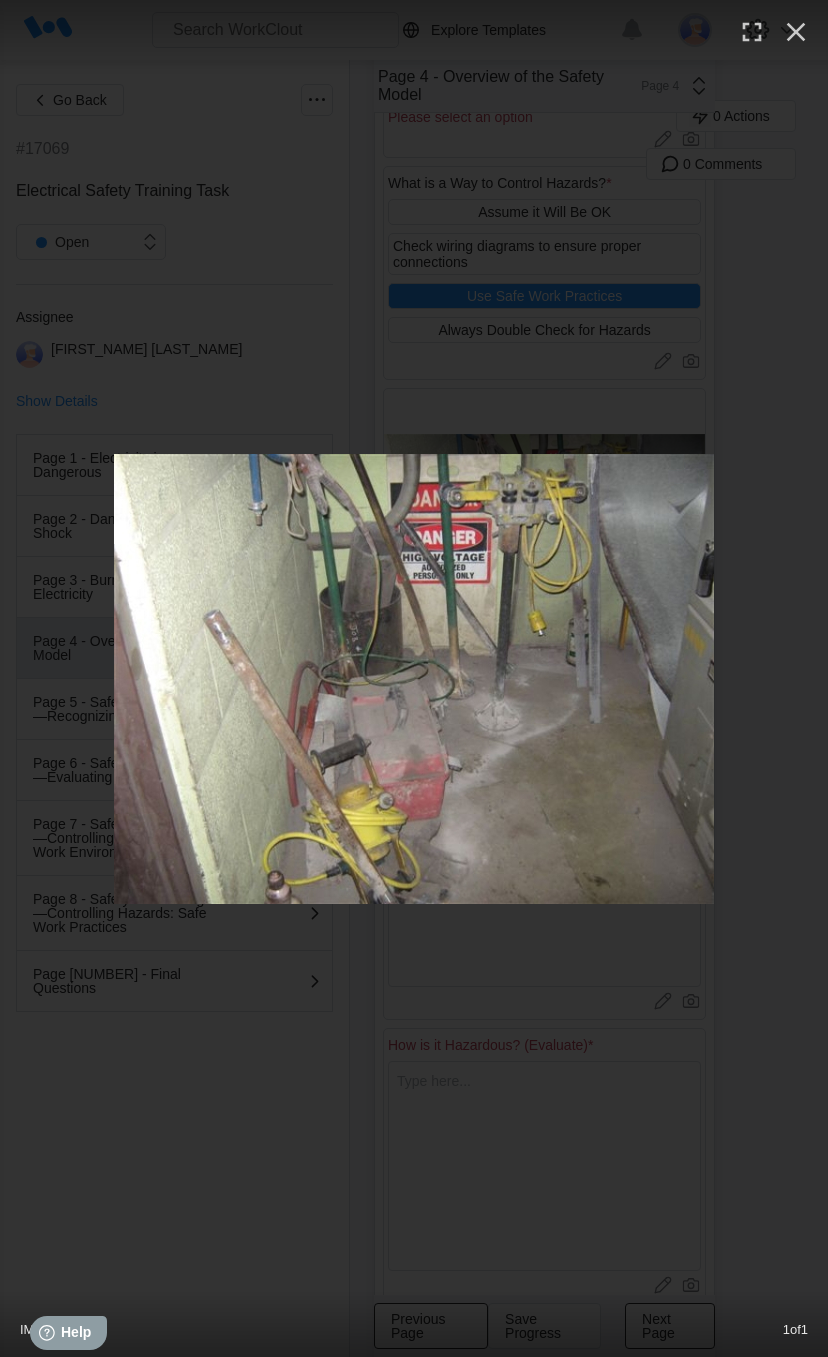 click on "IMG_0547.png 1 of 1" at bounding box center (414, 678) 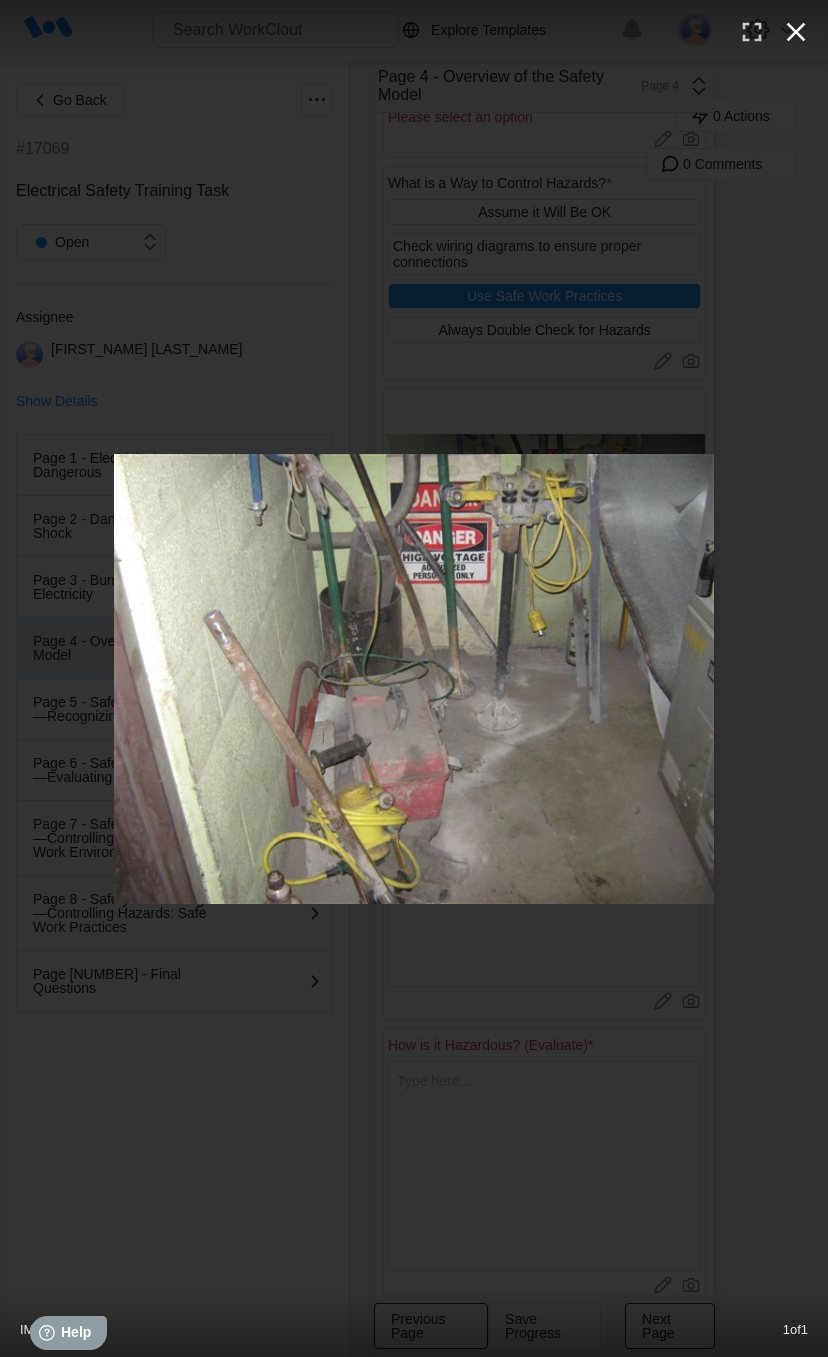 click 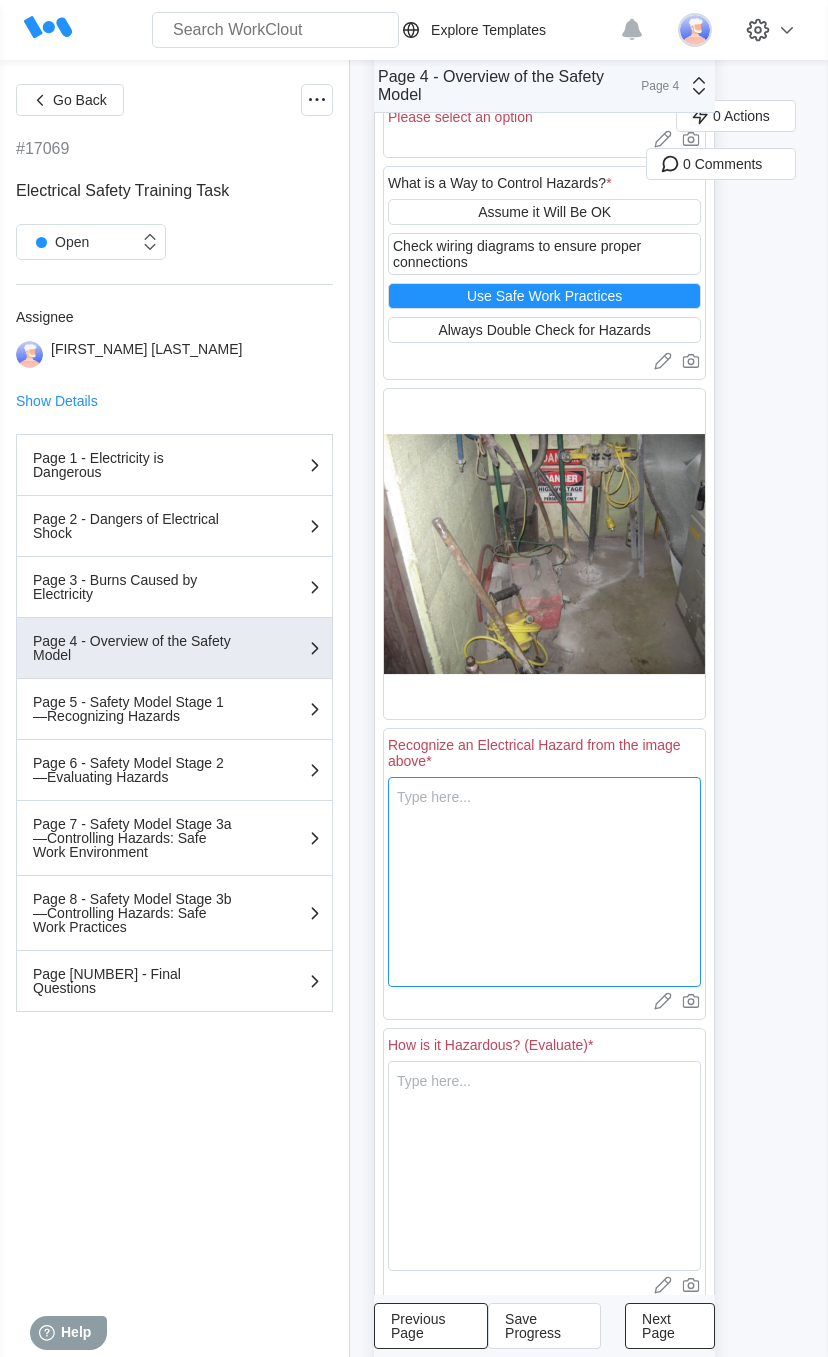 click at bounding box center [544, 882] 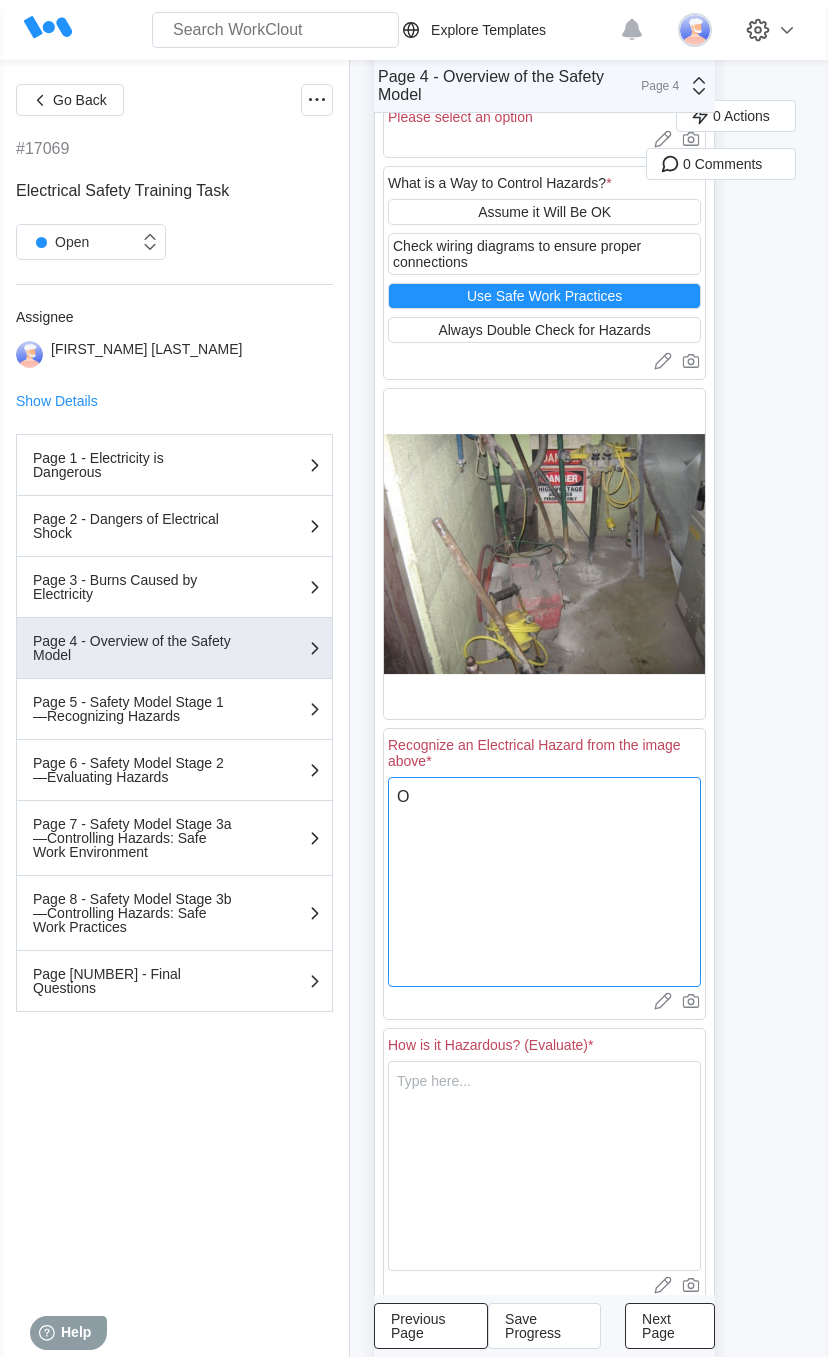 type on "x" 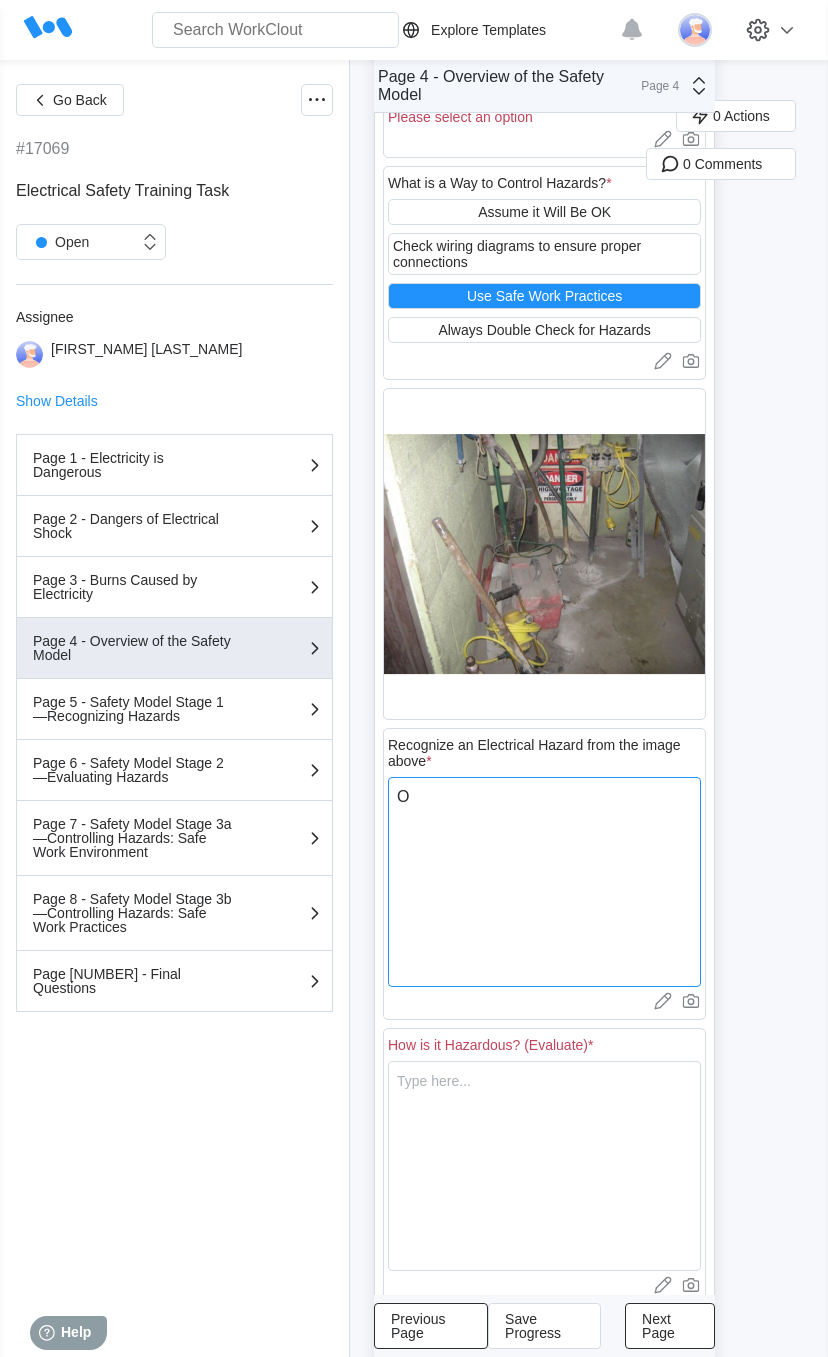 type on "Ob" 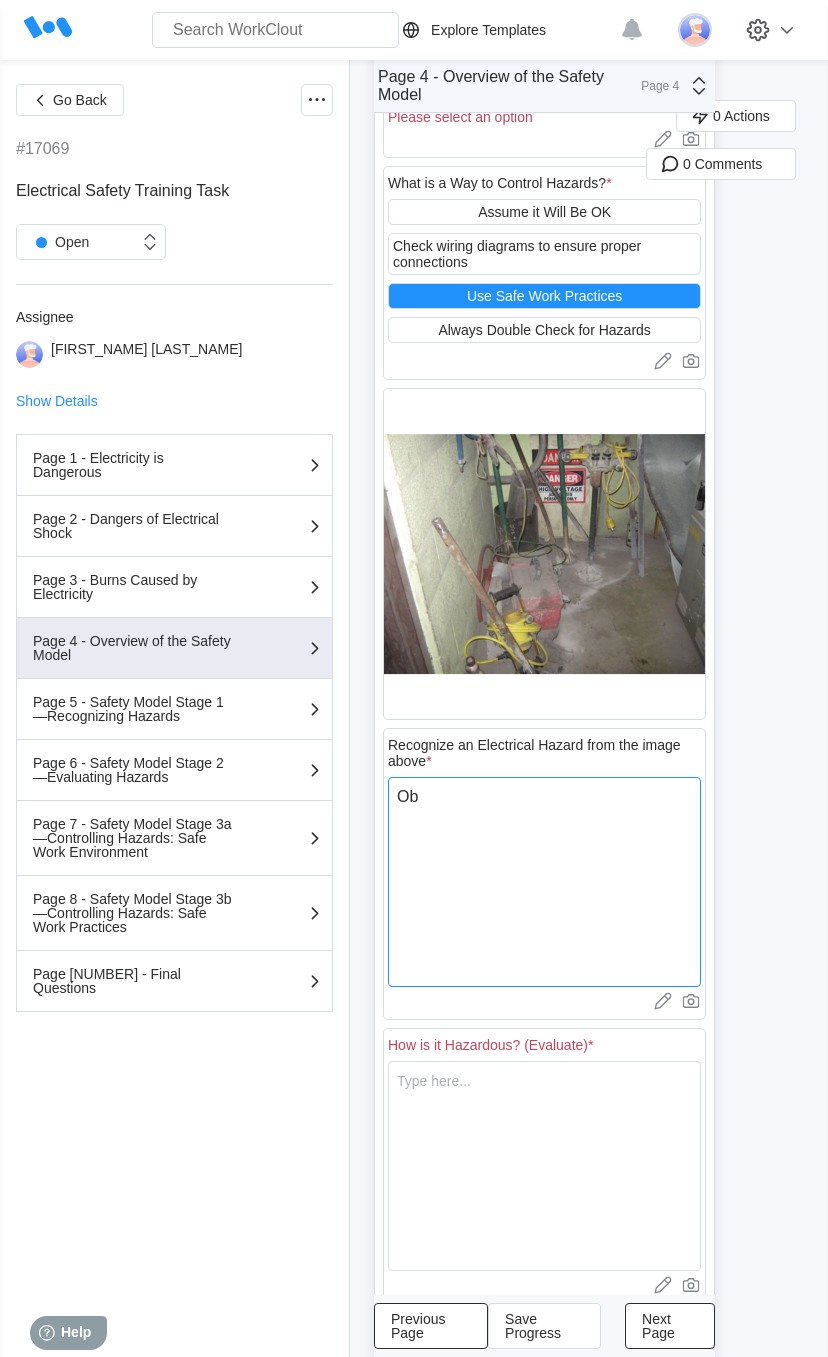 type on "Obj" 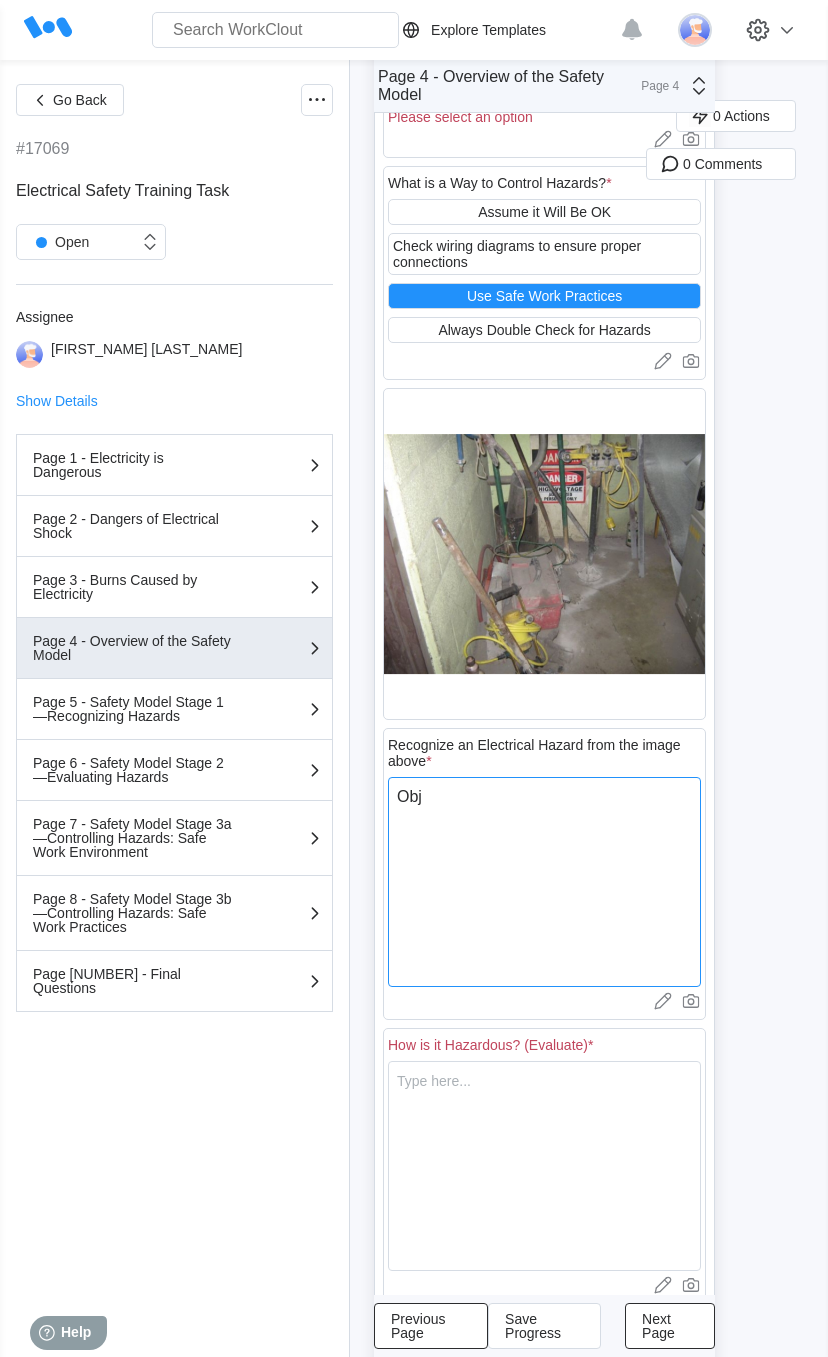 type on "Obje" 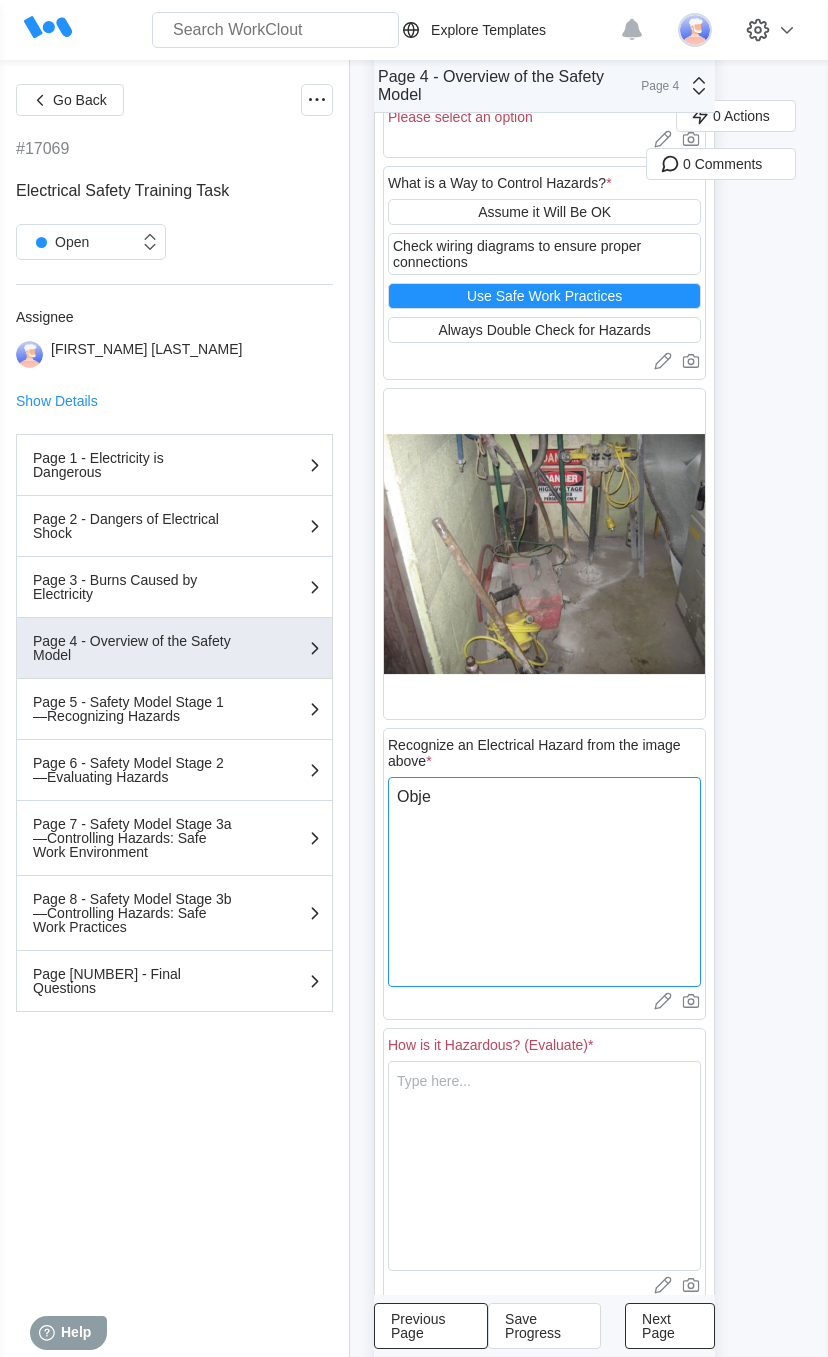 type on "Objec" 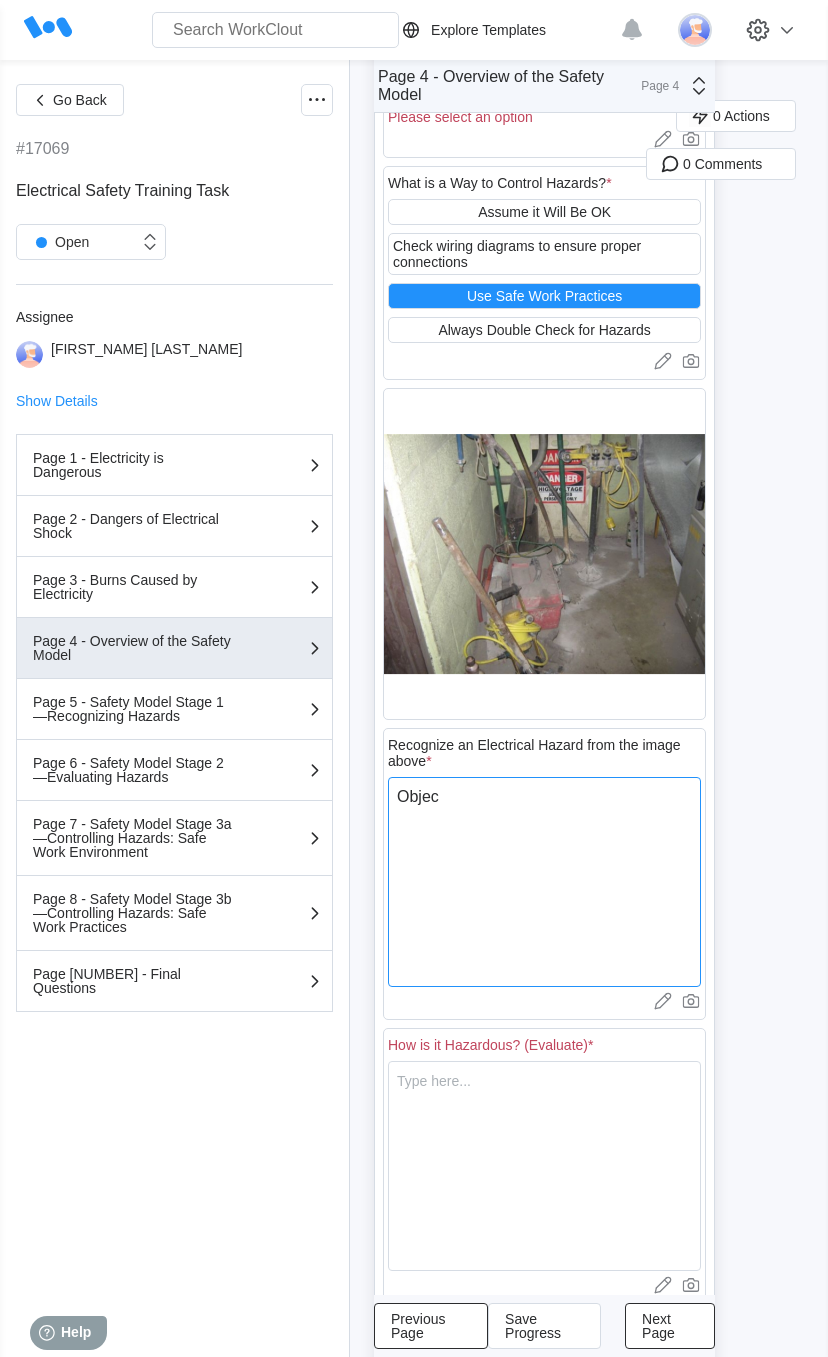 type on "Object" 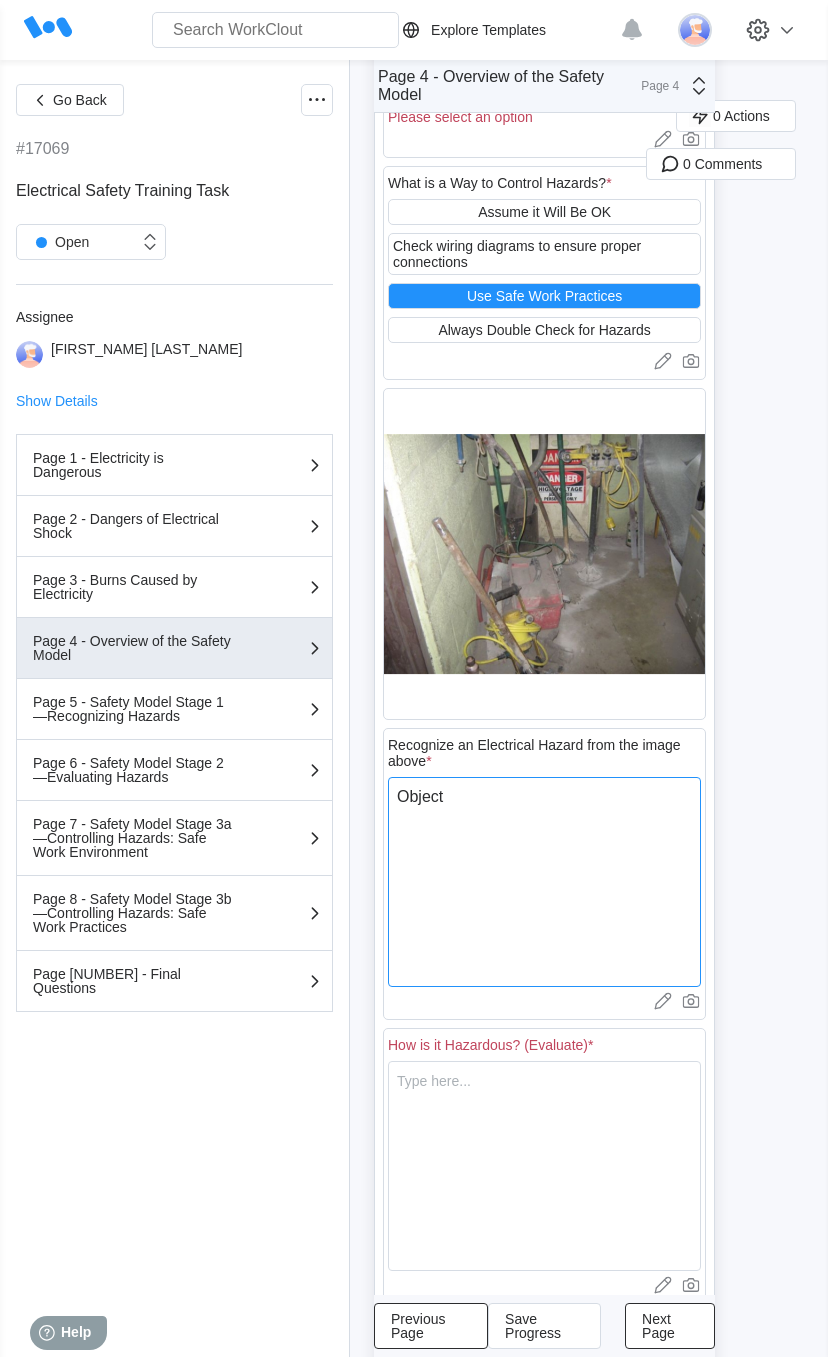 type on "Objects" 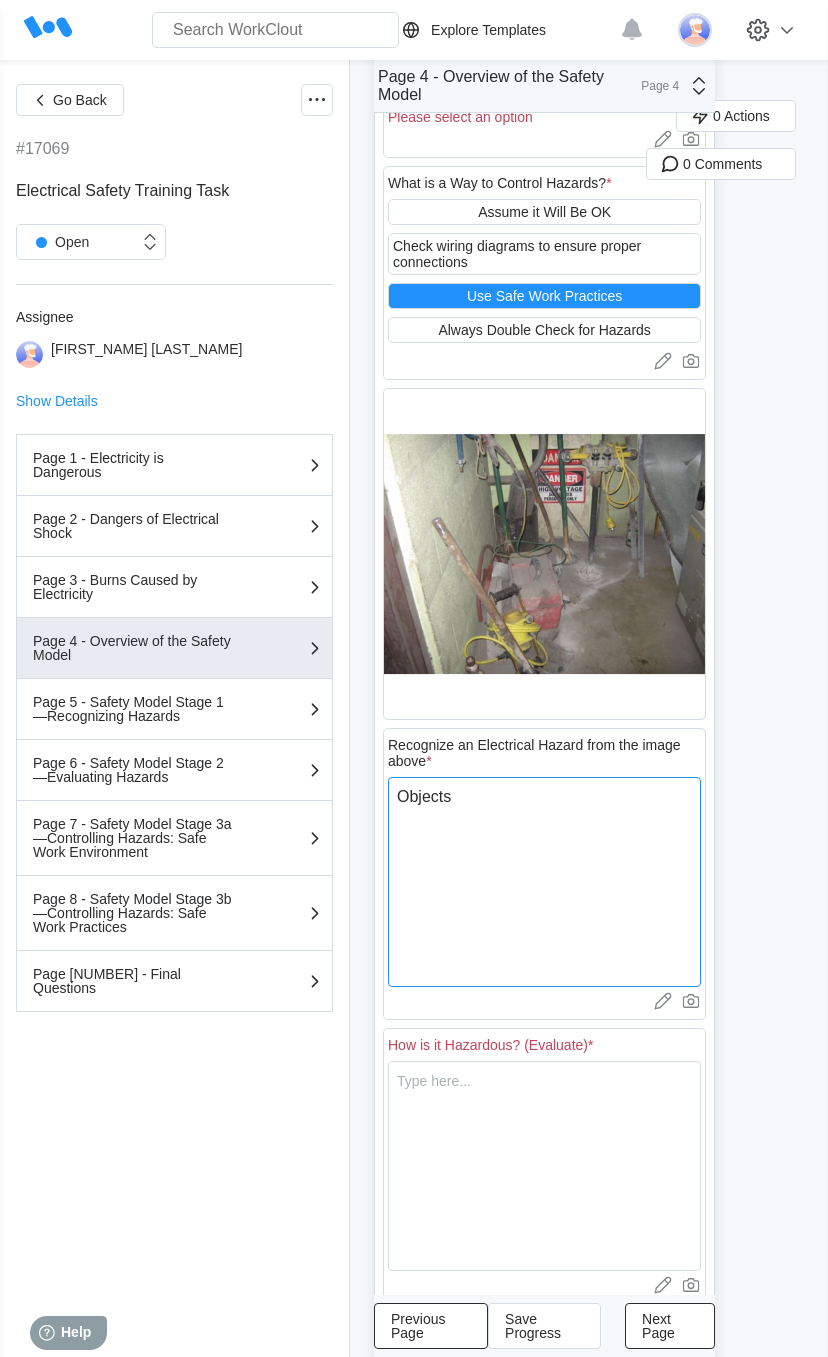 type on "Objects" 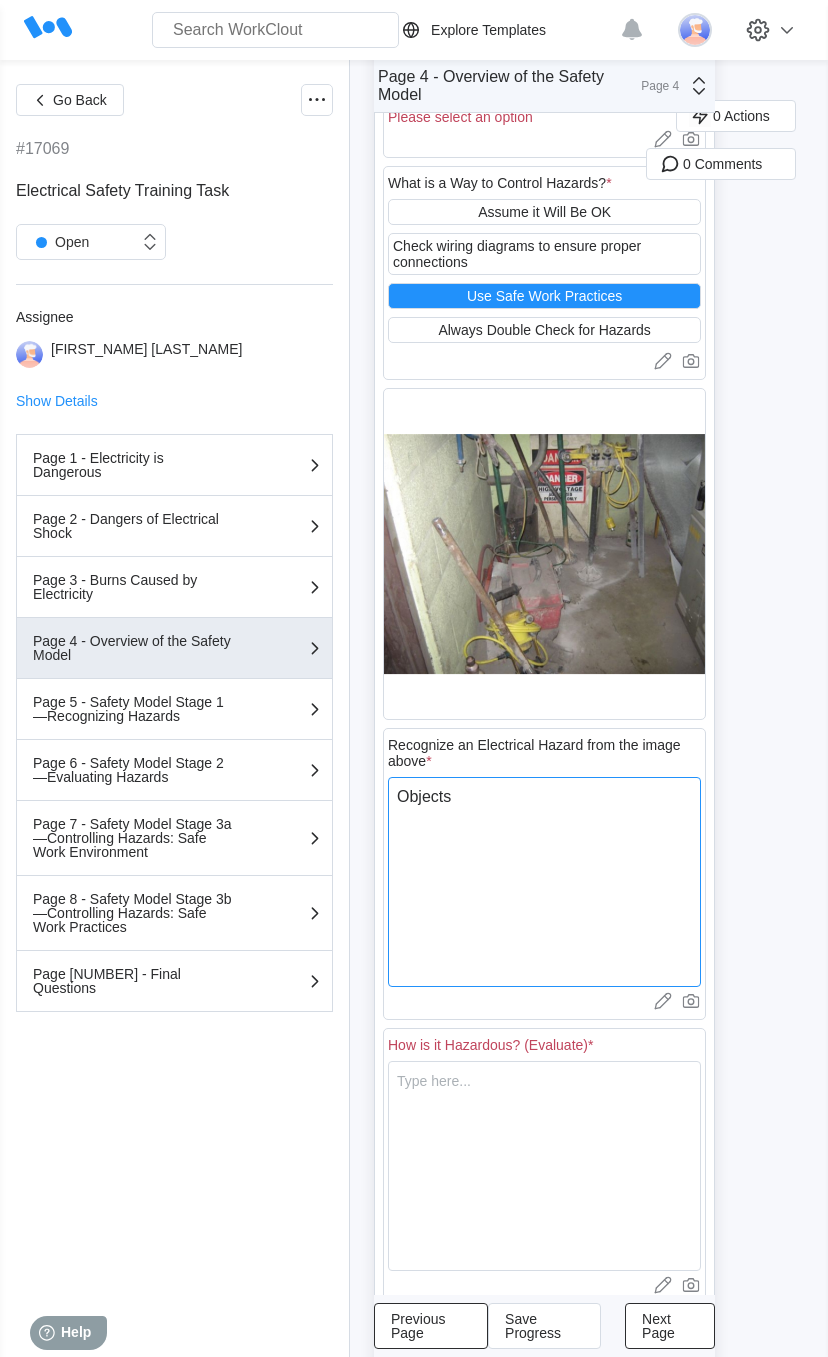 type on "Objects i" 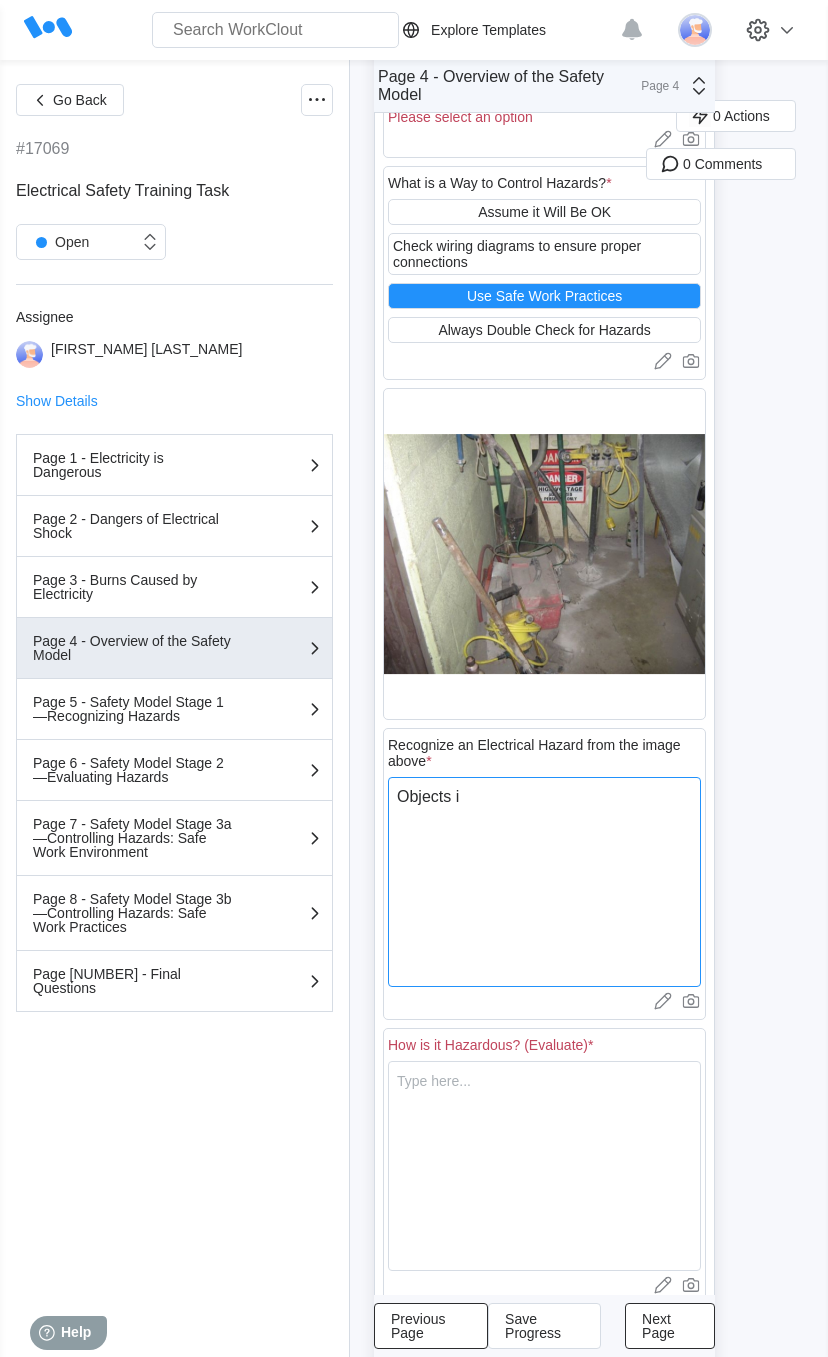 type on "Objects in" 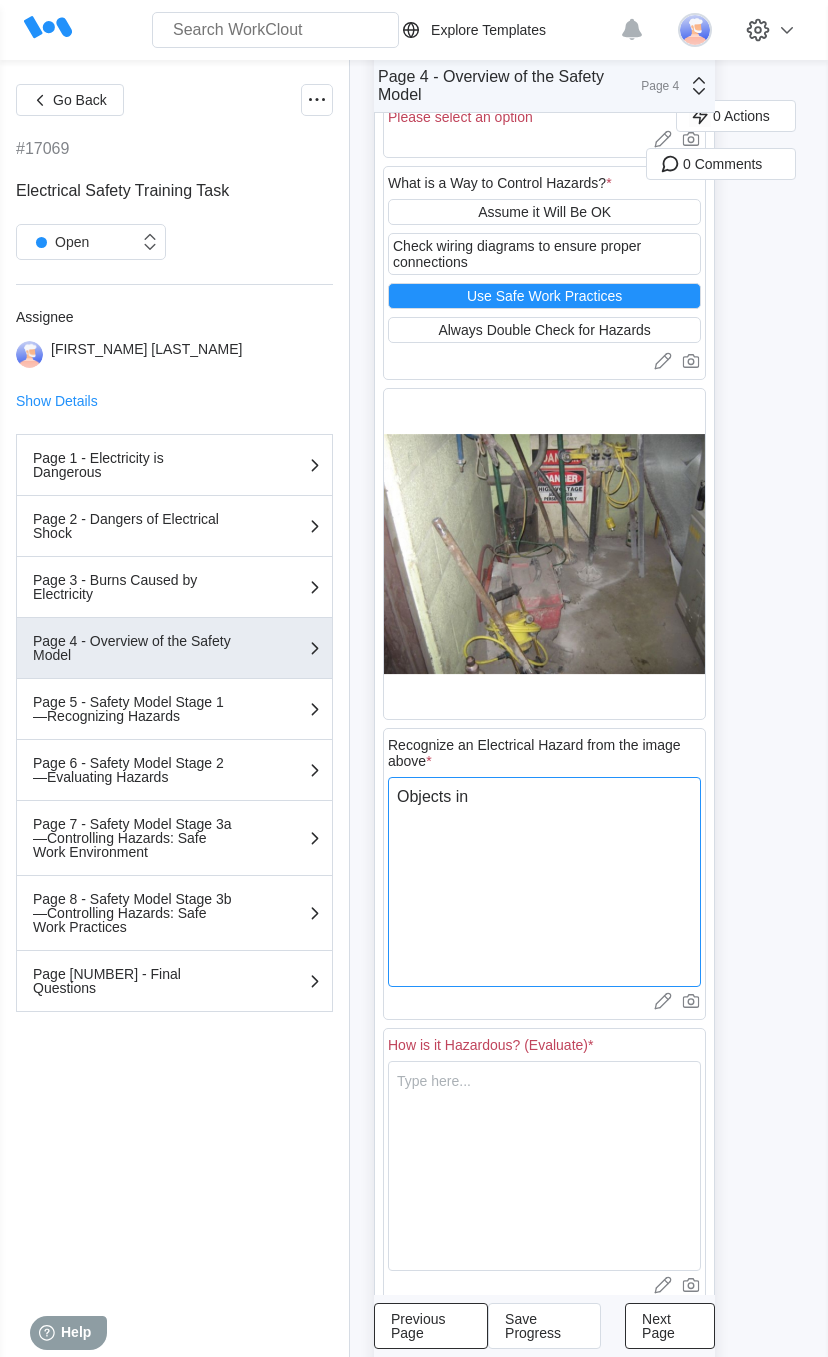 type on "Objects in" 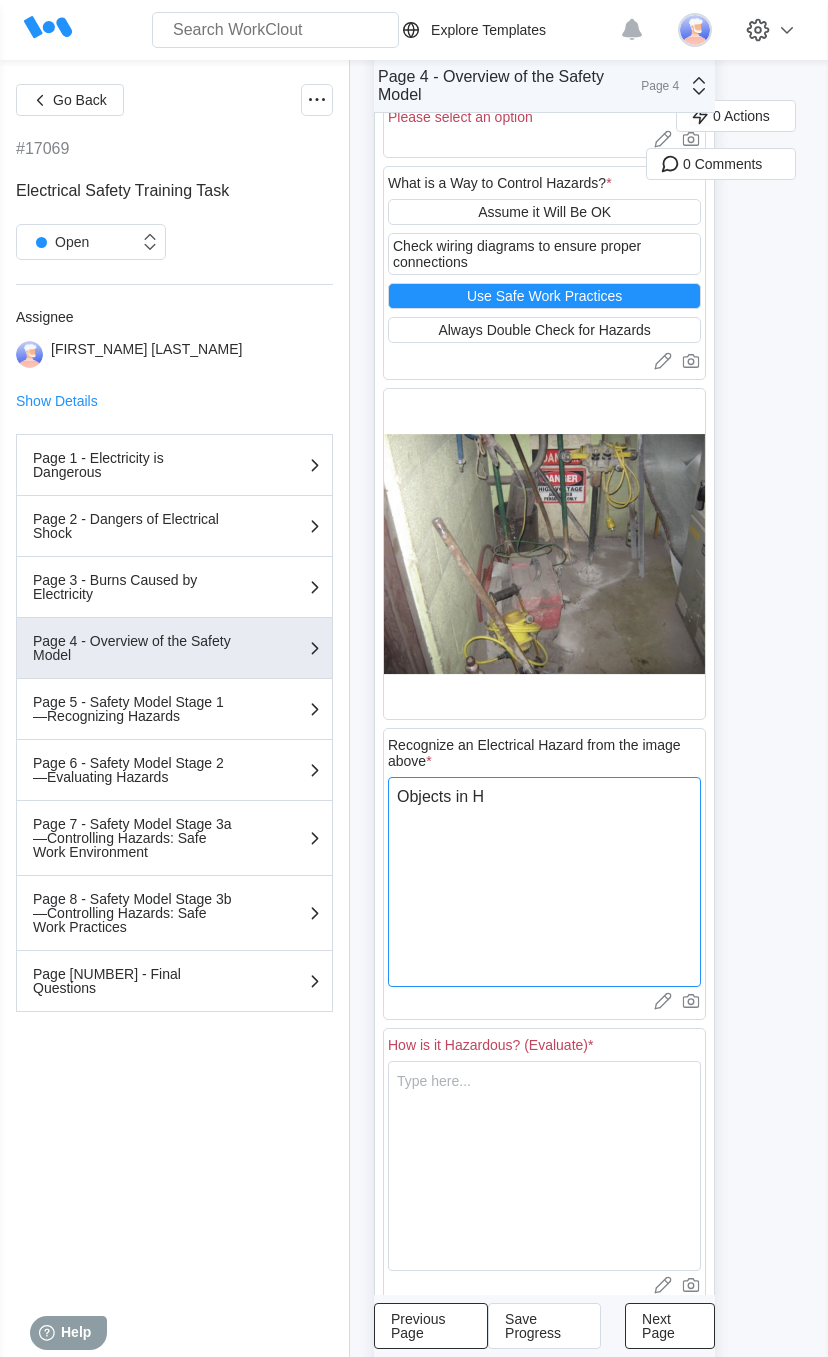 type on "x" 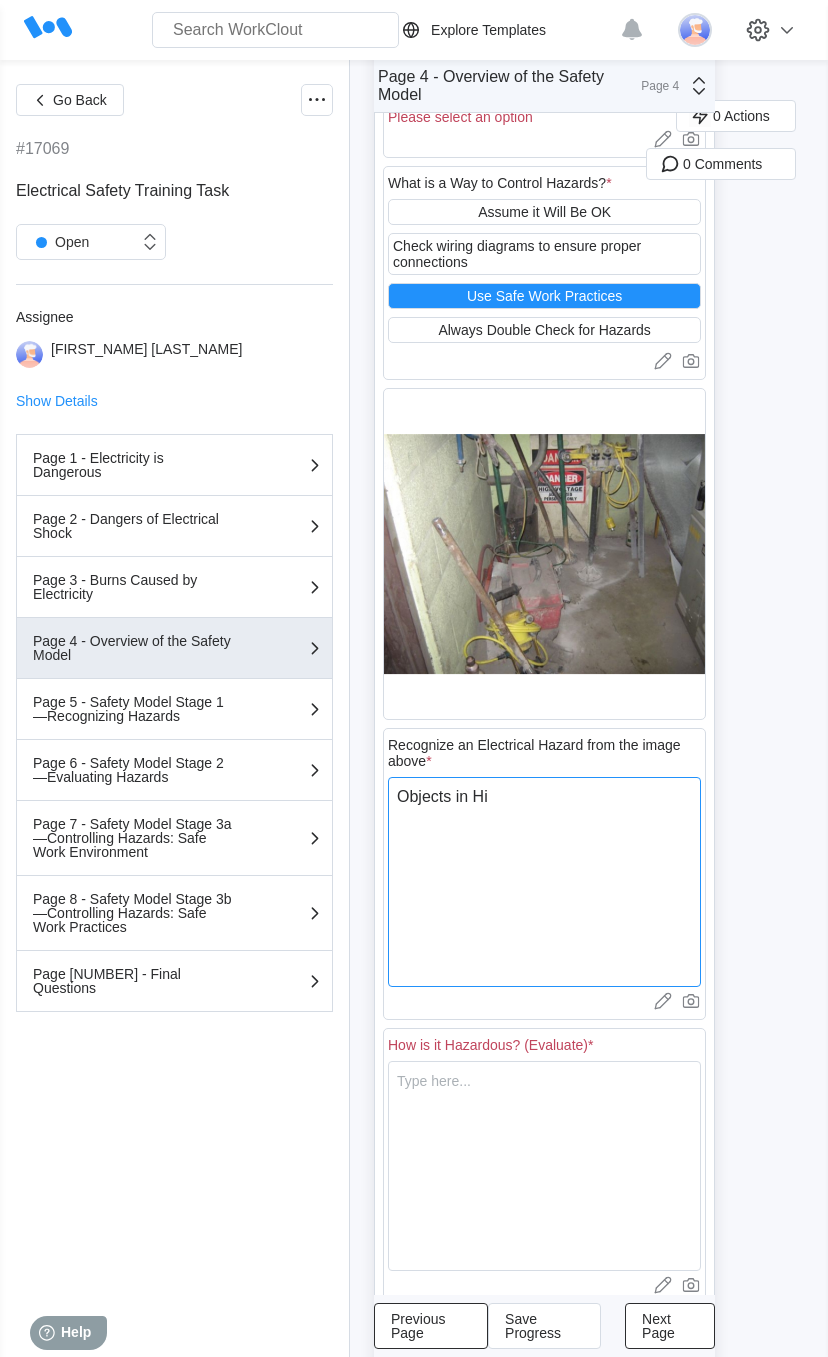 type on "Objects in Hig" 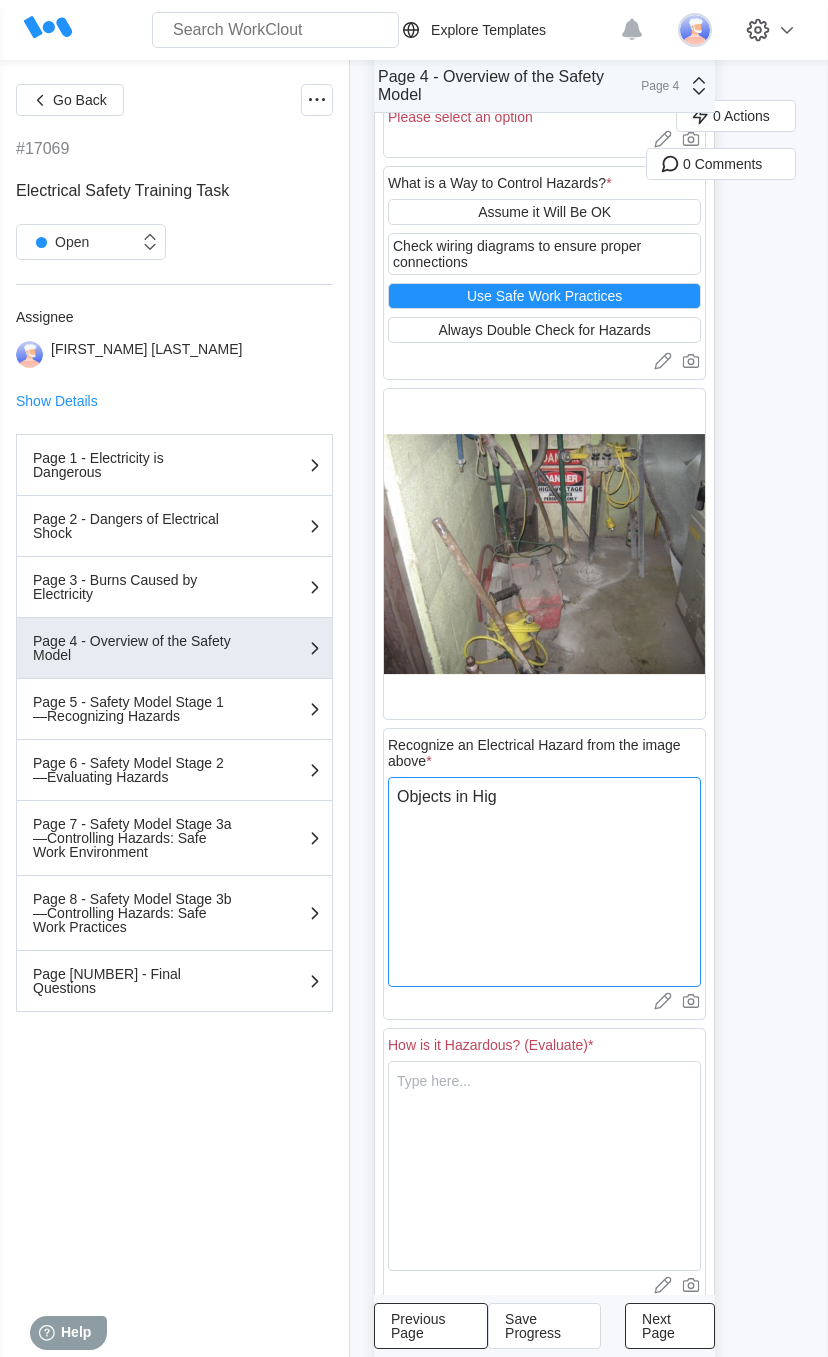 type on "Objects in High" 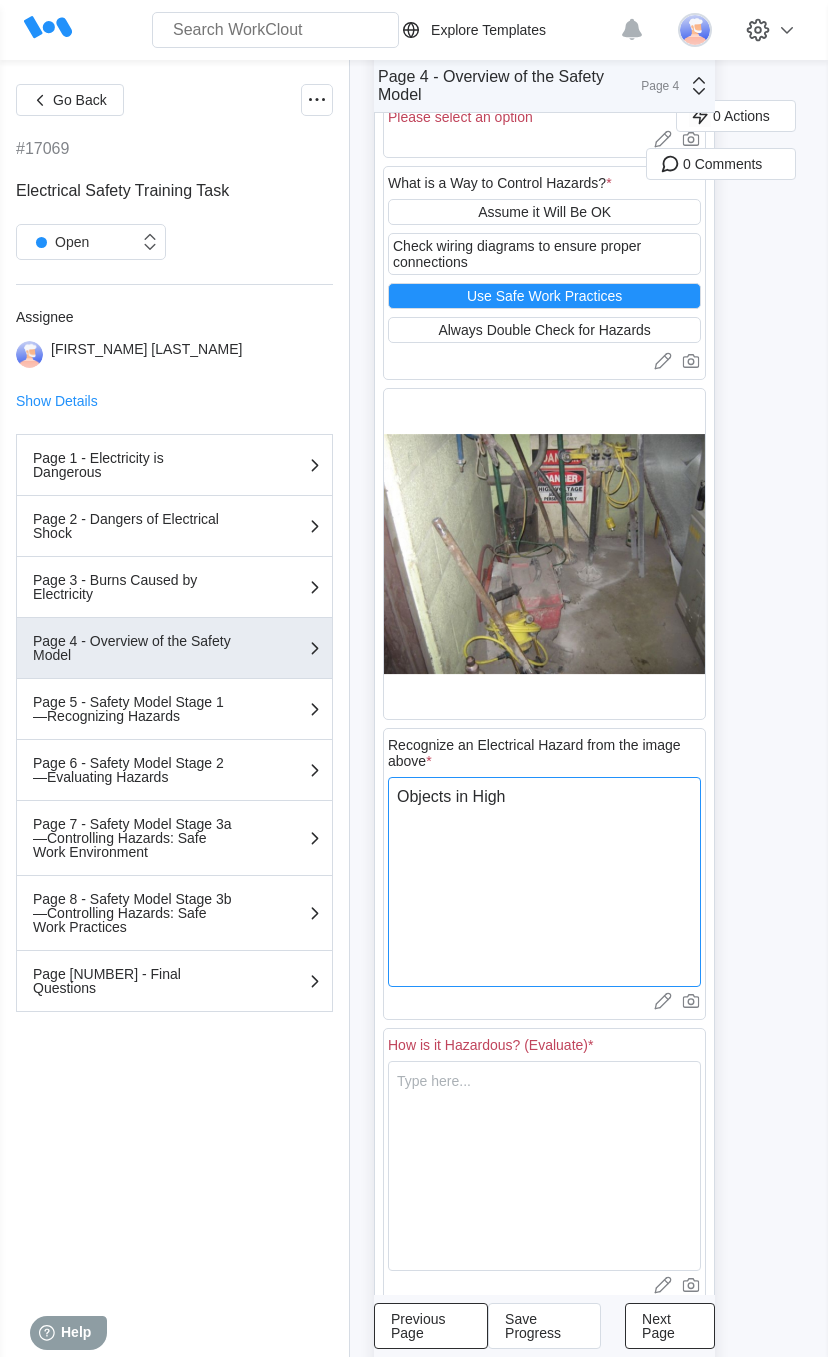 type on "x" 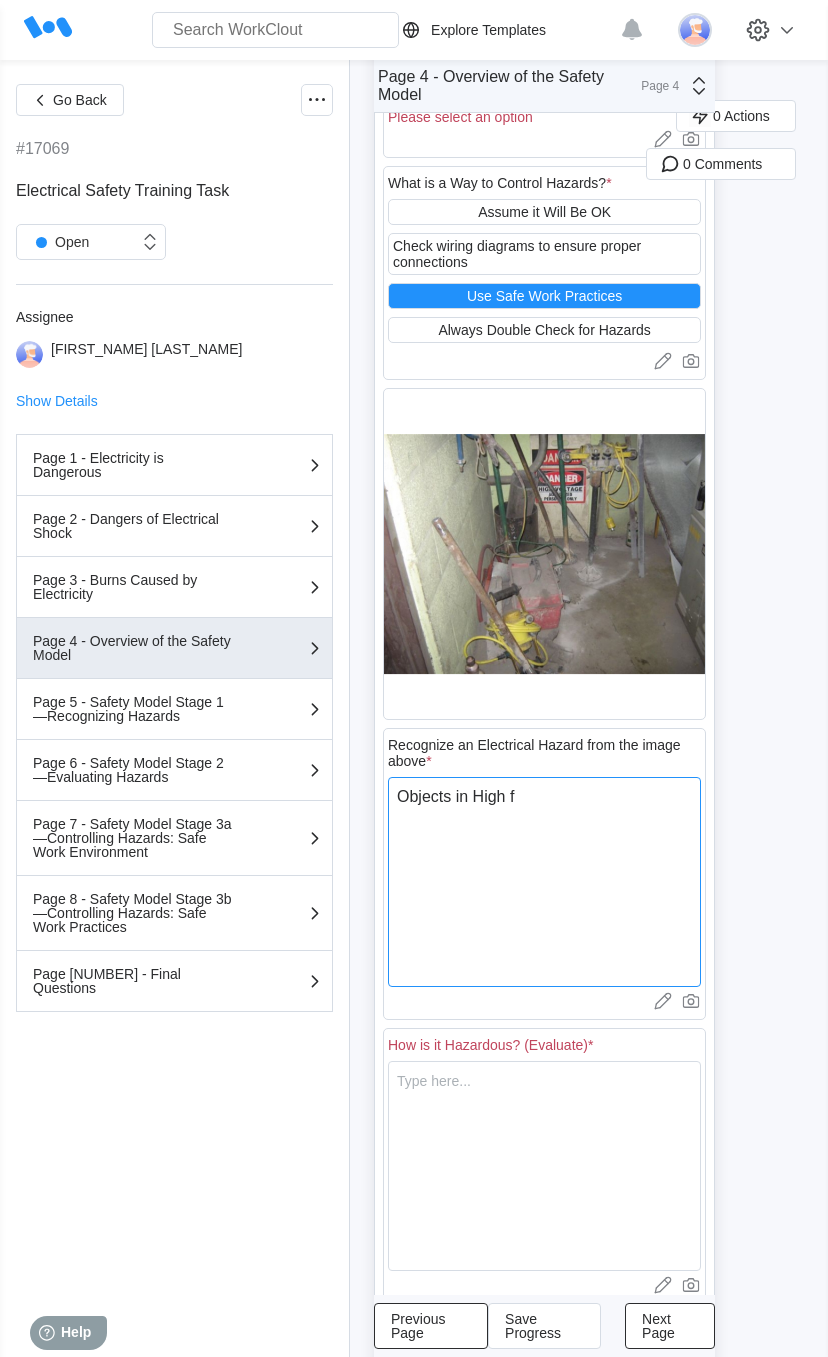 type on "x" 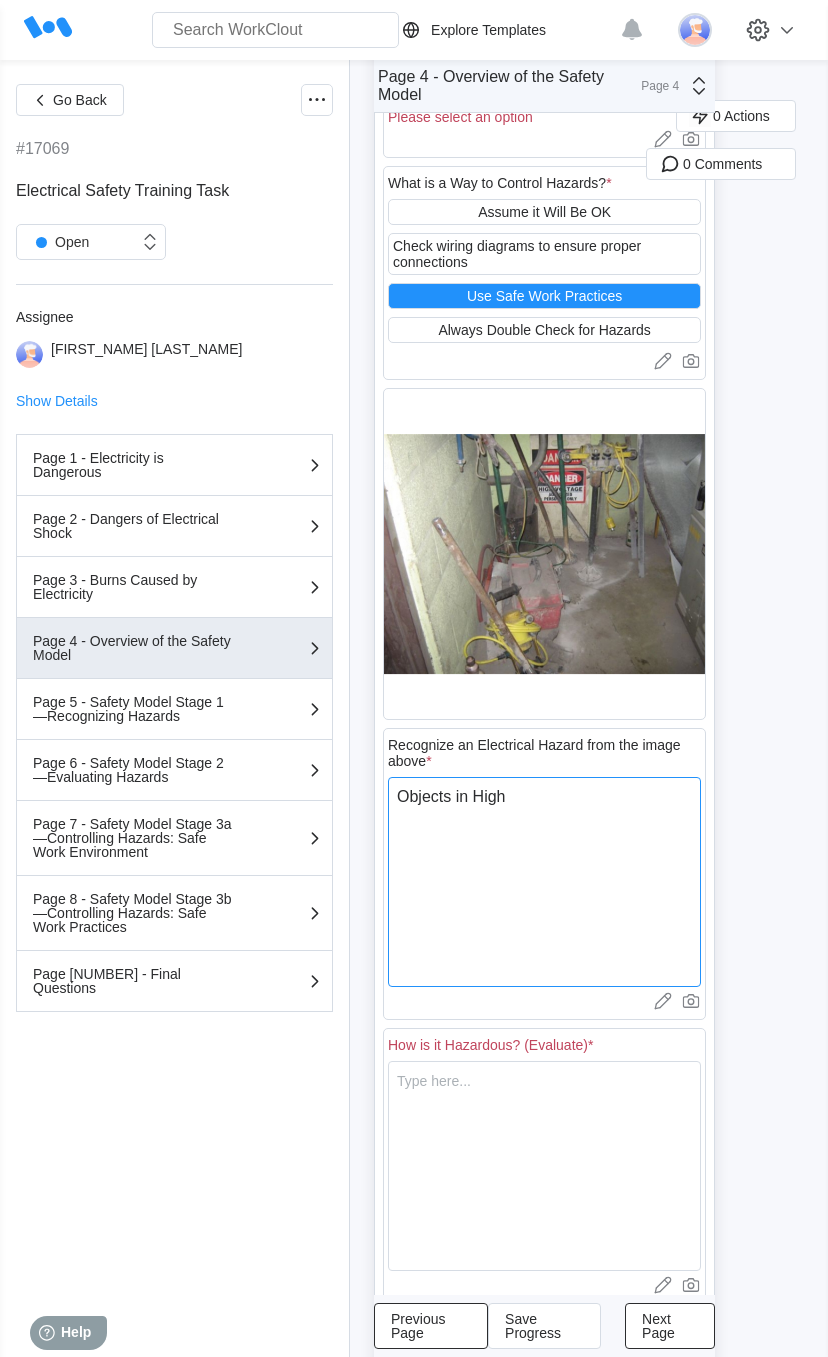 type on "Objects in High v" 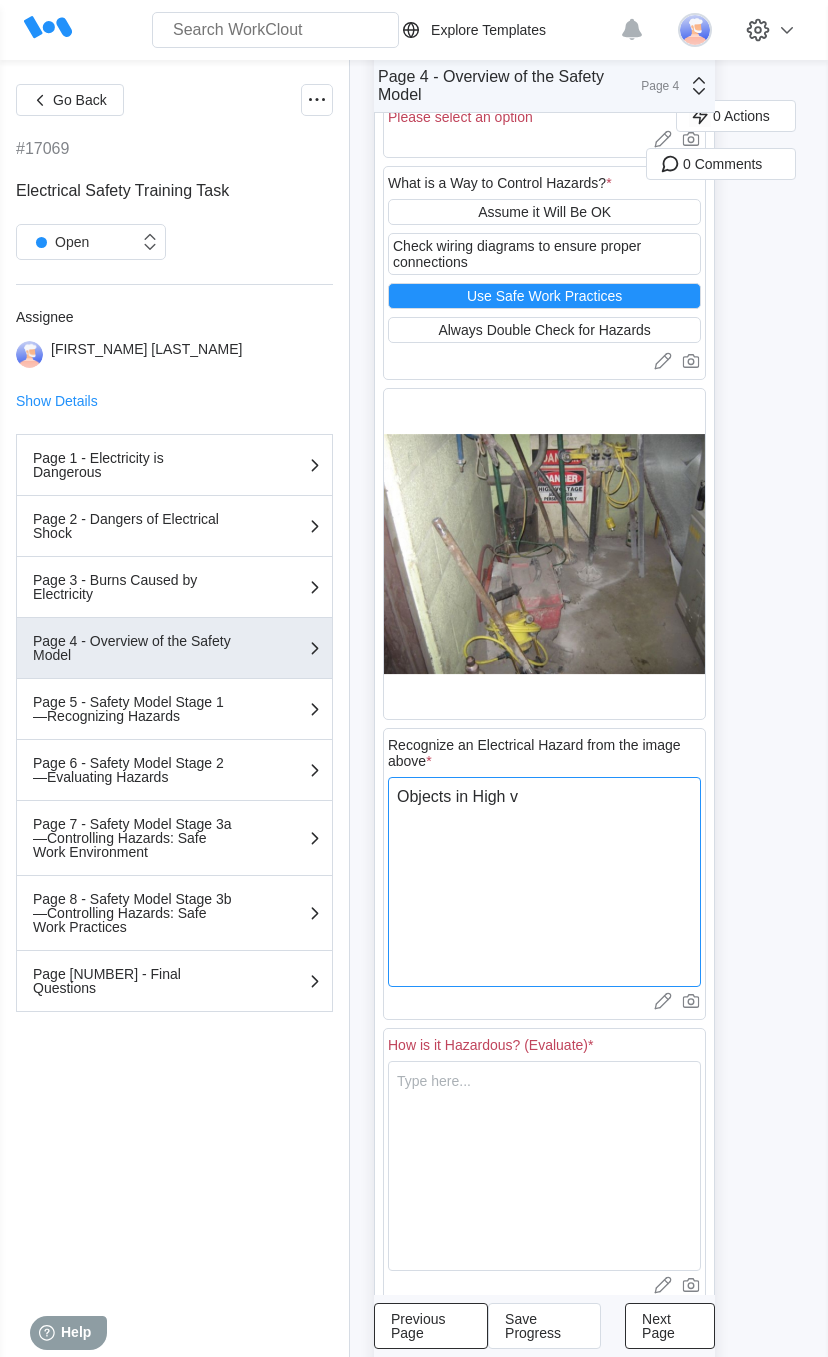 type on "Objects in High vu" 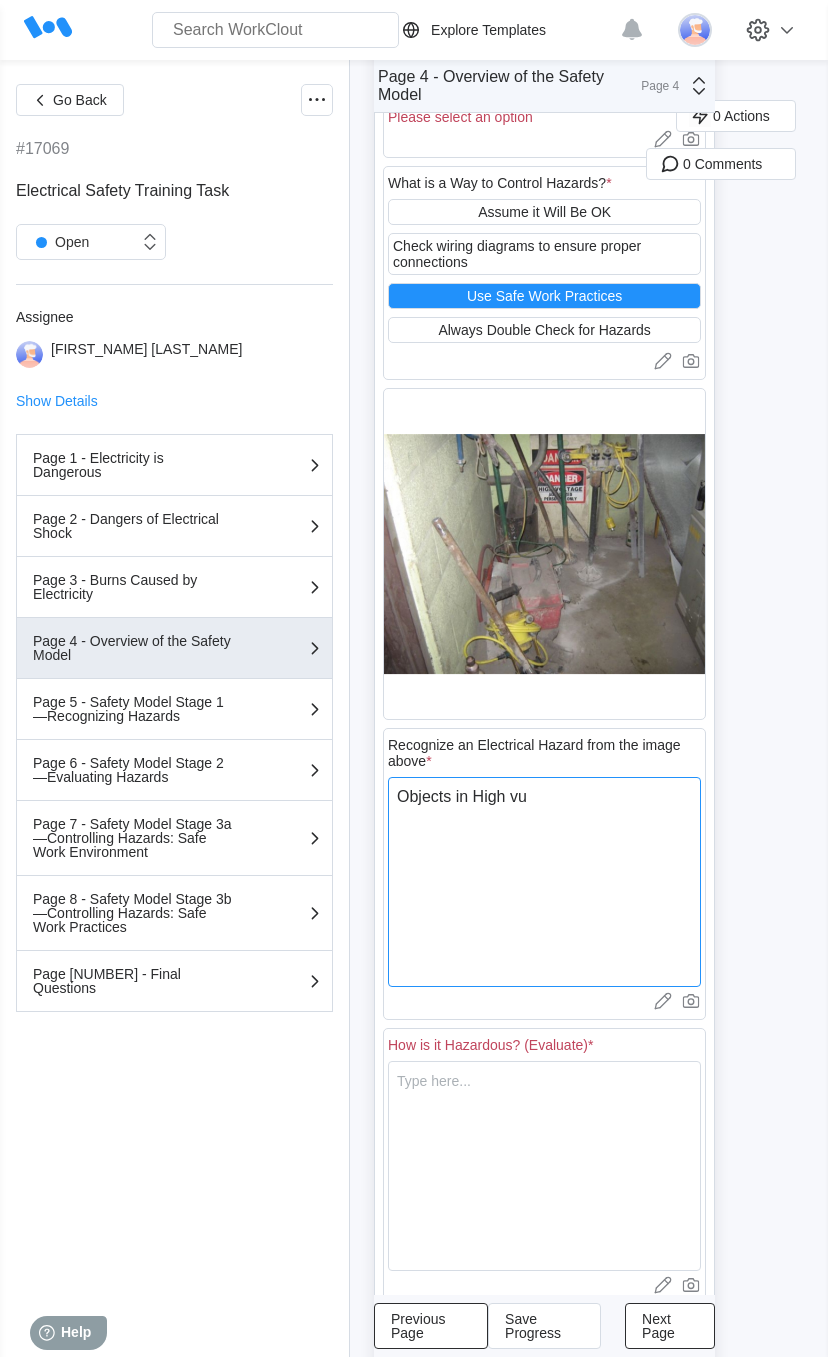 type on "Objects in High v" 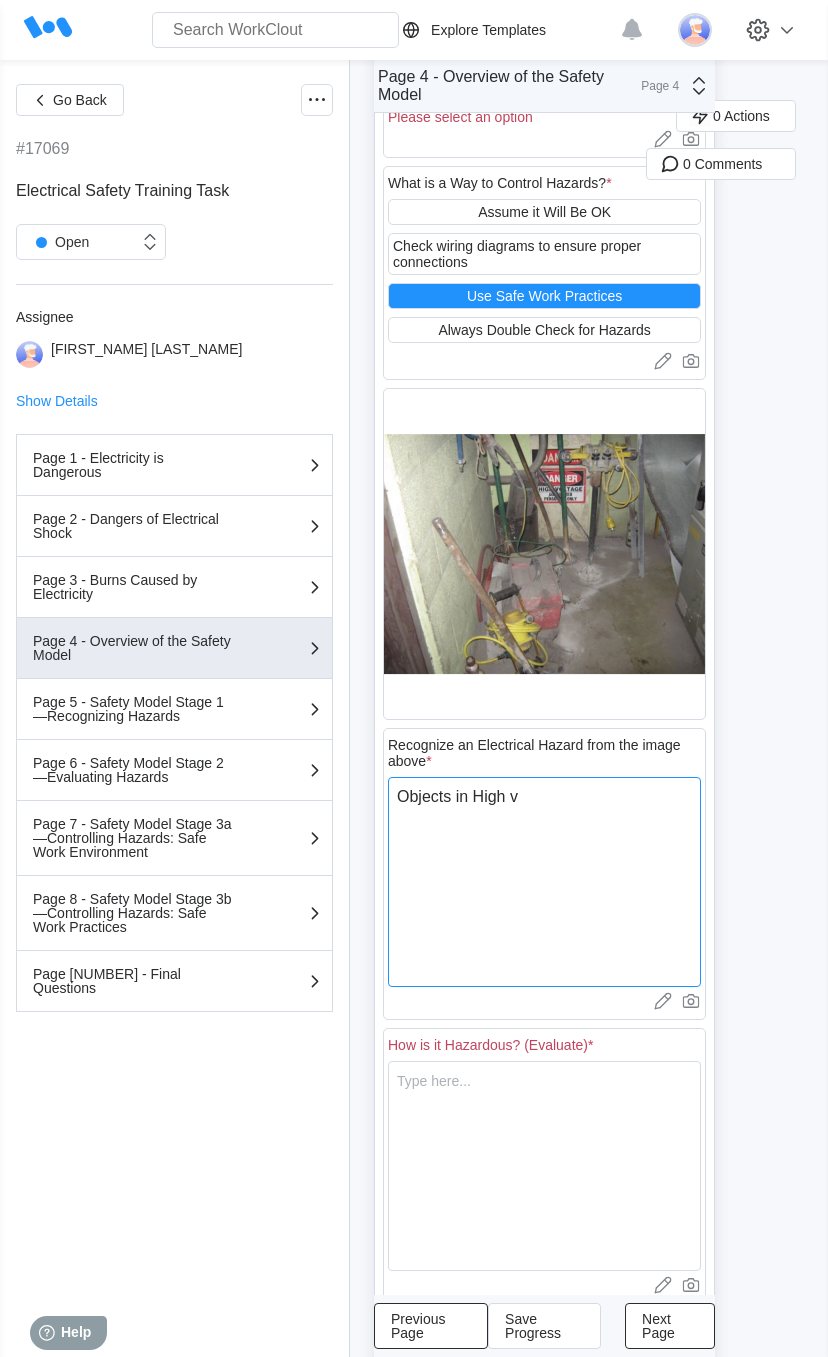 type on "x" 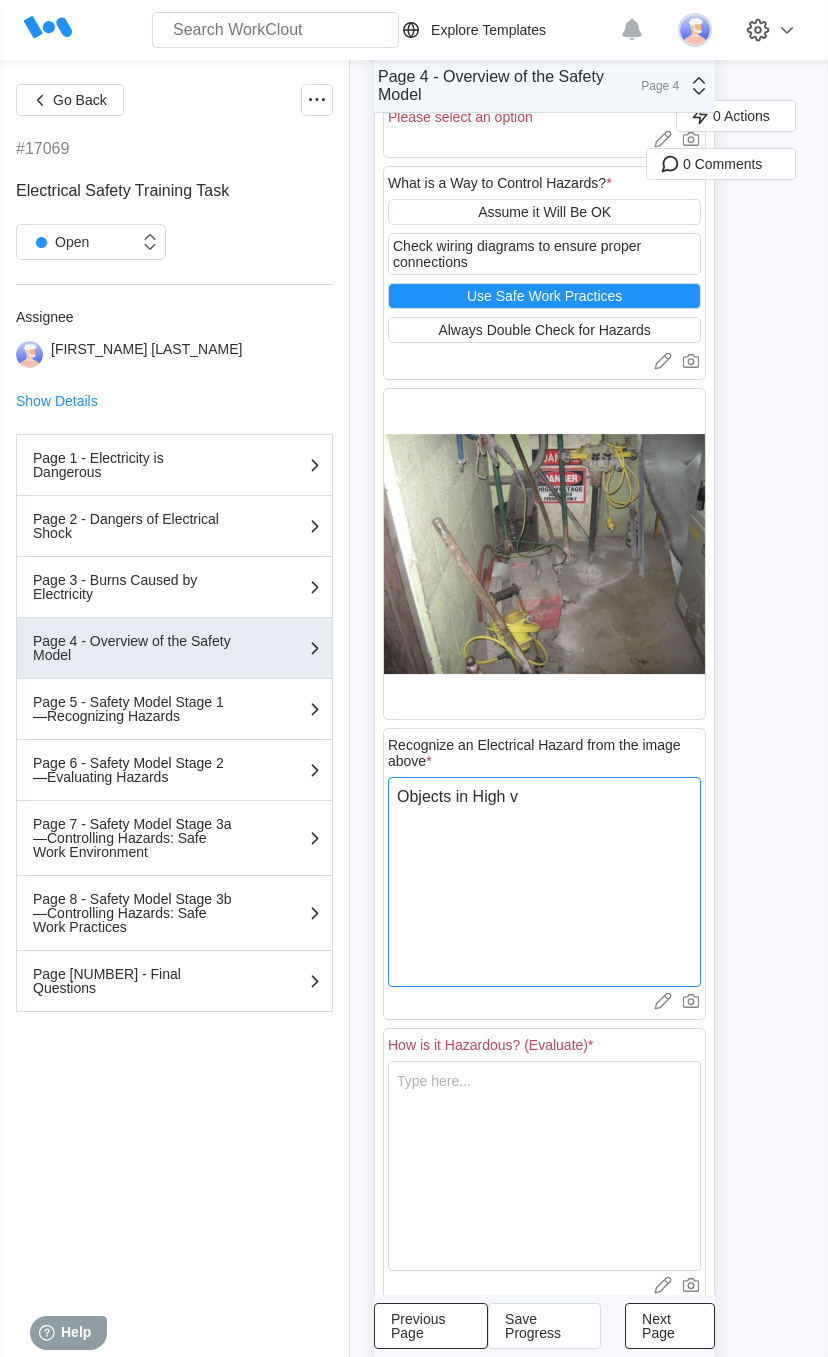 type on "Objects in High vo" 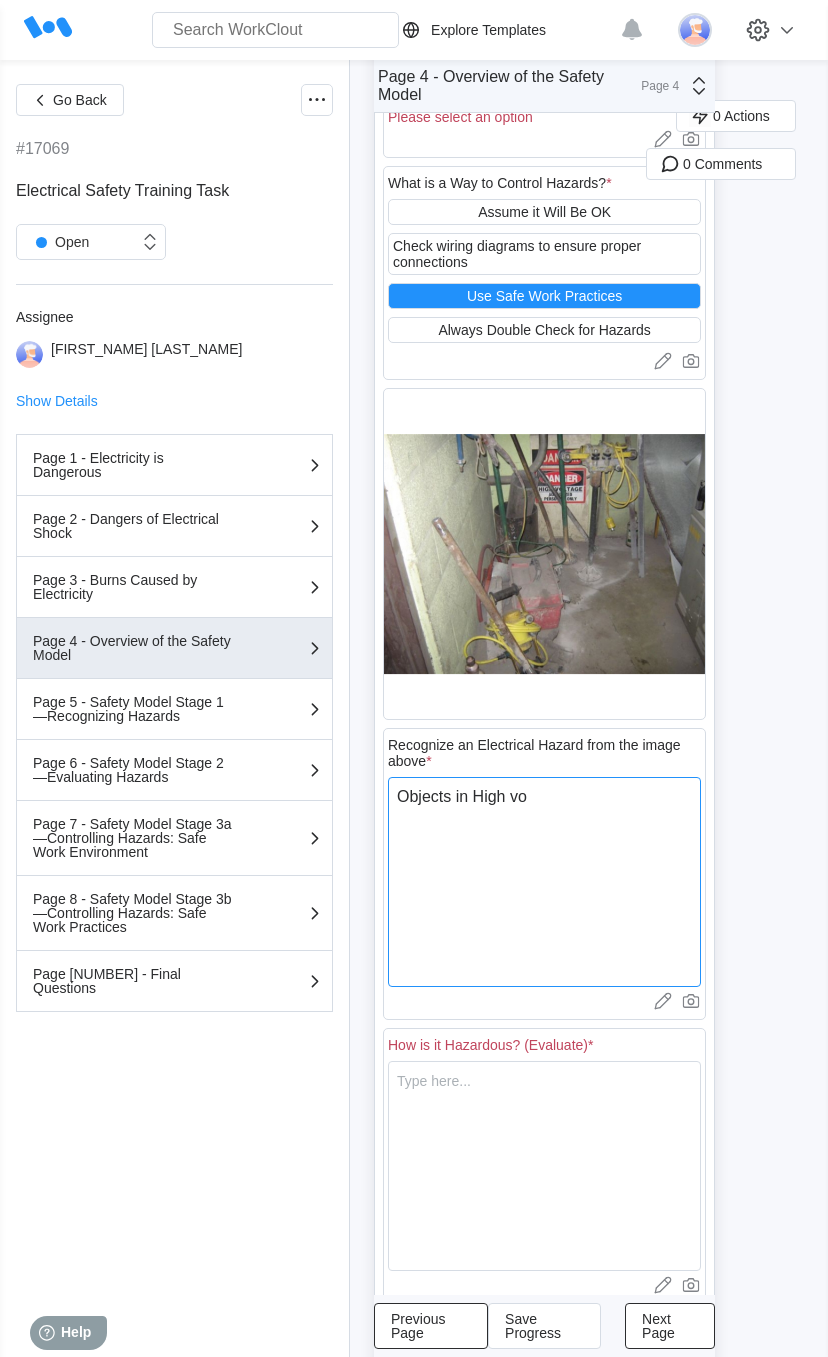 type on "Objects in High vol" 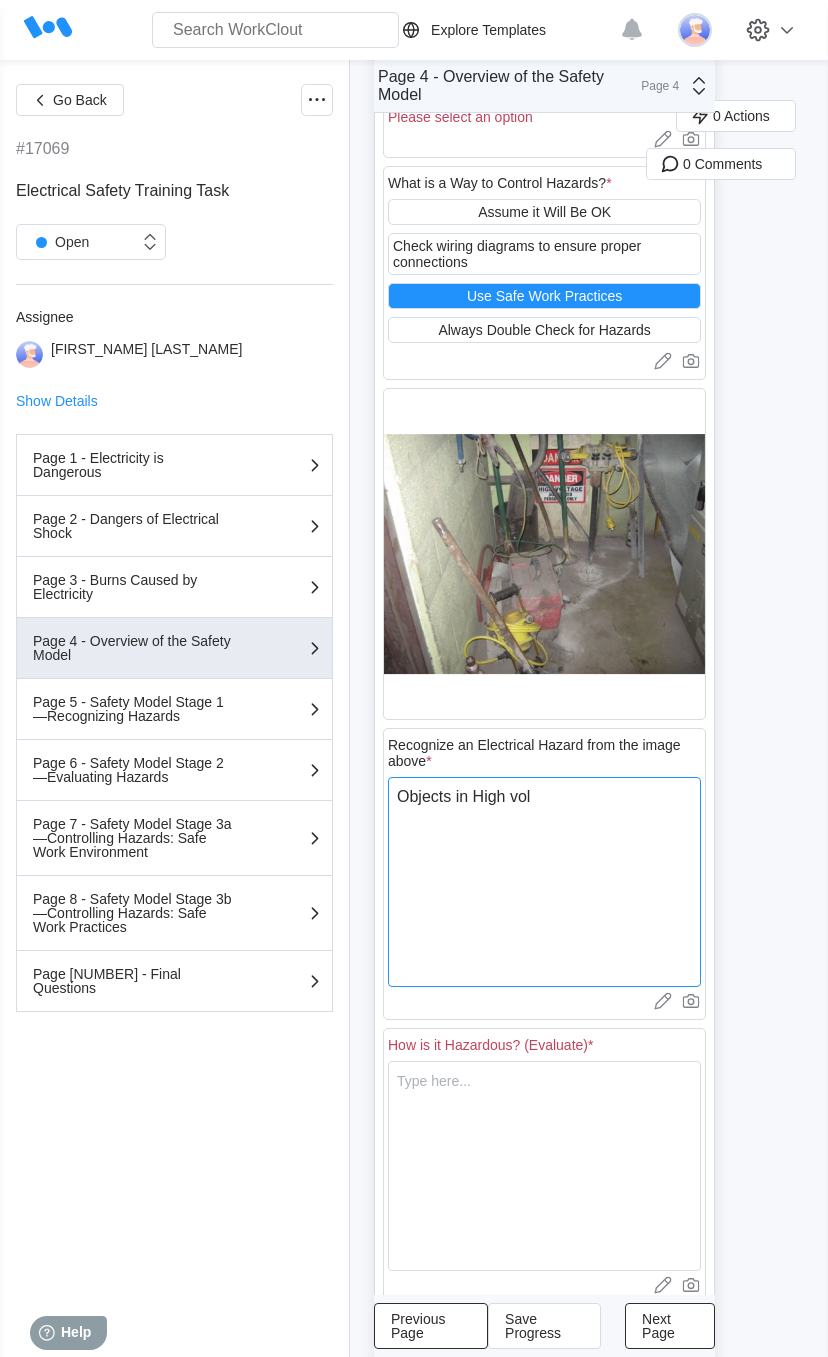 type on "Objects in High volt" 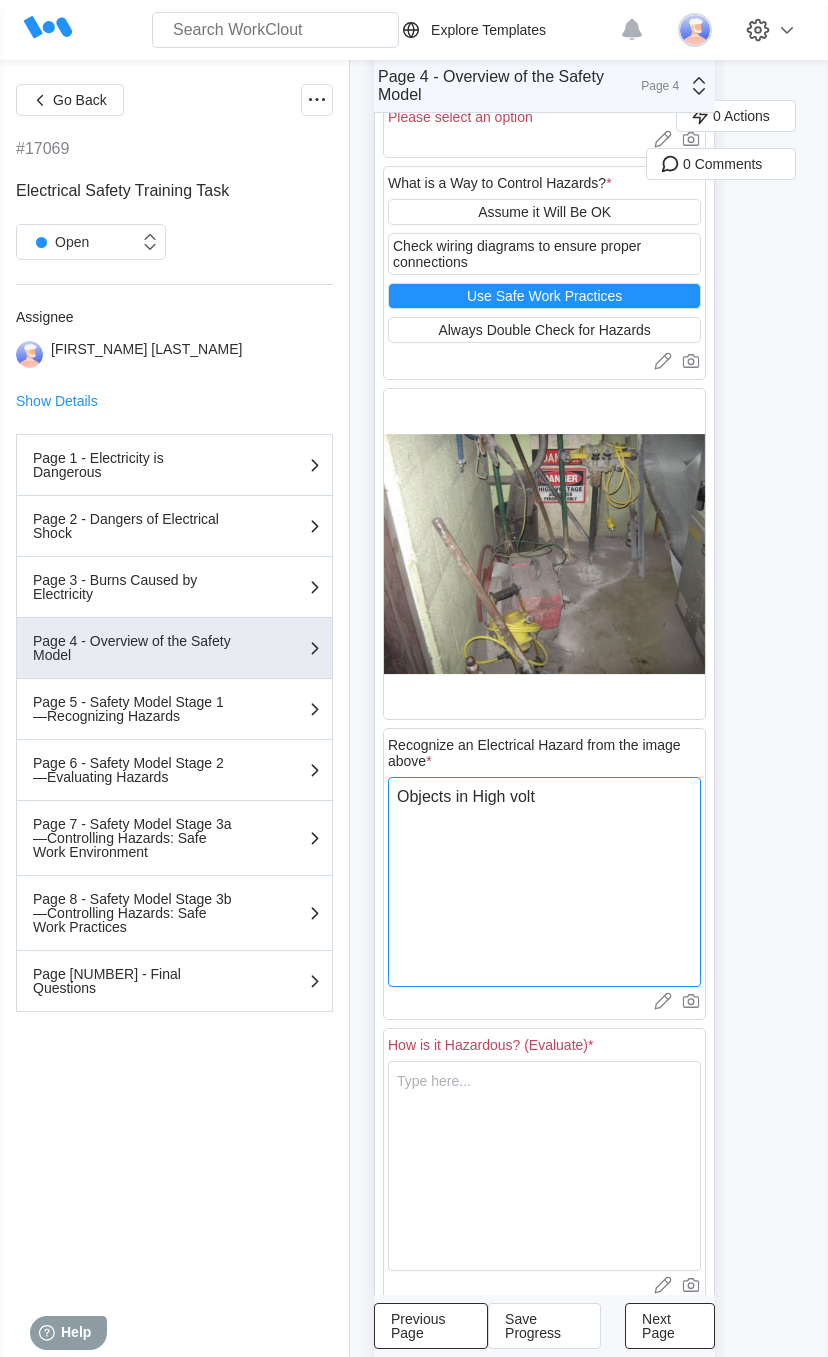 type on "Objects in High volta" 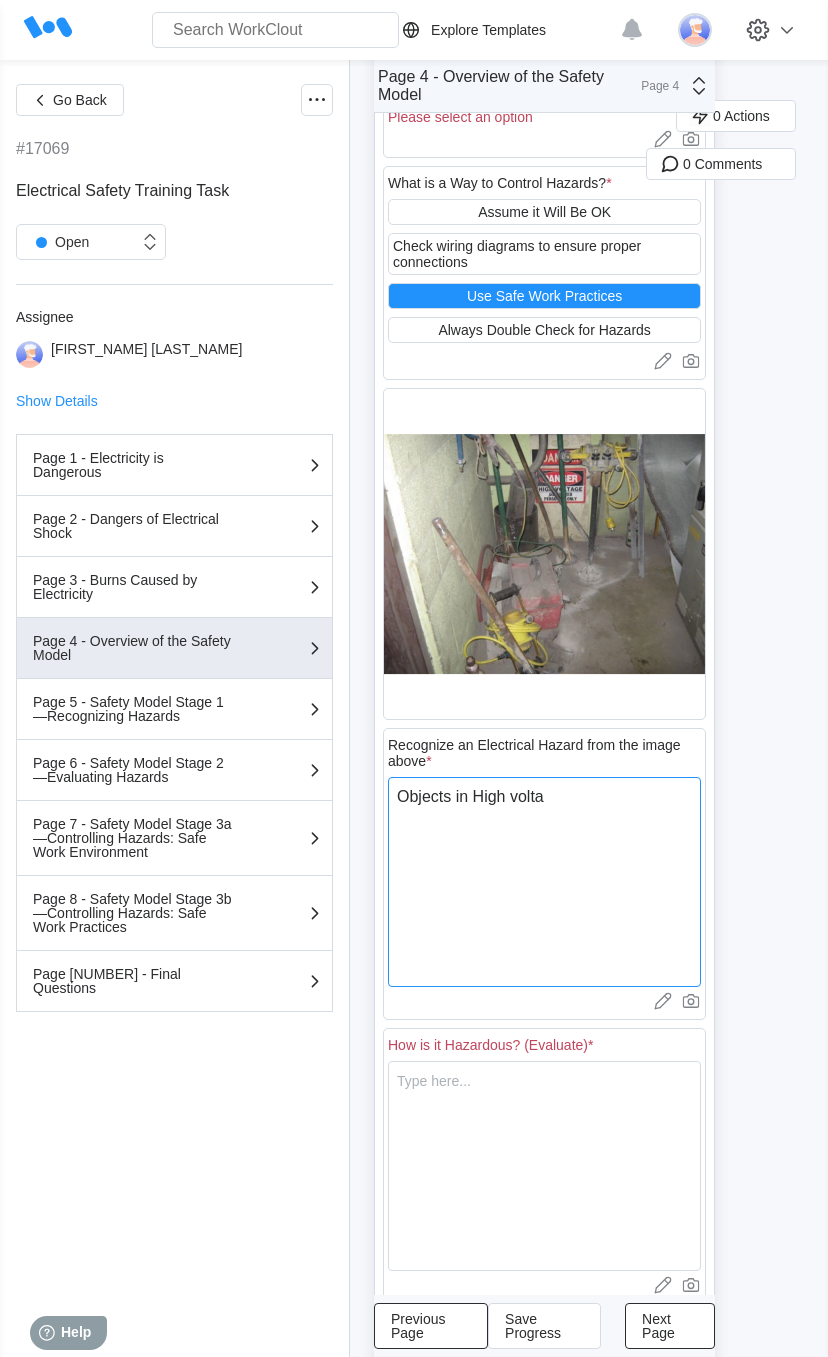 type on "Objects in High voltag" 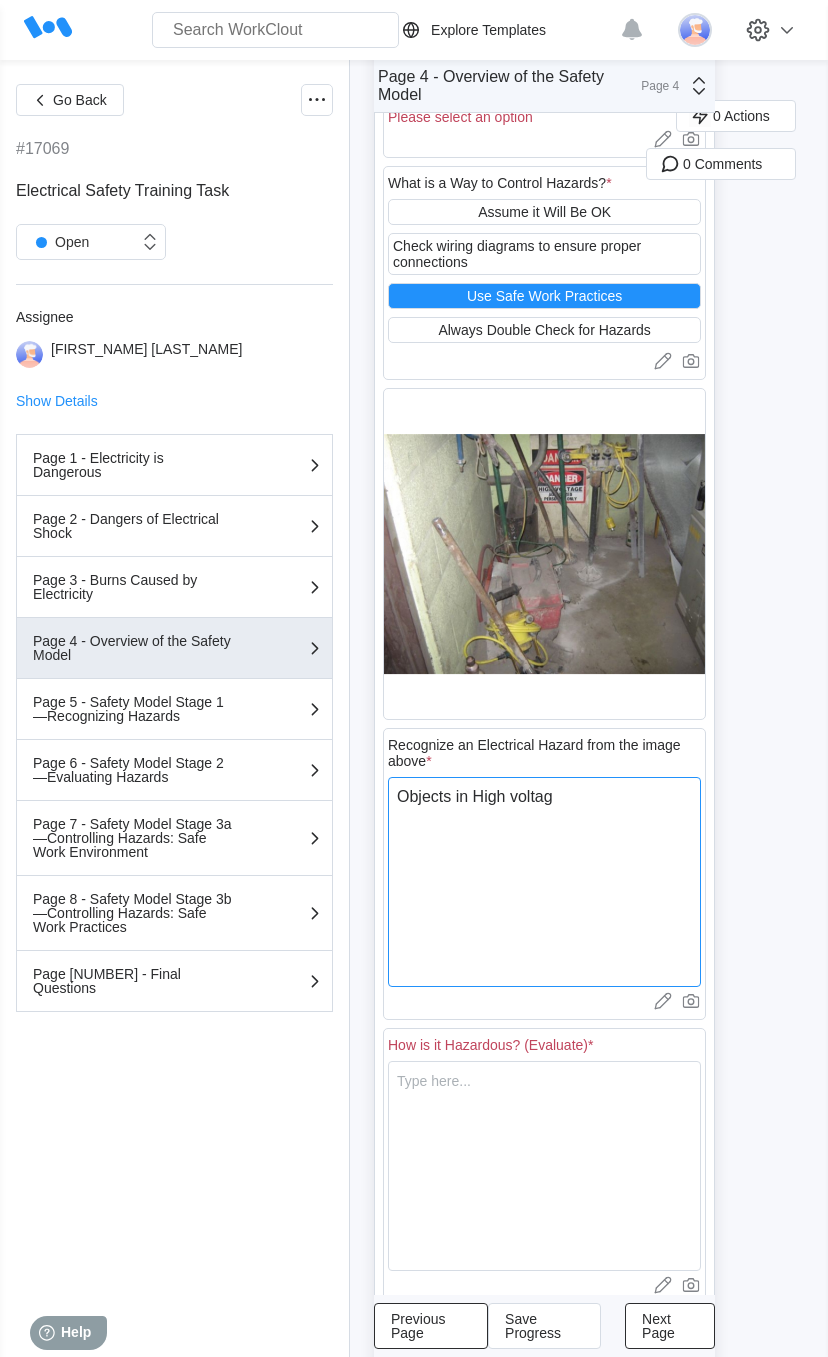 type on "Objects in High voltage" 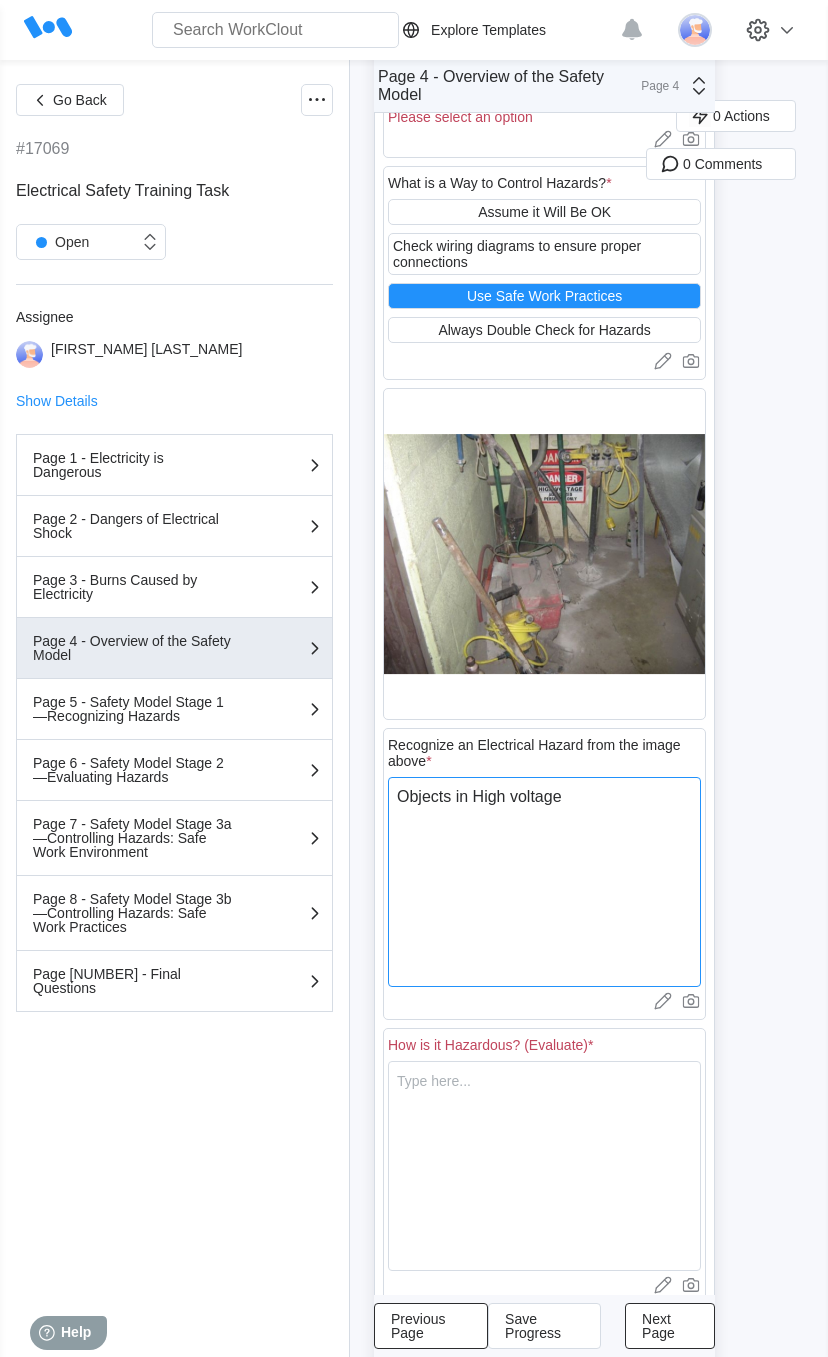 type on "x" 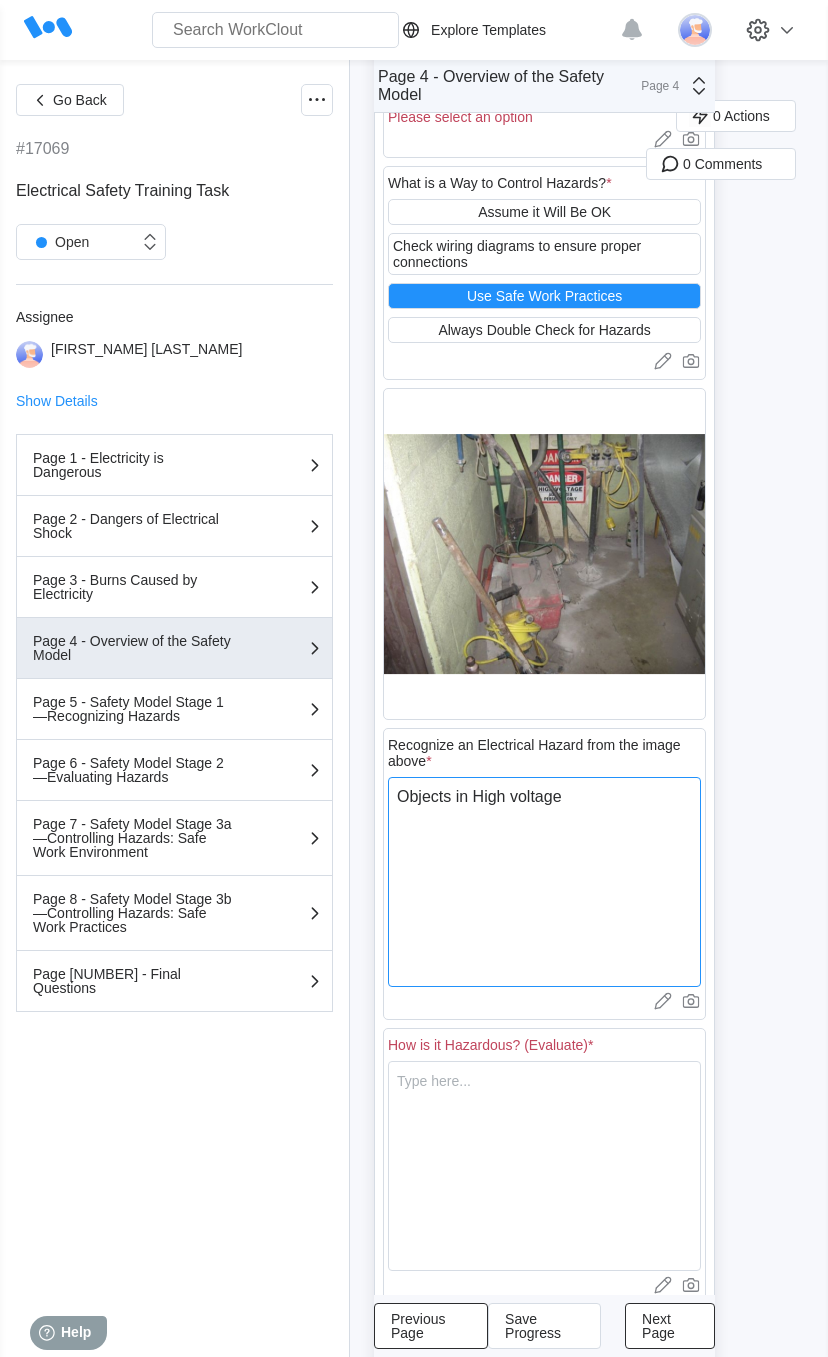 type on "Objects in High voltage" 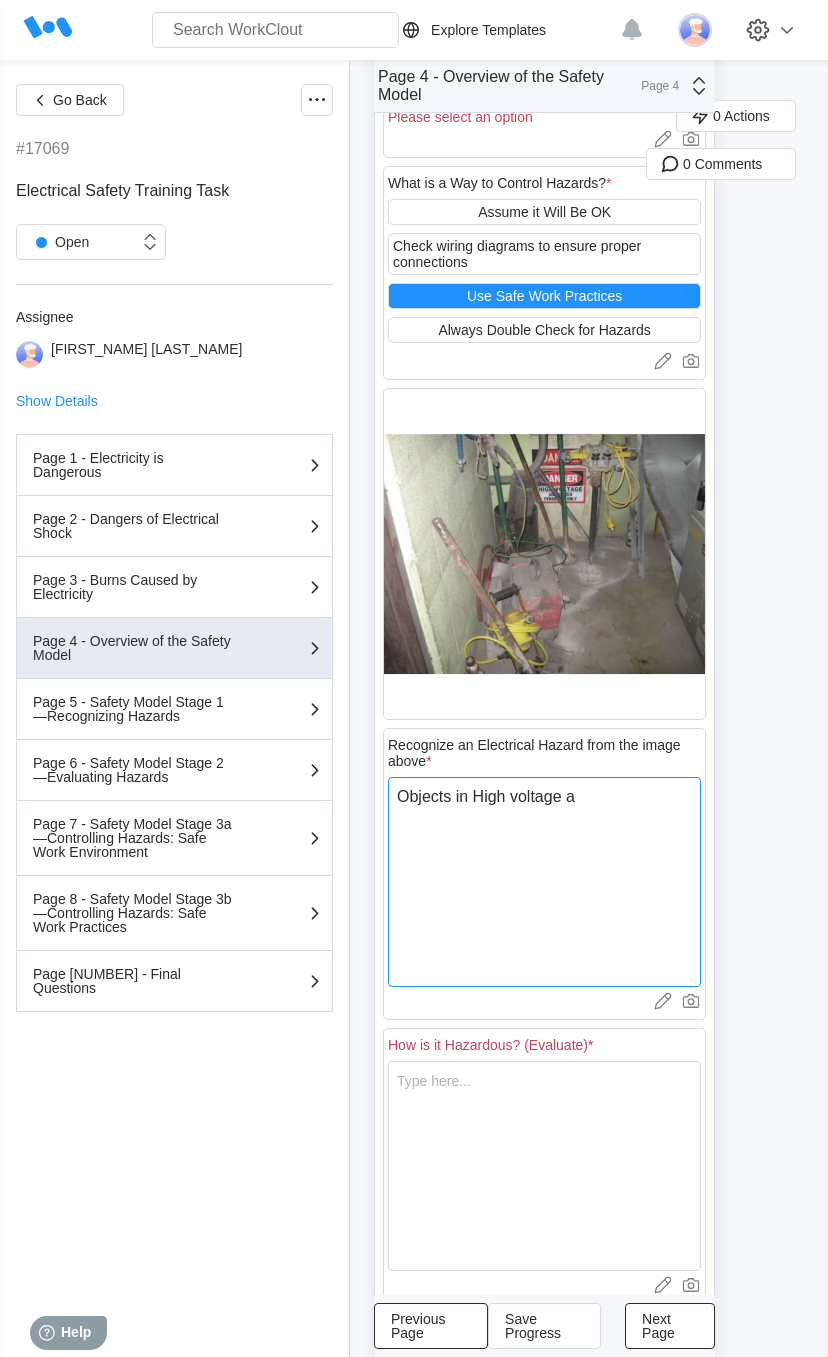 type on "x" 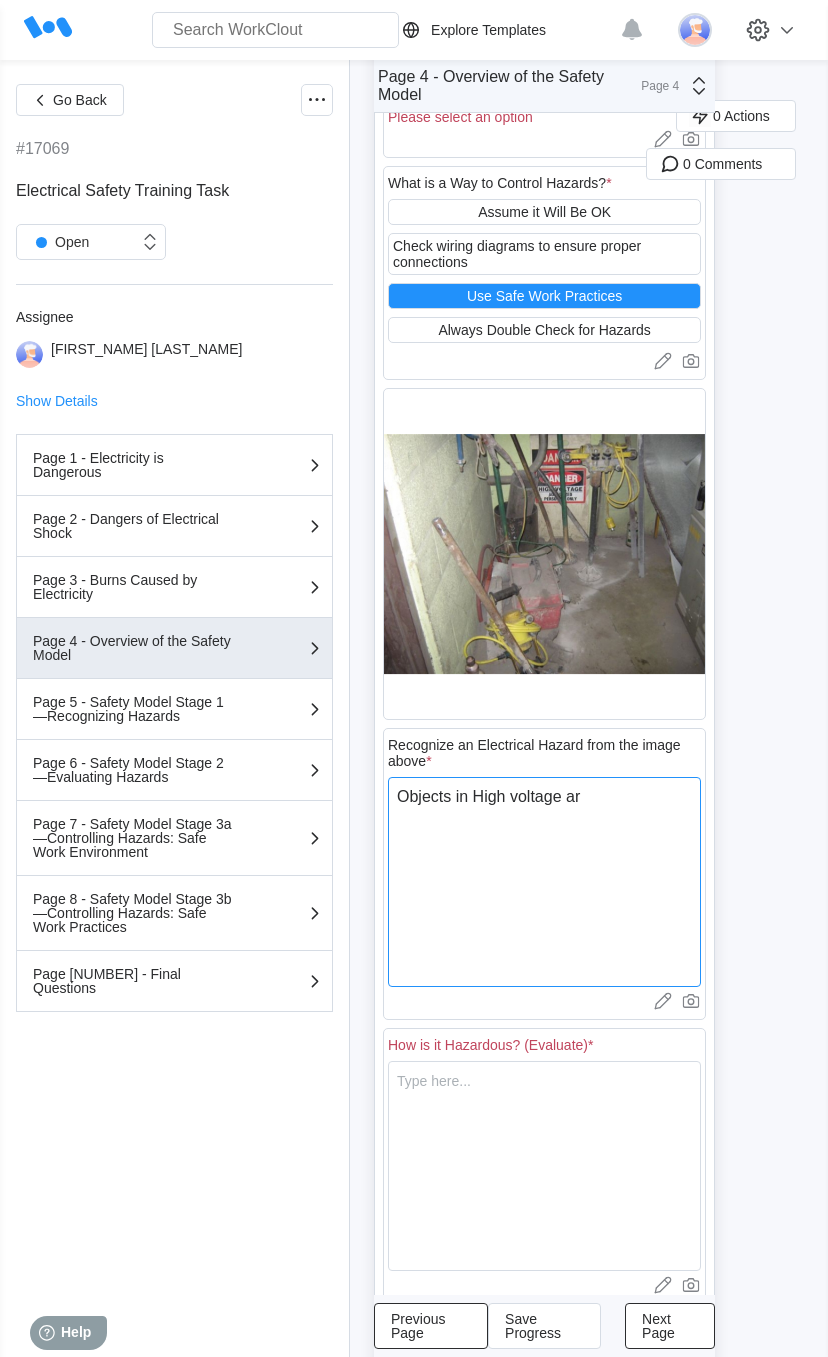 type on "Objects in High voltage are" 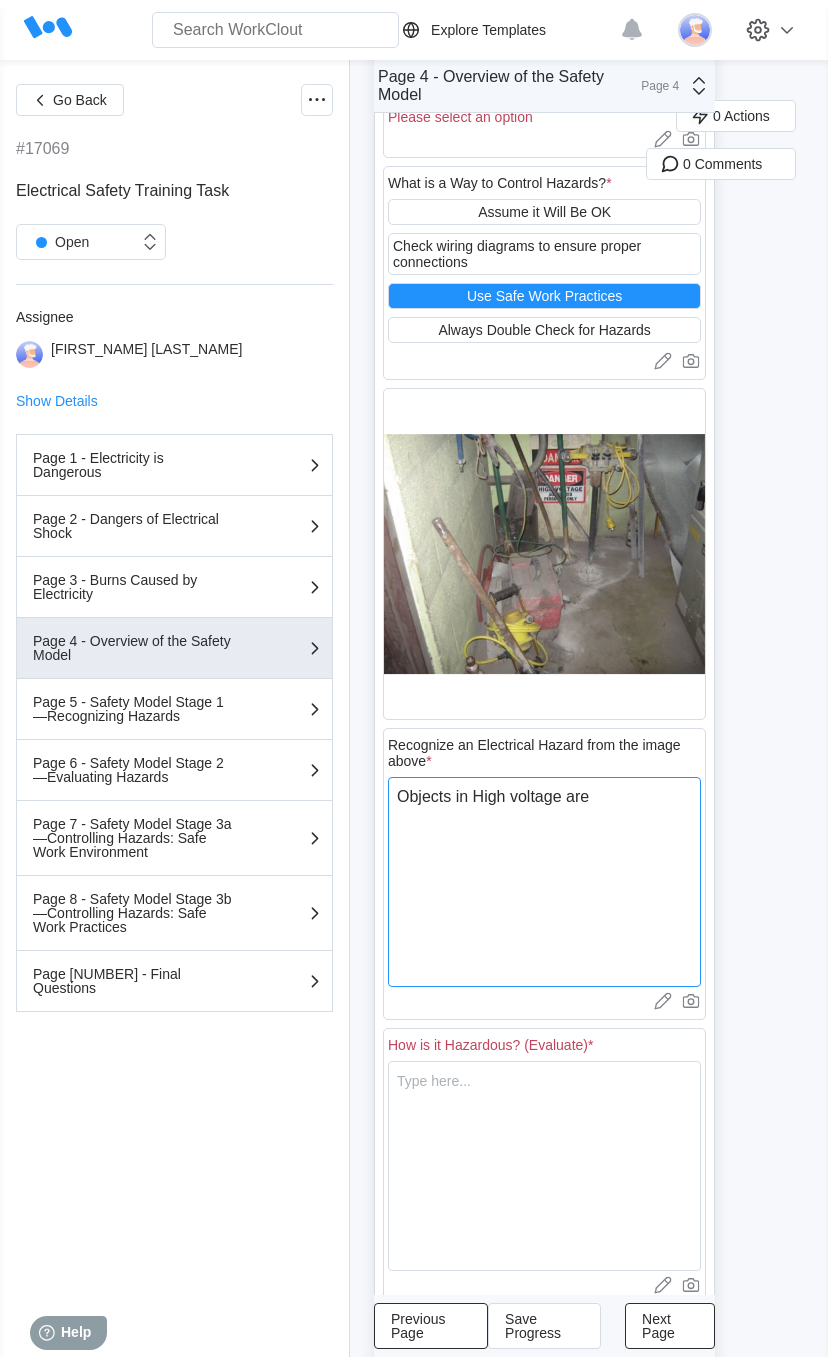 type on "Objects in High voltage area" 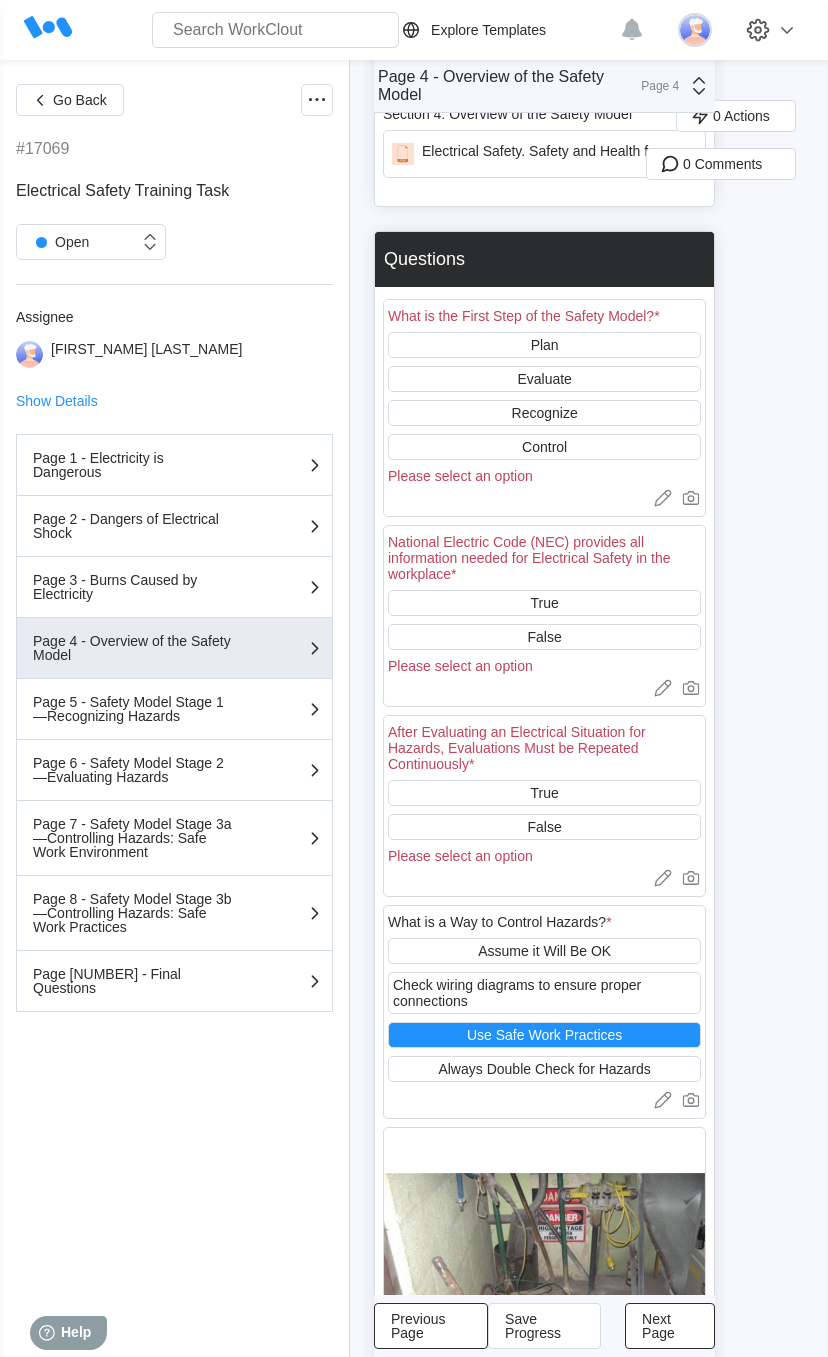 scroll, scrollTop: 0, scrollLeft: 0, axis: both 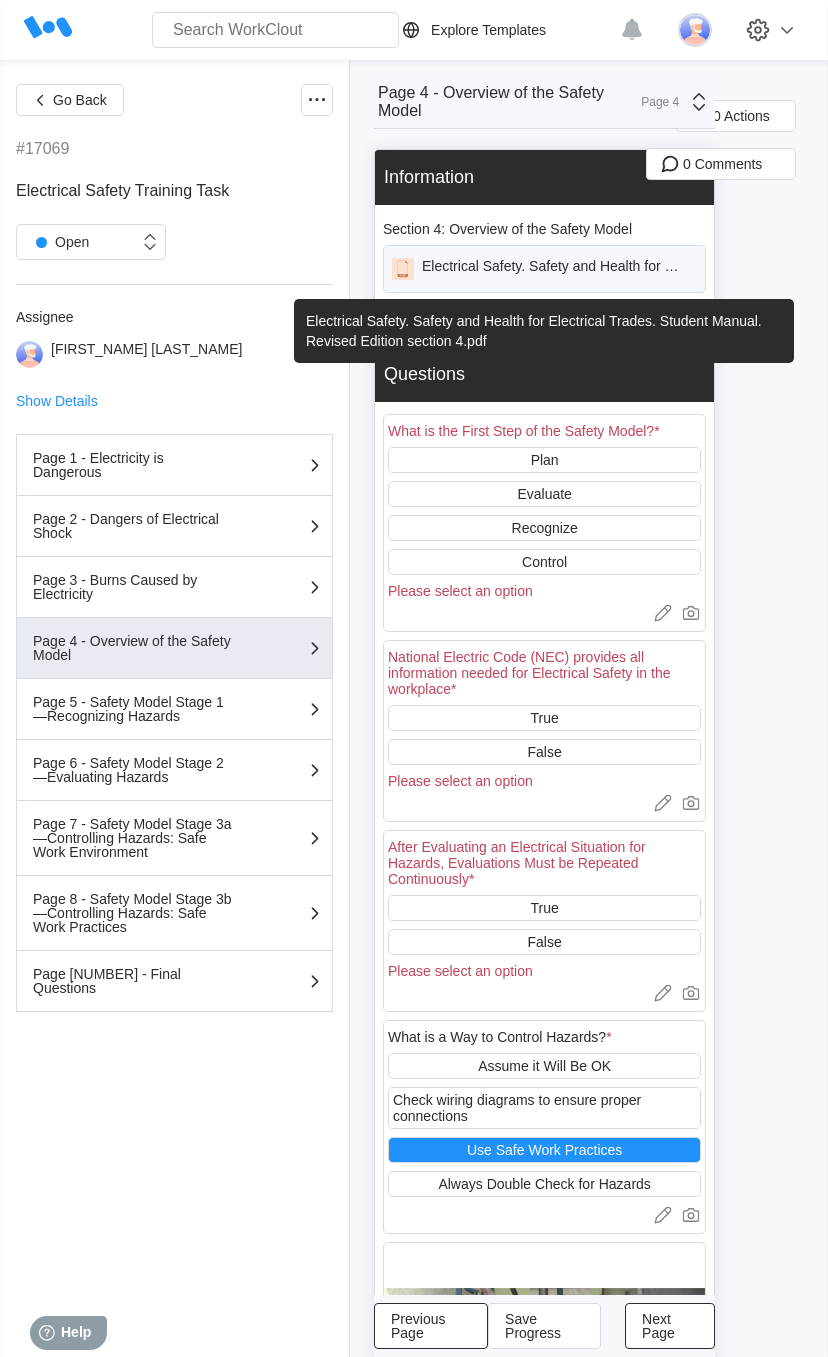 click on "Electrical Safety. Safety and Health for Electrical Trades. Student Manual. Revised Edition section 4.pdf" at bounding box center (544, 269) 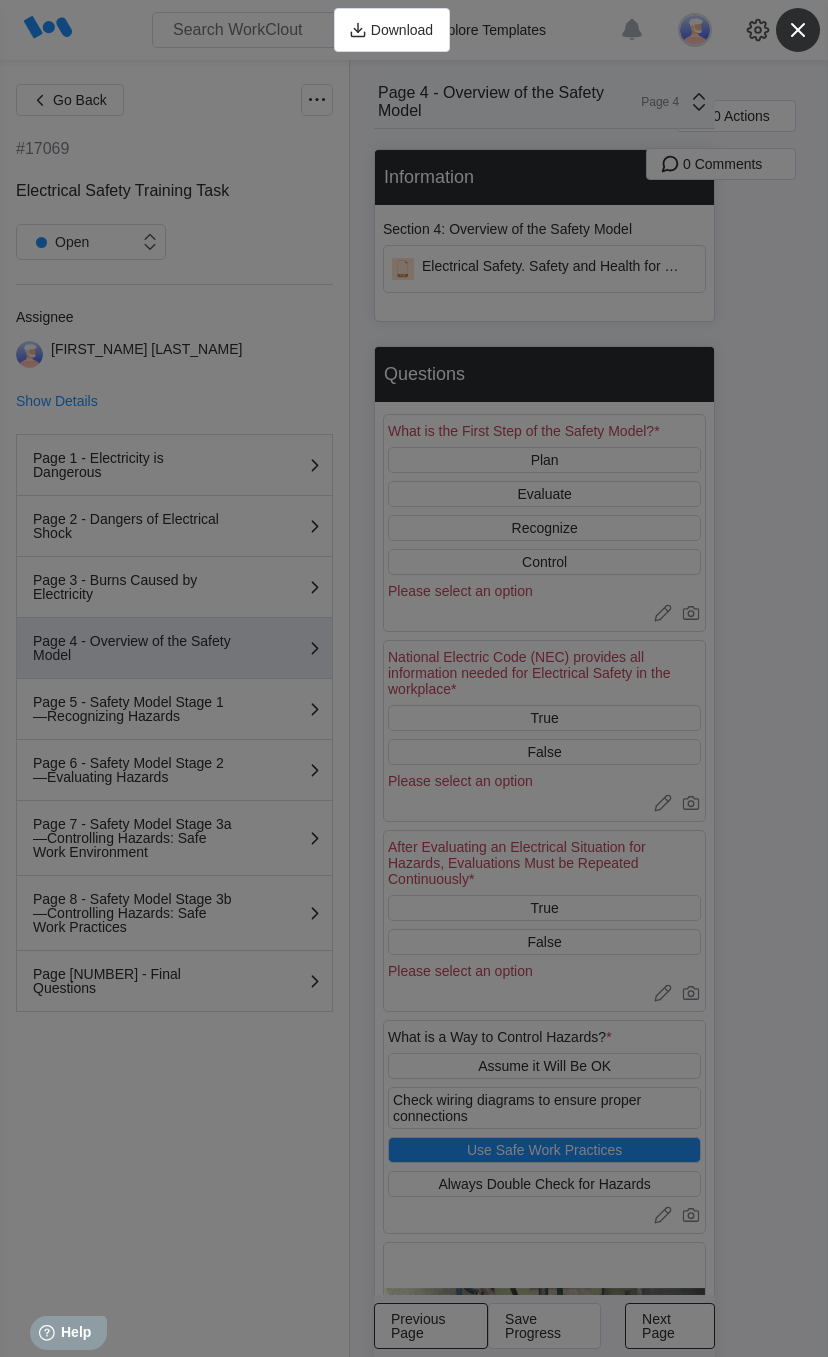 click 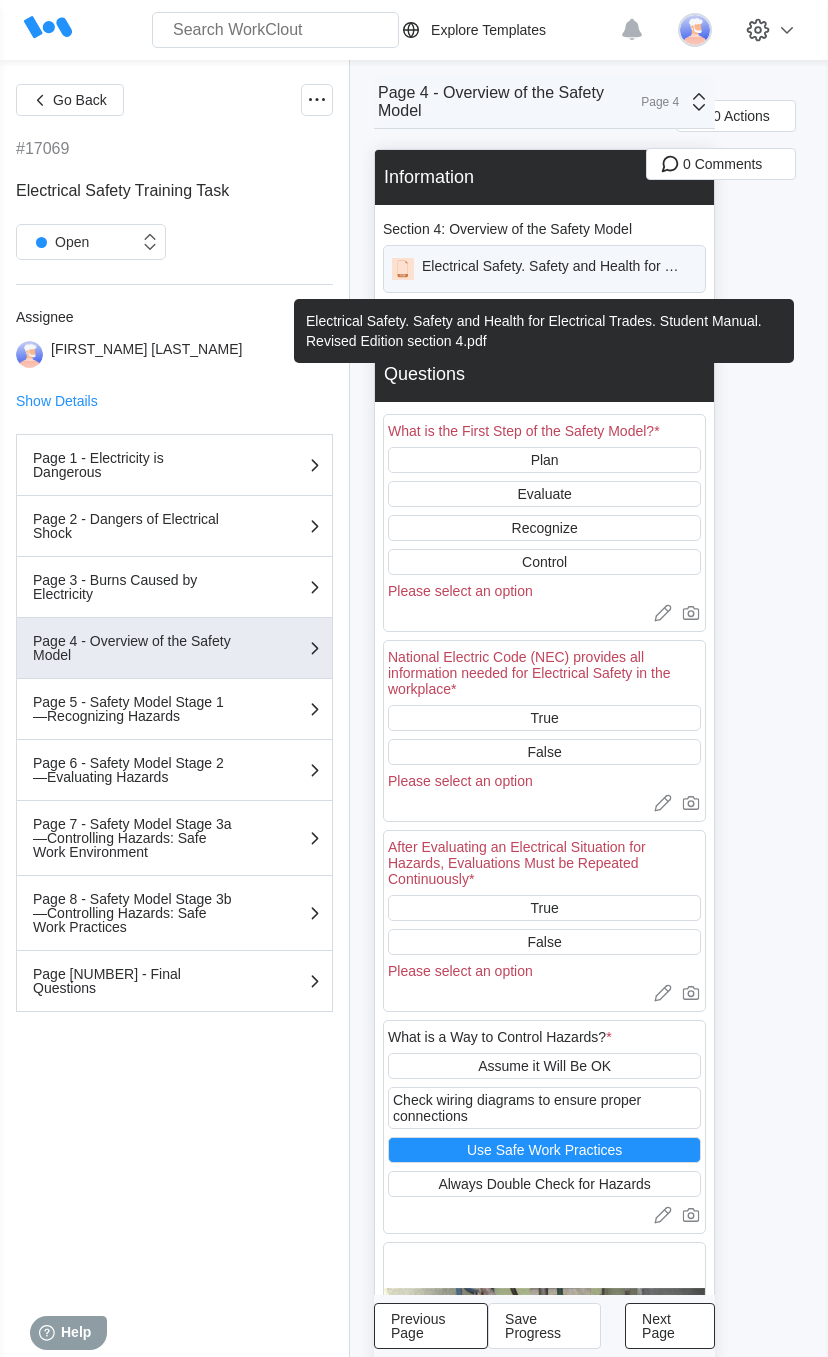 click on "Electrical Safety. Safety and Health for Electrical Trades. Student Manual. Revised Edition section 4.pdf" at bounding box center [551, 269] 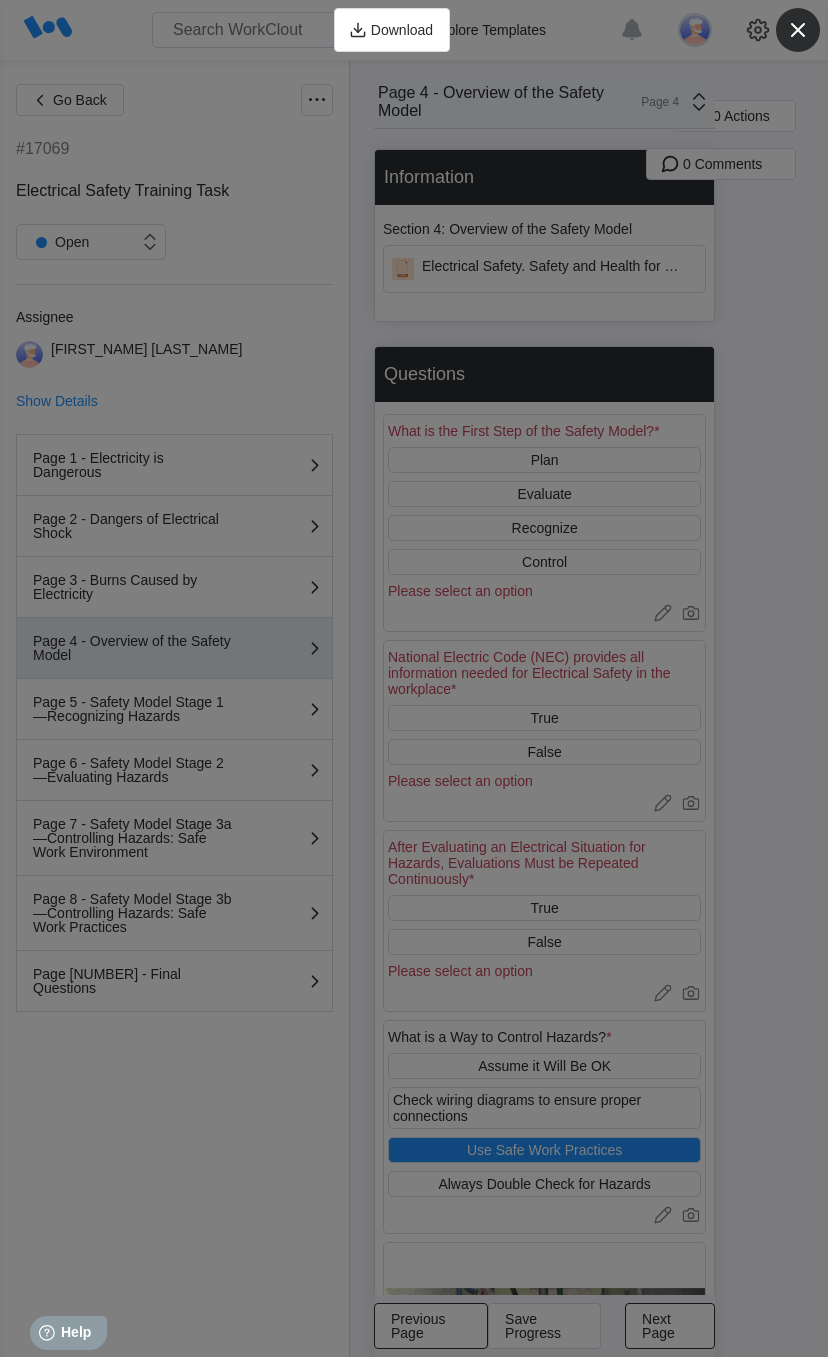 click 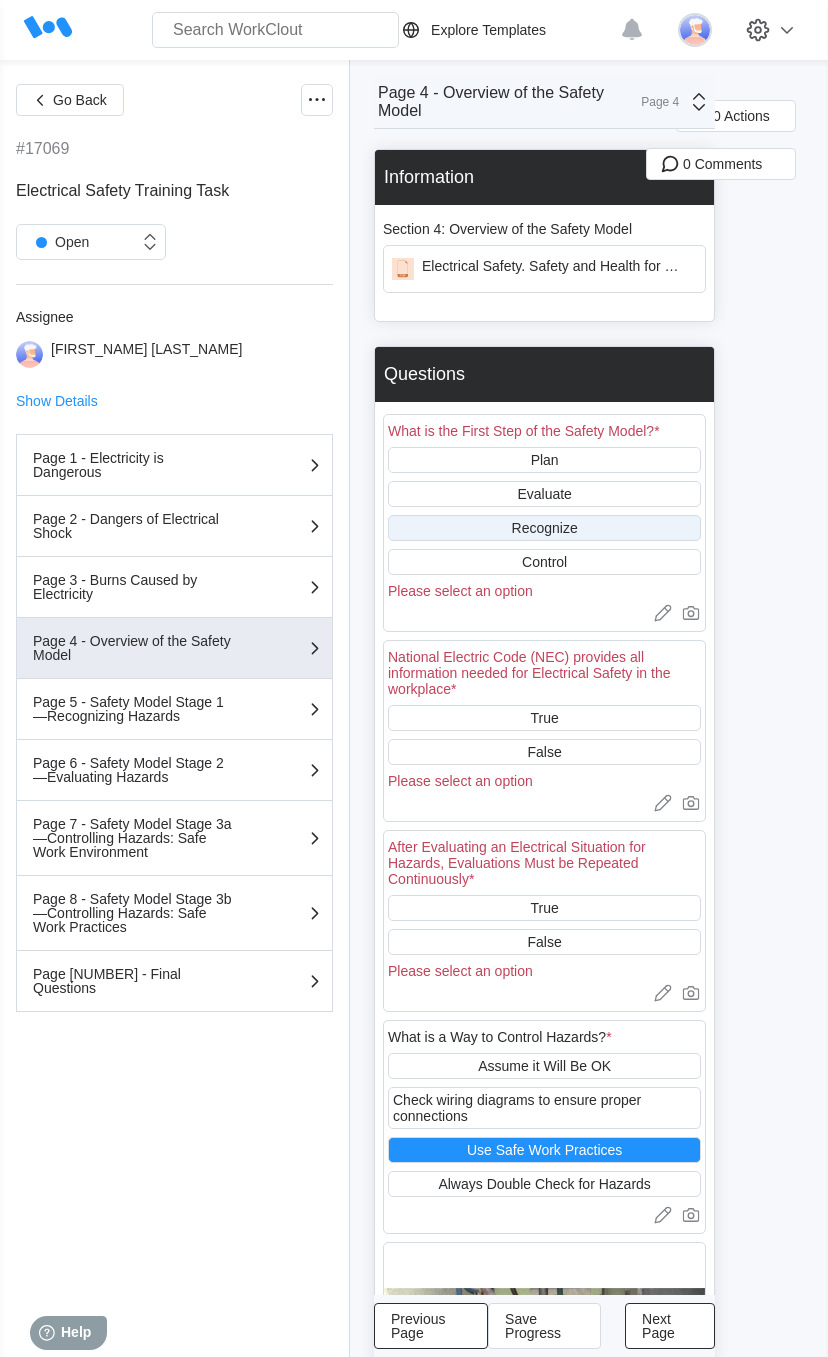 click on "Recognize" at bounding box center [545, 528] 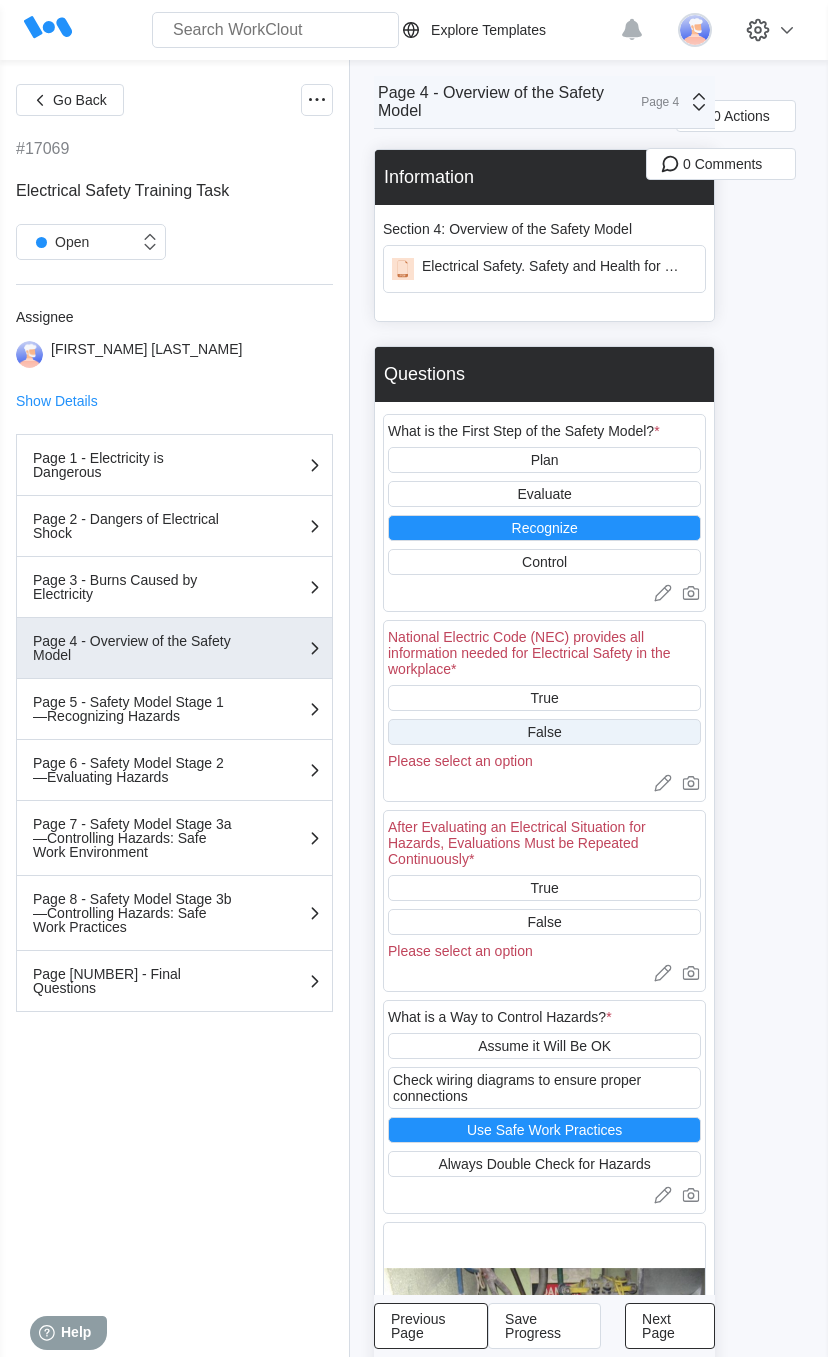 click on "False" at bounding box center (544, 732) 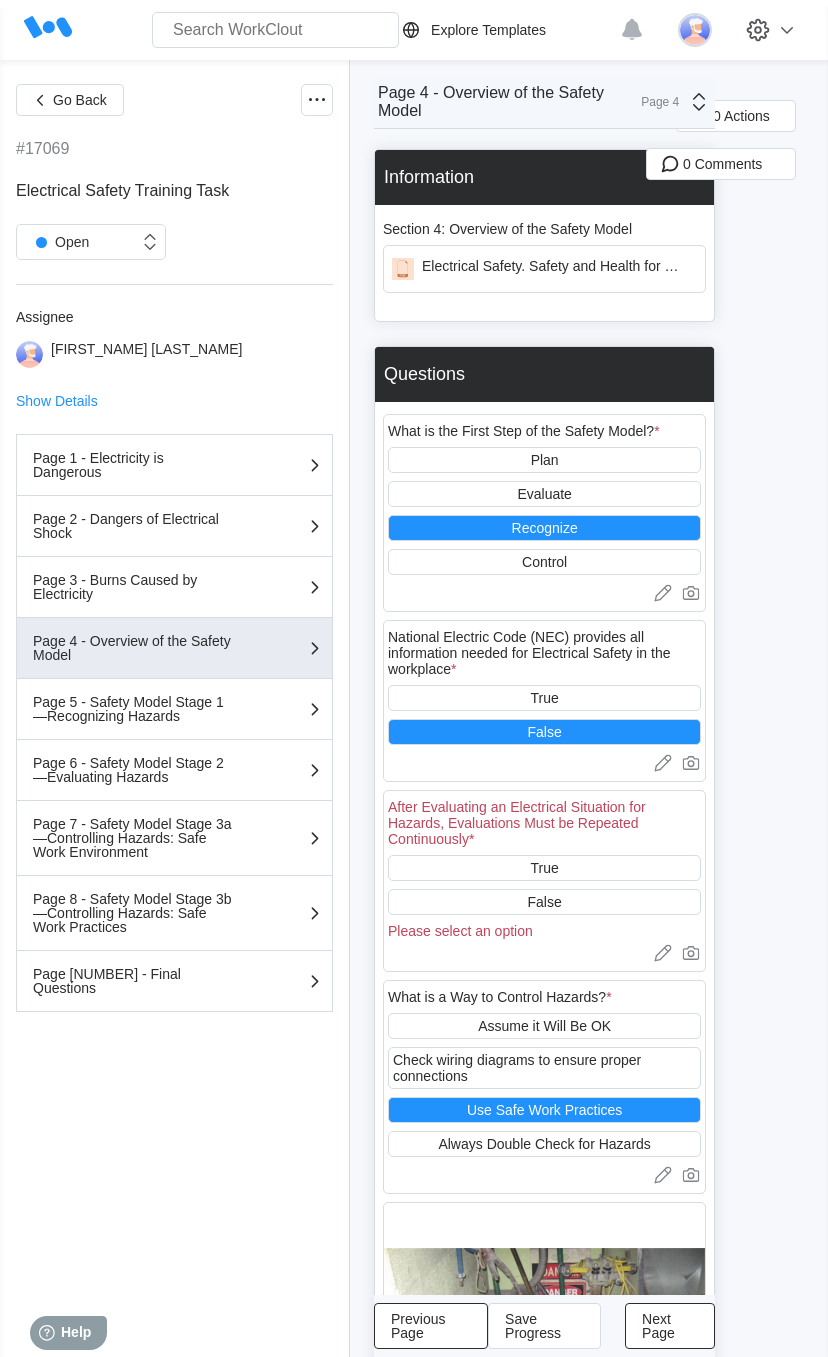 click on "After Evaluating an Electrical Situation for Hazards, Evaluations Must be Repeated Continuously *" at bounding box center [544, 823] 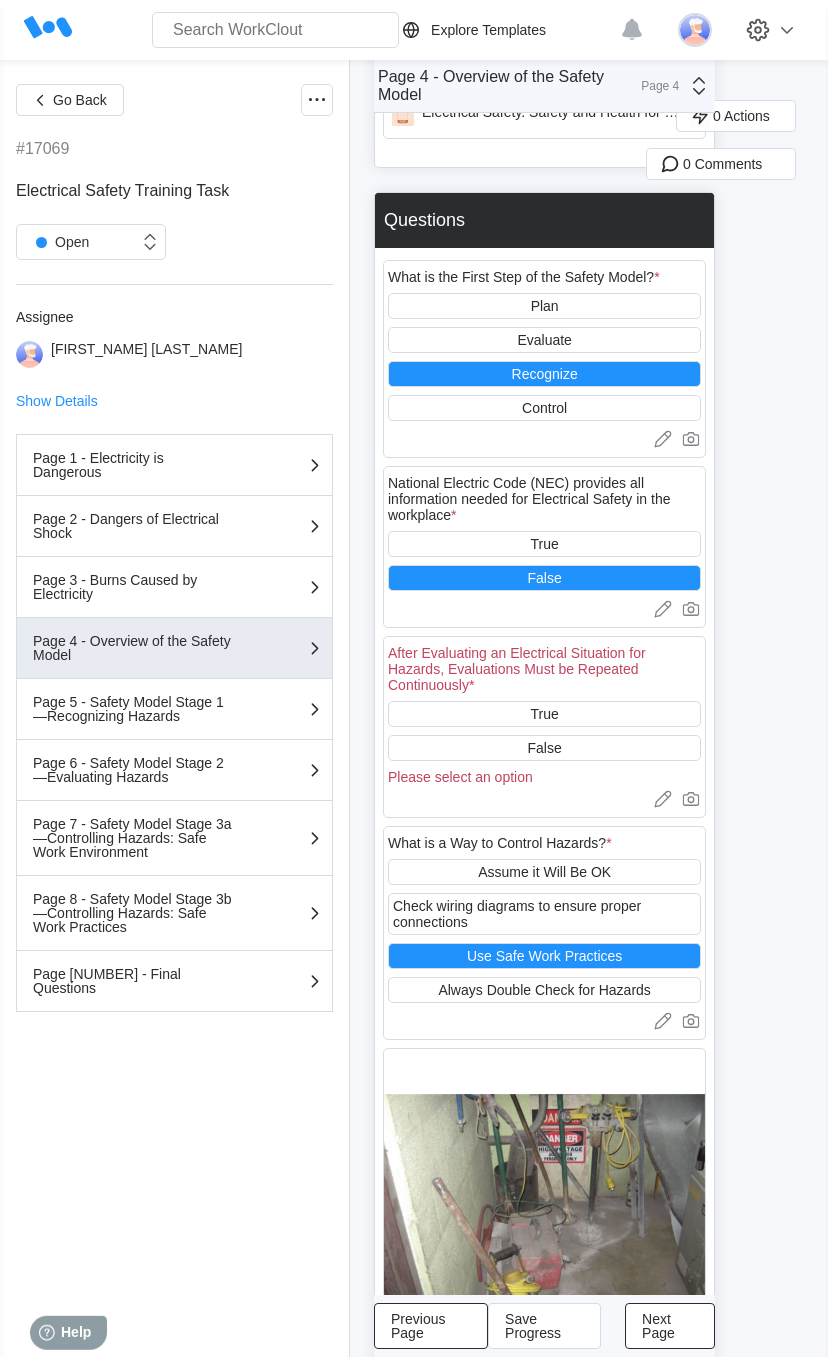 scroll, scrollTop: 115, scrollLeft: 0, axis: vertical 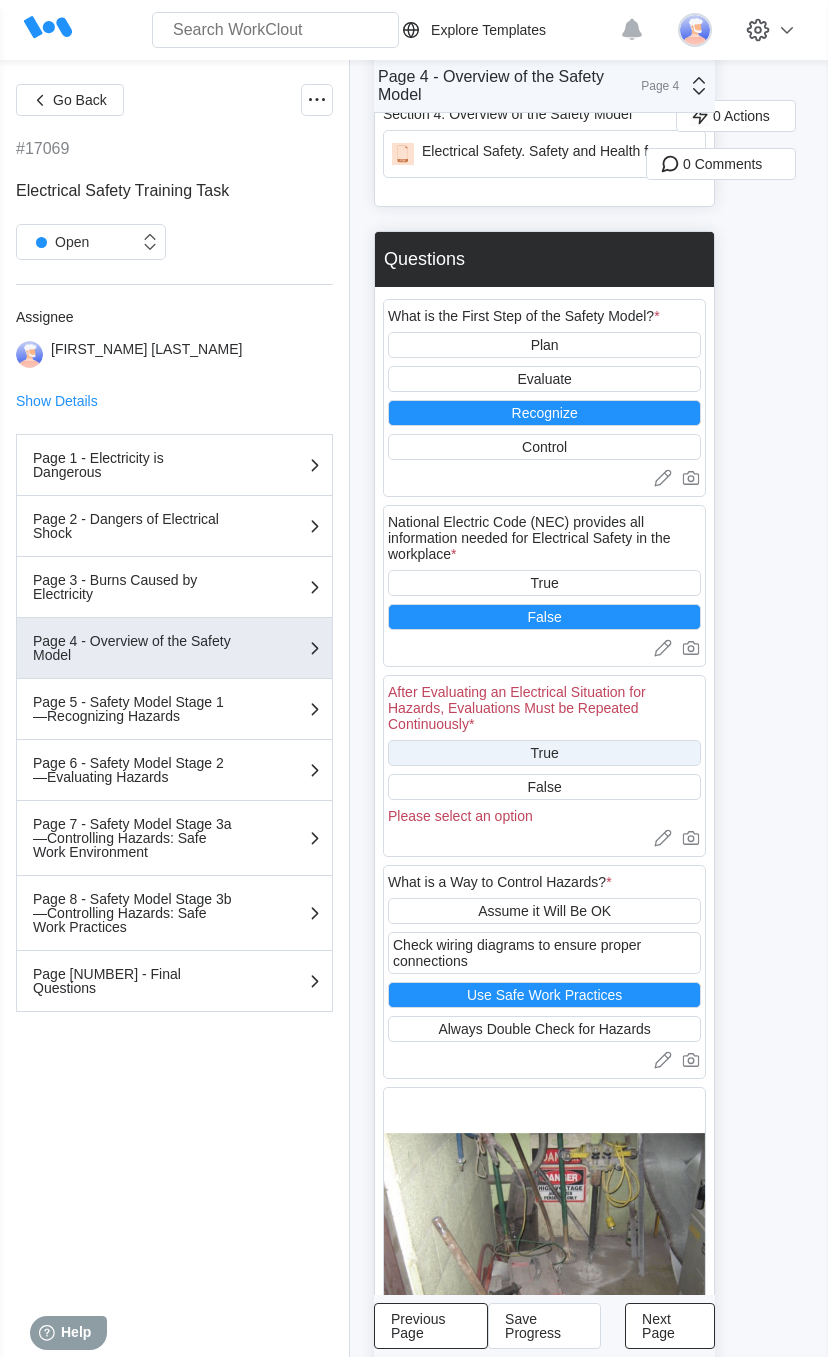 click on "True" at bounding box center [544, 753] 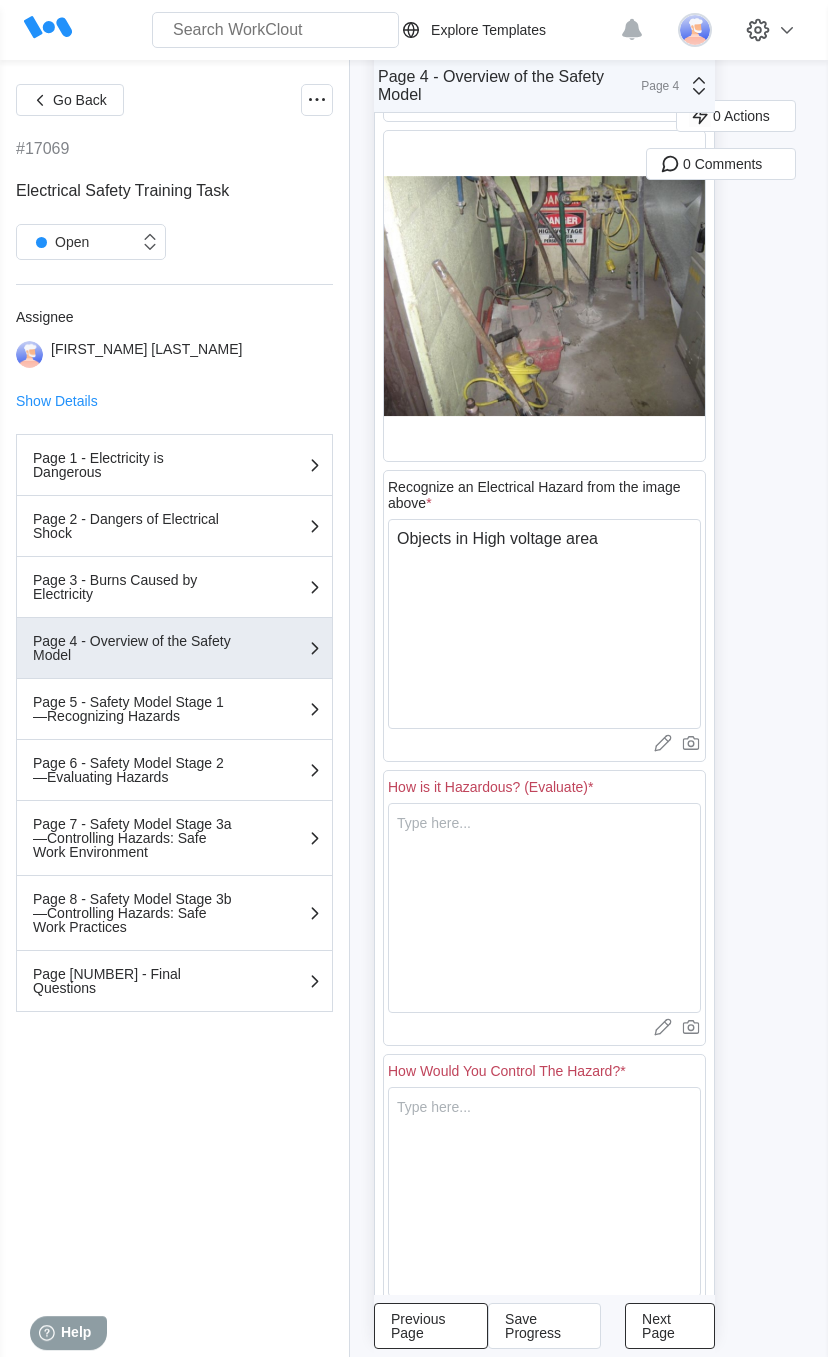 scroll, scrollTop: 697, scrollLeft: 0, axis: vertical 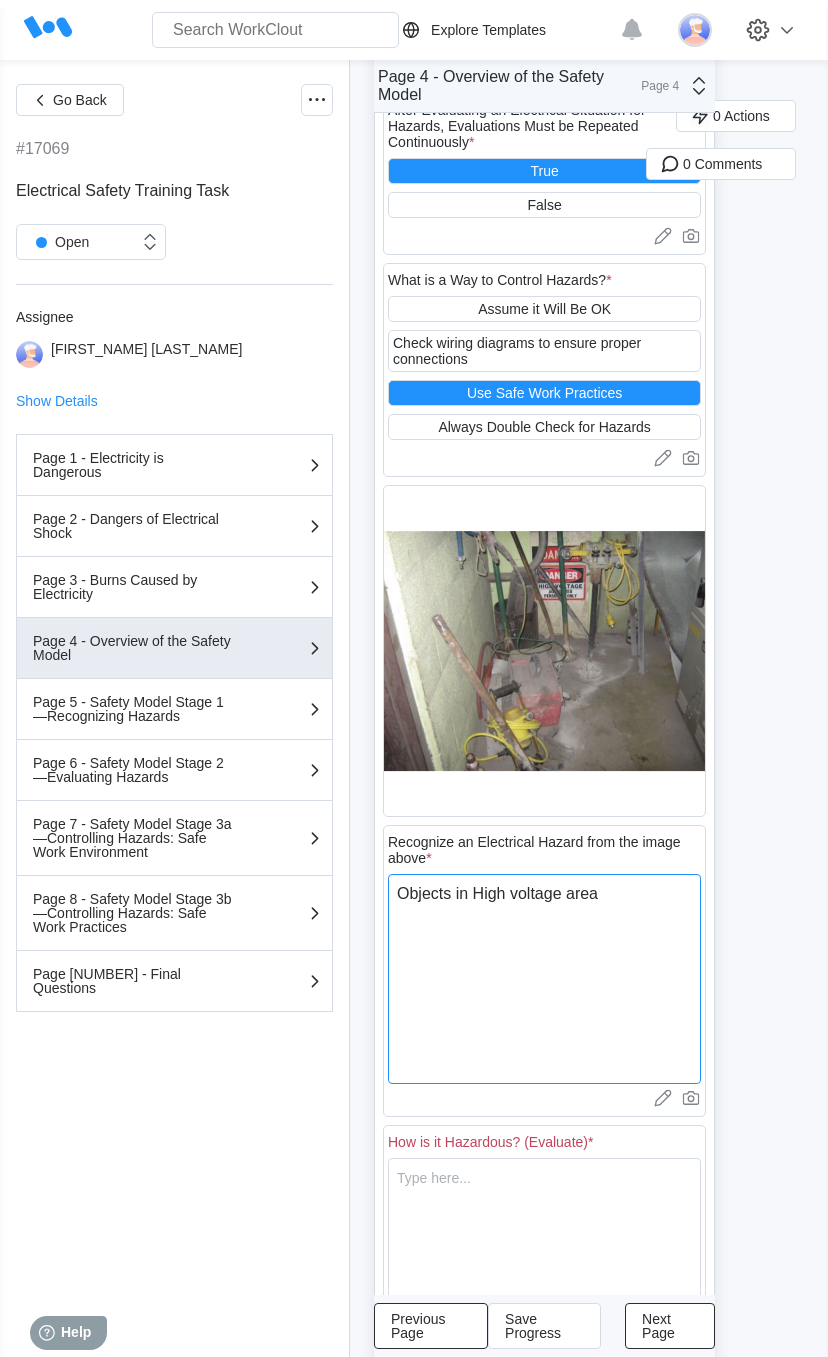 click on "Objects in High voltage area" at bounding box center (544, 979) 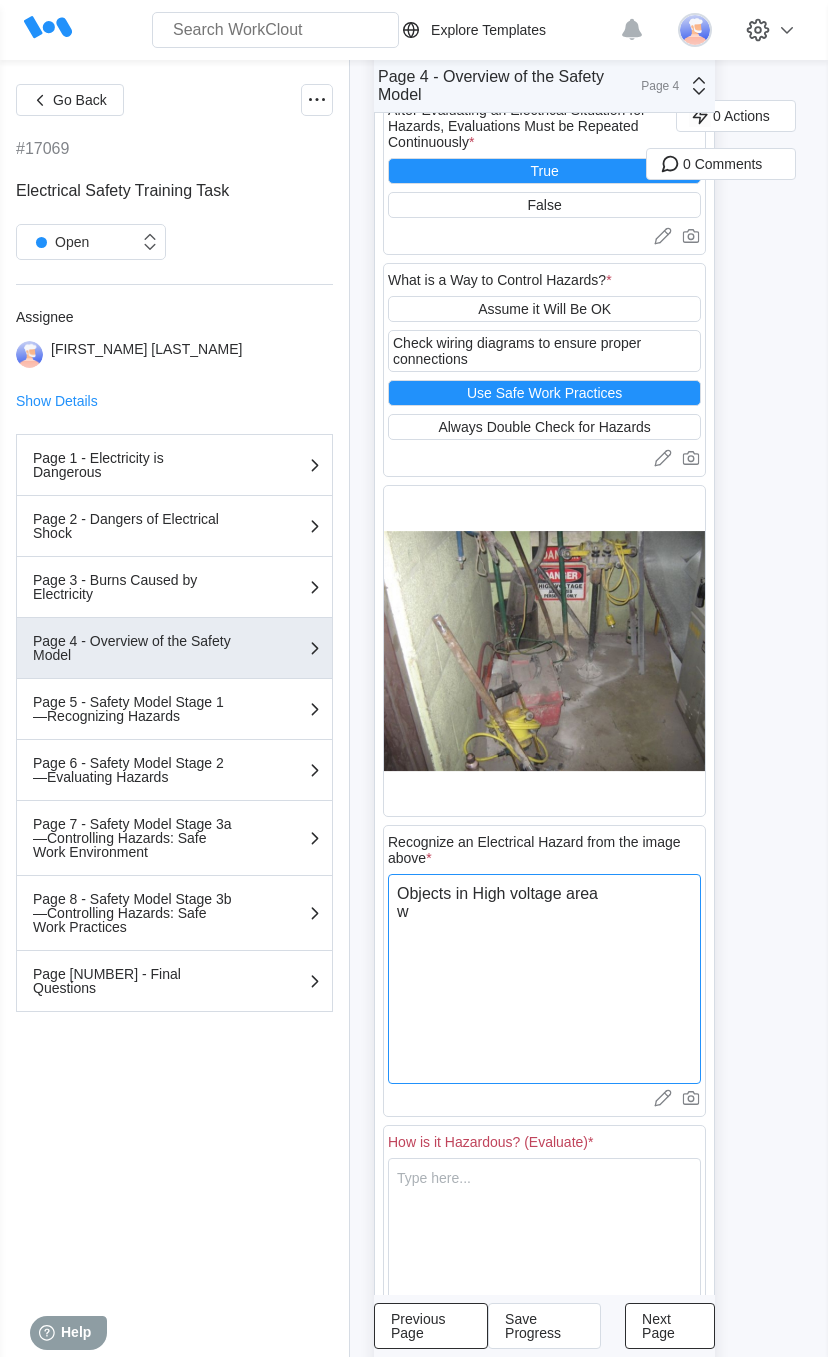 type on "Objects in High voltage area
wi" 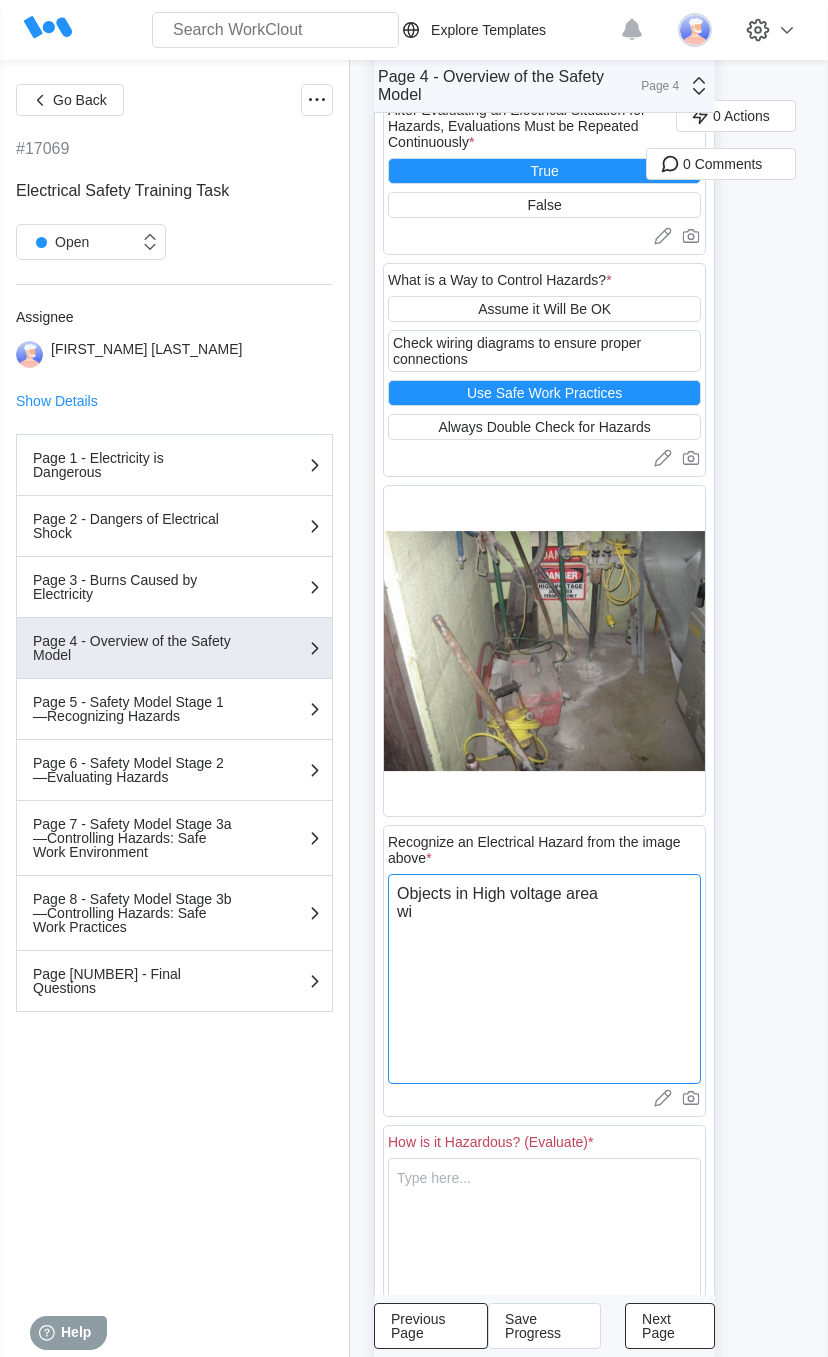 type on "Objects in High voltage area
wir" 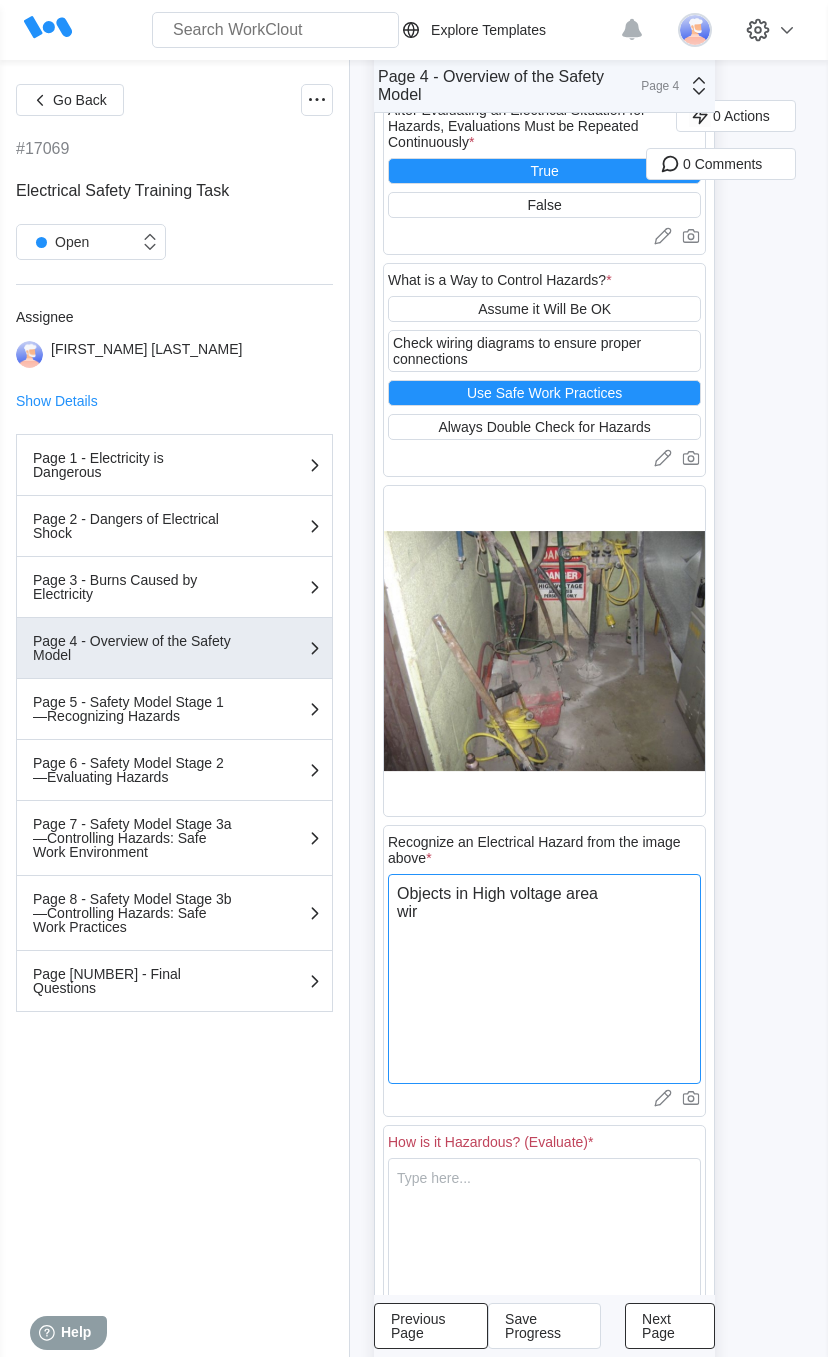 type on "Objects in High voltage area
wire" 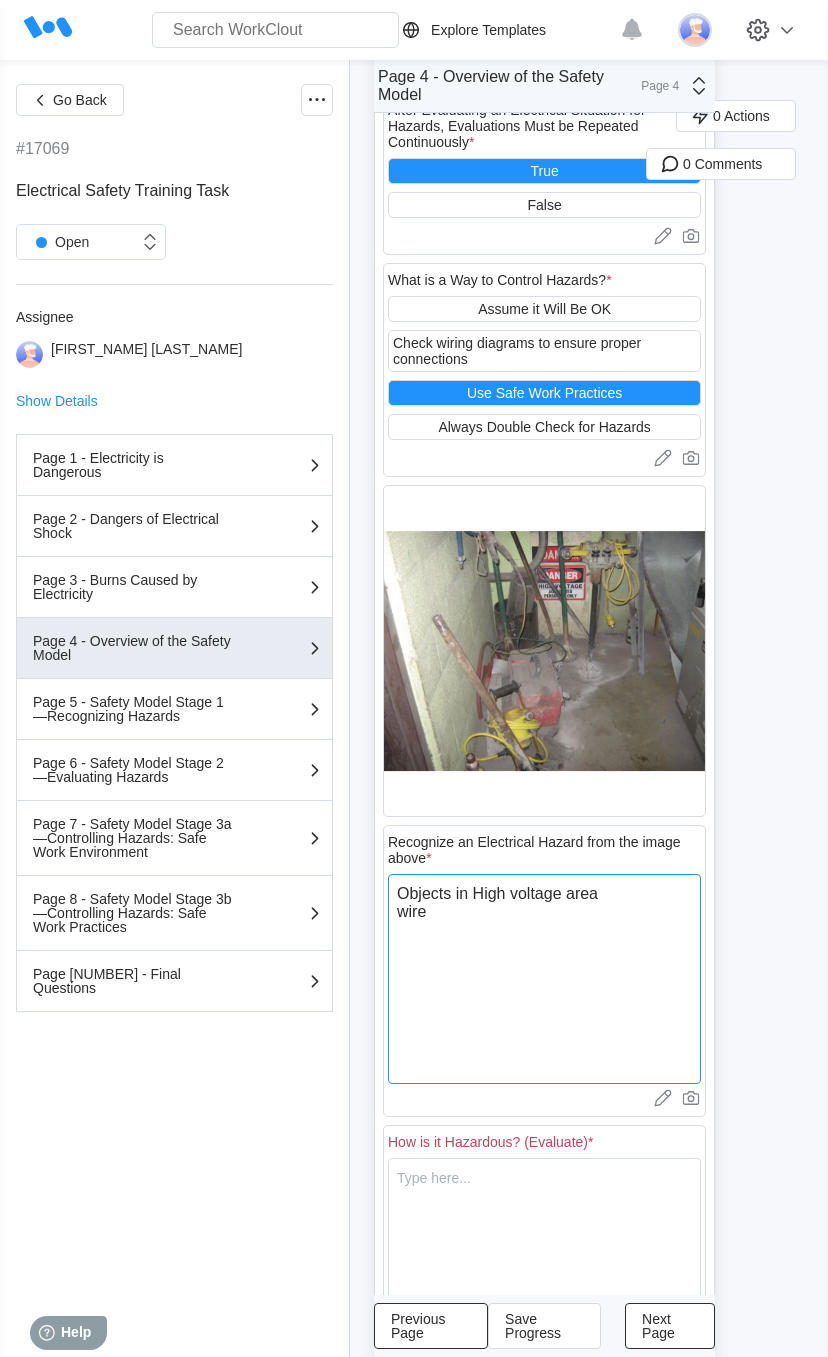 type on "x" 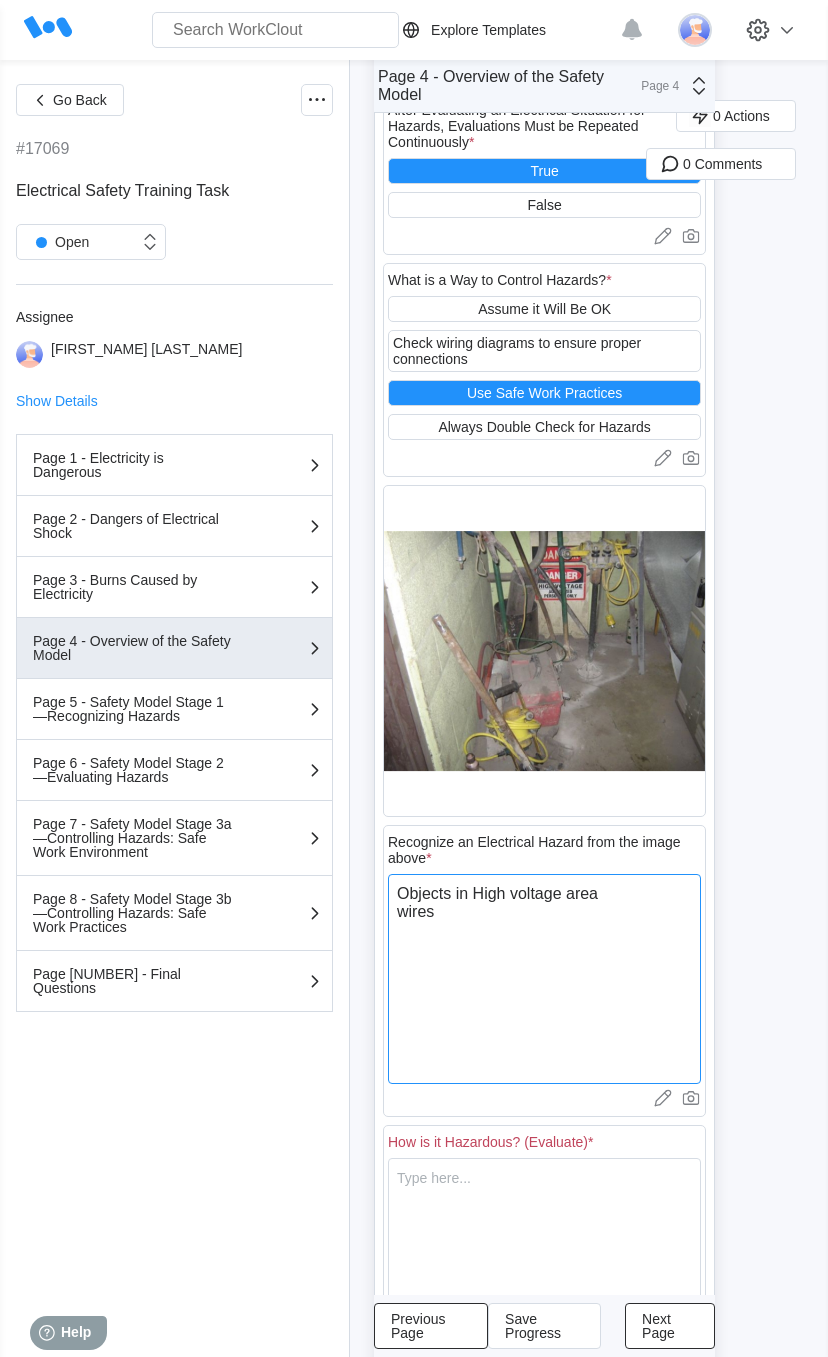 type on "Objects in High voltage area
wires" 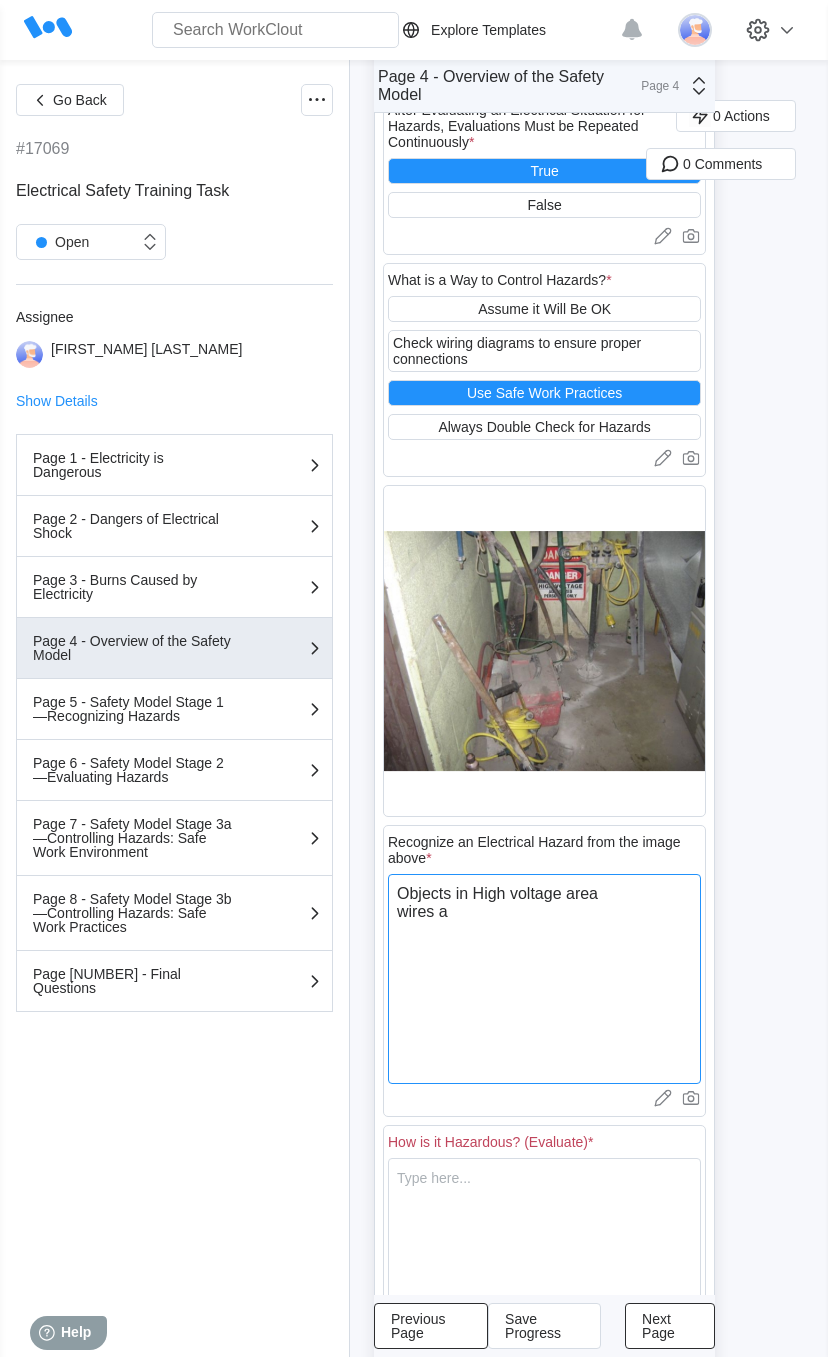 type on "Objects in High voltage area
wires ar" 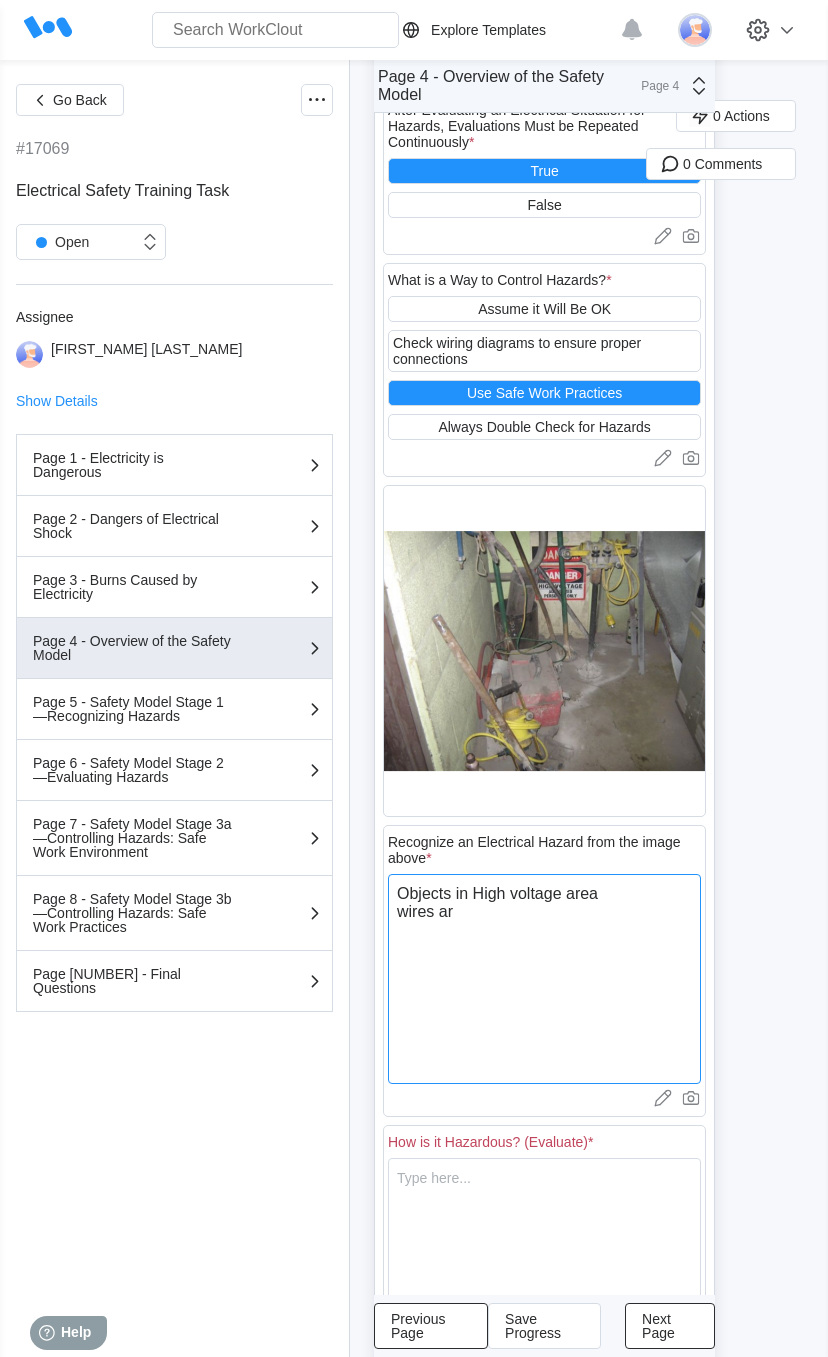 type on "Objects in High voltage area
wires are" 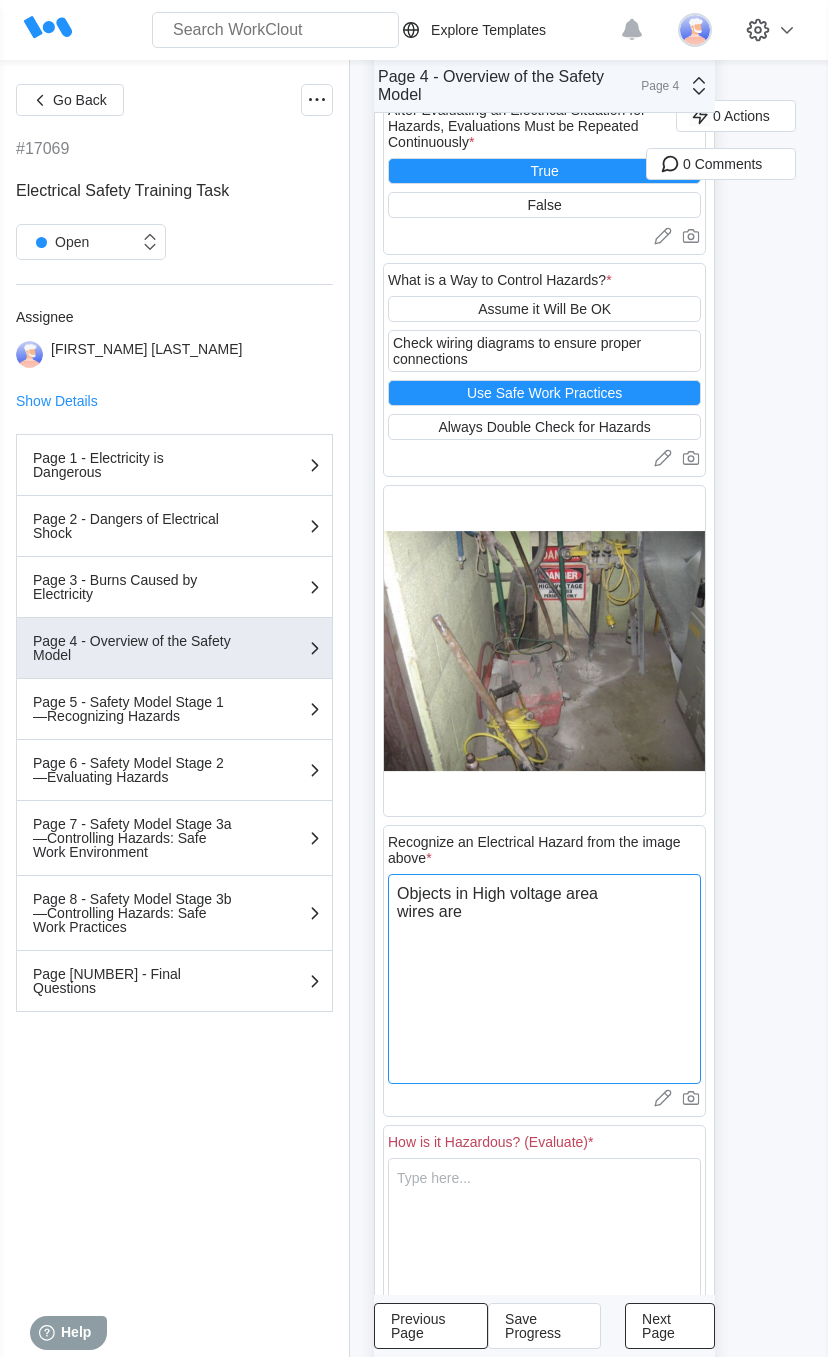 type on "x" 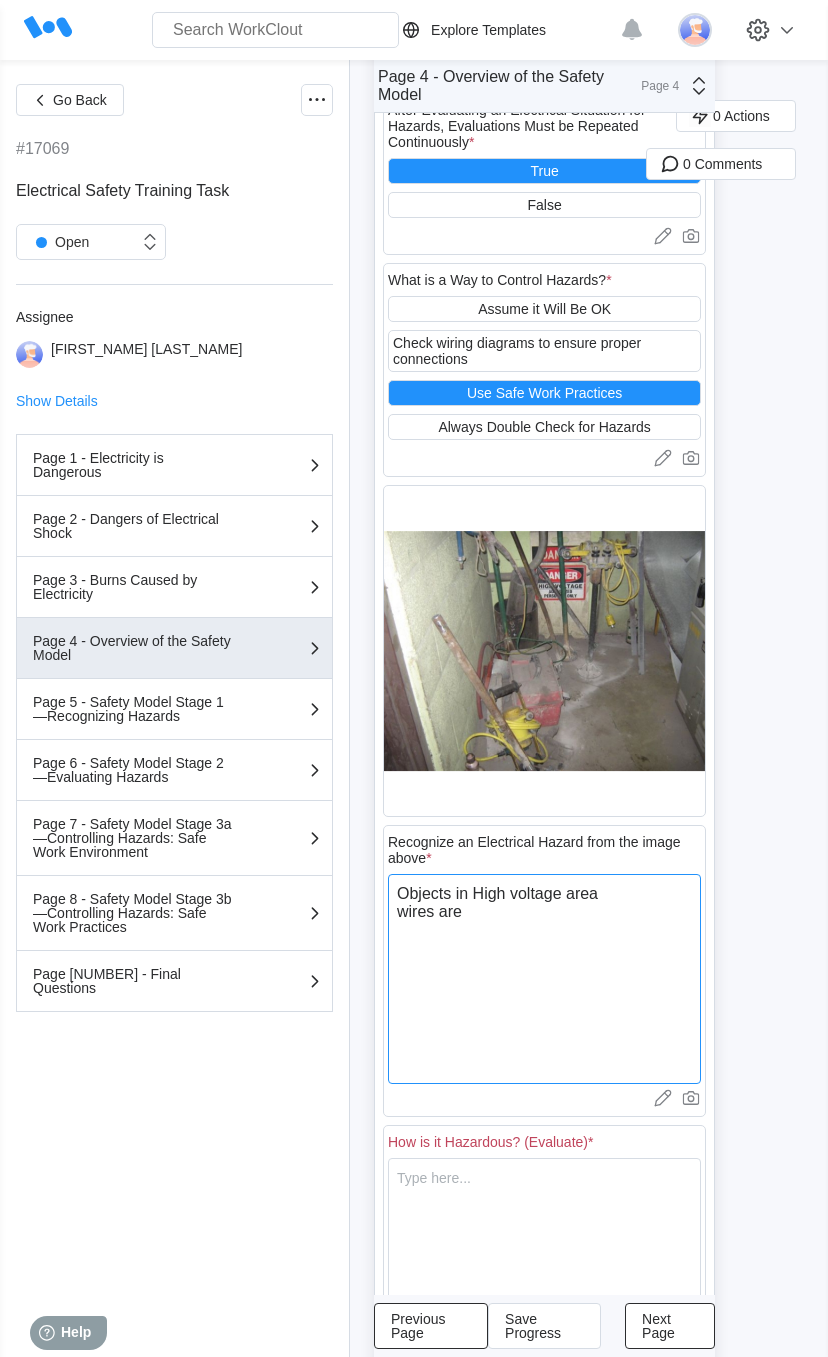 type on "Objects in High voltage area
wires are n" 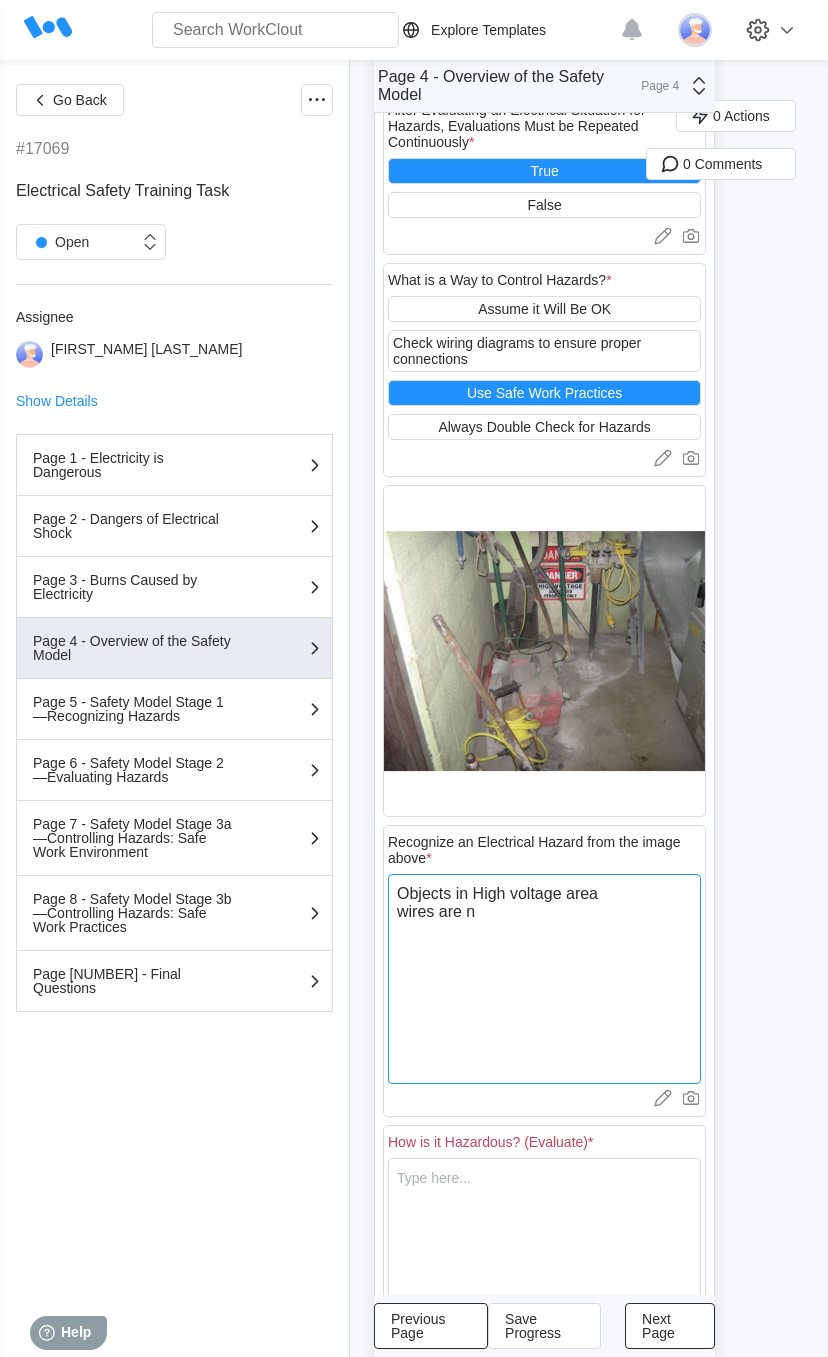 type on "Objects in High voltage area
wires are no" 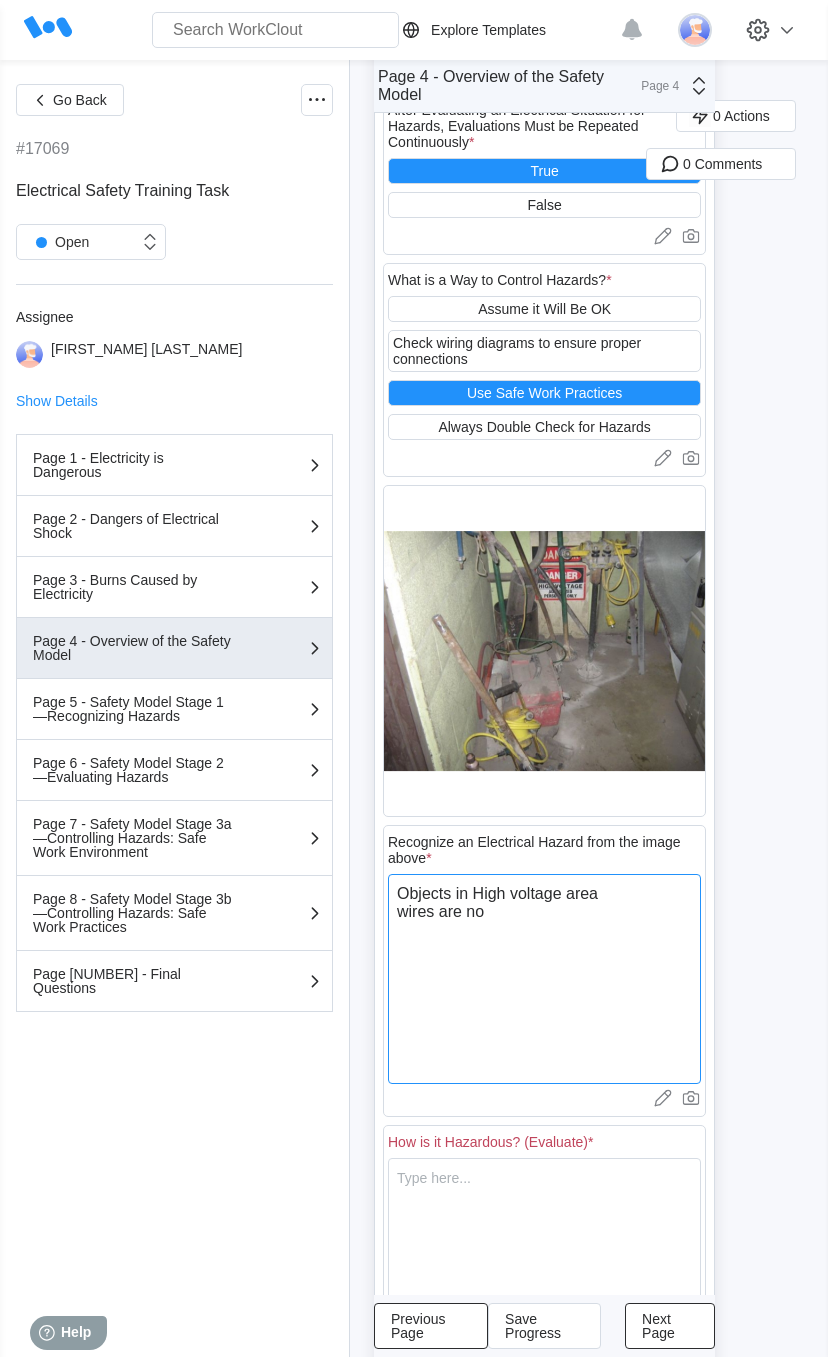 type on "Objects in High voltage area
wires are not" 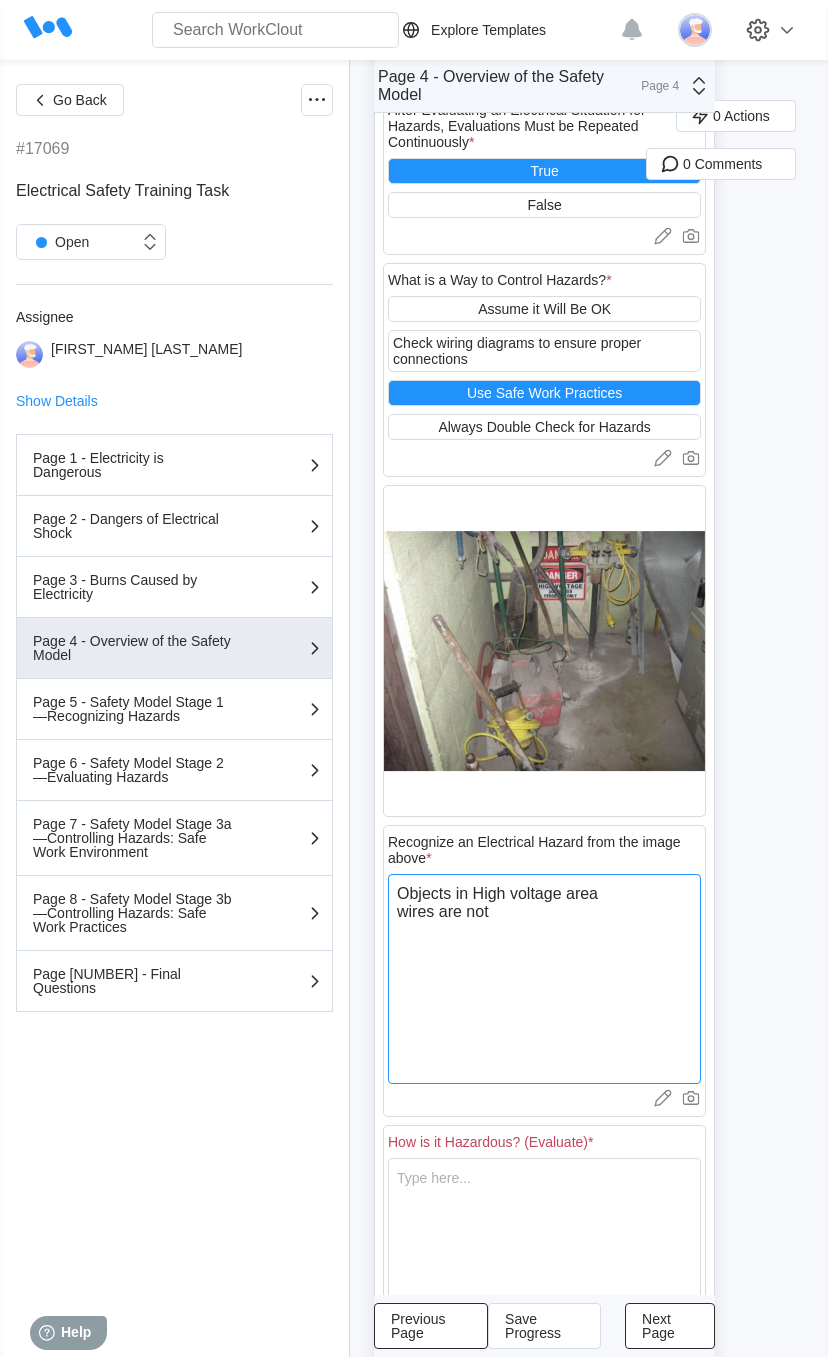 type on "Objects in High voltage area
wires are not" 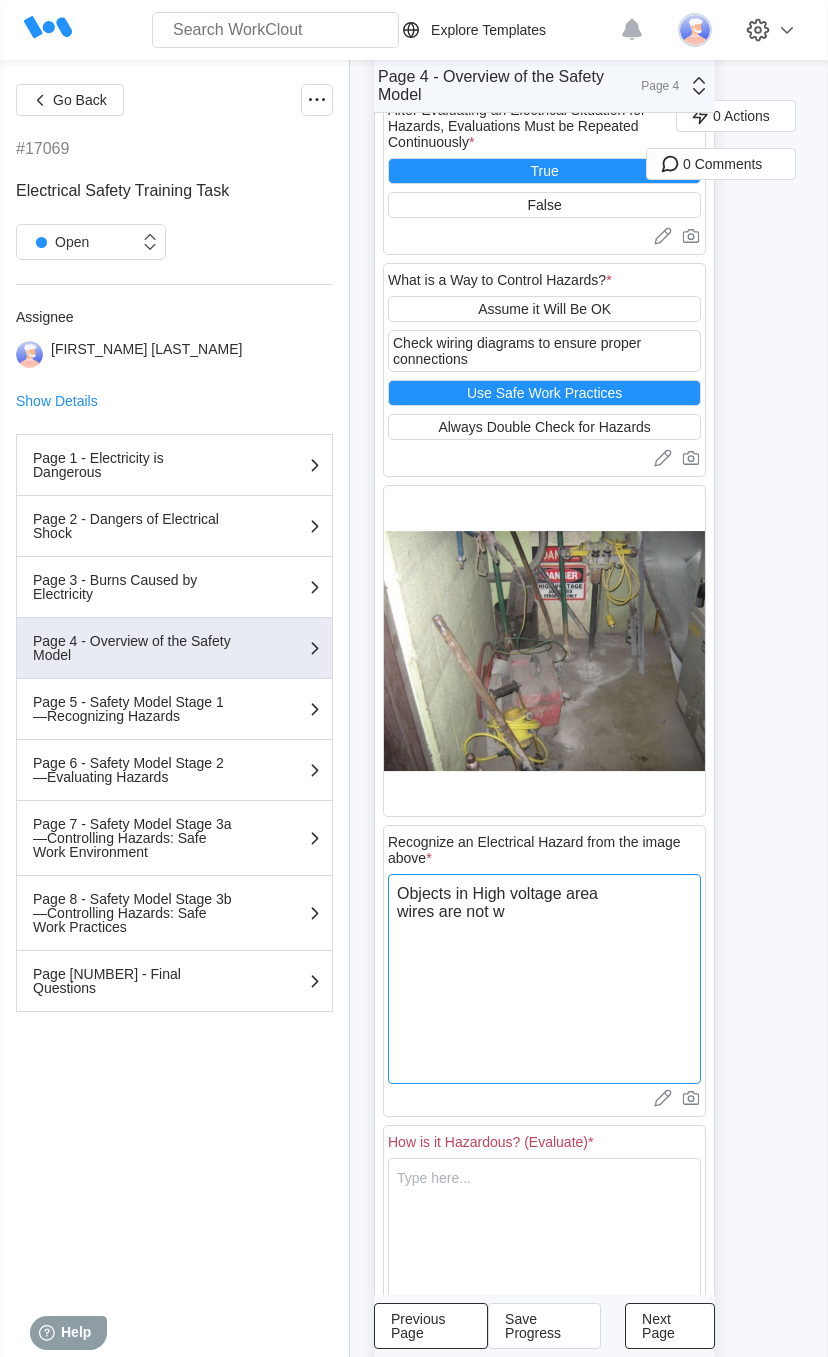 type on "Objects in High voltage area
wires are not wr" 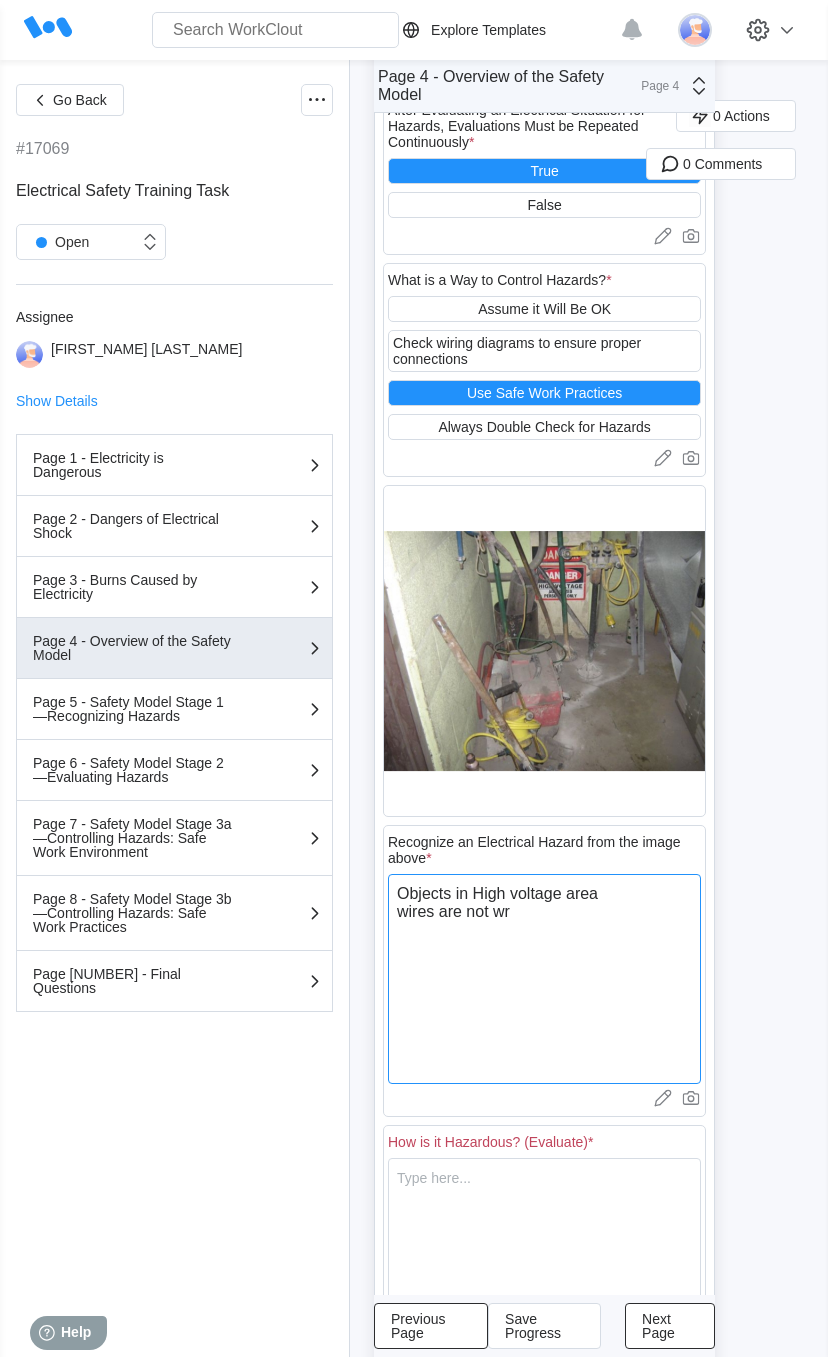 type on "Objects in High voltage area
wires are not wra" 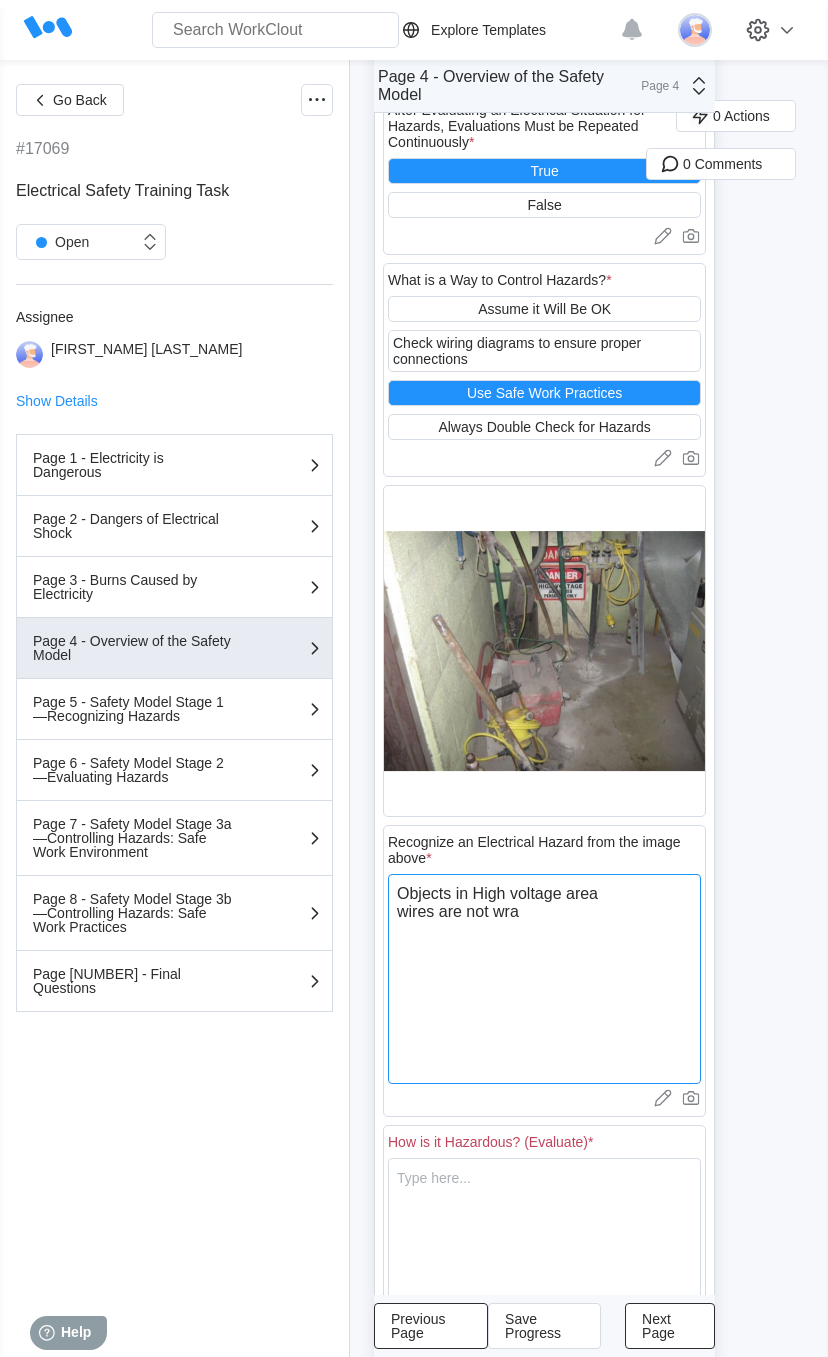 type on "Objects in High voltage area
wires are not wrap" 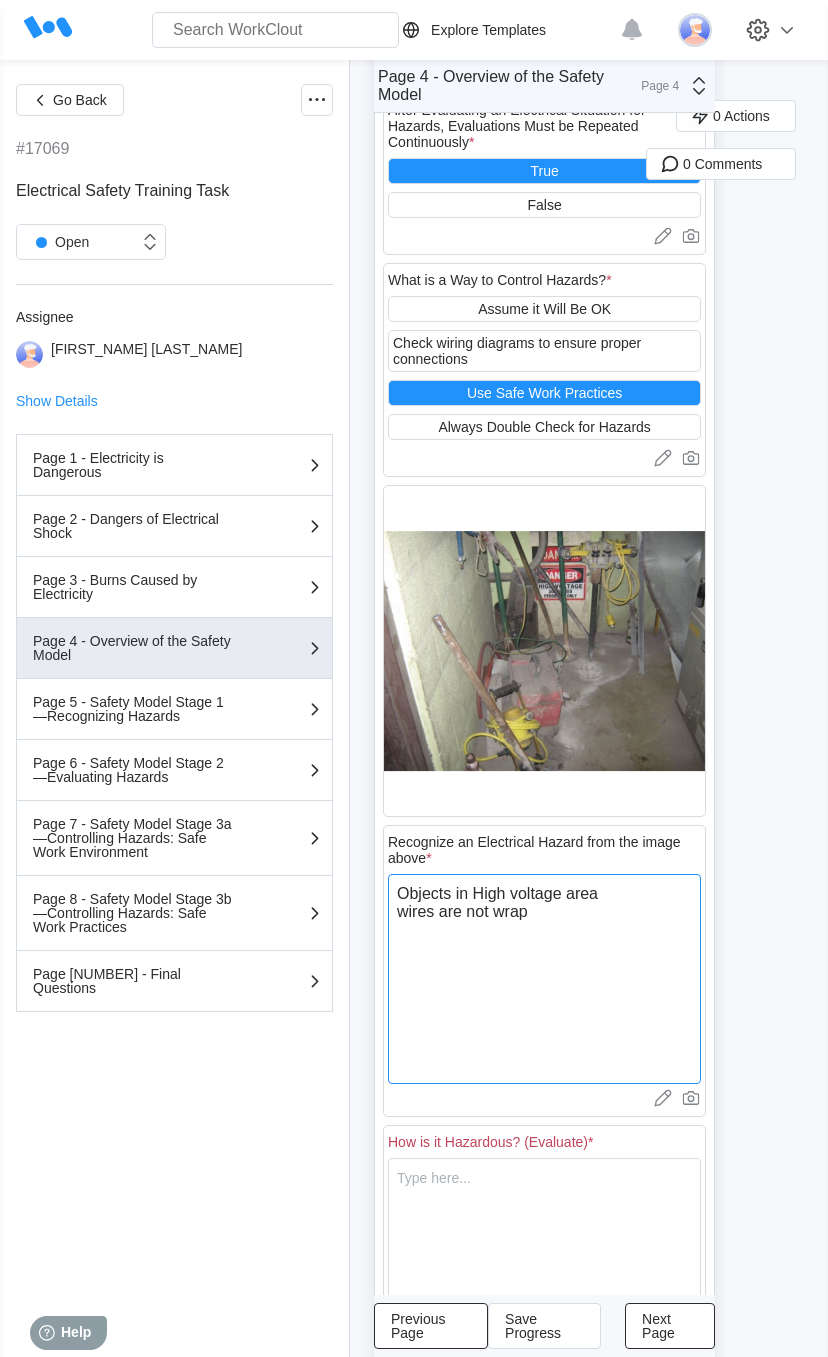 type on "Objects in High voltage area
wires are not wrapp" 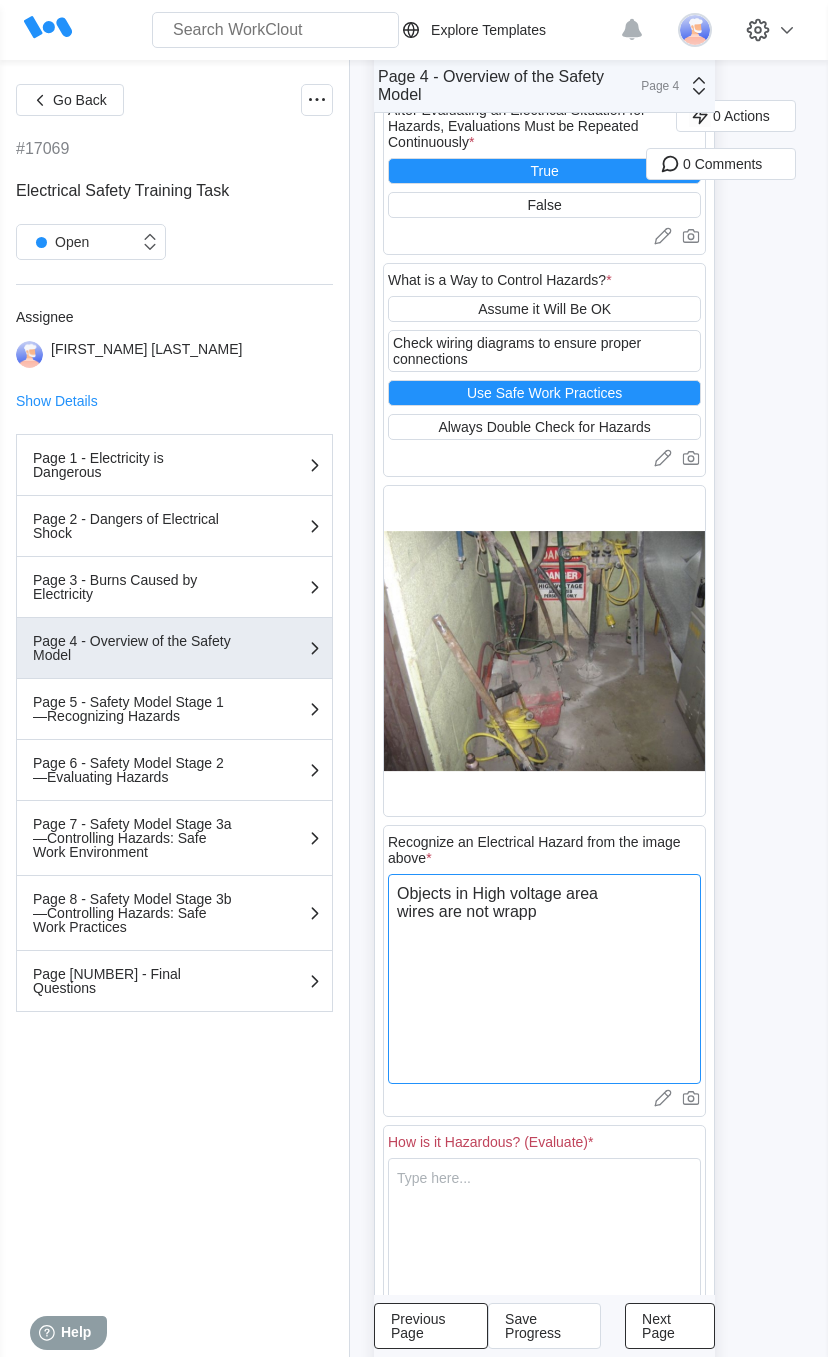 type on "Objects in High voltage area
wires are not wrappe" 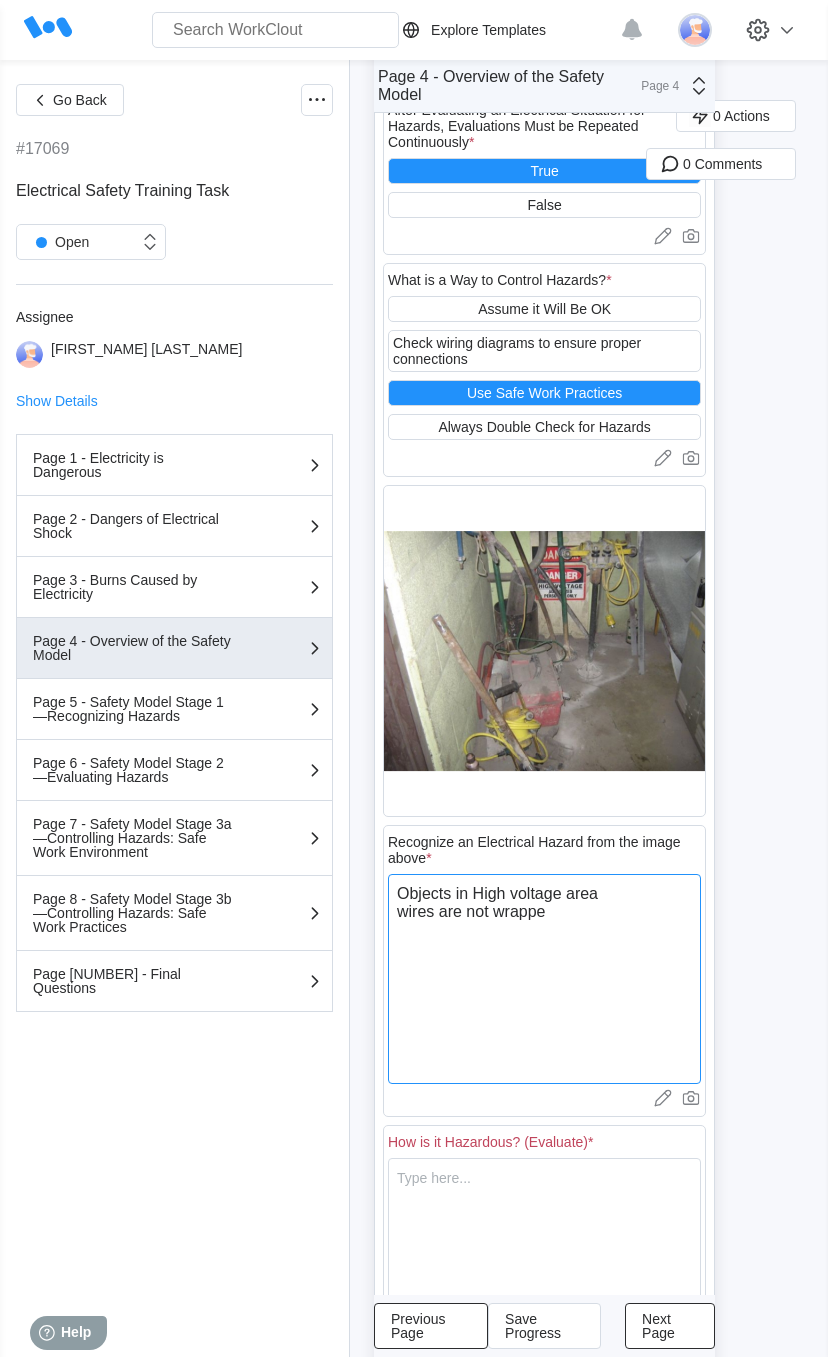 type on "Objects in High voltage area
wires are not wrapped" 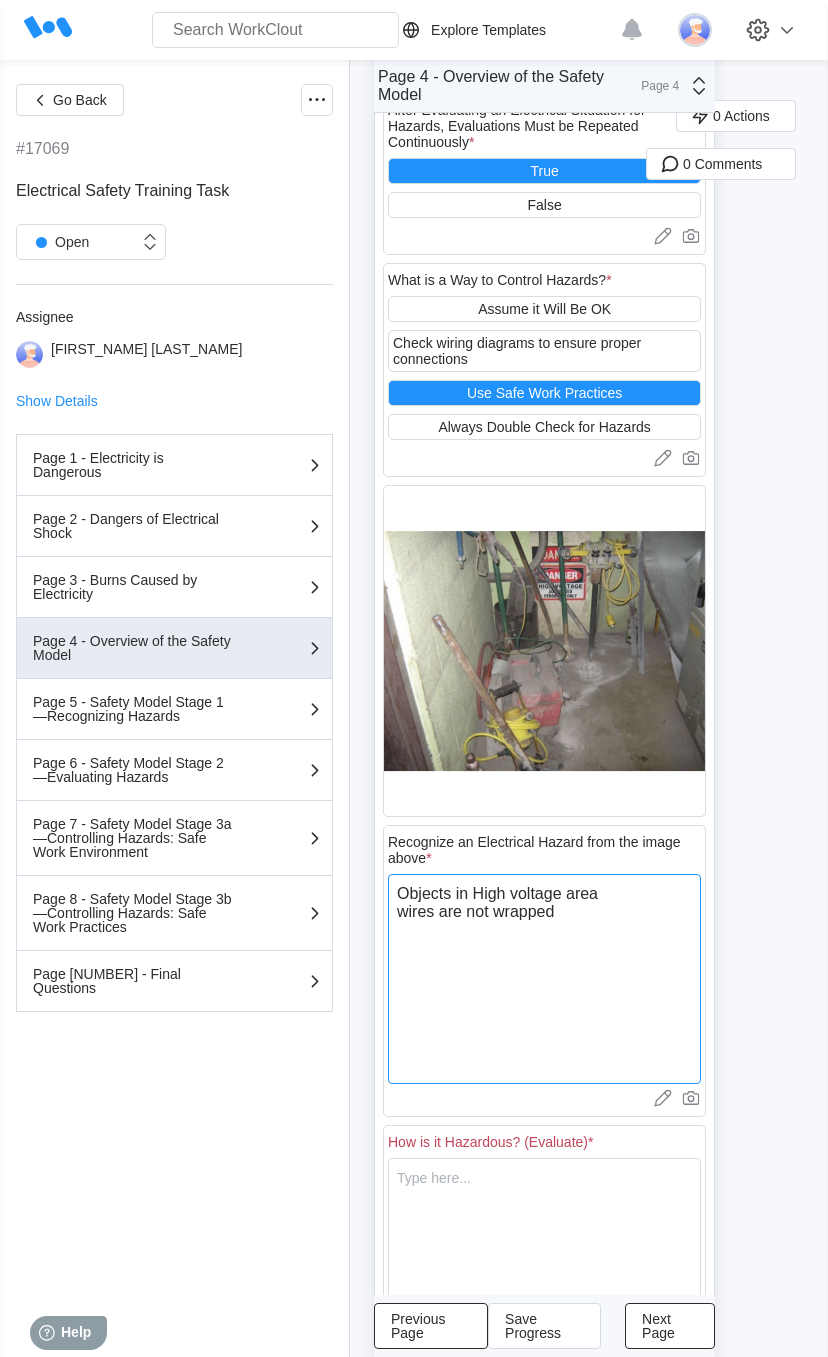 type on "Objects in High voltage area
wires are not wrapped" 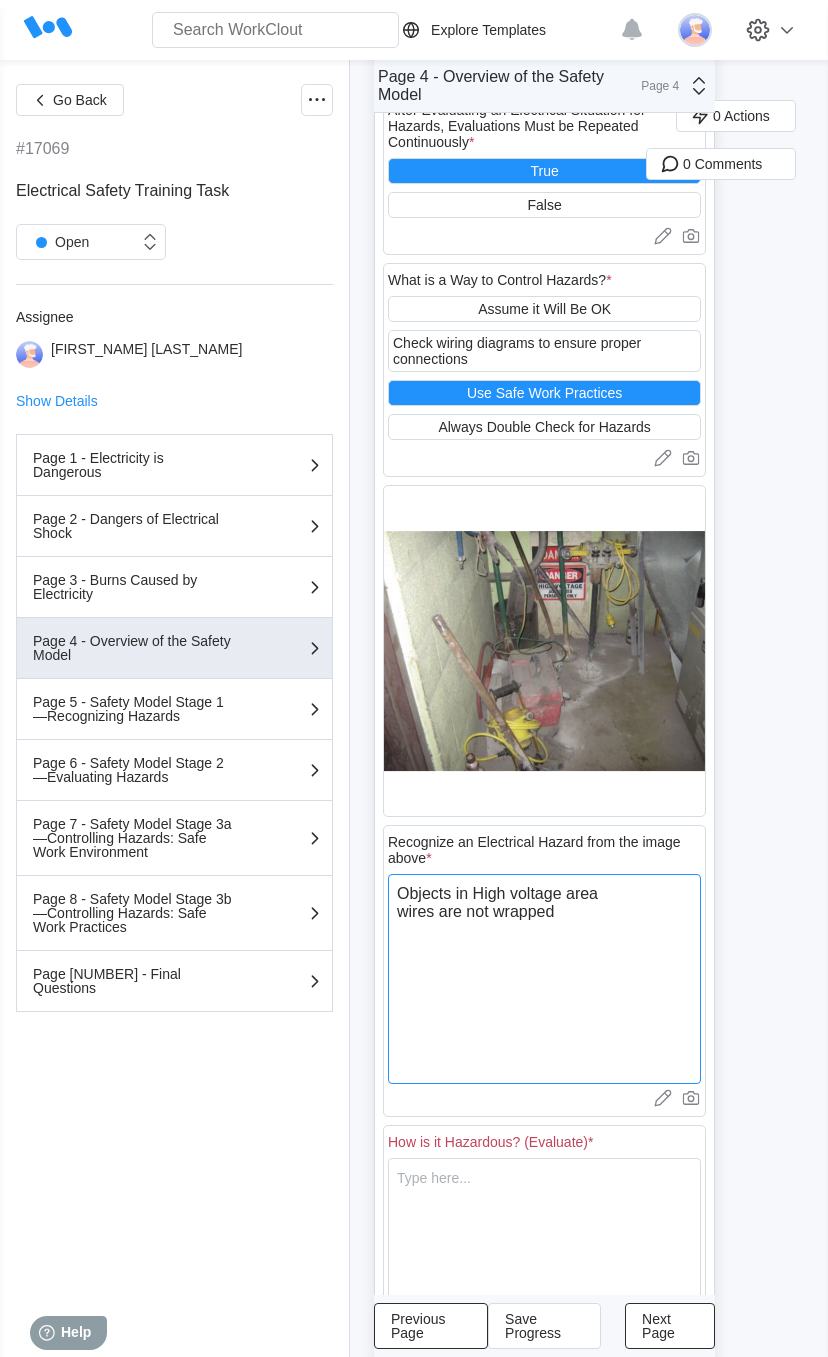 click on "Objects in High voltage area
wires are not wrapped" at bounding box center (544, 979) 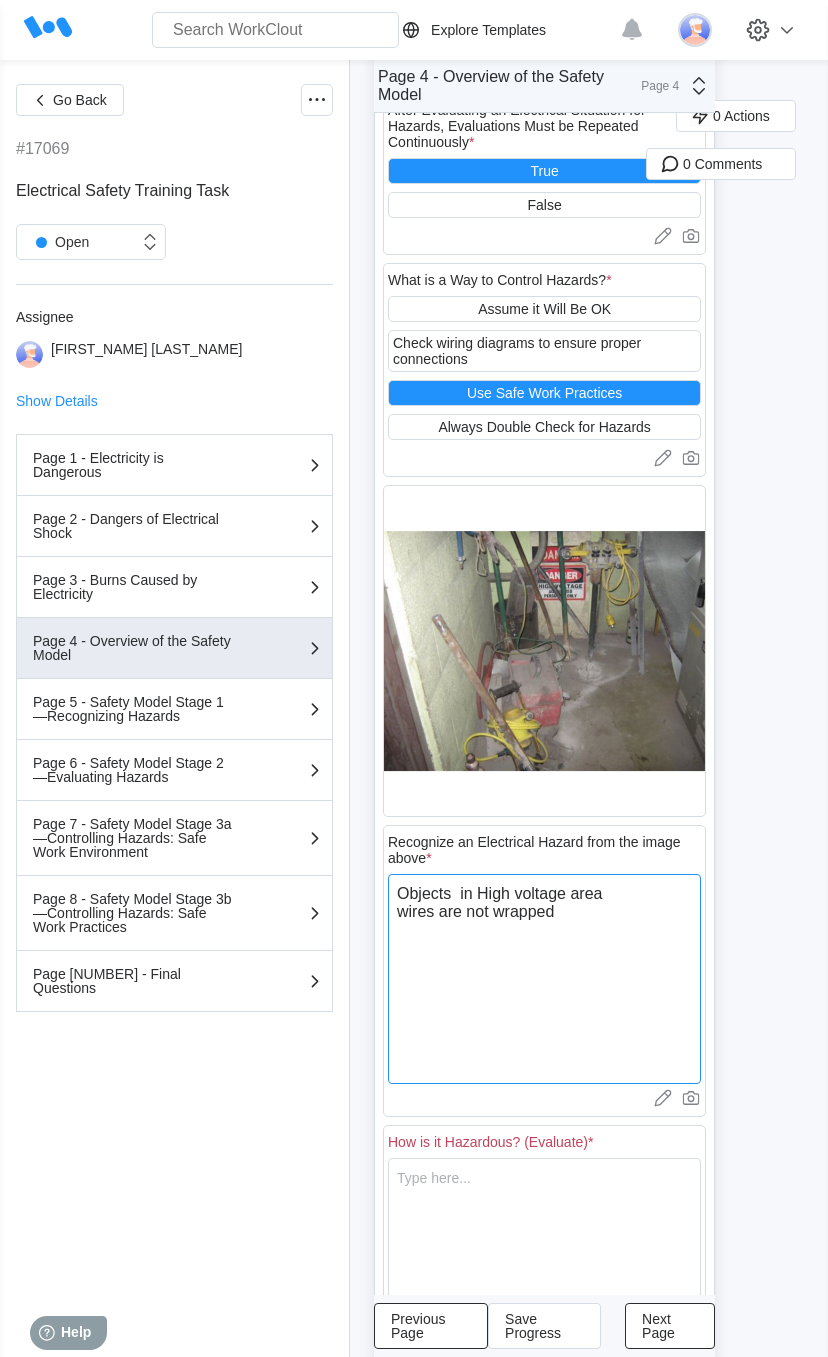 type on "Objects n in High voltage area
wires are not wrapped" 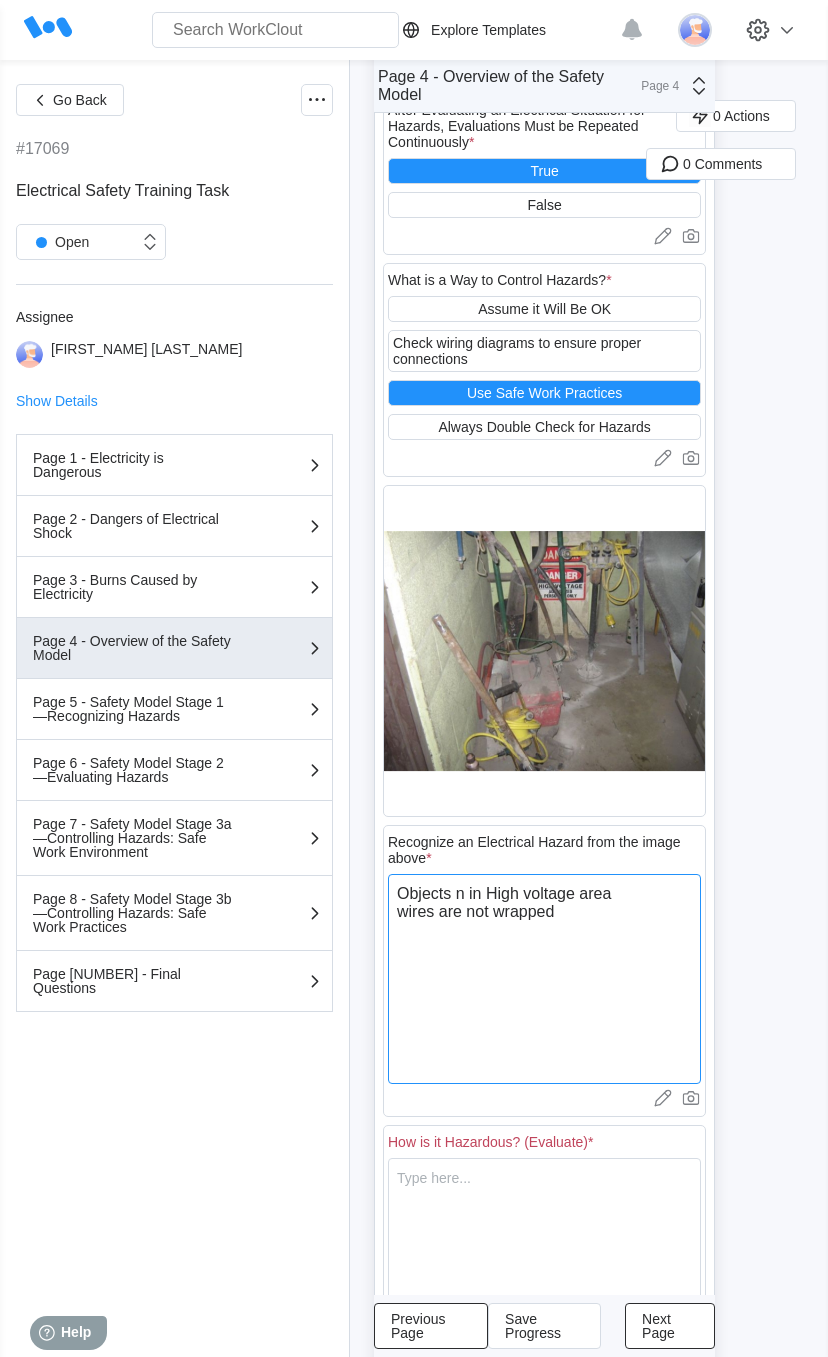 type on "Objects no in High voltage area
wires are not wrapped" 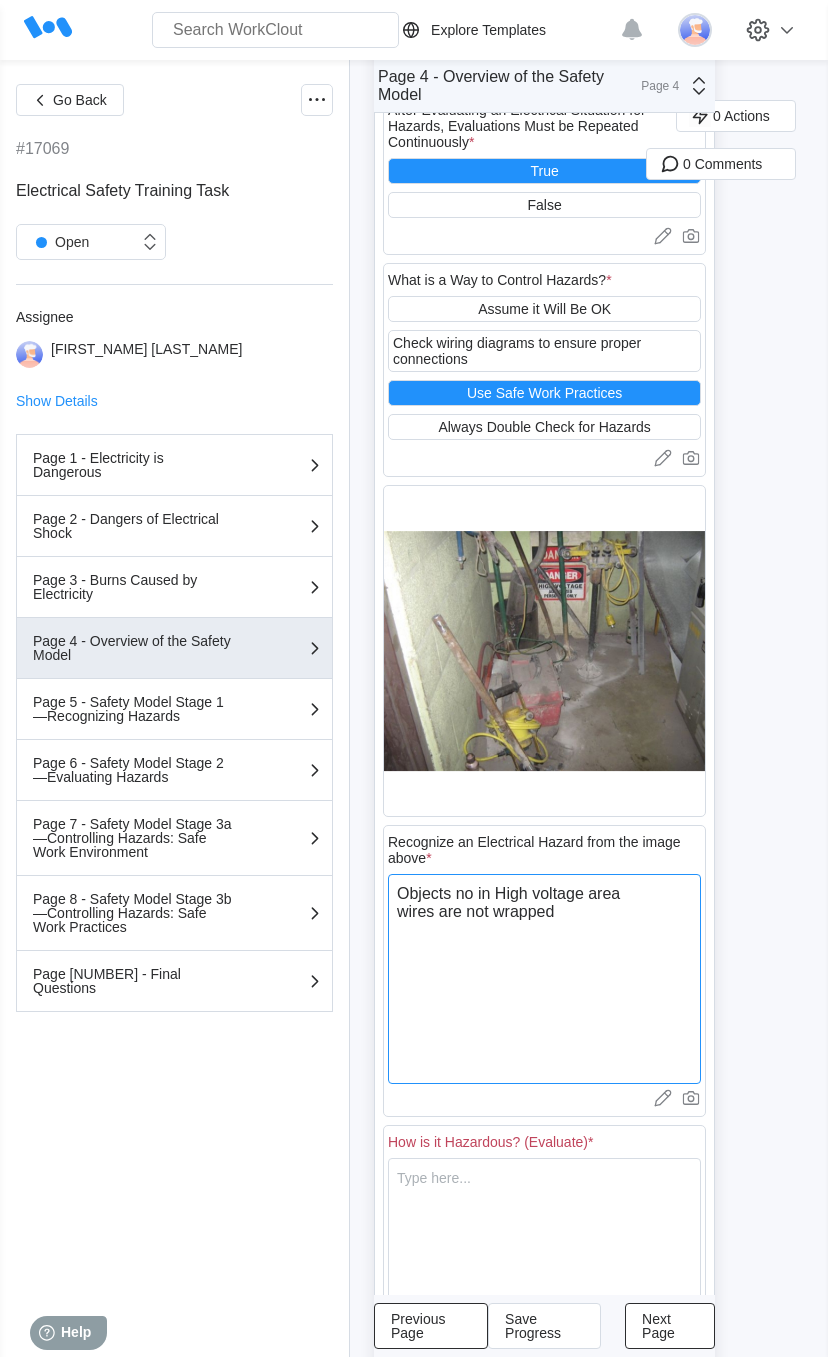type on "Objects not in High voltage area
wires are not wrapped" 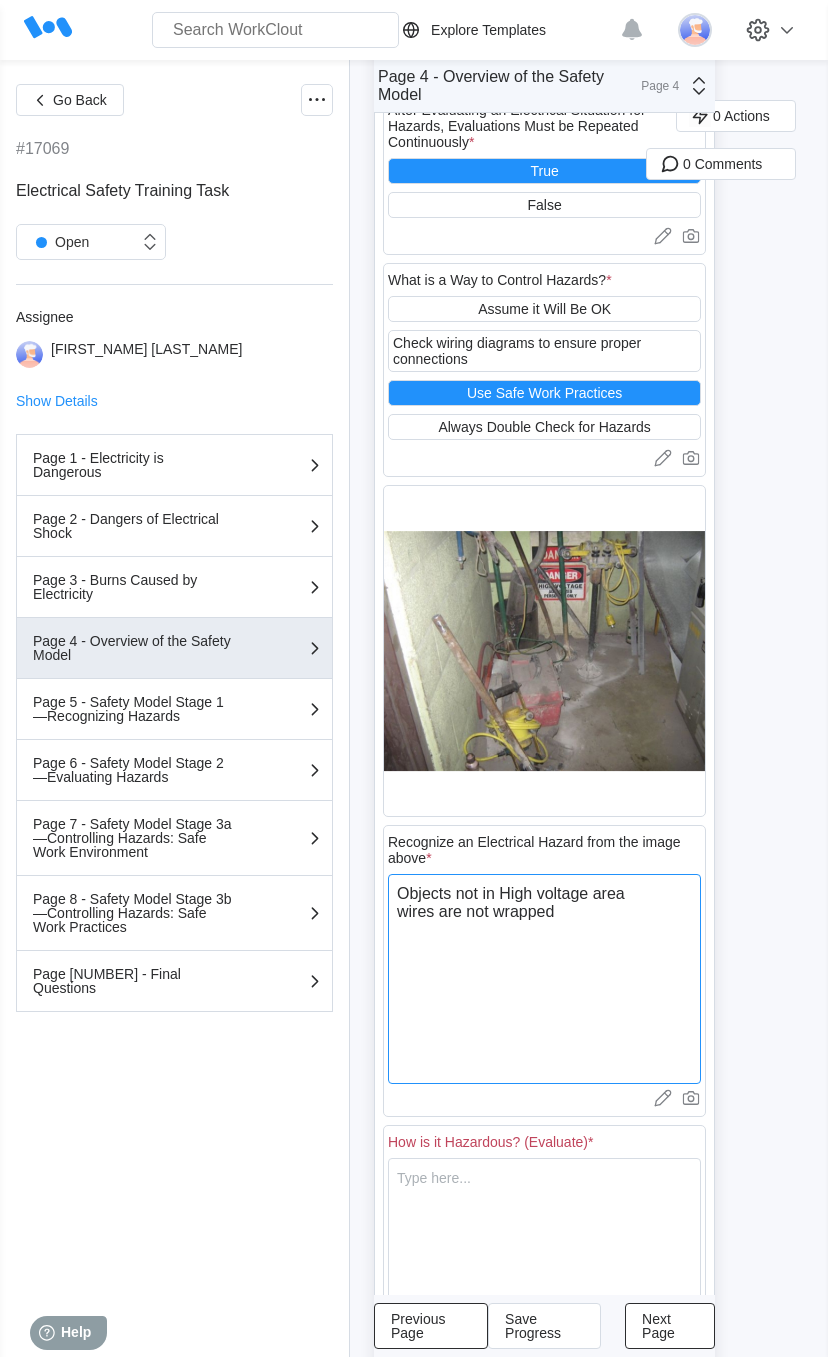 type on "Objects not  in High voltage area
wires are not wrapped" 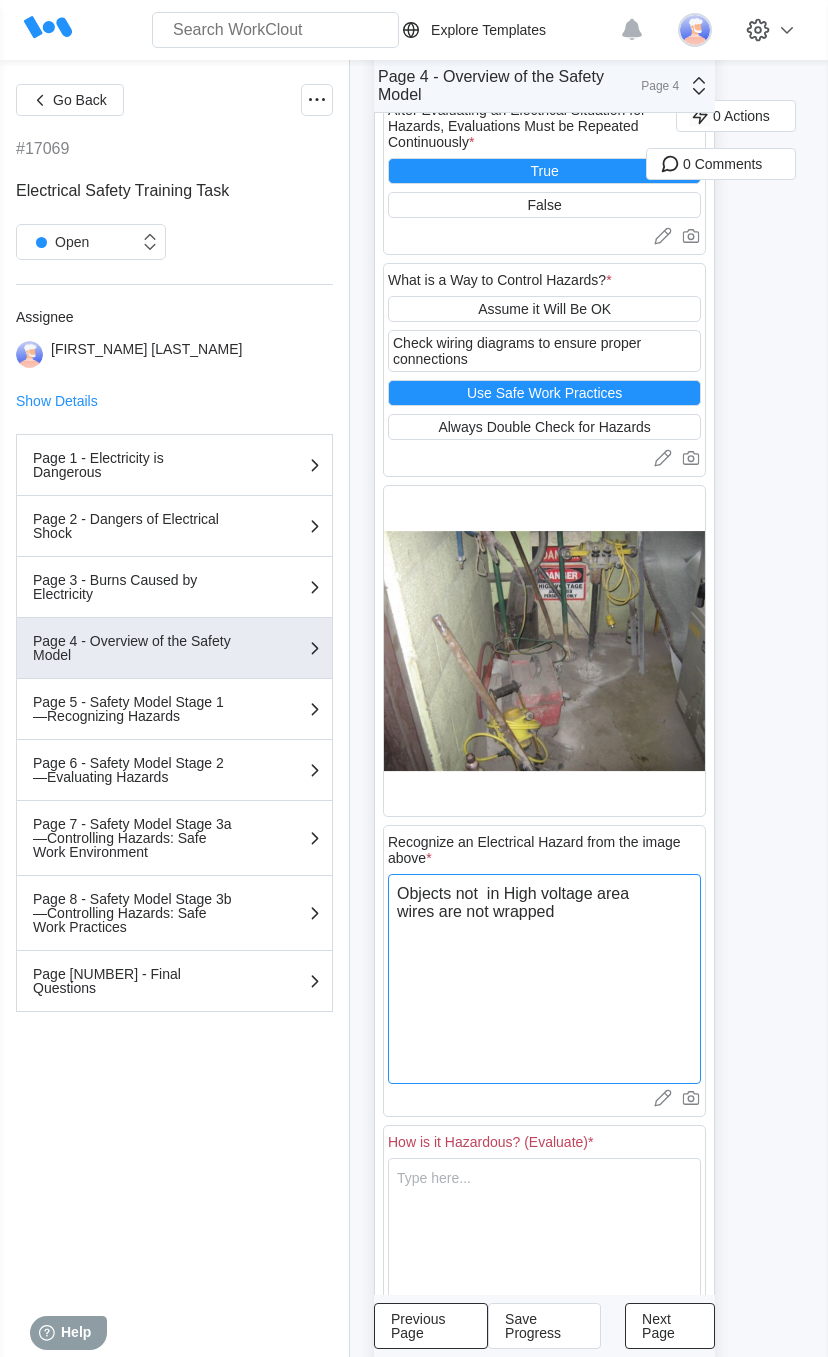 type on "Objects not c in High voltage area
wires are not wrapped" 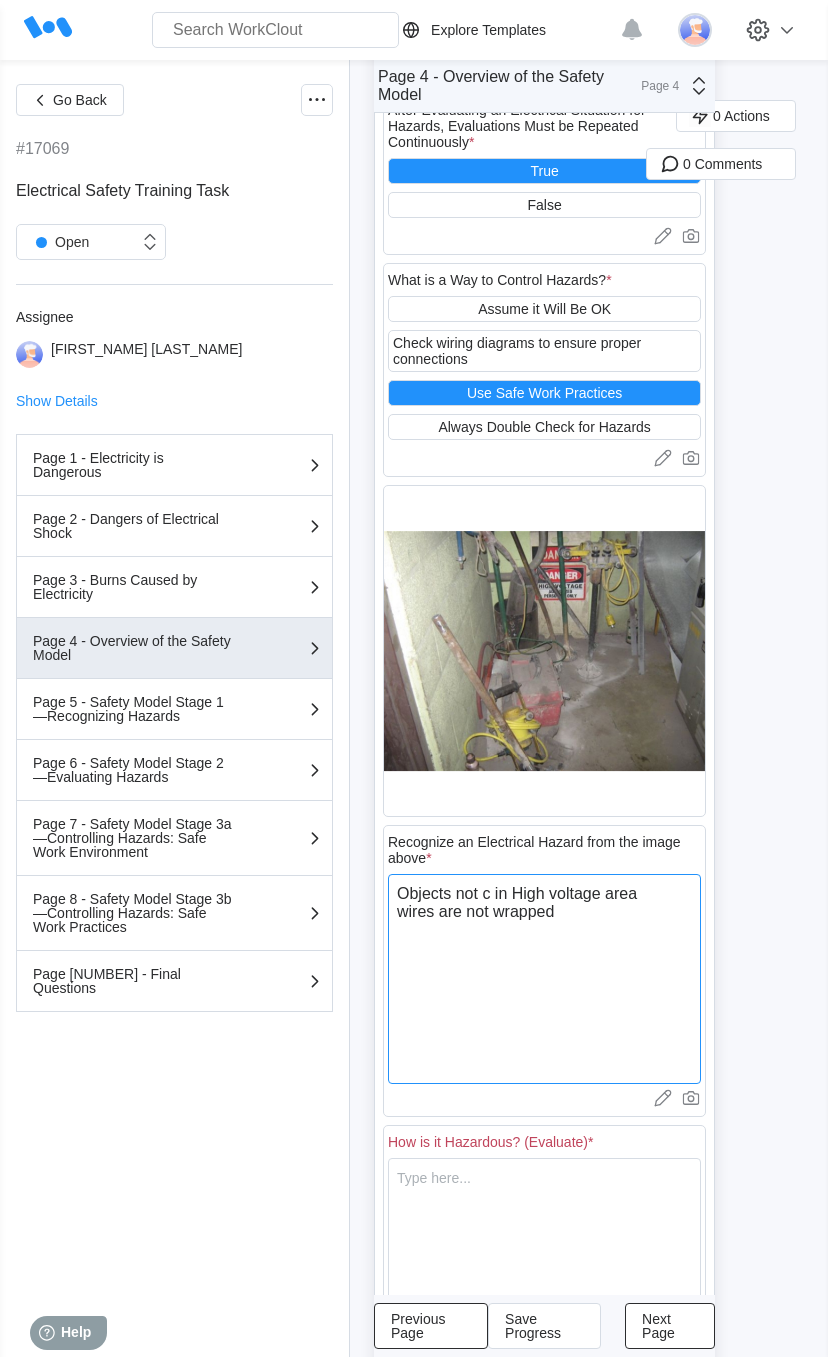 type on "Objects not cl in High voltage area
wires are not wrapped" 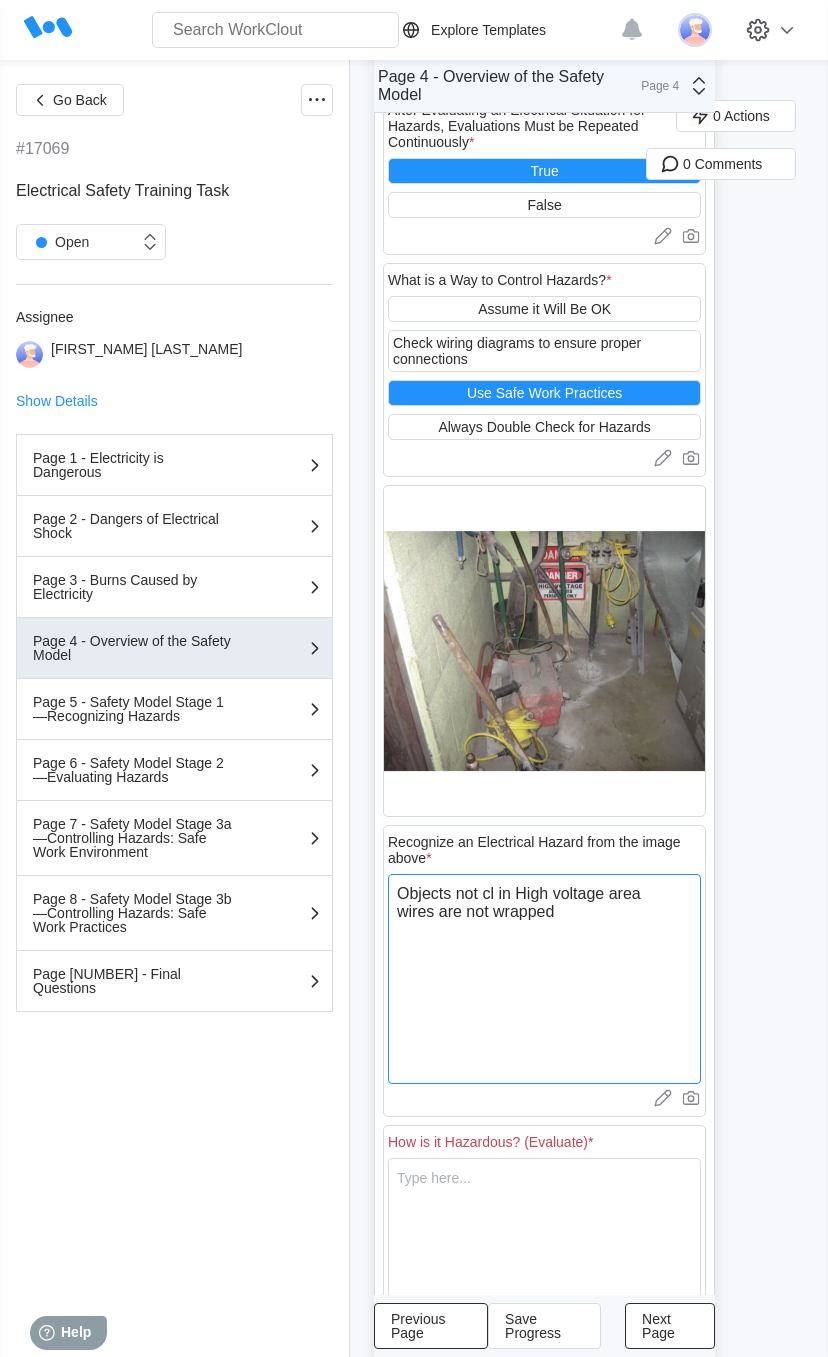 type on "Objects not cle in High voltage area
wires are not wrapped" 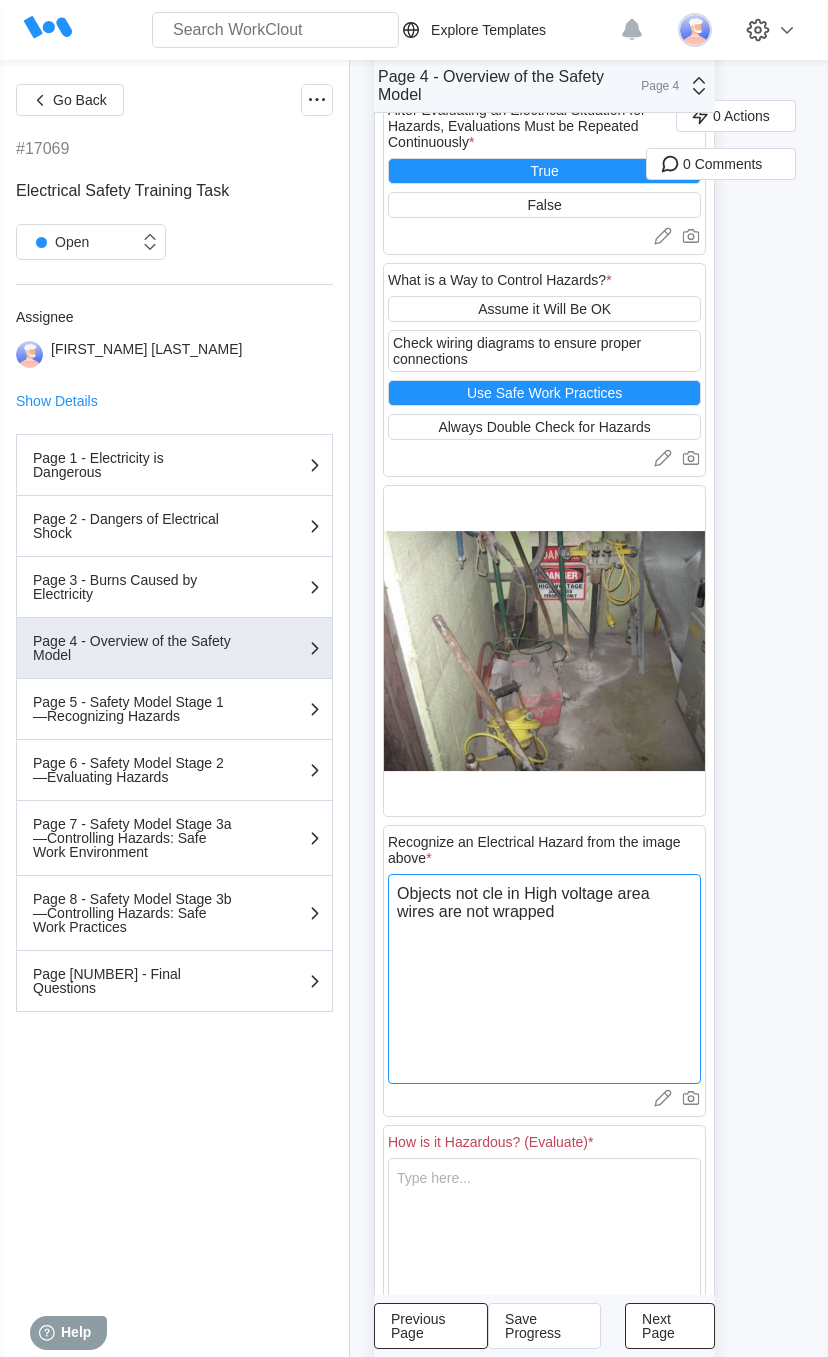 type on "Objects not clea in High voltage area
wires are not wrapped" 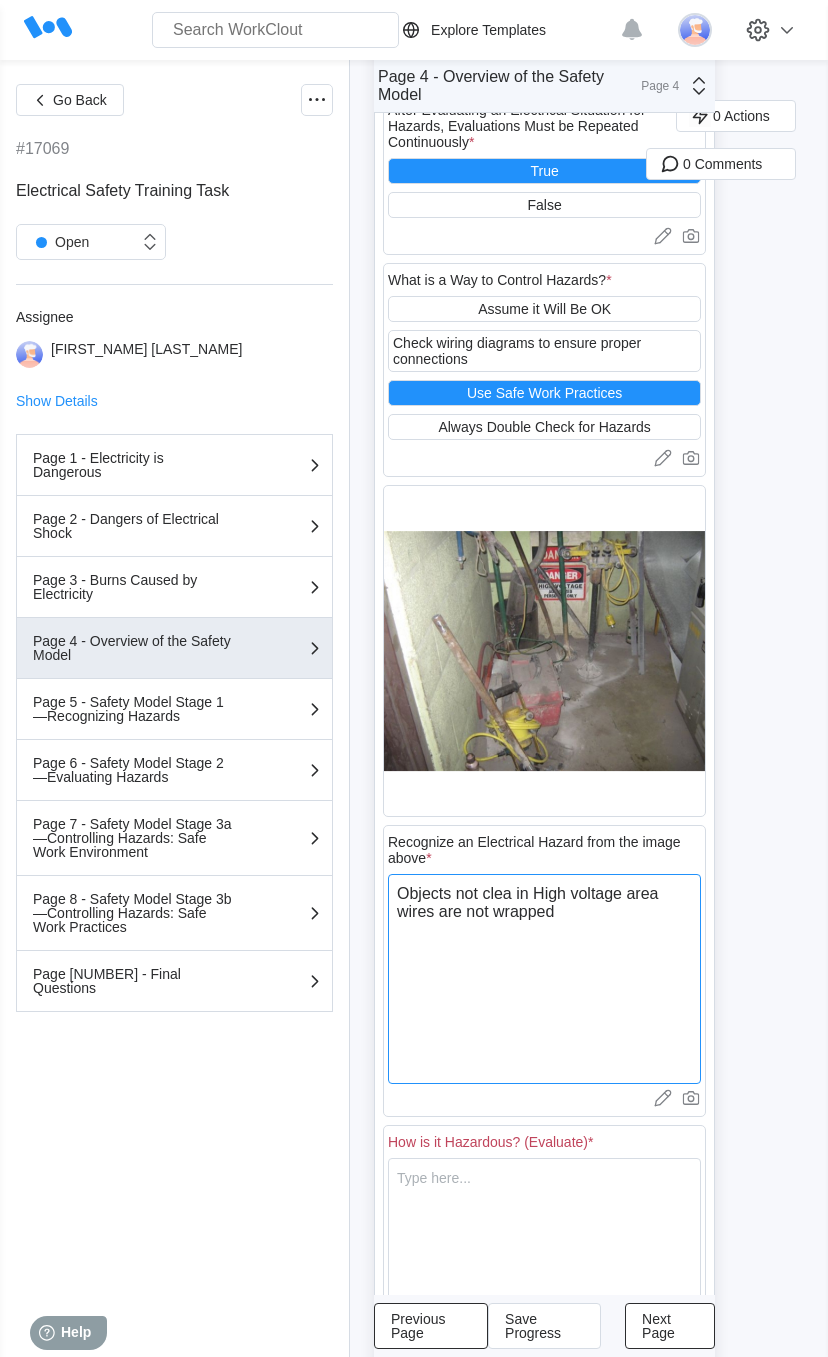 type on "Objects not clear in High voltage area
wires are not wrapped" 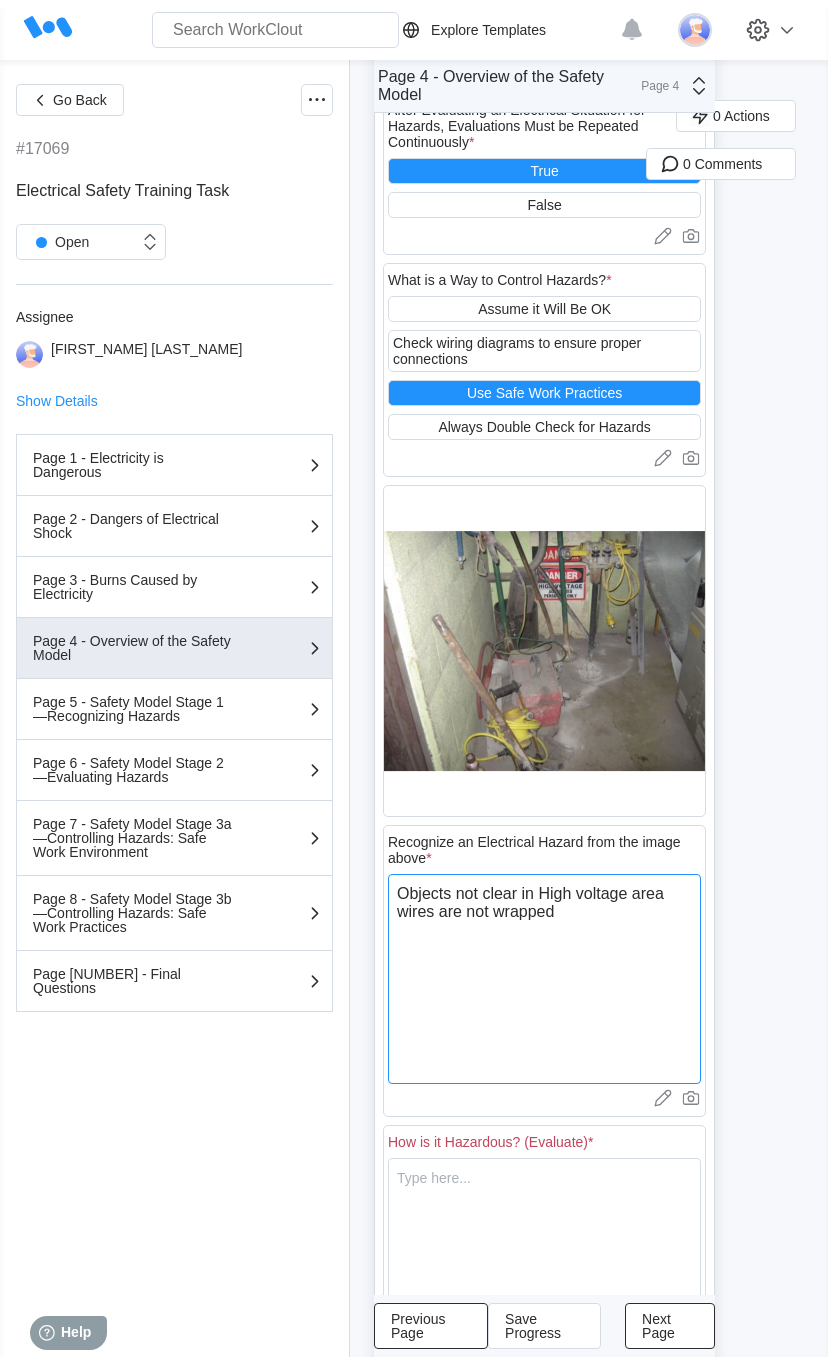 type on "Objects not cleare in High voltage area
wires are not wrapped" 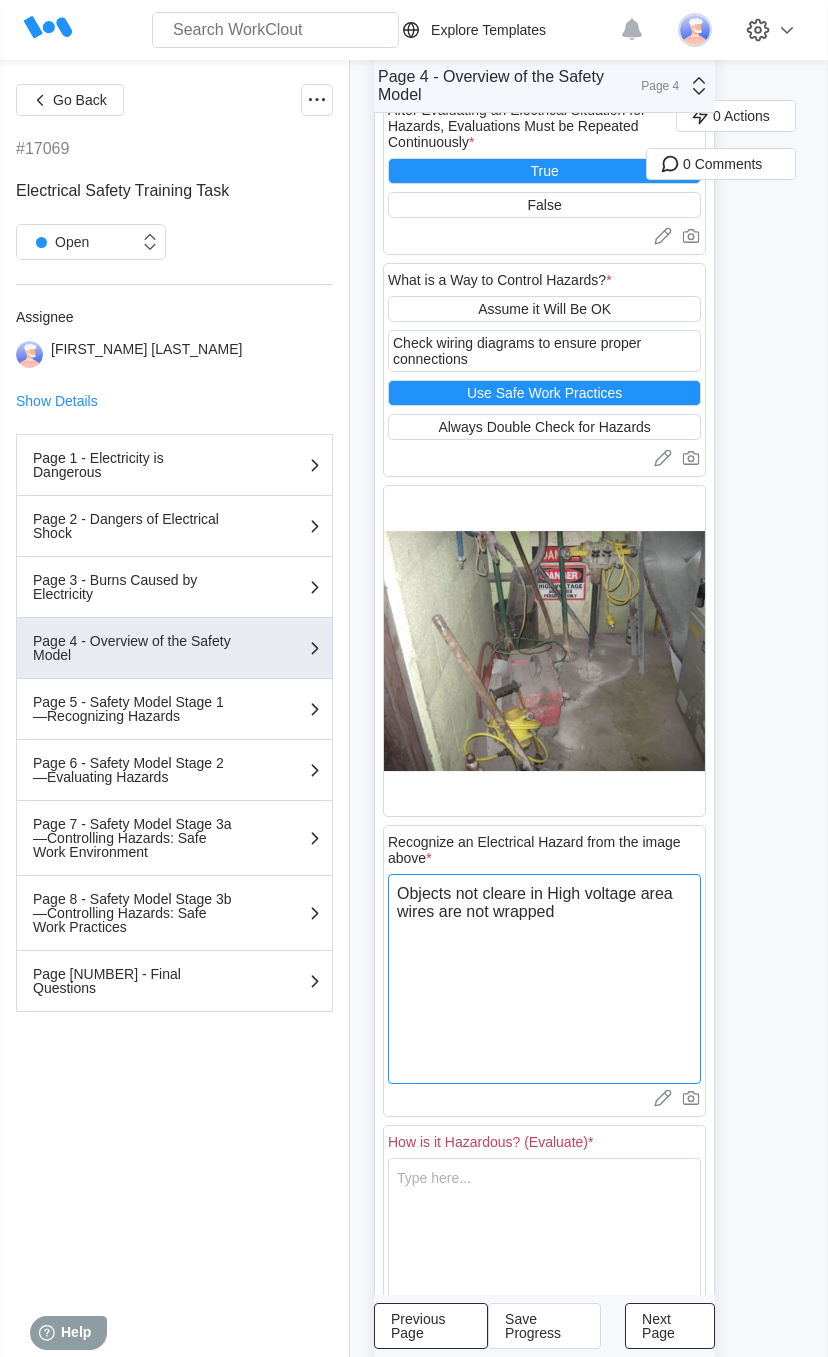 type on "Objects not cleared in High voltage area
wires are not wrapped" 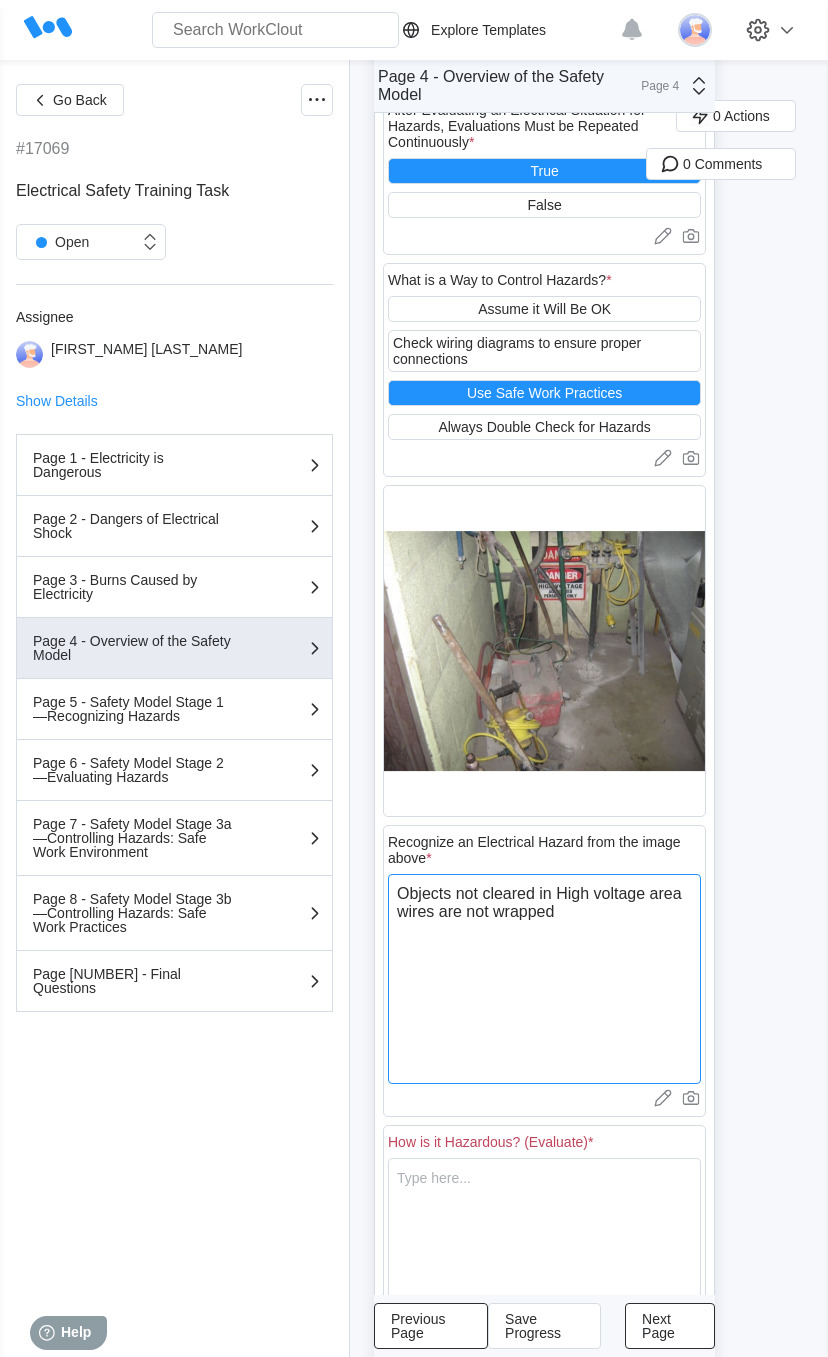 type on "Objects not clearedf in High voltage area
wires are not wrapped" 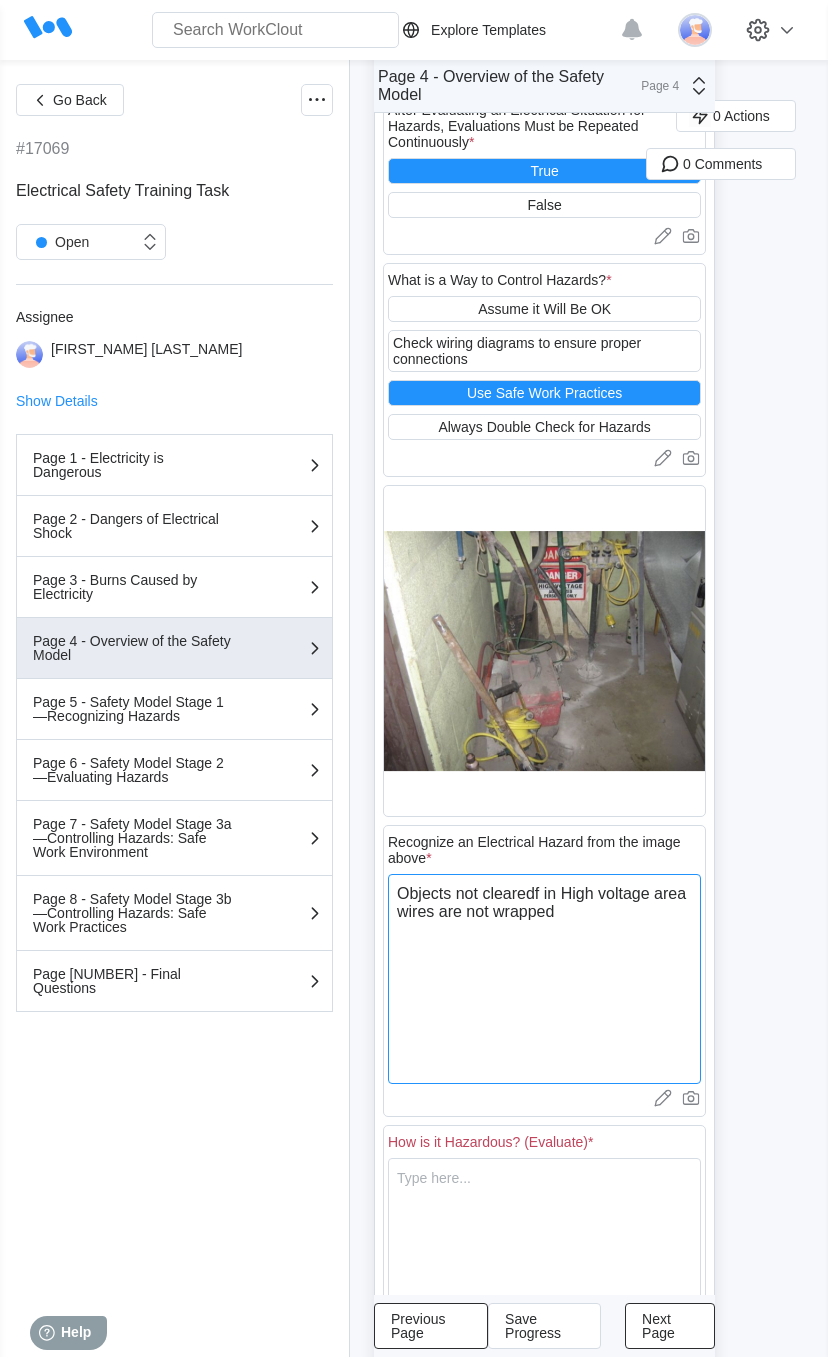 type on "Objects not clearedfr in High voltage area
wires are not wrapped" 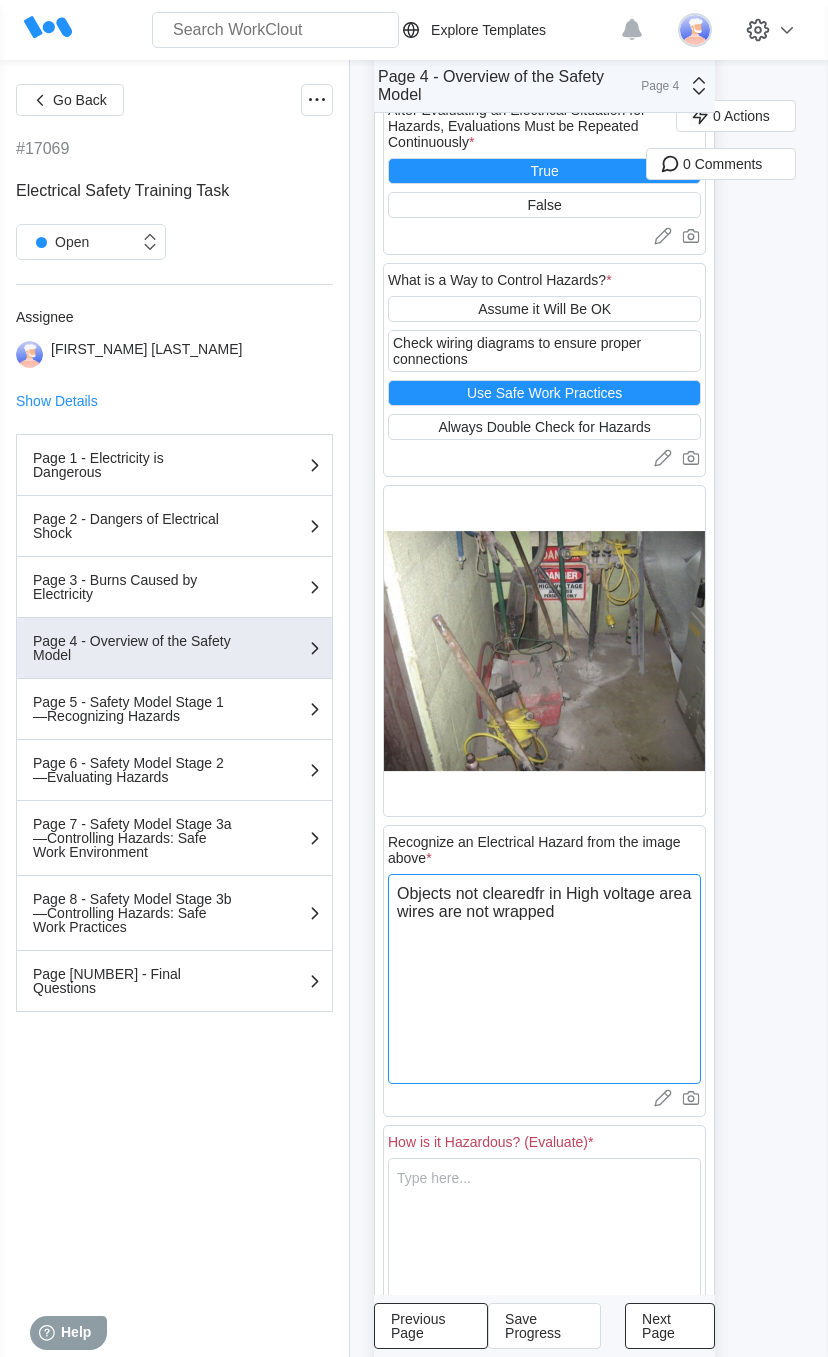 type on "Objects not clearedfro in High voltage area
wires are not wrapped" 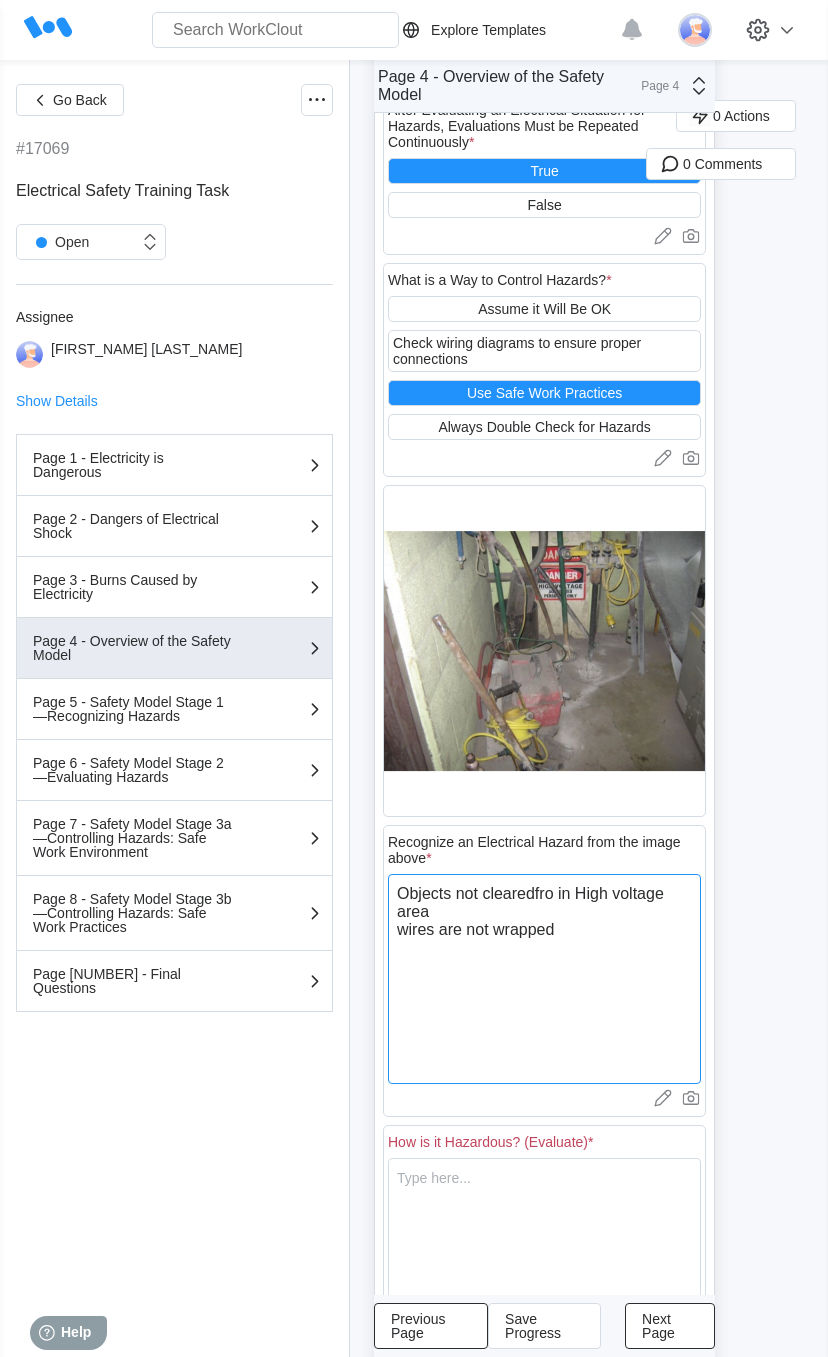 type on "Objects not clearedfrom in High voltage area
wires are not wrapped" 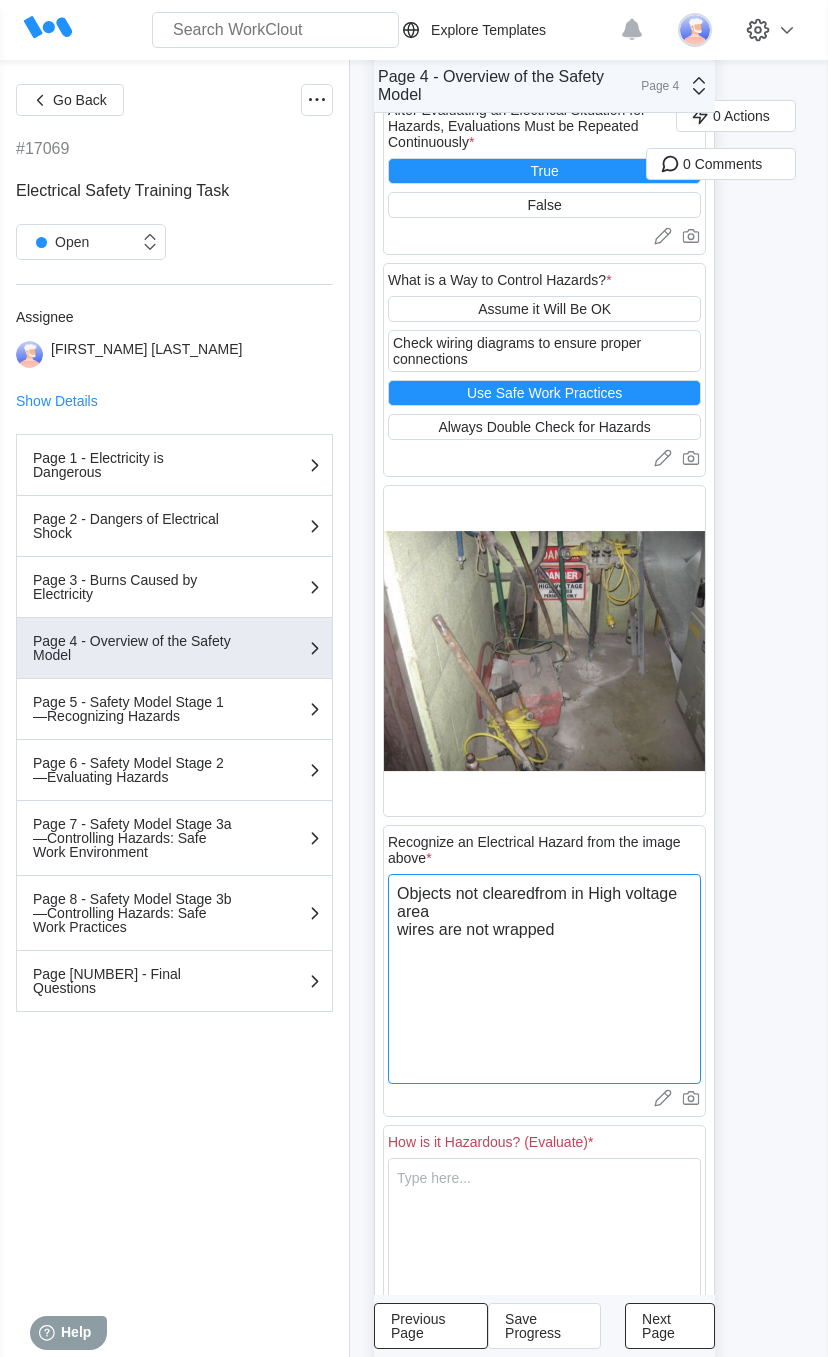 type on "Objects not cleared from in High voltage area
wires are not wrapped" 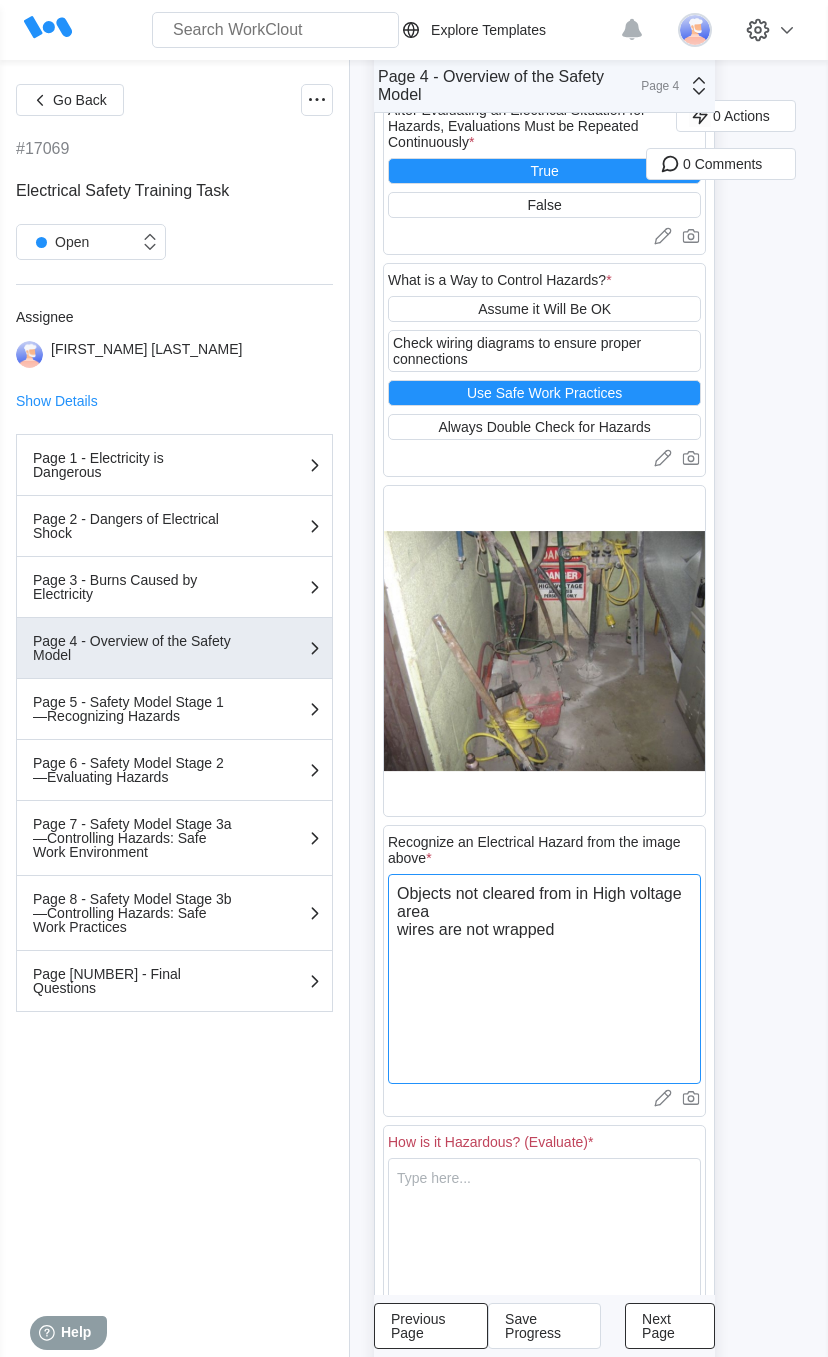 type on "Objects not cleared from in High voltage area
wires are not wrapped" 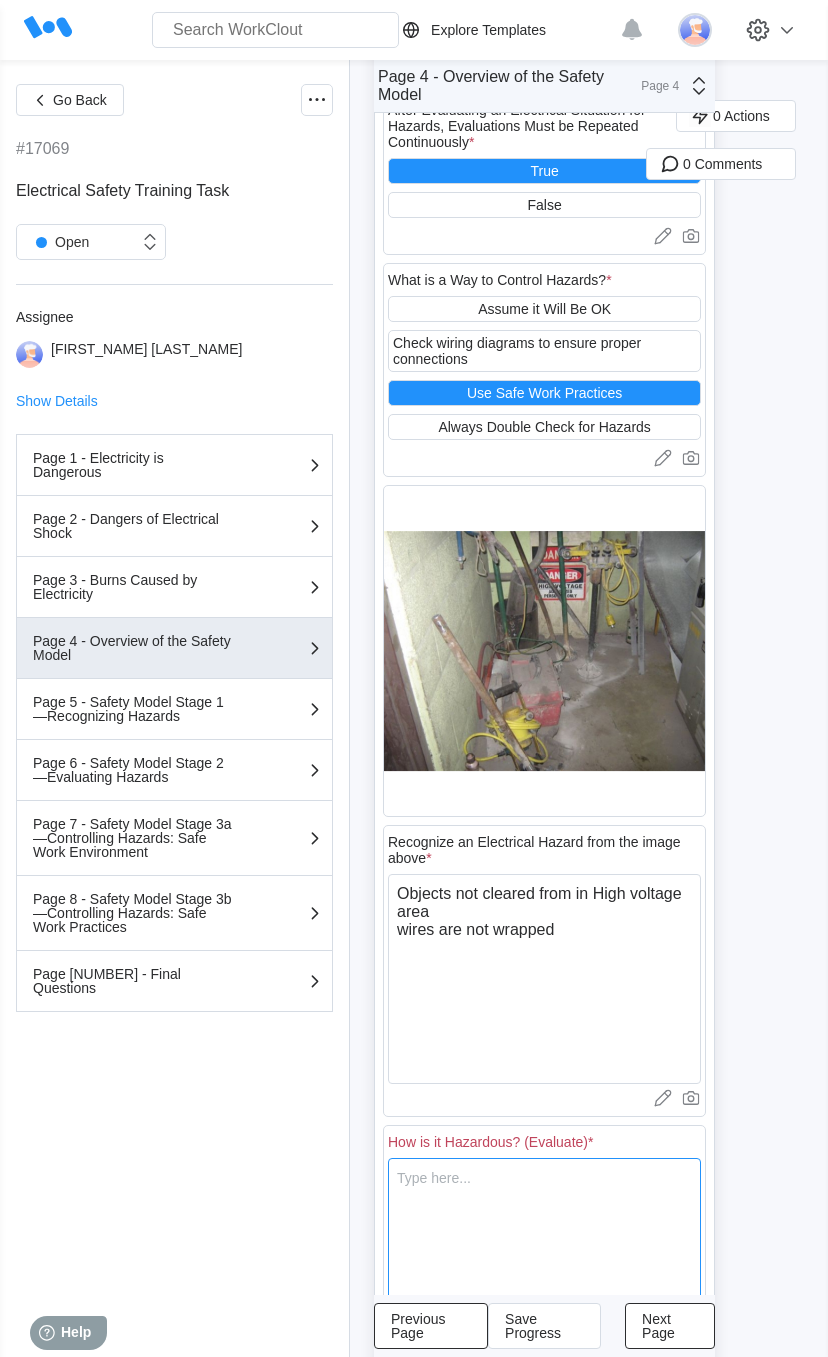 click at bounding box center [544, 1263] 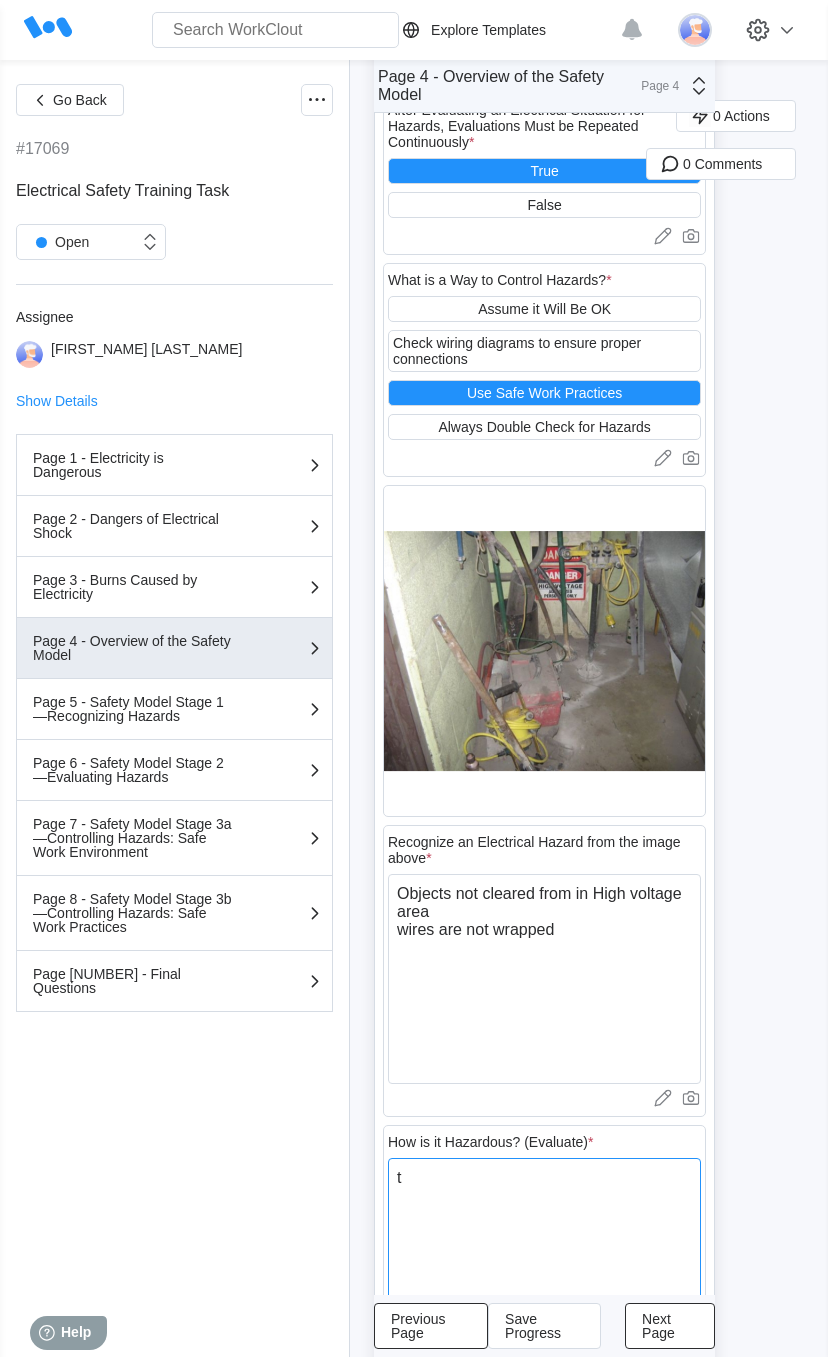 type on "tr" 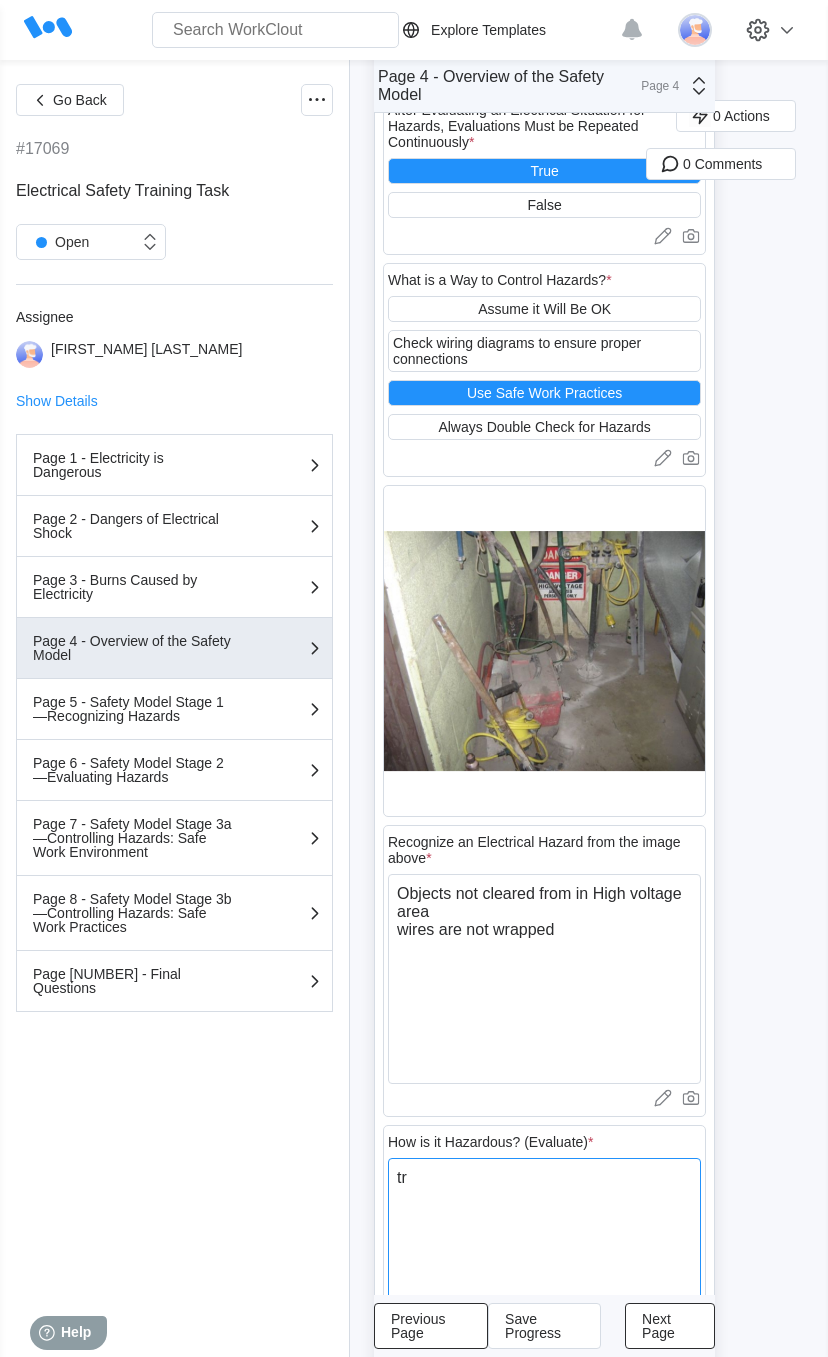 type on "tri" 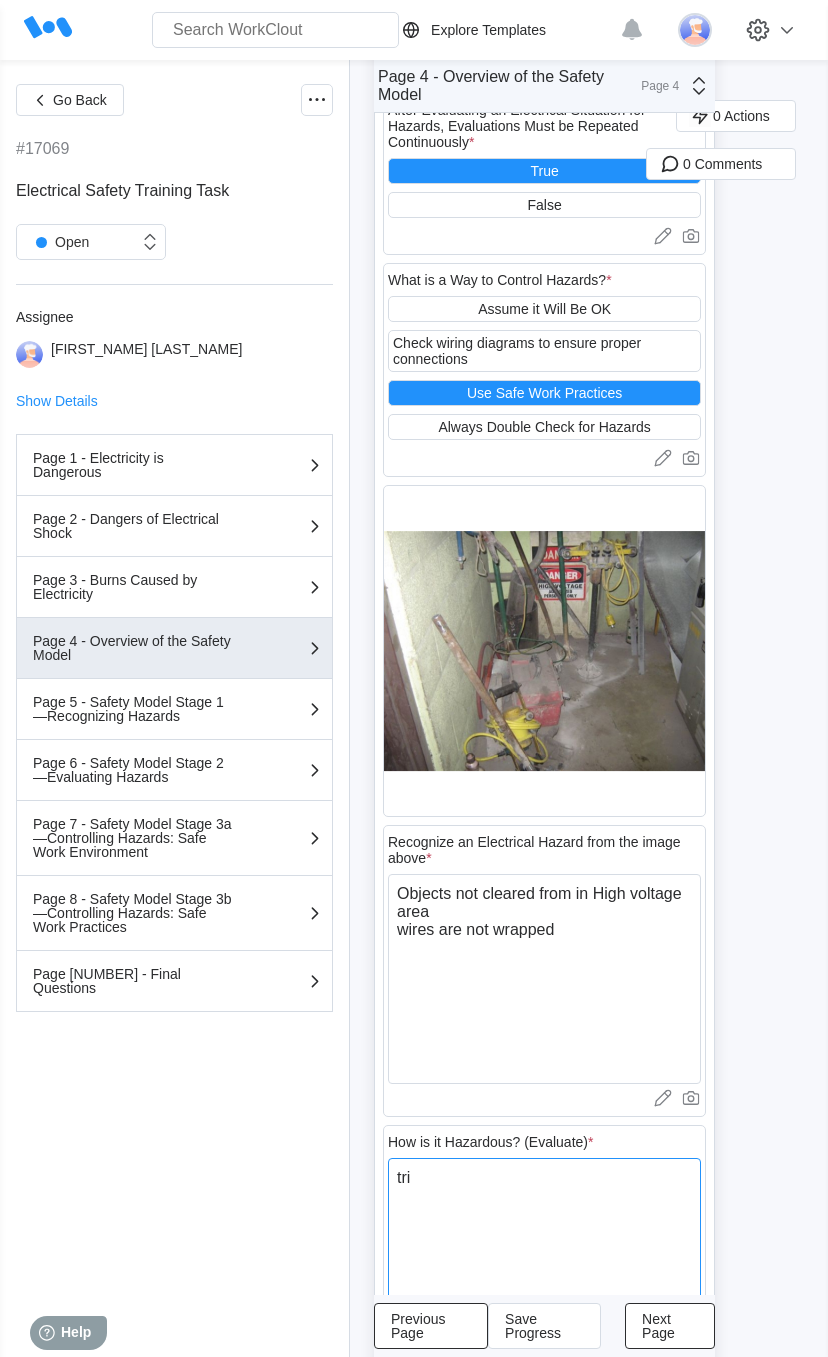 type on "trip" 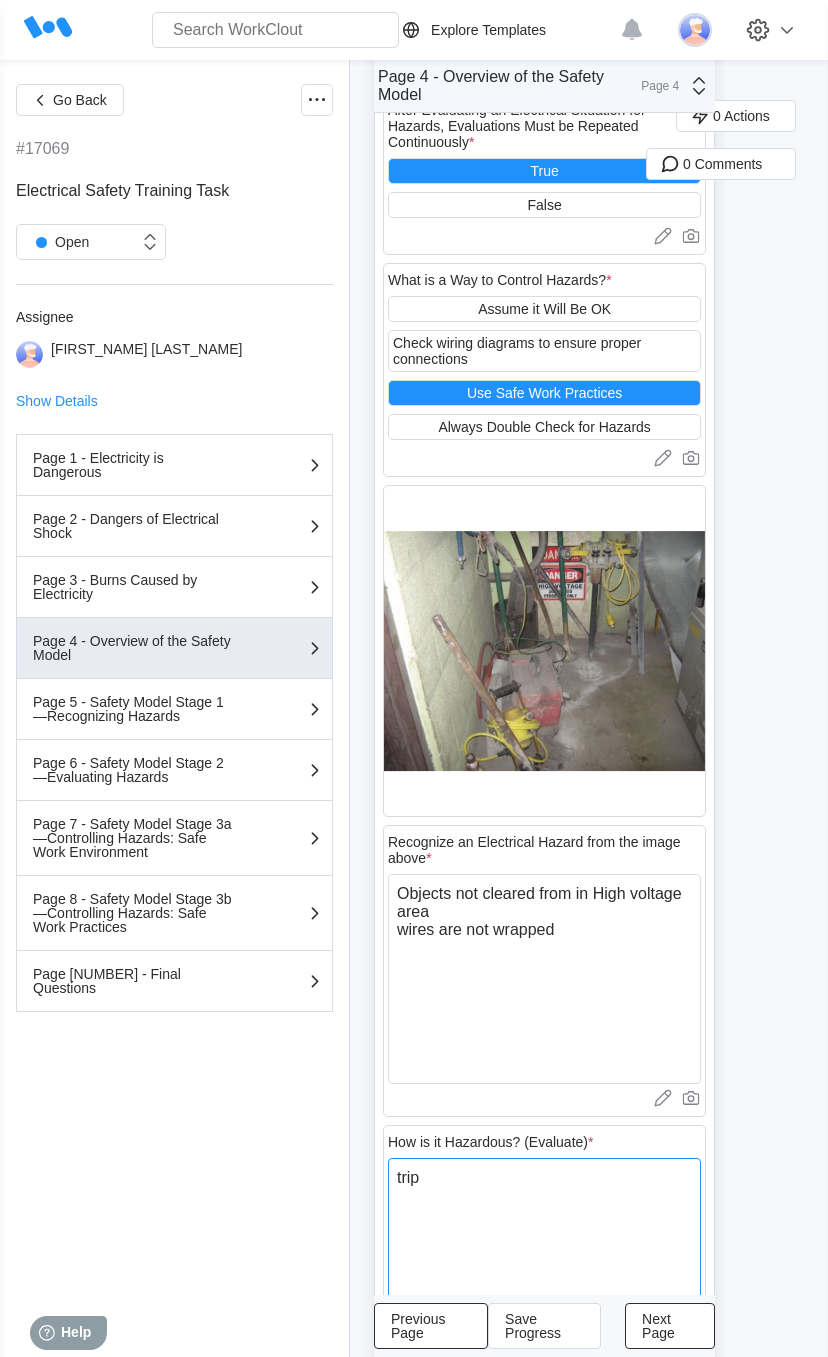 type on "tripi" 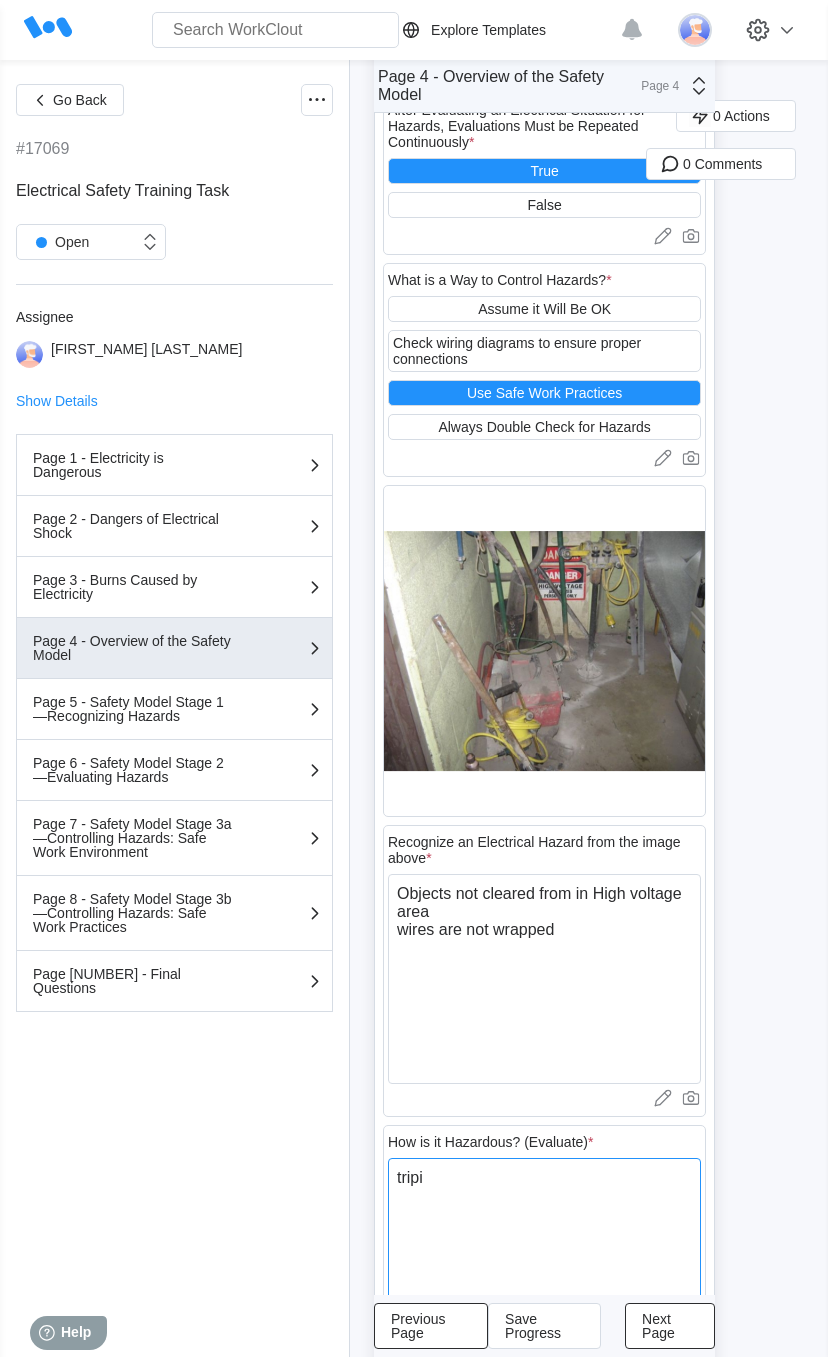 type on "tripin" 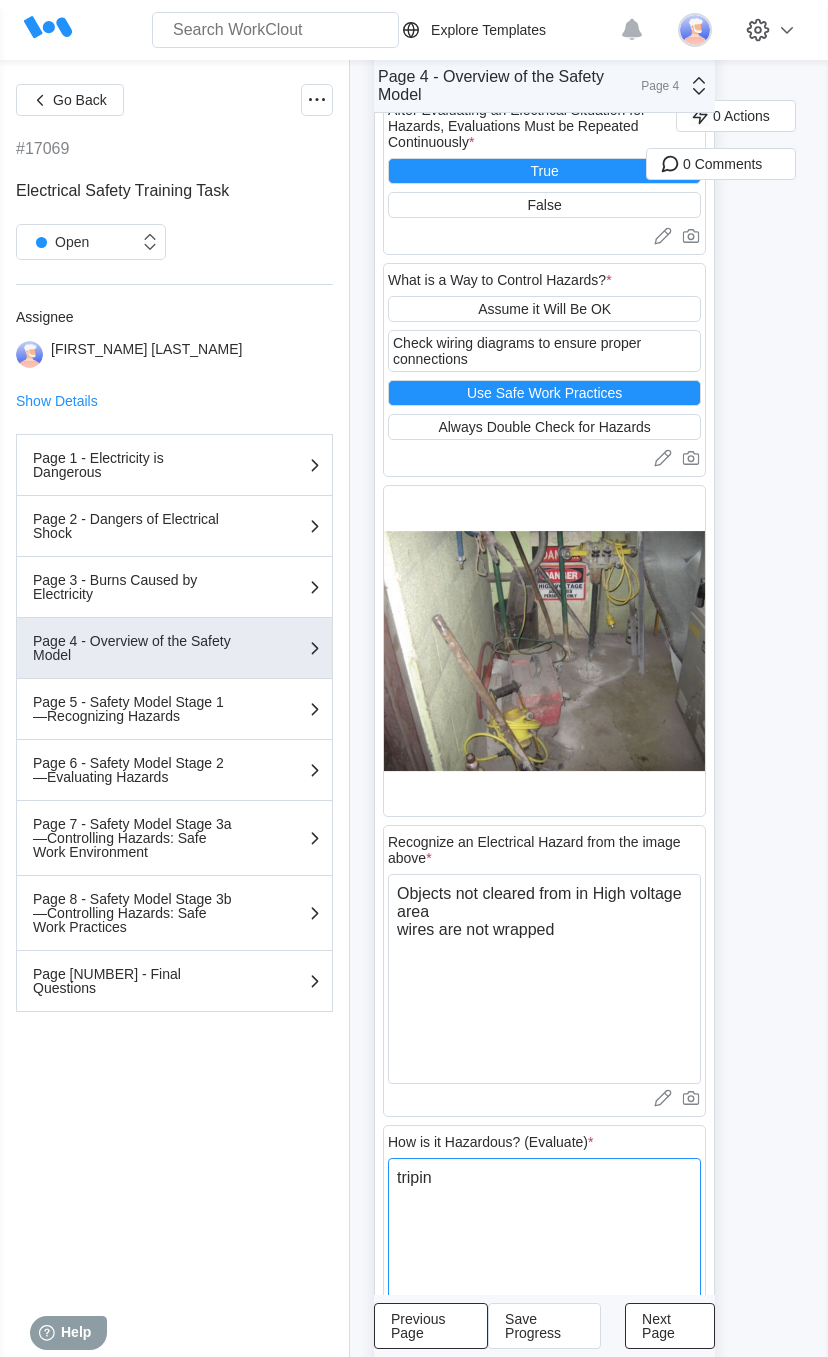 type on "triping" 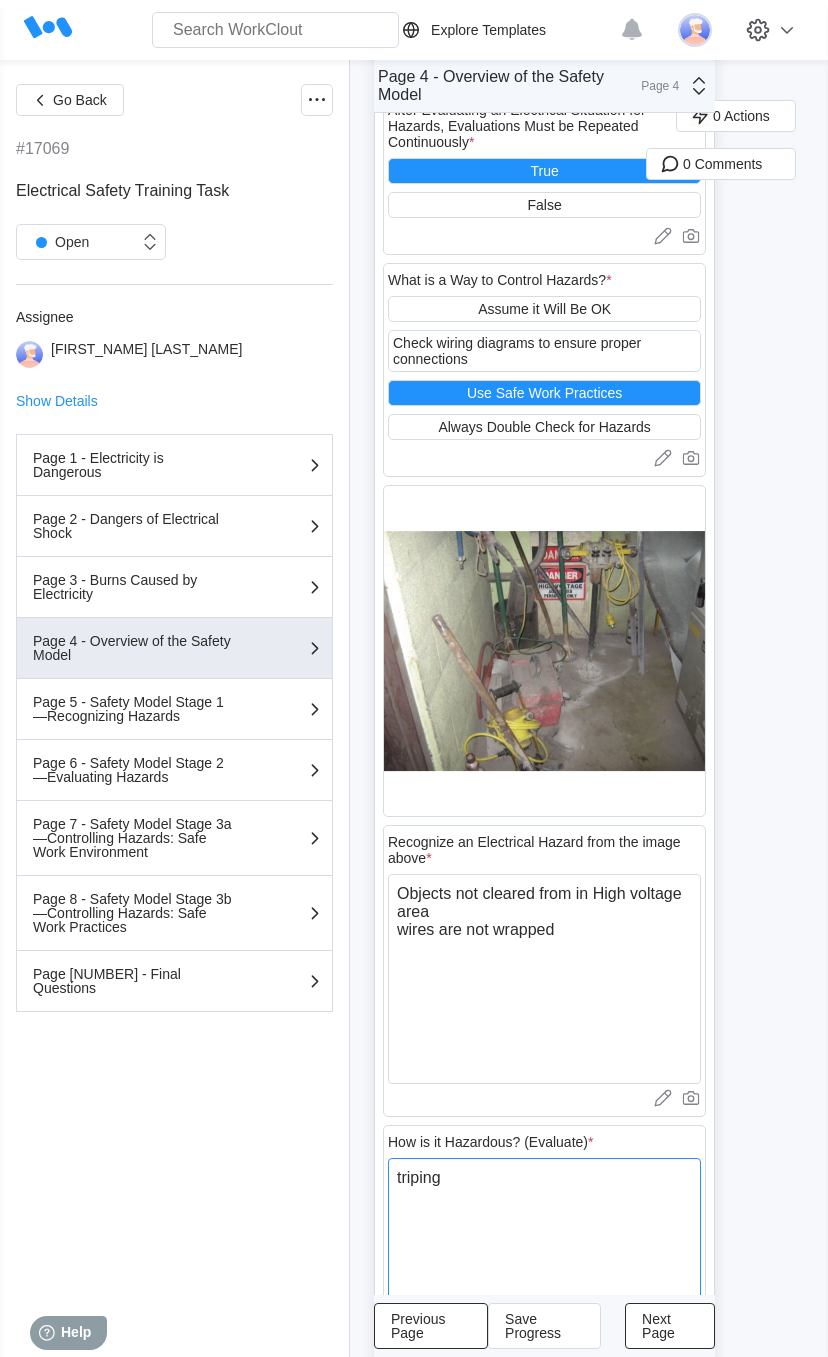 type on "triping" 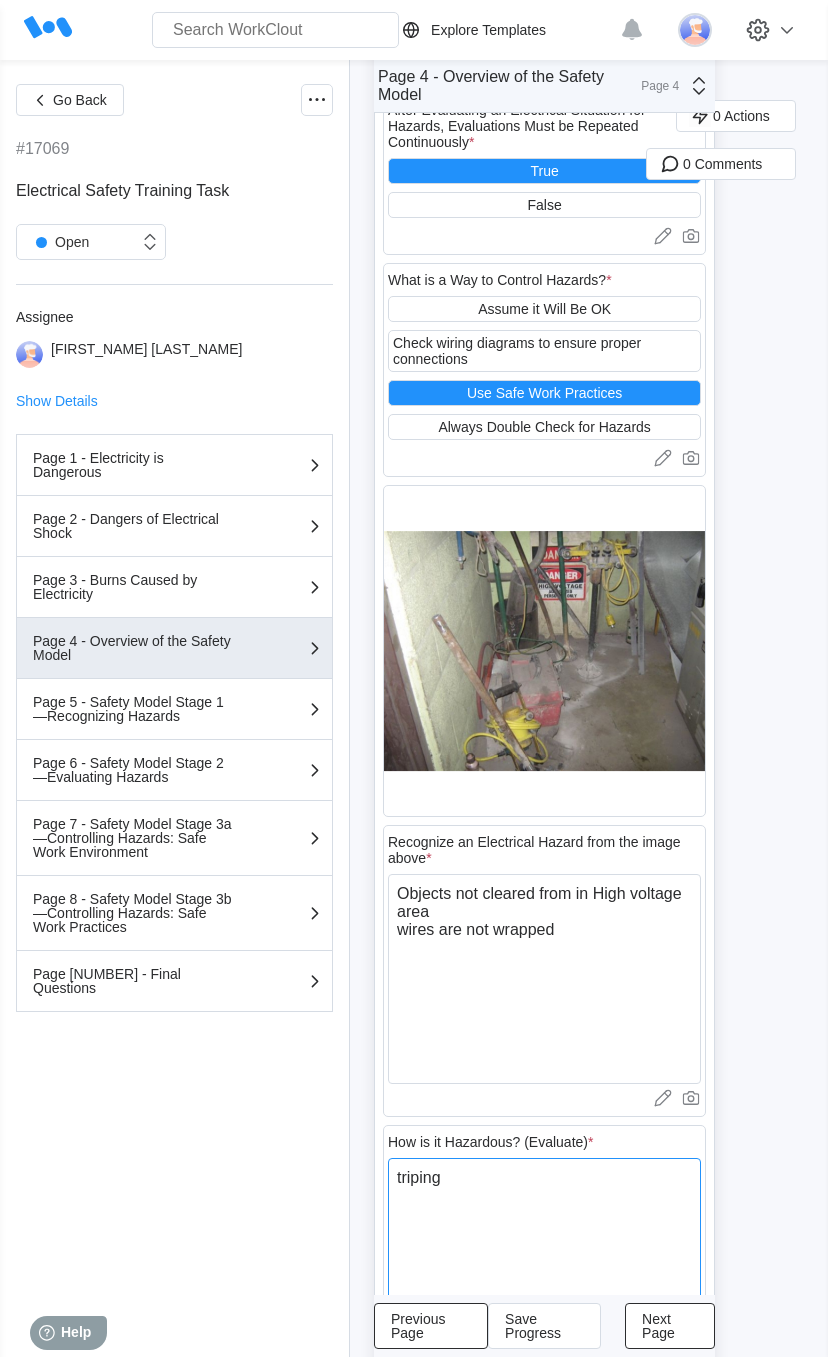 type on "triping h" 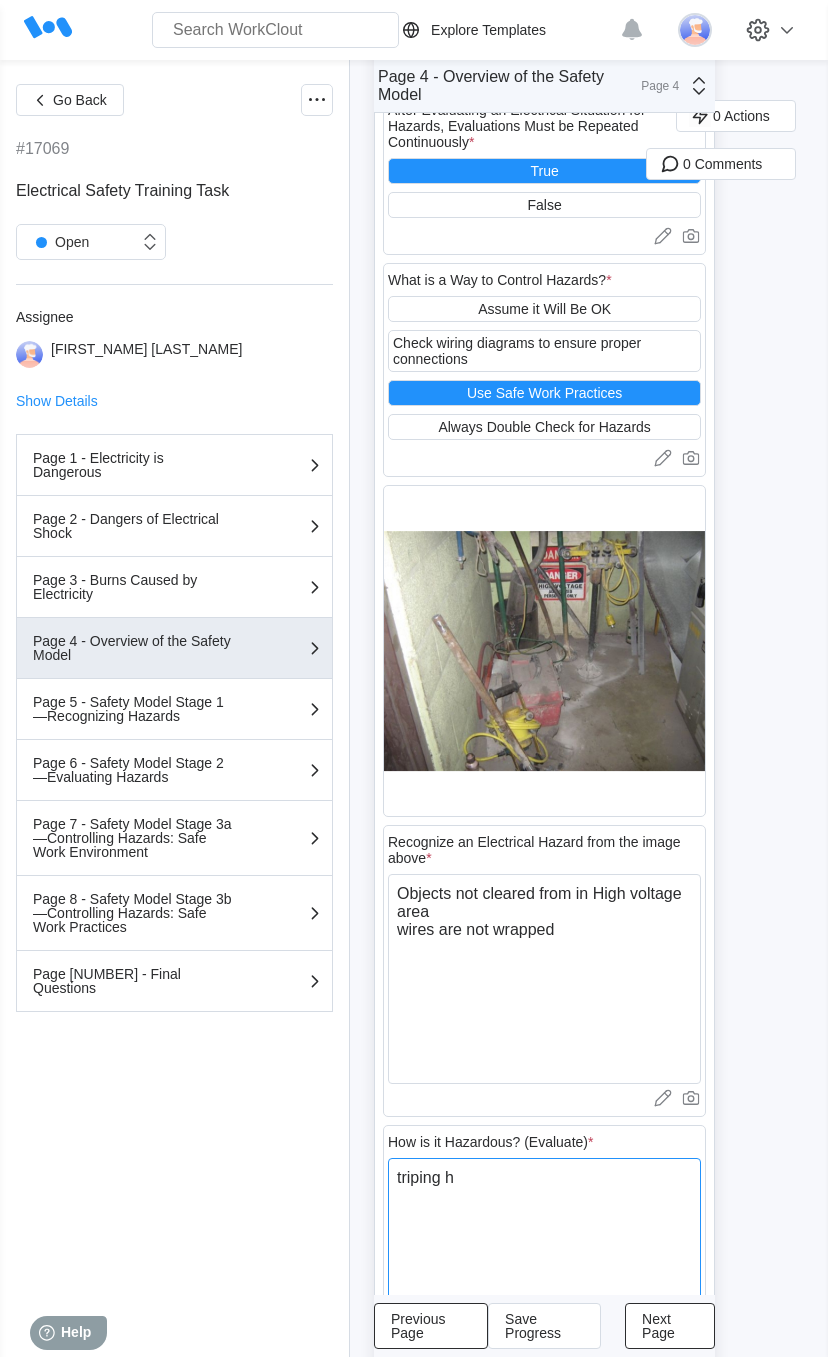 type on "triping ha" 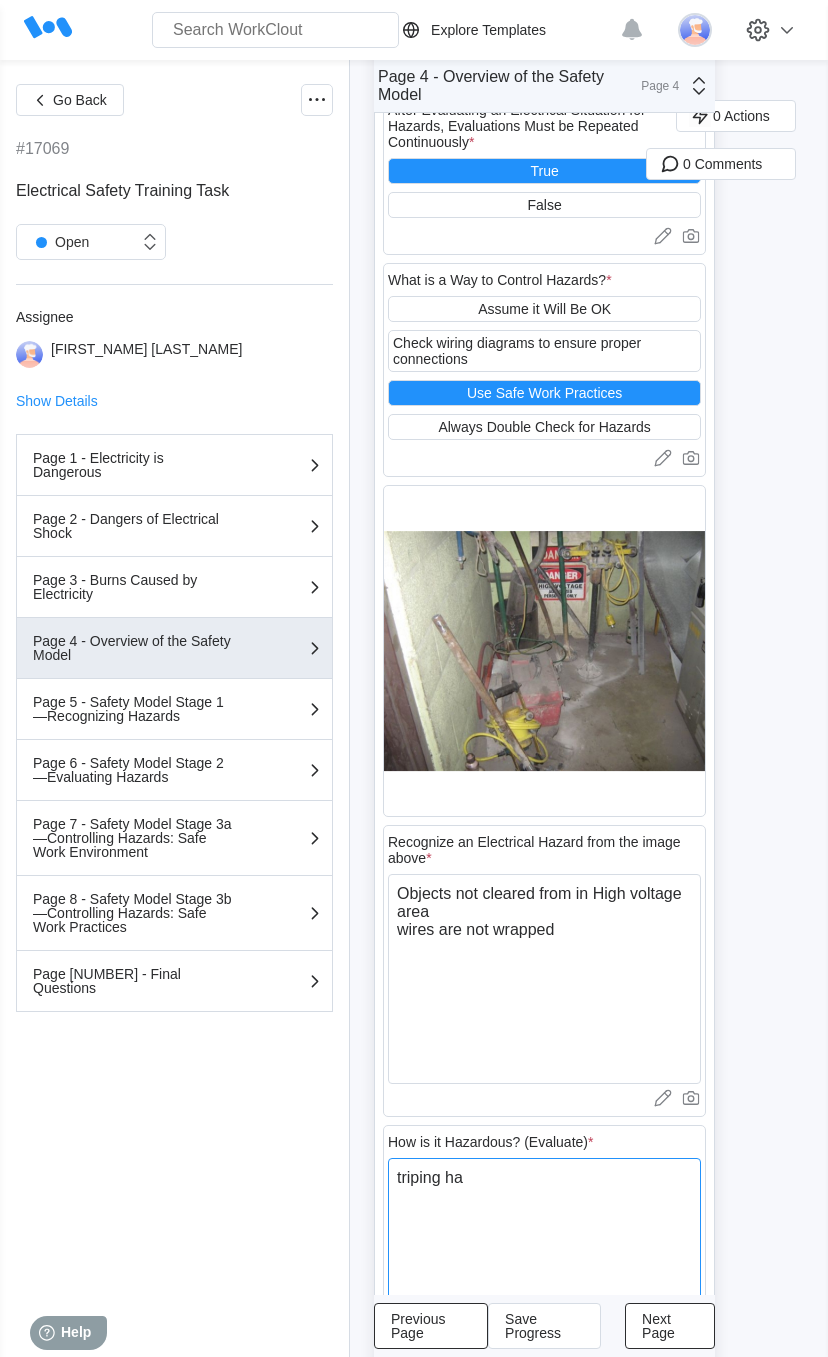 type on "x" 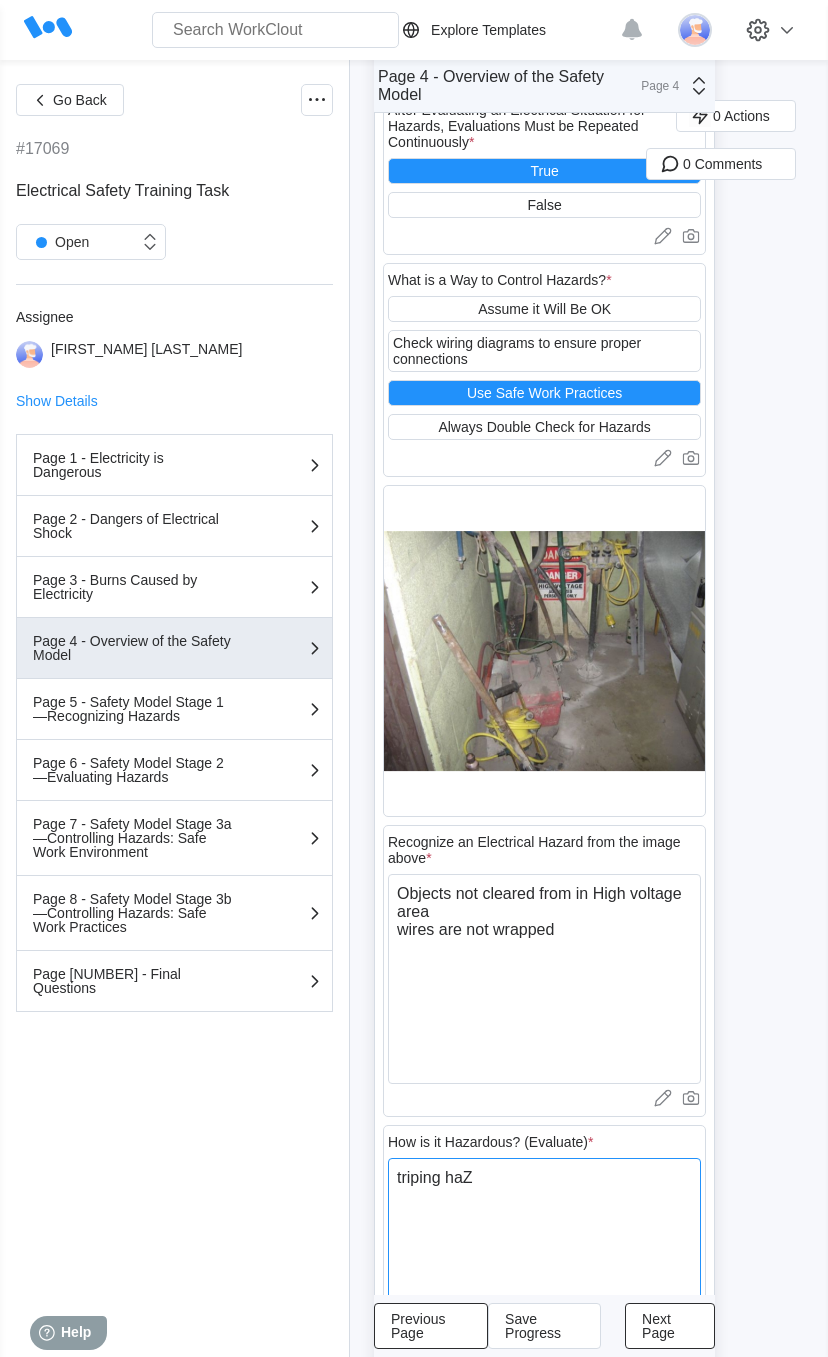 type on "triping haZA" 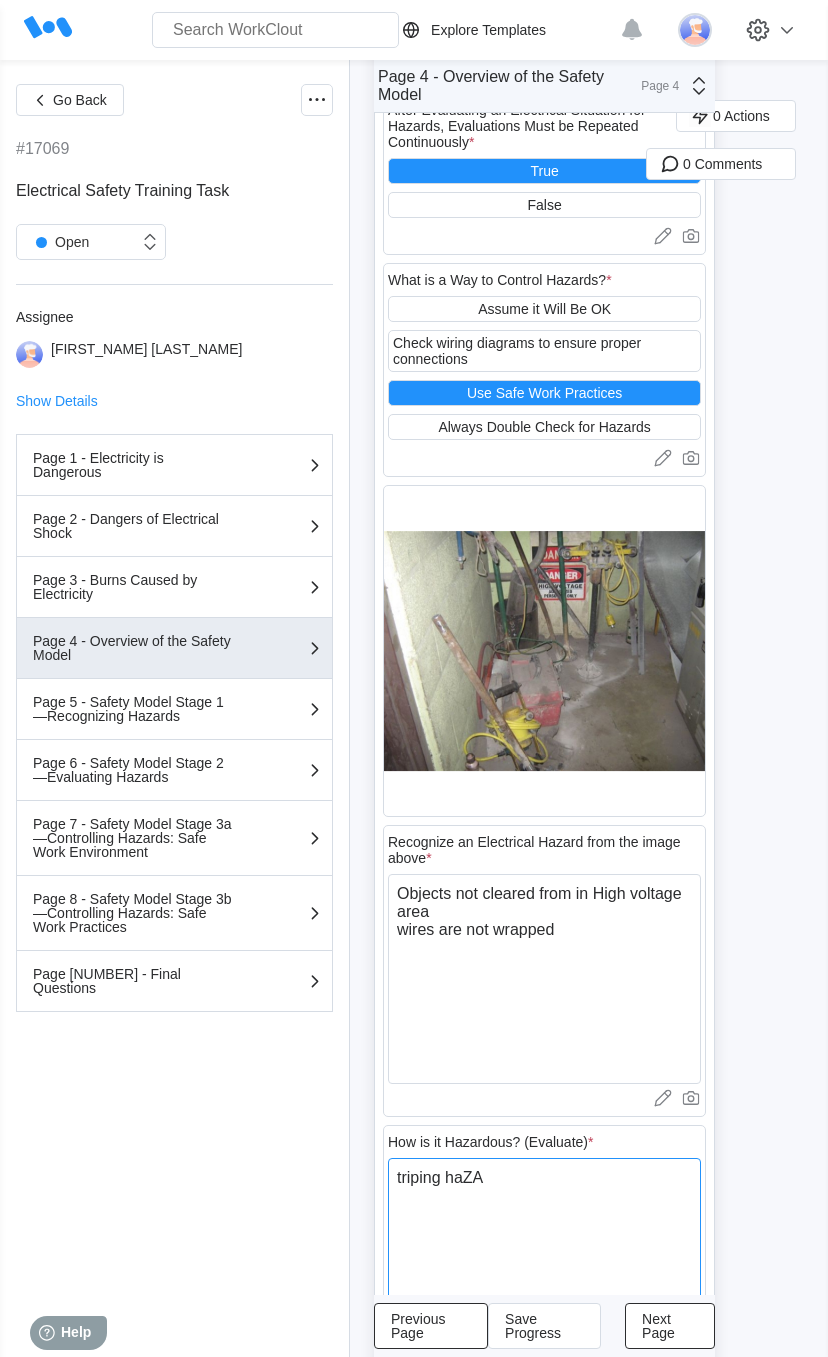 type on "triping haZAR" 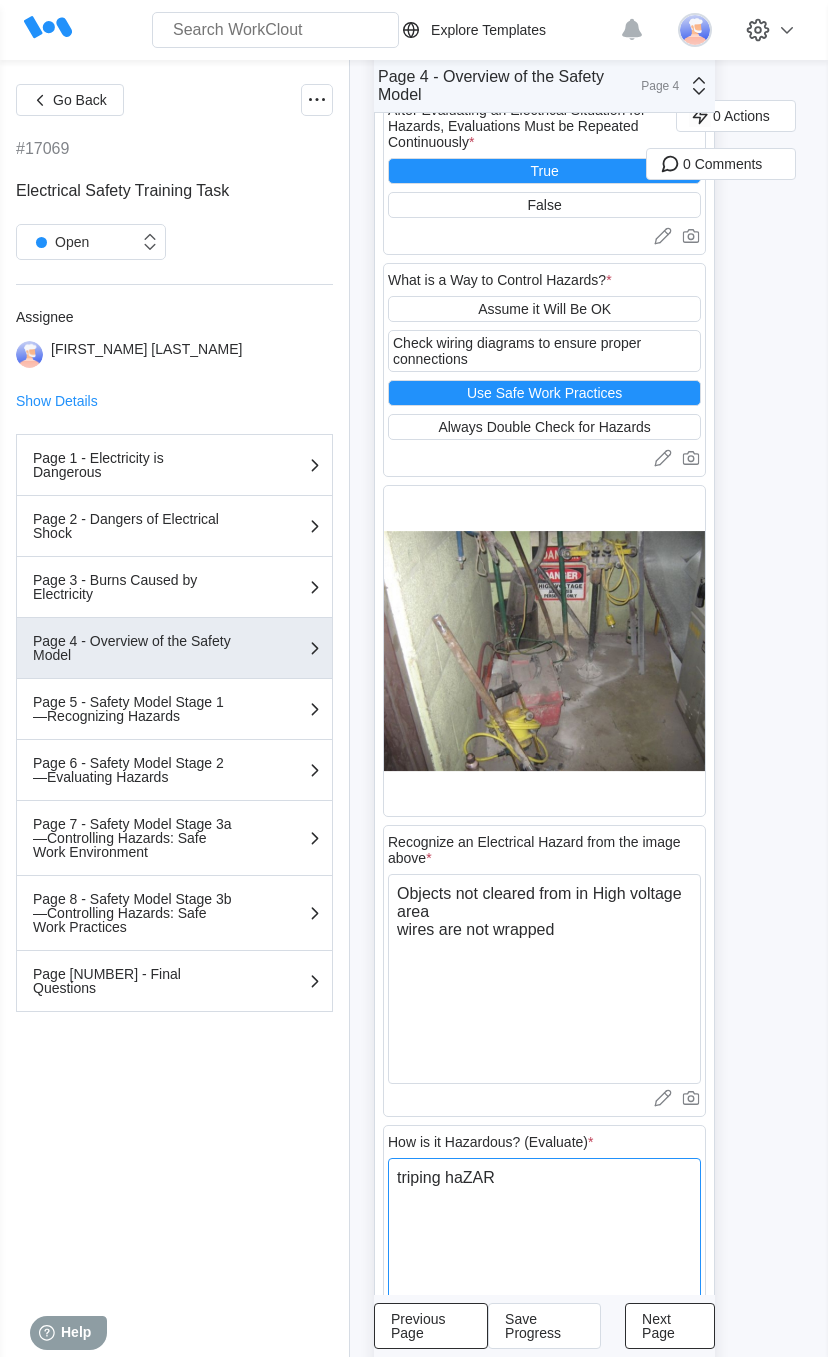 type on "x" 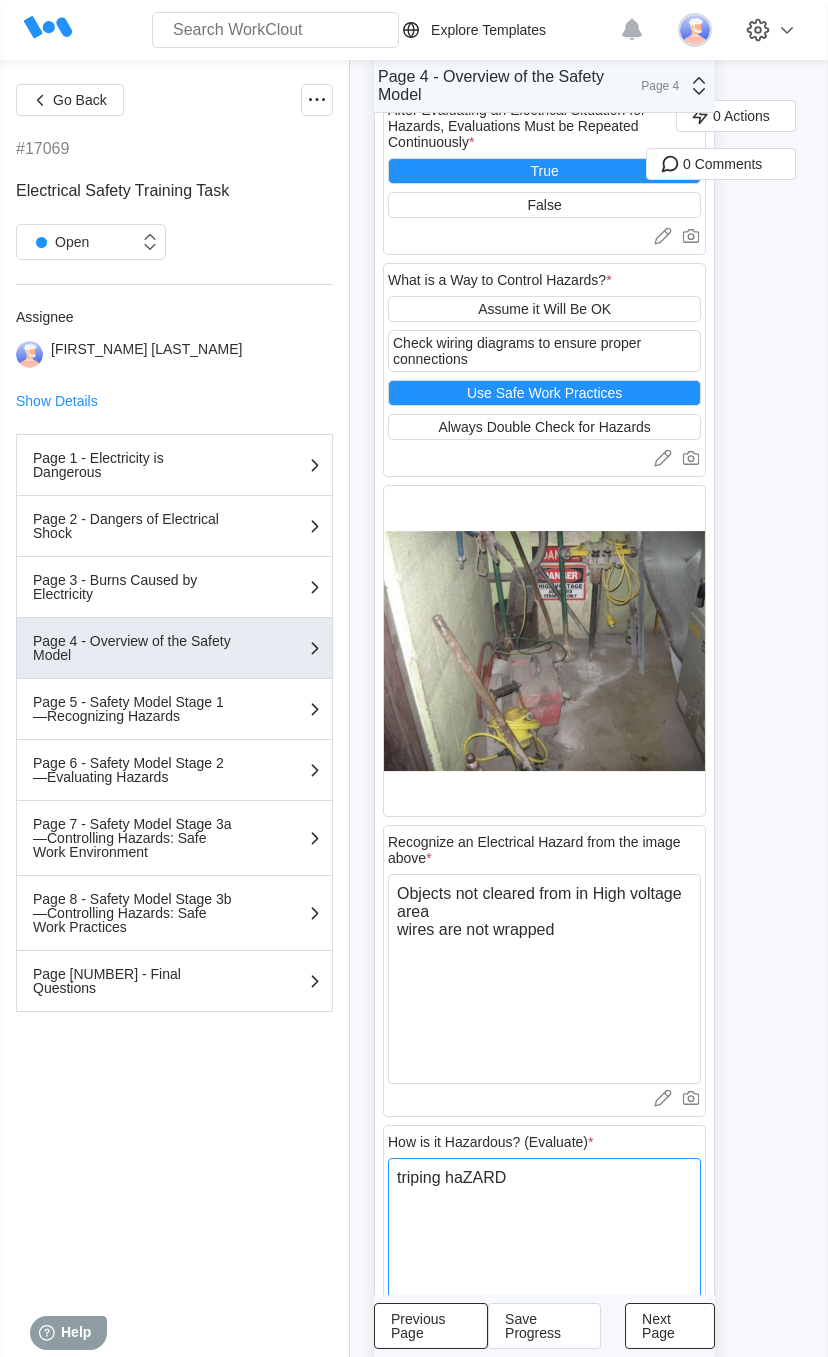 type on "triping haZARDS" 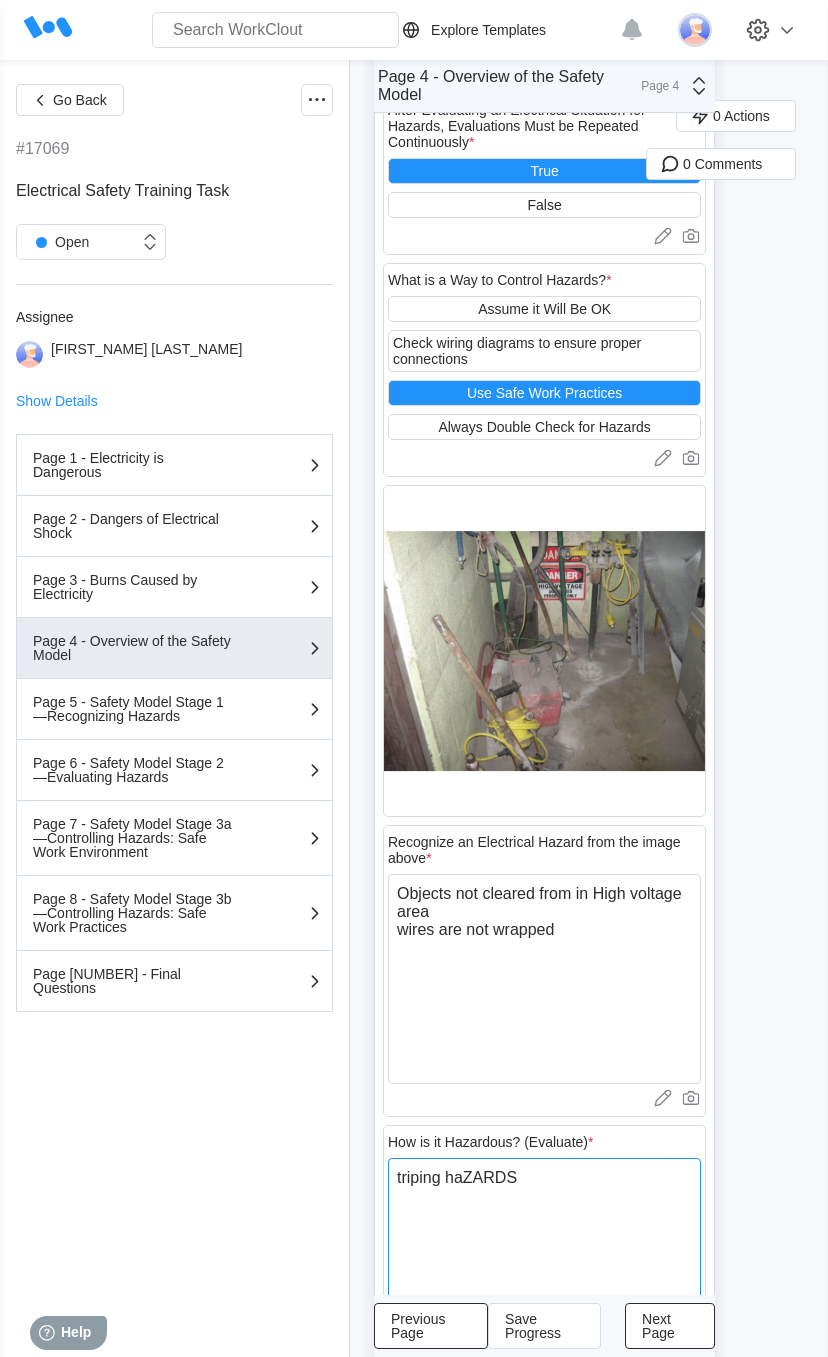 type on "triping haZARD" 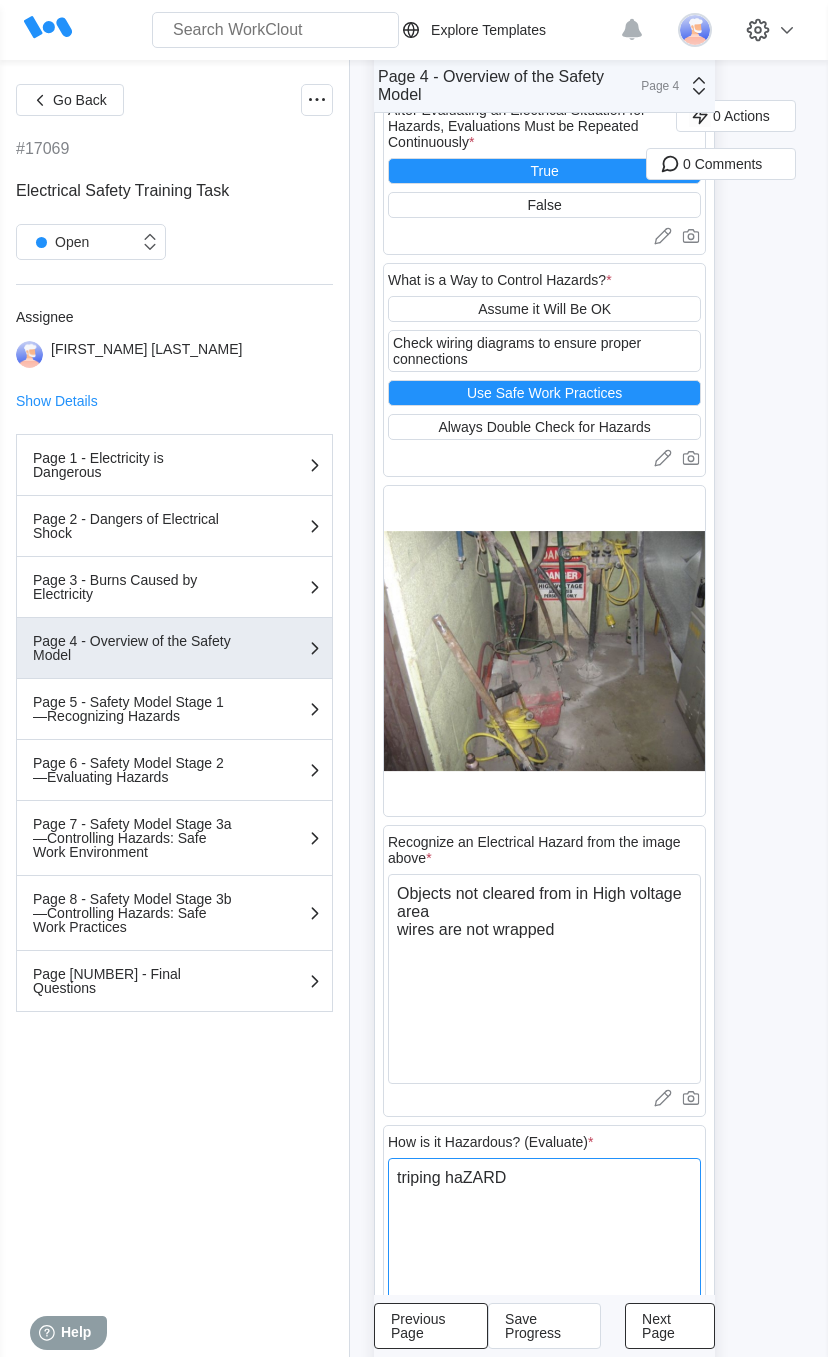 type on "triping haZAR" 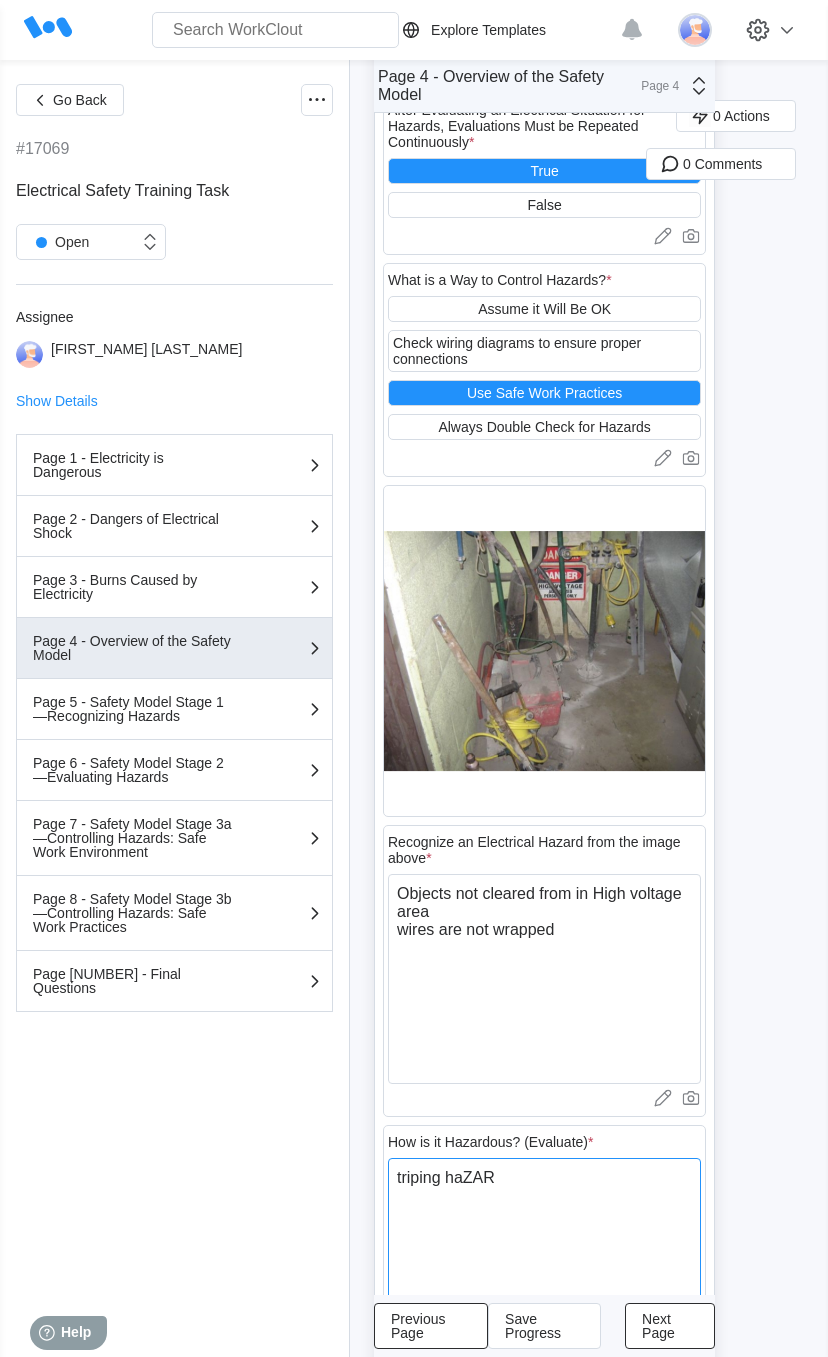 type on "triping haZA" 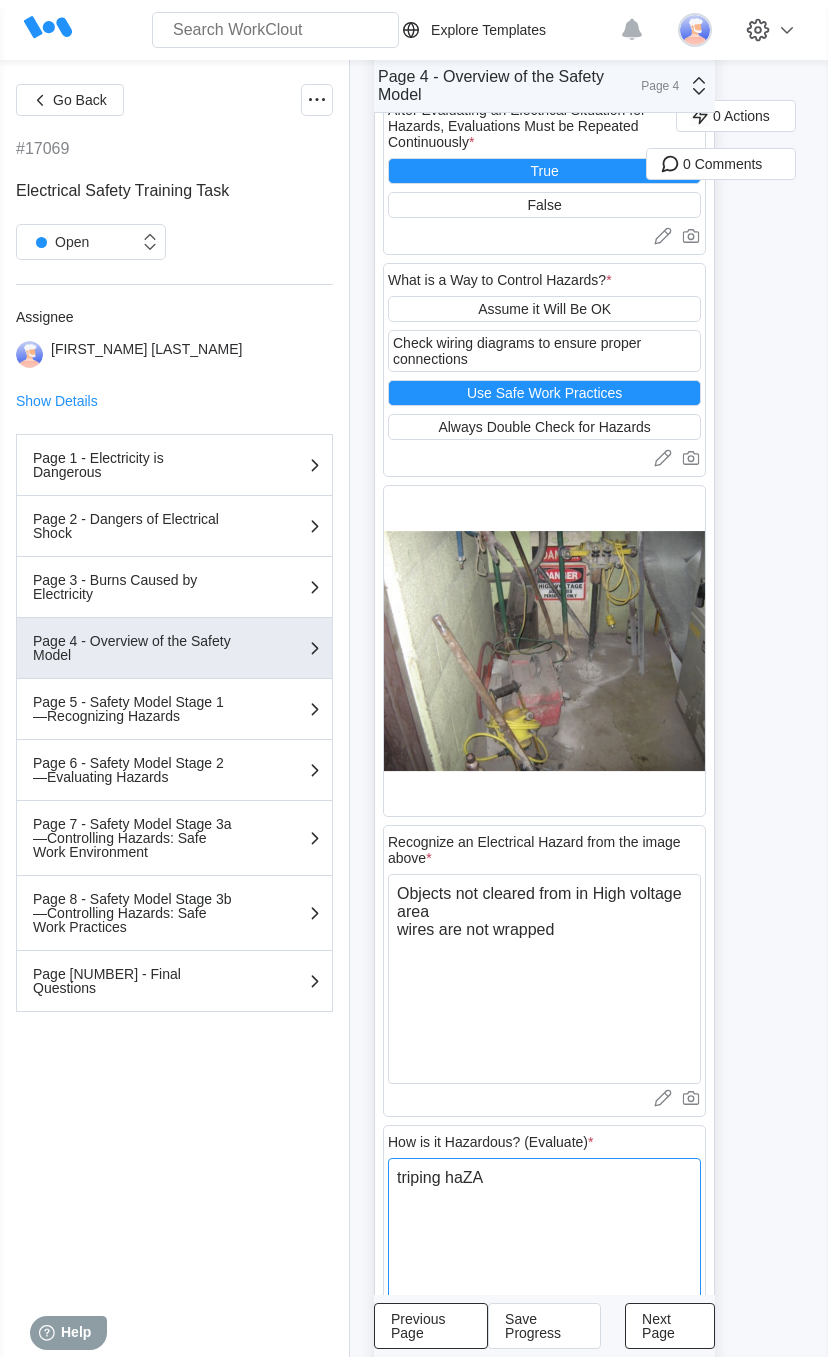 type on "triping haZ" 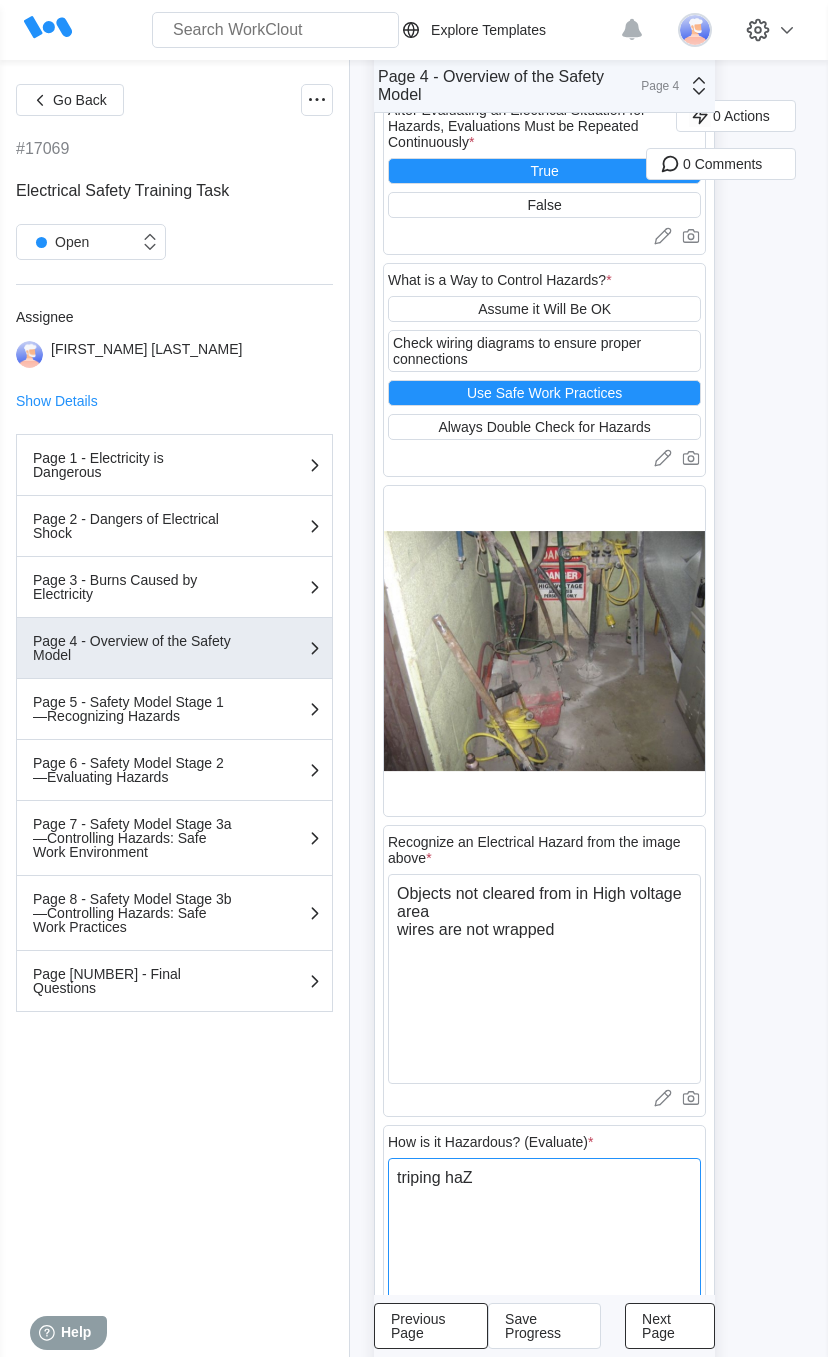 type on "triping ha" 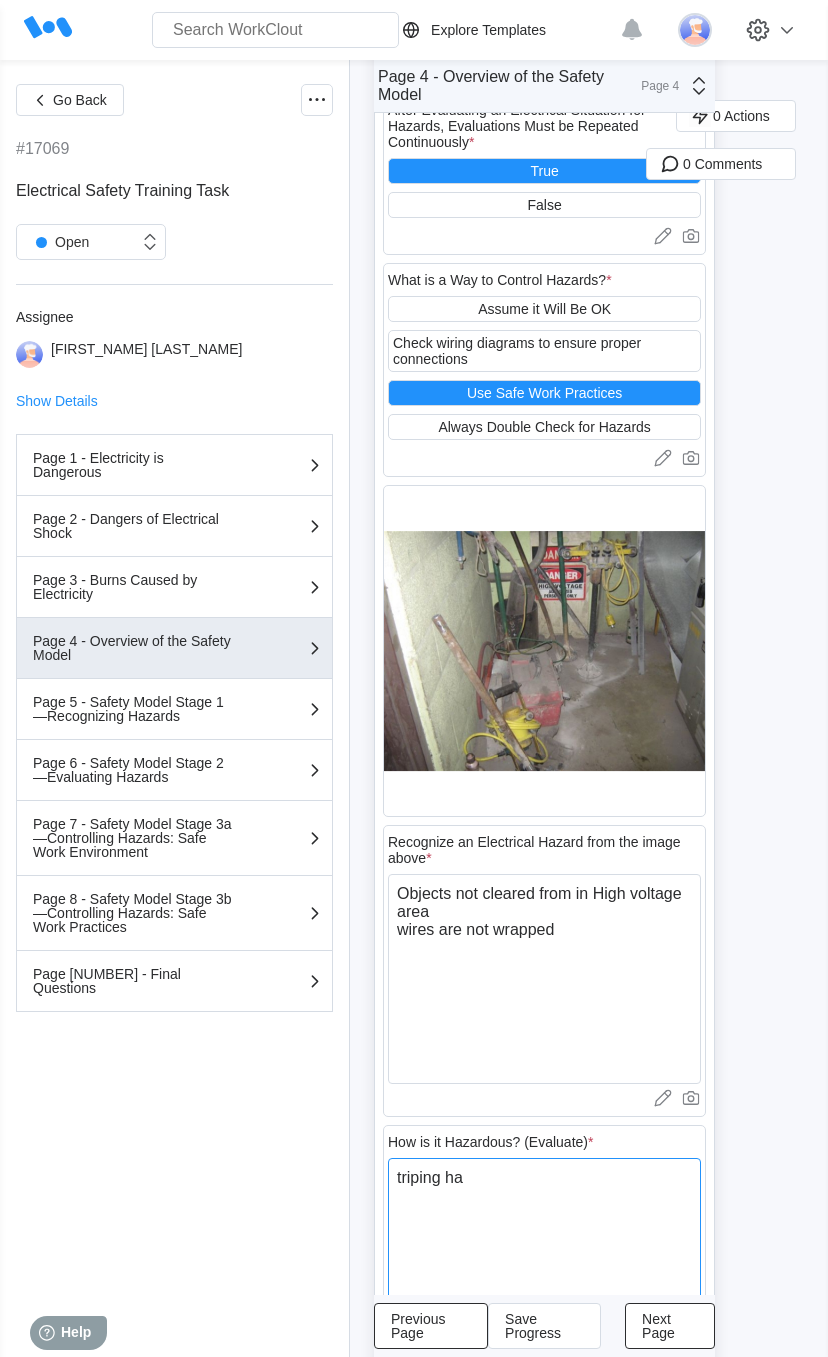 type on "triping h" 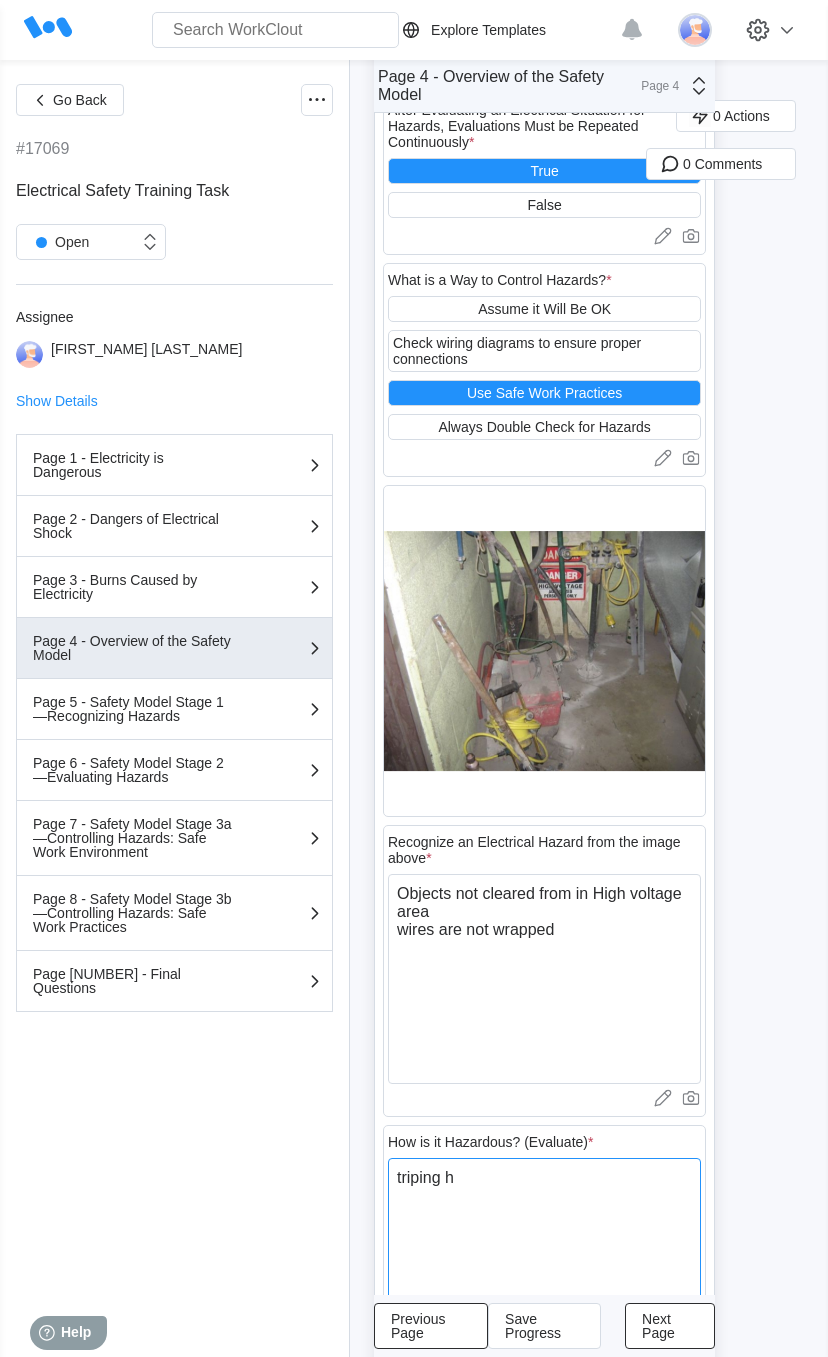 type on "triping" 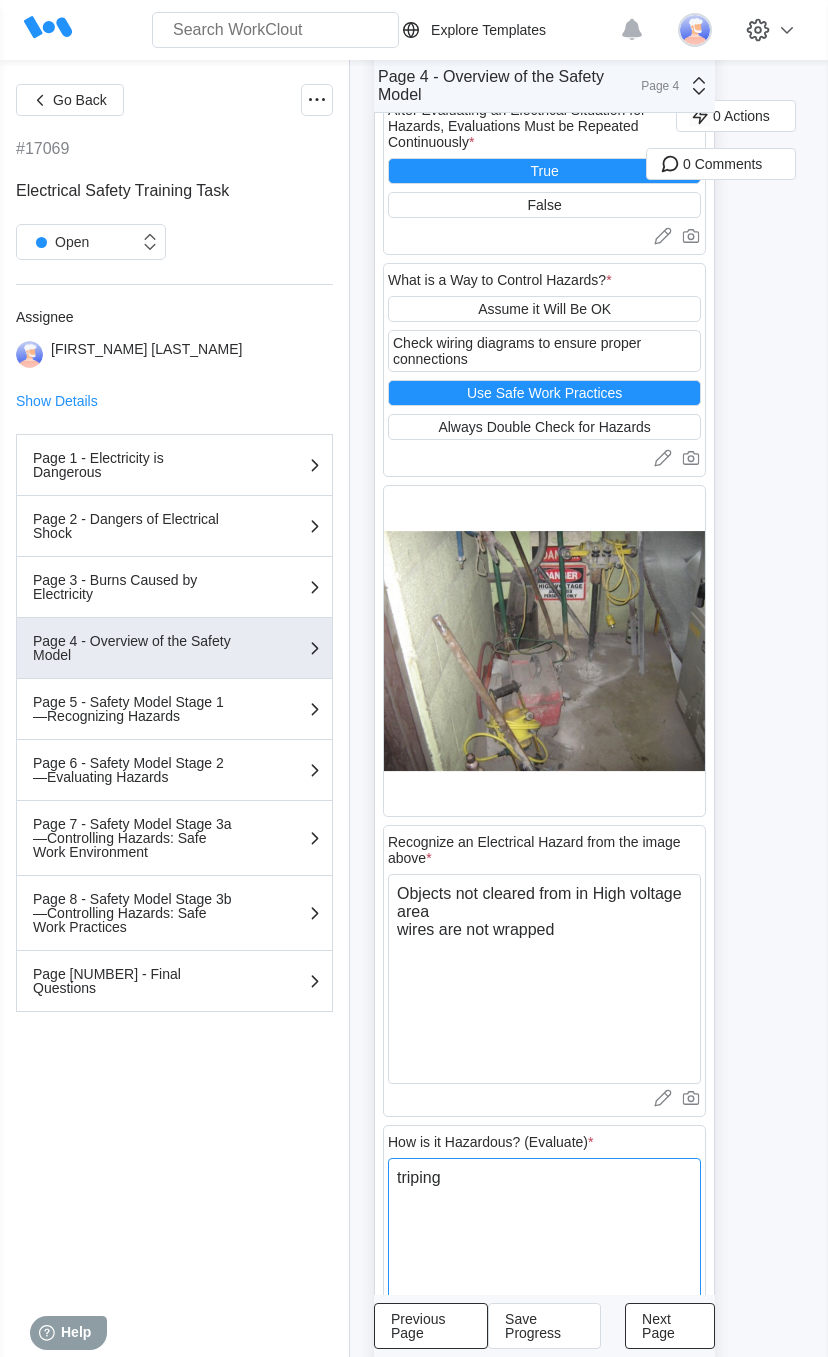 type on "triping" 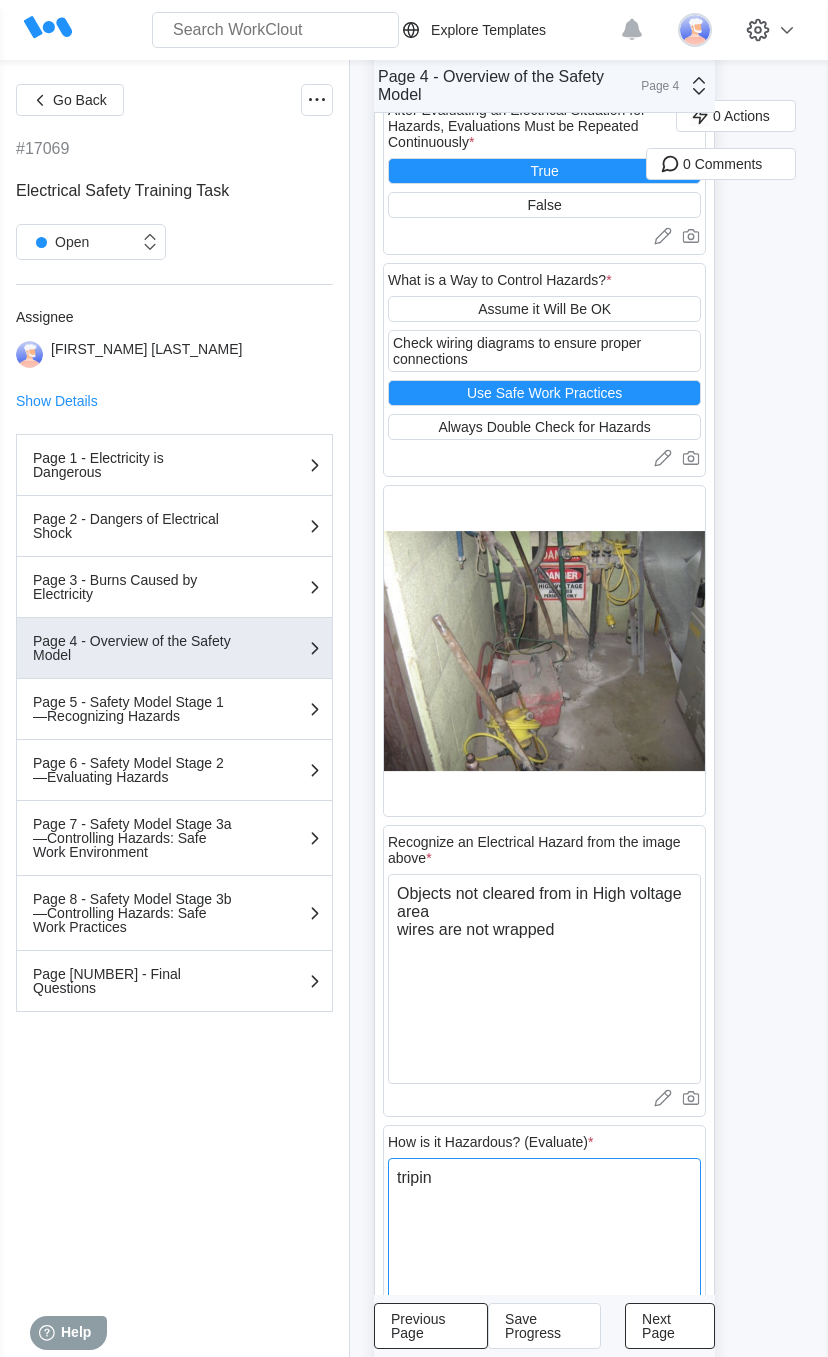 type on "tripi" 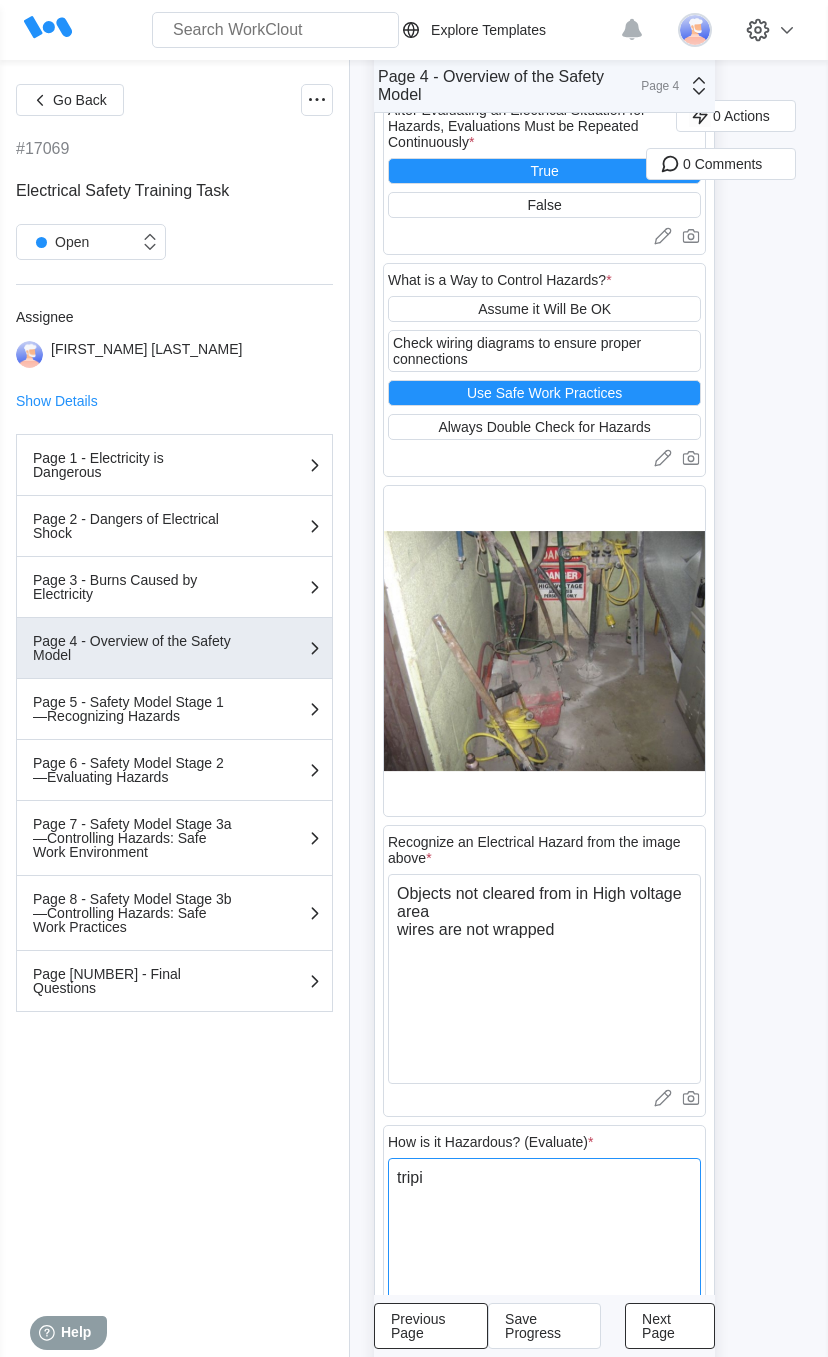 type on "trip" 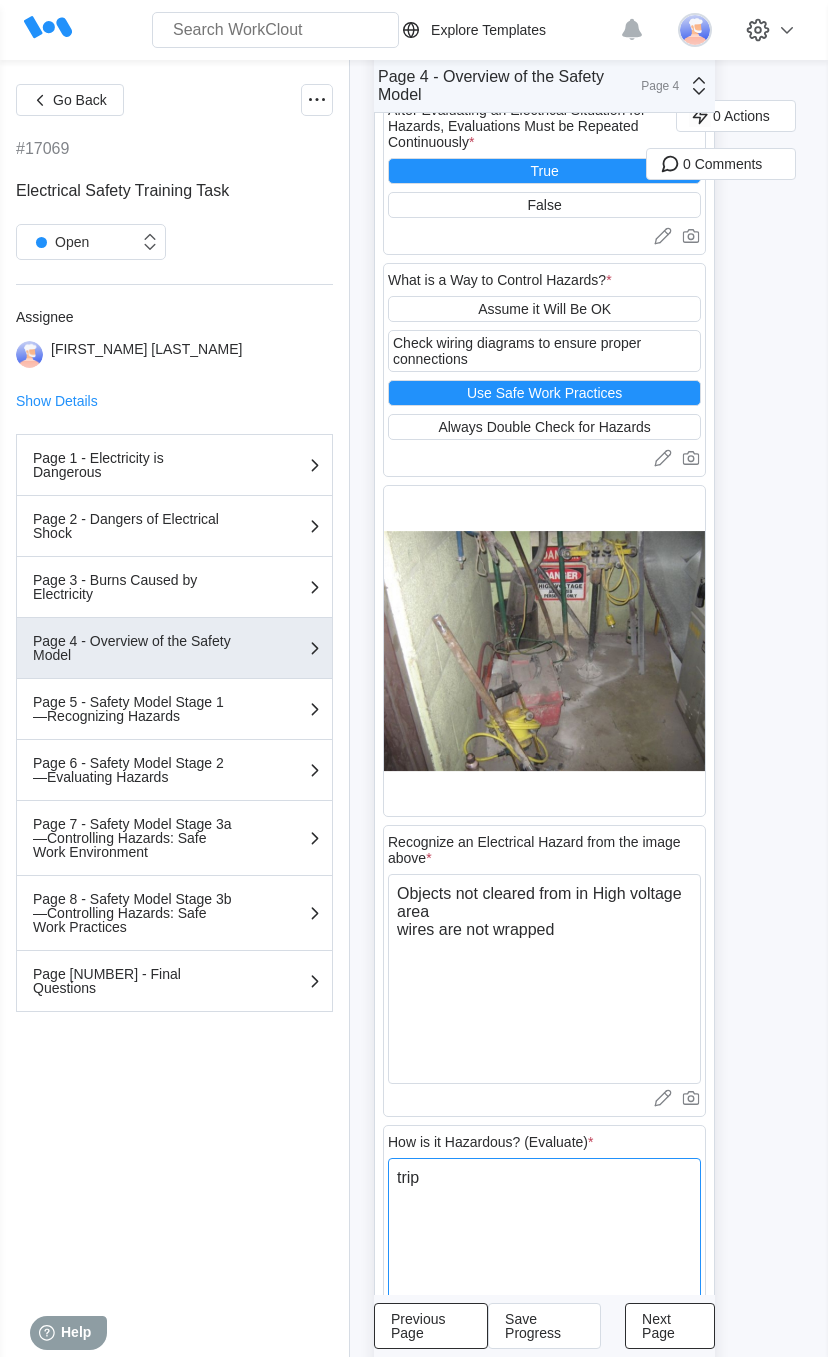 type 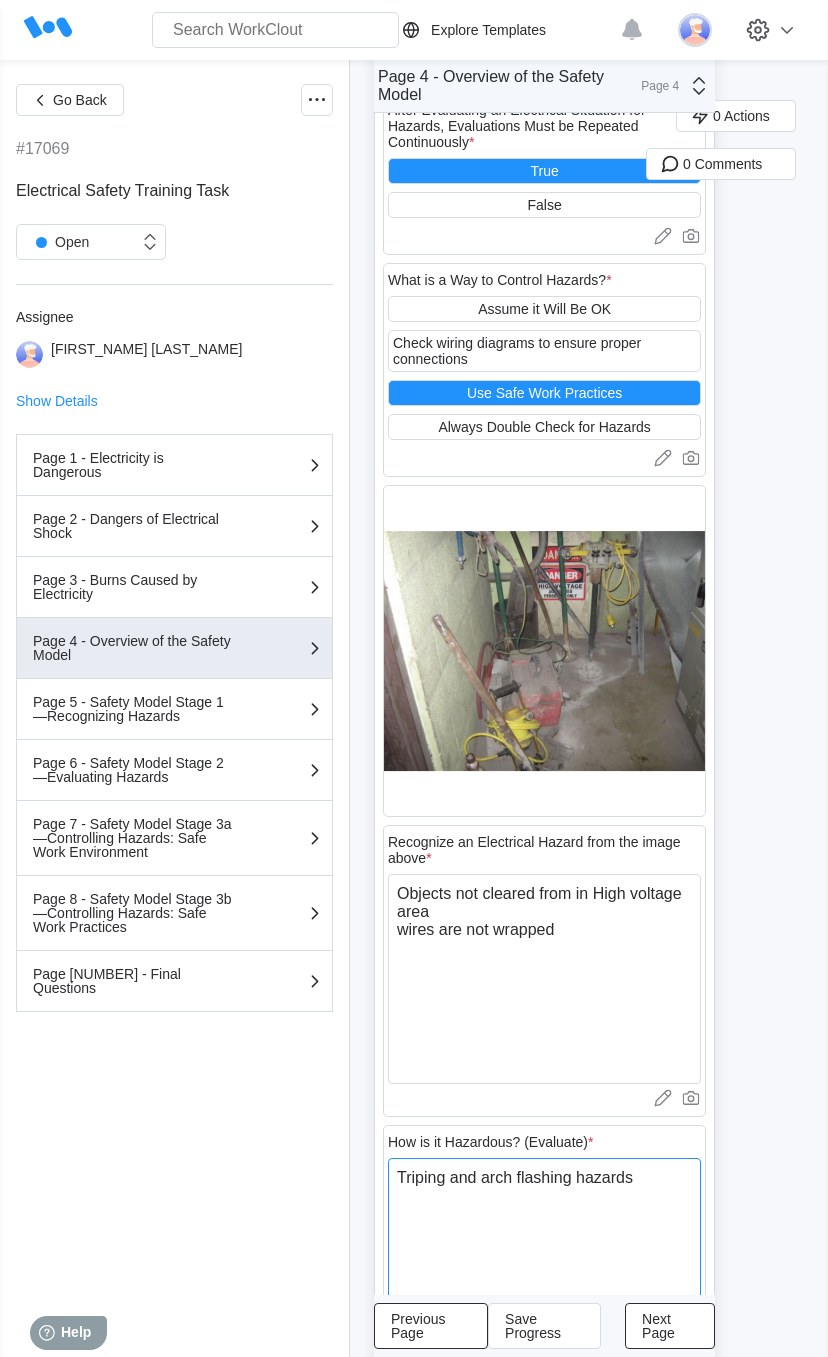 click on "Triping and arch flashing hazards" at bounding box center [544, 1263] 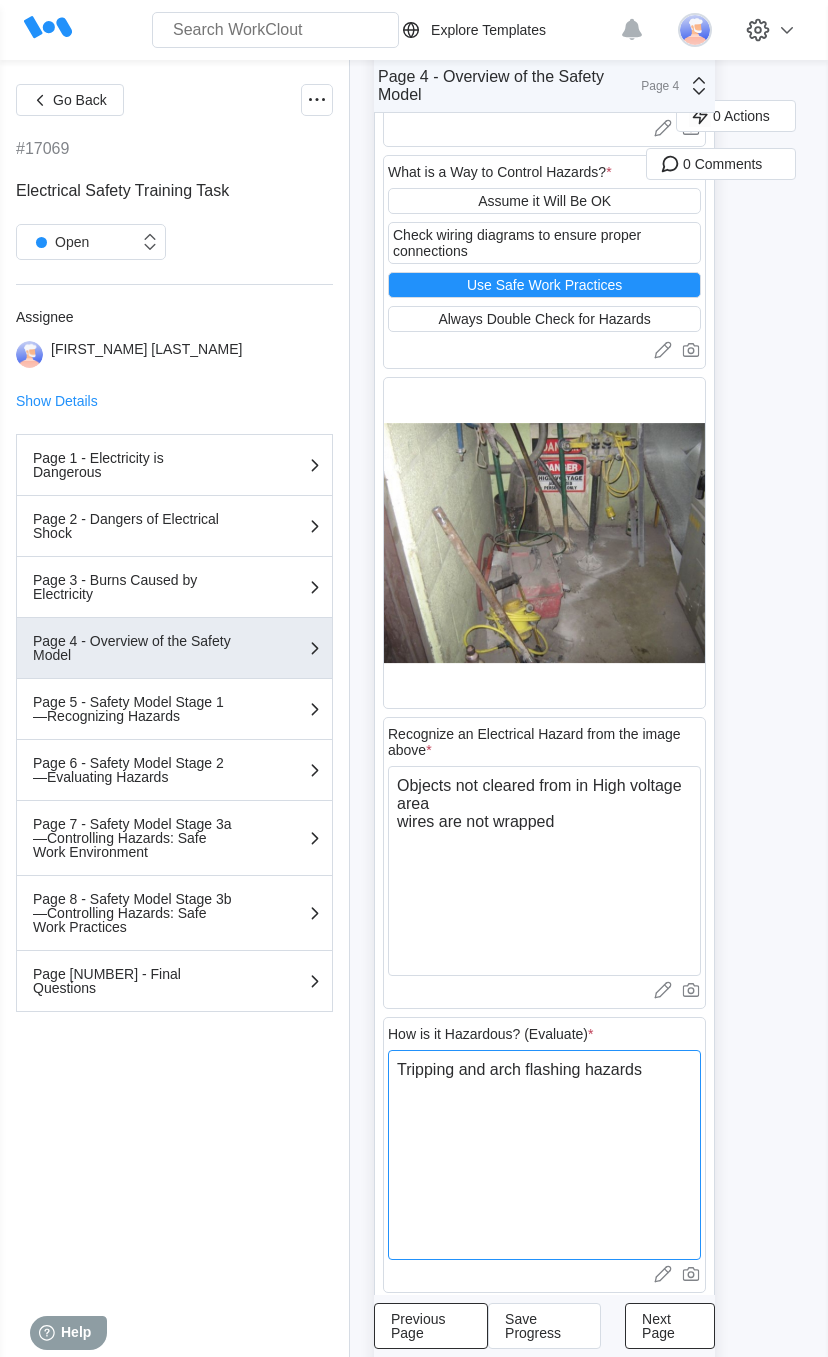 scroll, scrollTop: 1157, scrollLeft: 0, axis: vertical 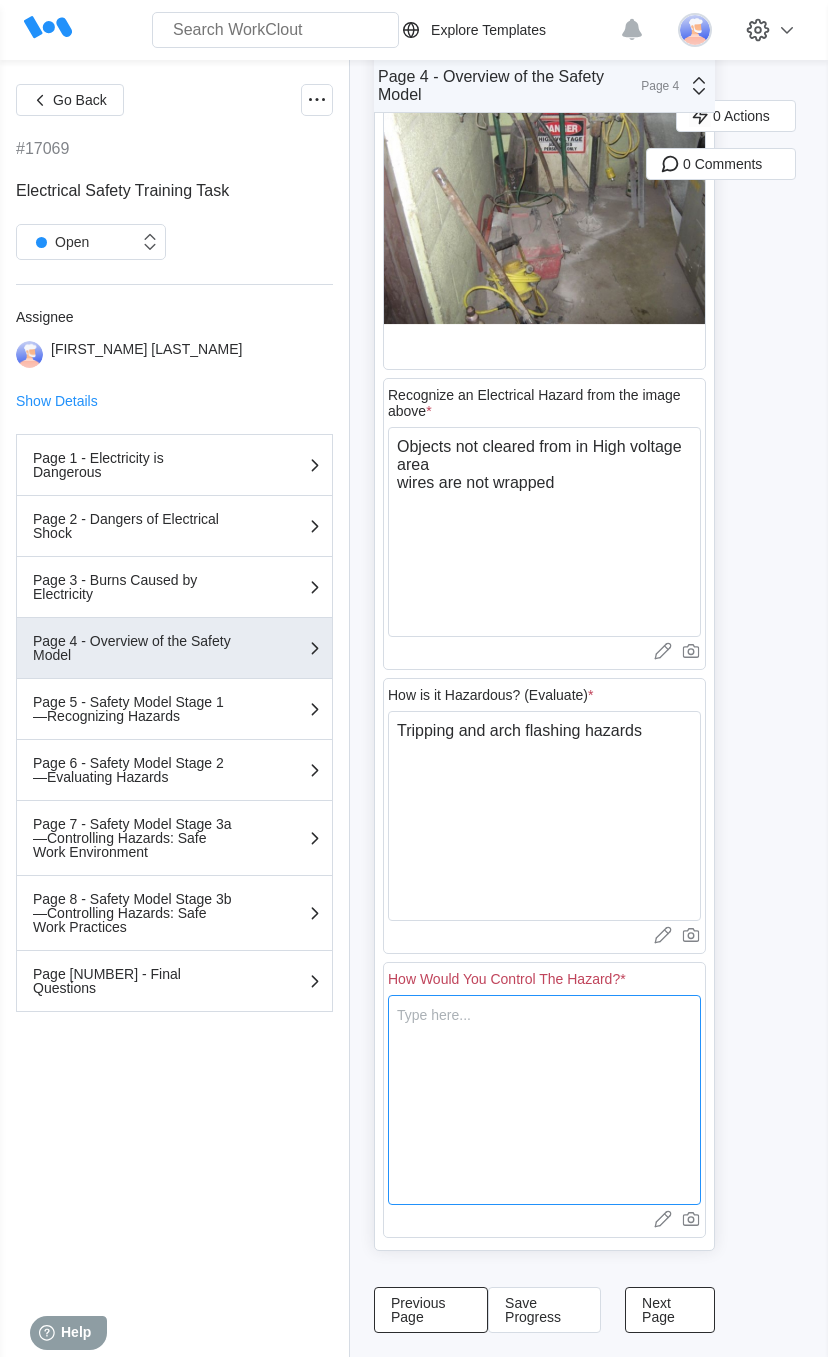 click at bounding box center [544, 1100] 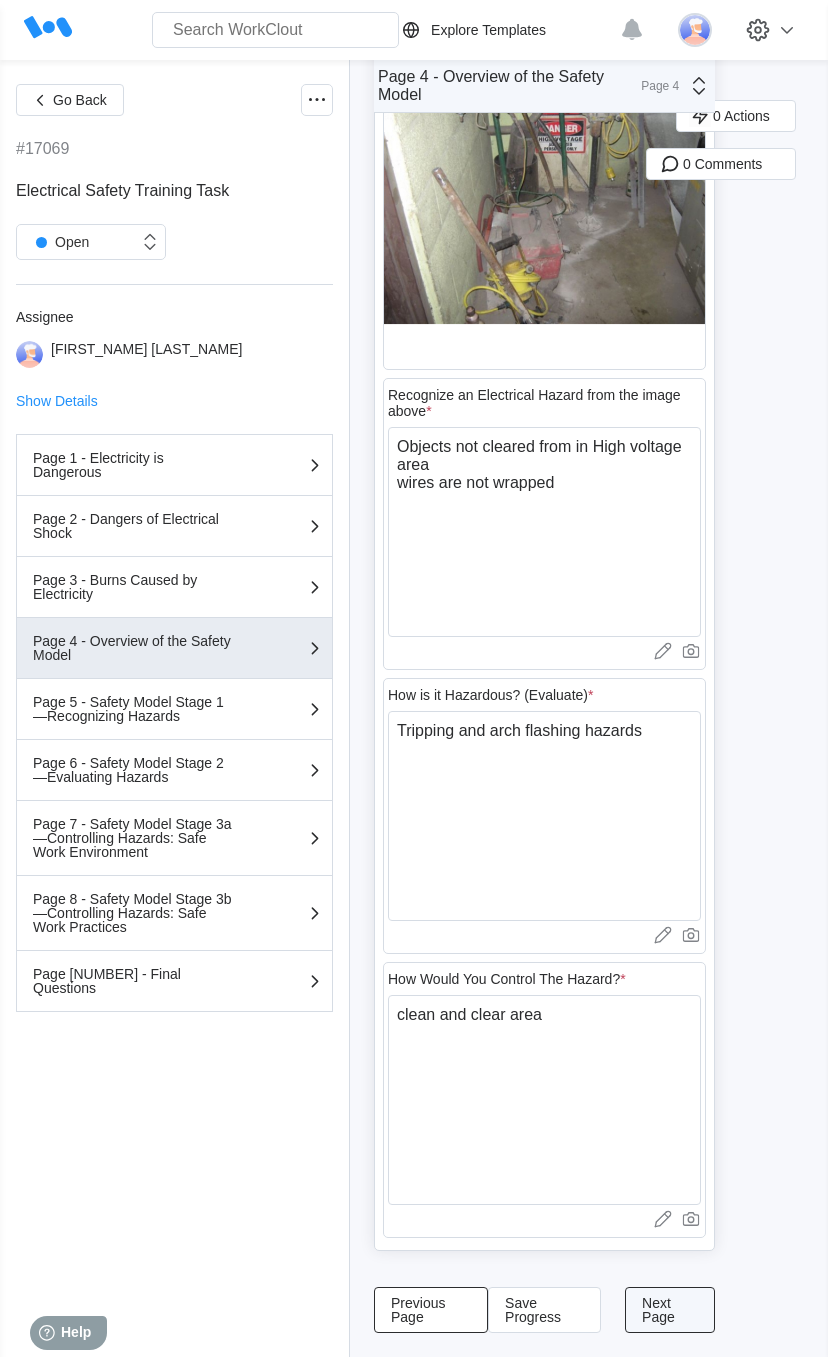click on "Next Page" at bounding box center [670, 1310] 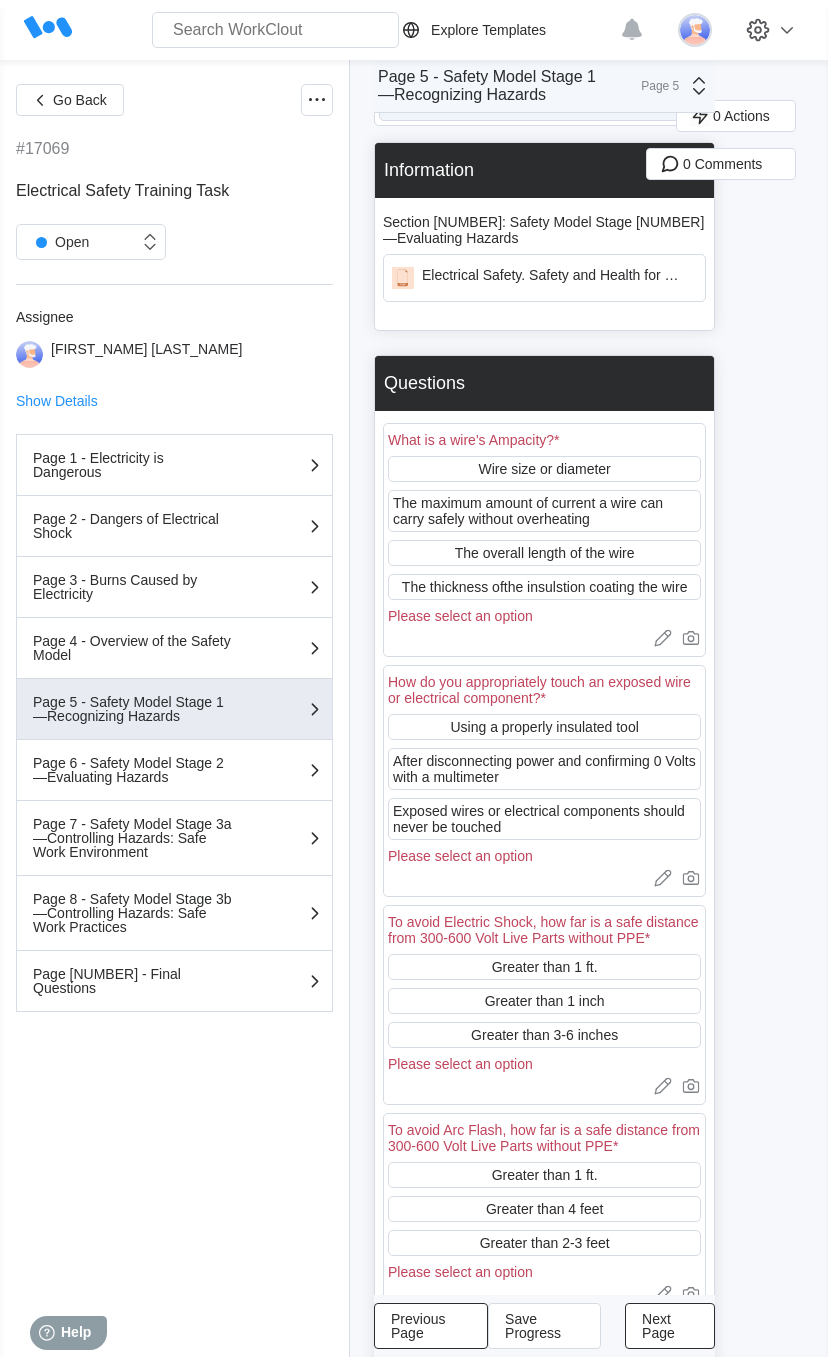 scroll, scrollTop: 115, scrollLeft: 0, axis: vertical 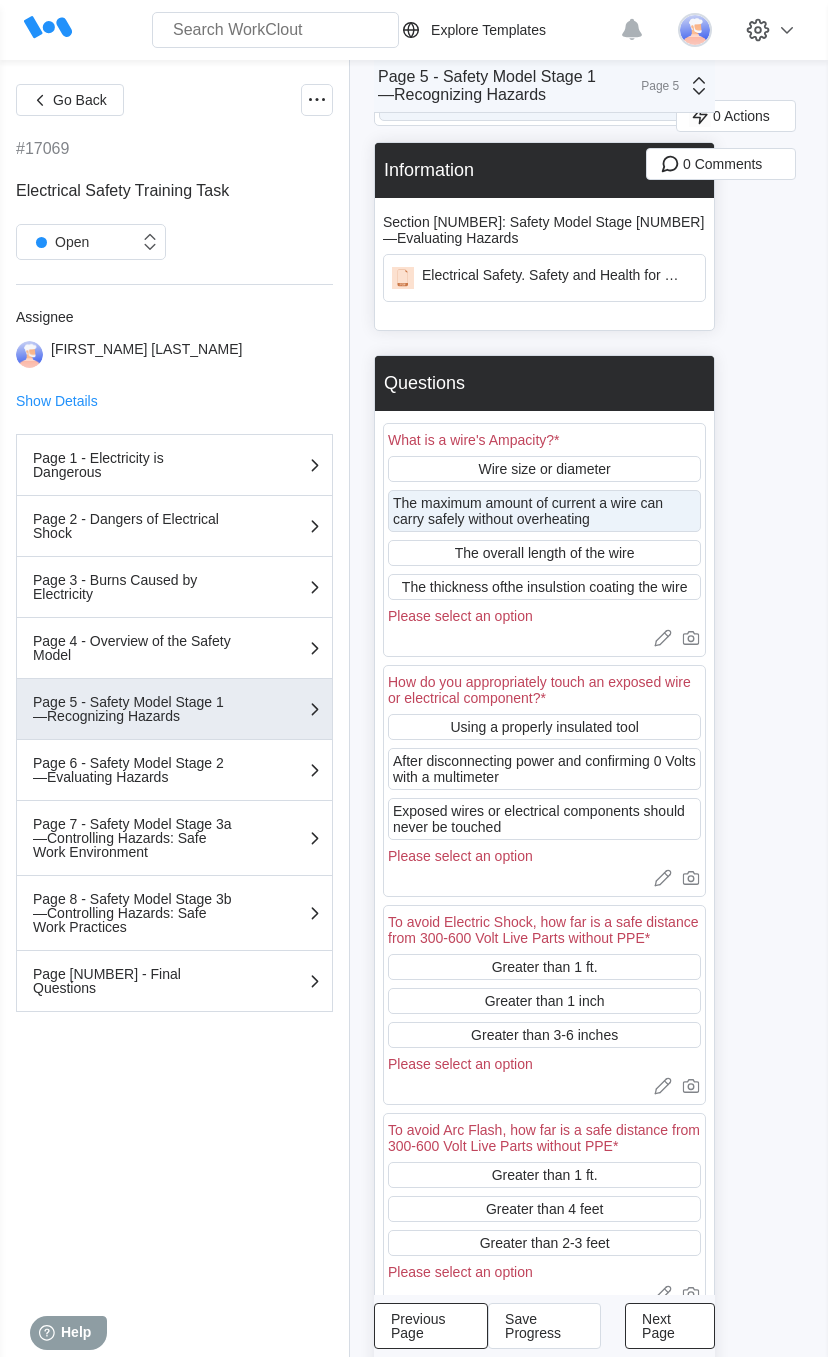 click on "The maximum amount of current a wire can carry safely without overheating" at bounding box center [544, 511] 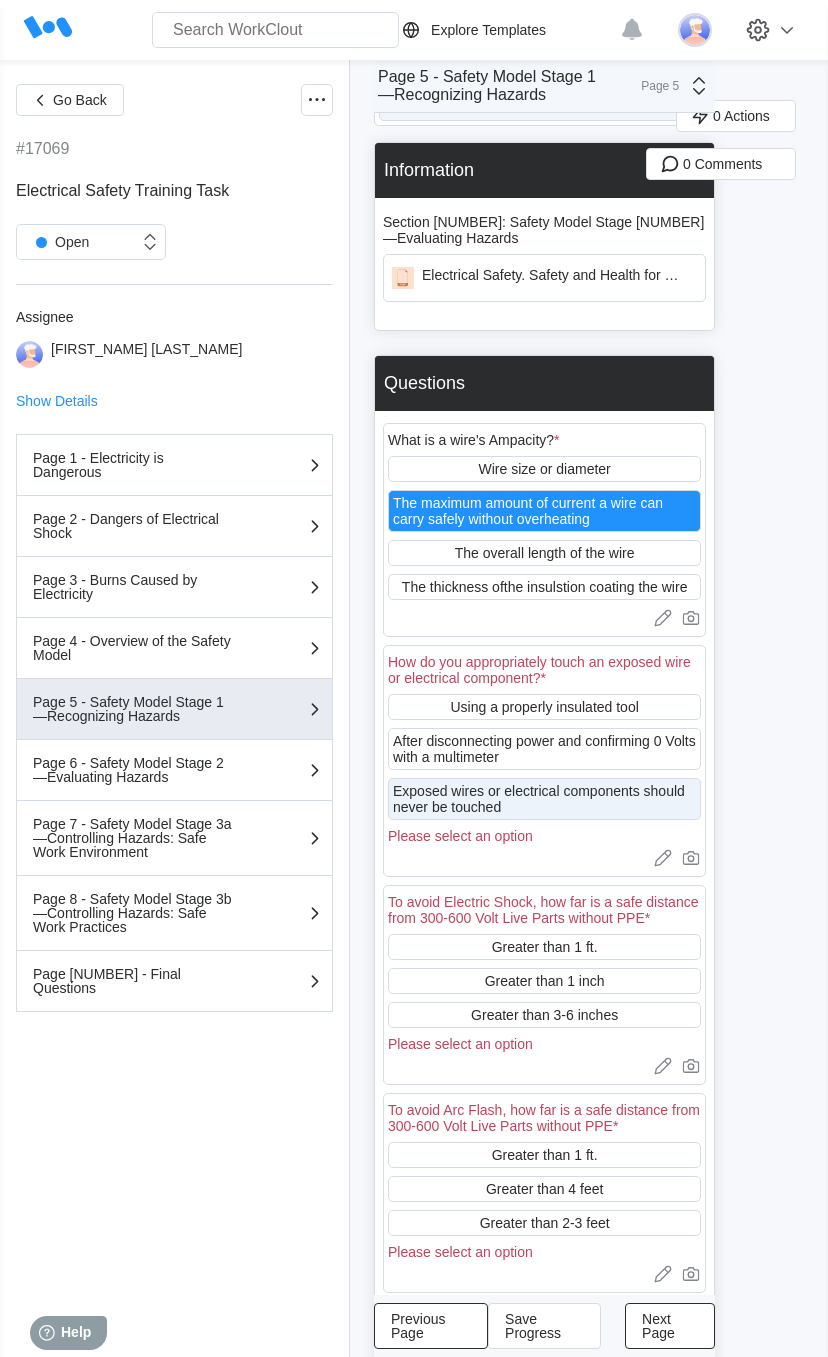 click on "Exposed wires or electrical components should never be touched" at bounding box center (544, 799) 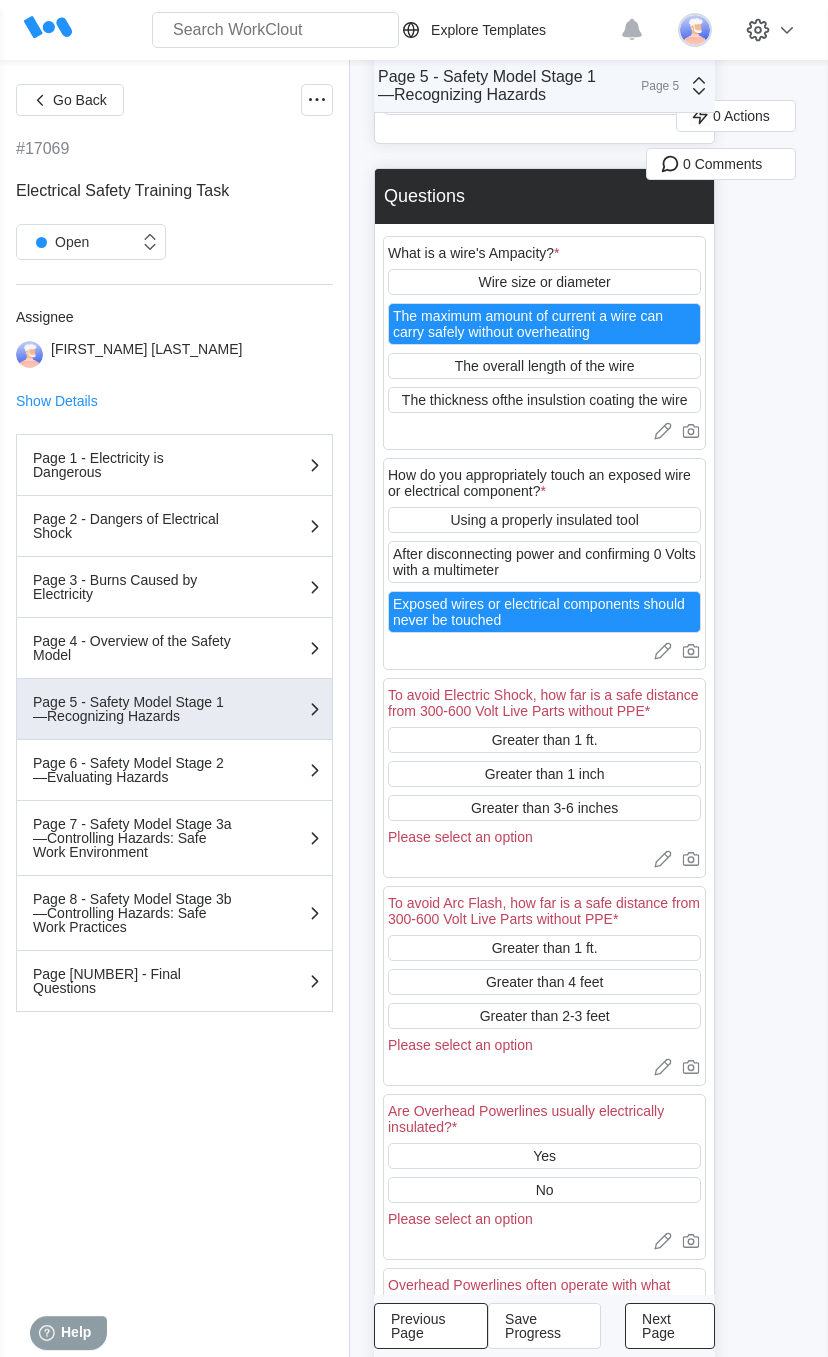 scroll, scrollTop: 345, scrollLeft: 0, axis: vertical 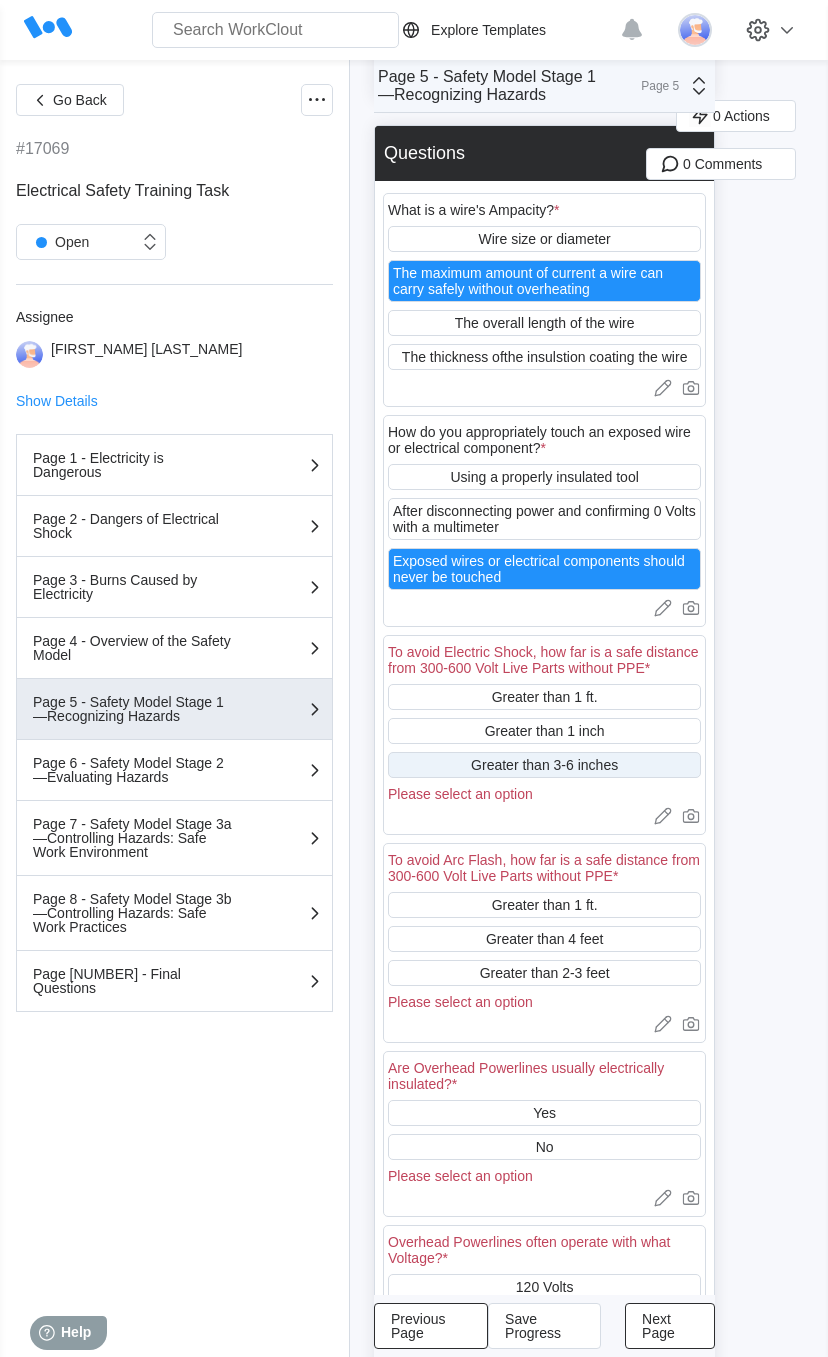 click on "Greater than 3-6 inches" at bounding box center (544, 765) 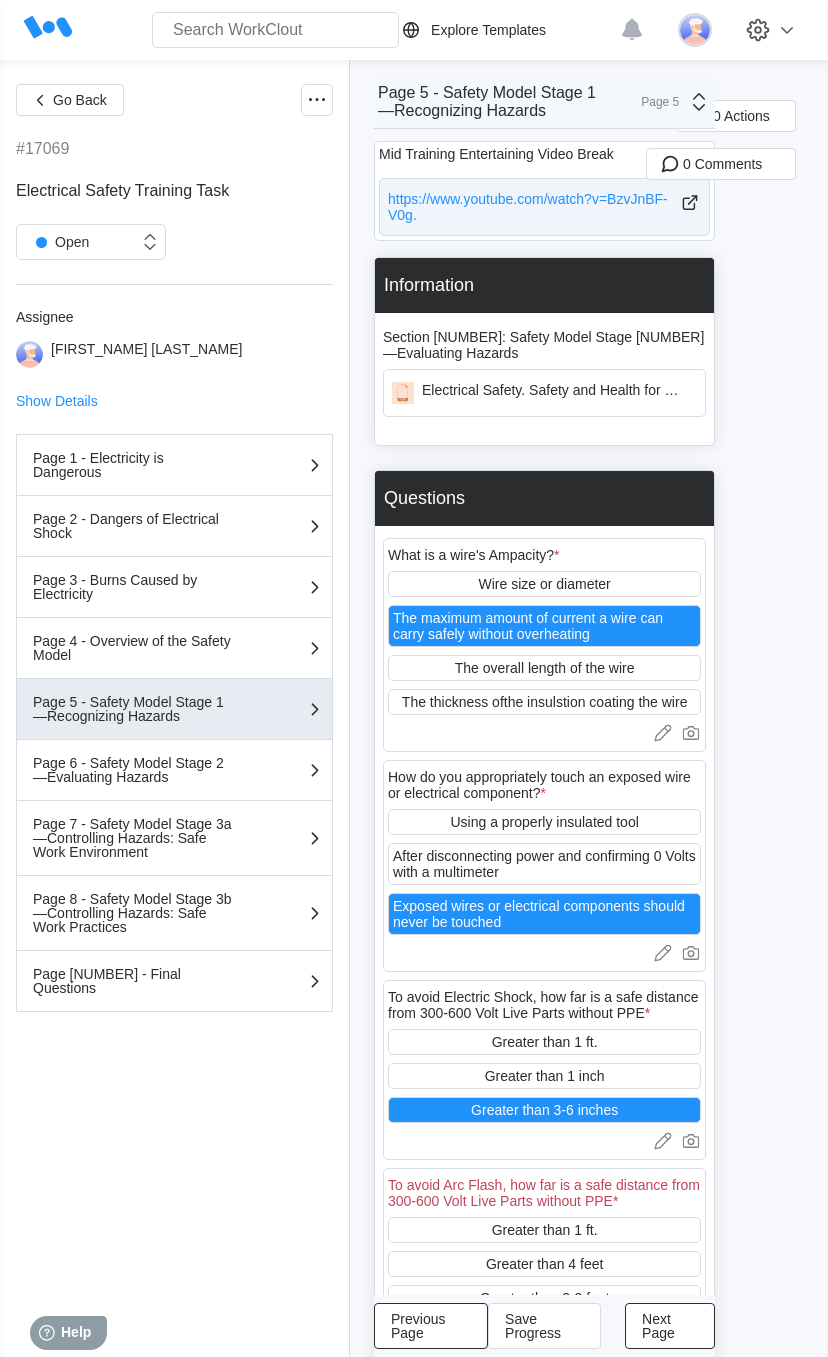 scroll, scrollTop: 690, scrollLeft: 0, axis: vertical 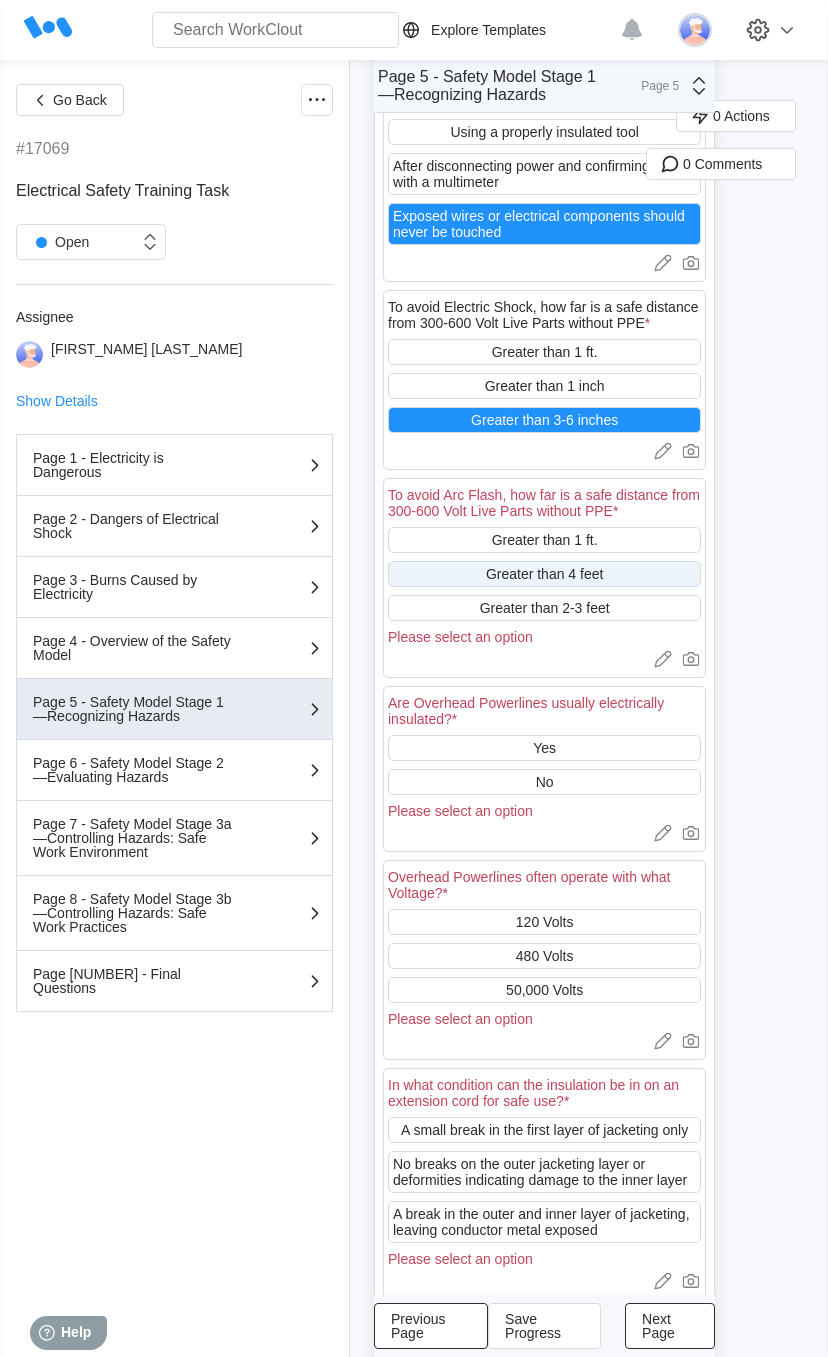 click on "Greater than 4 feet" at bounding box center (544, 574) 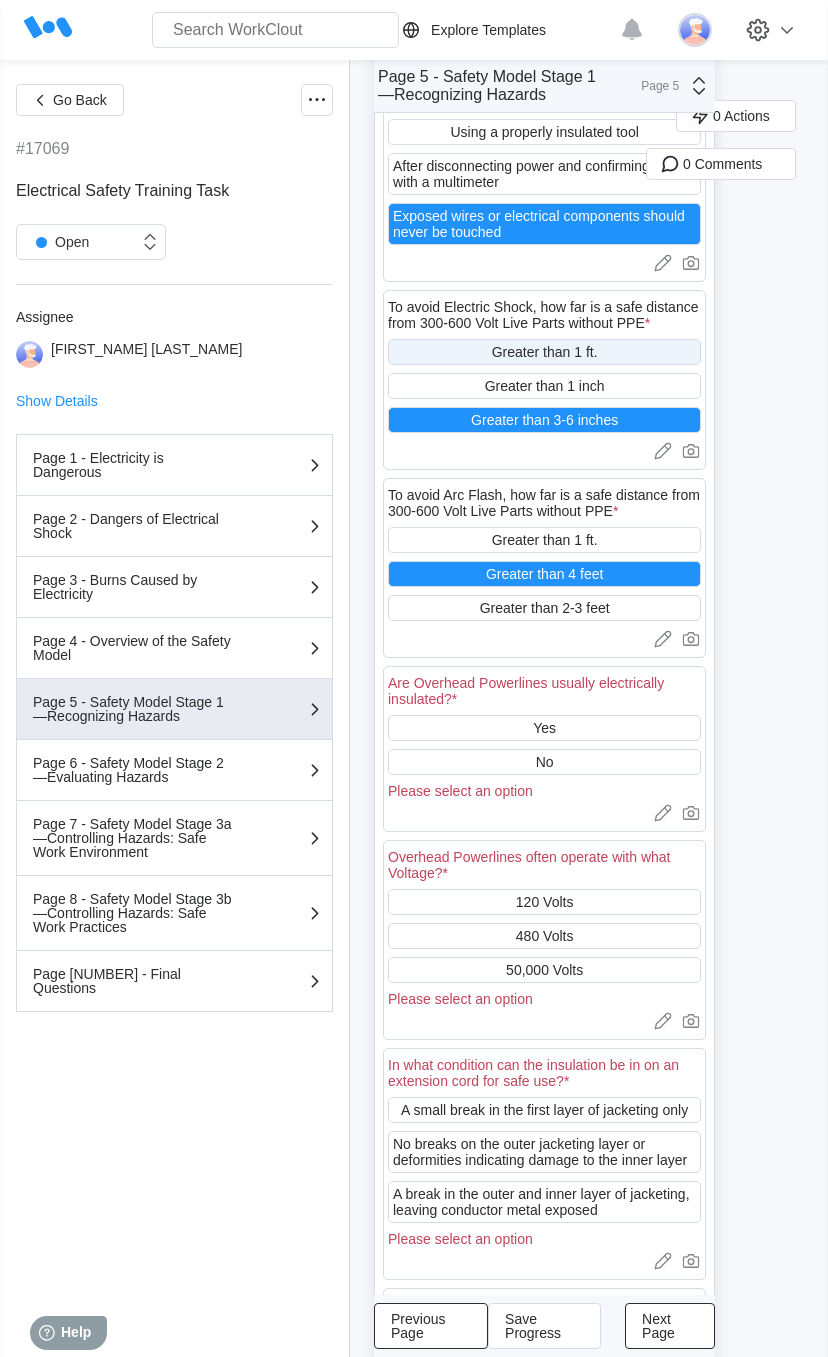 click on "Greater than 1 ft." at bounding box center (544, 352) 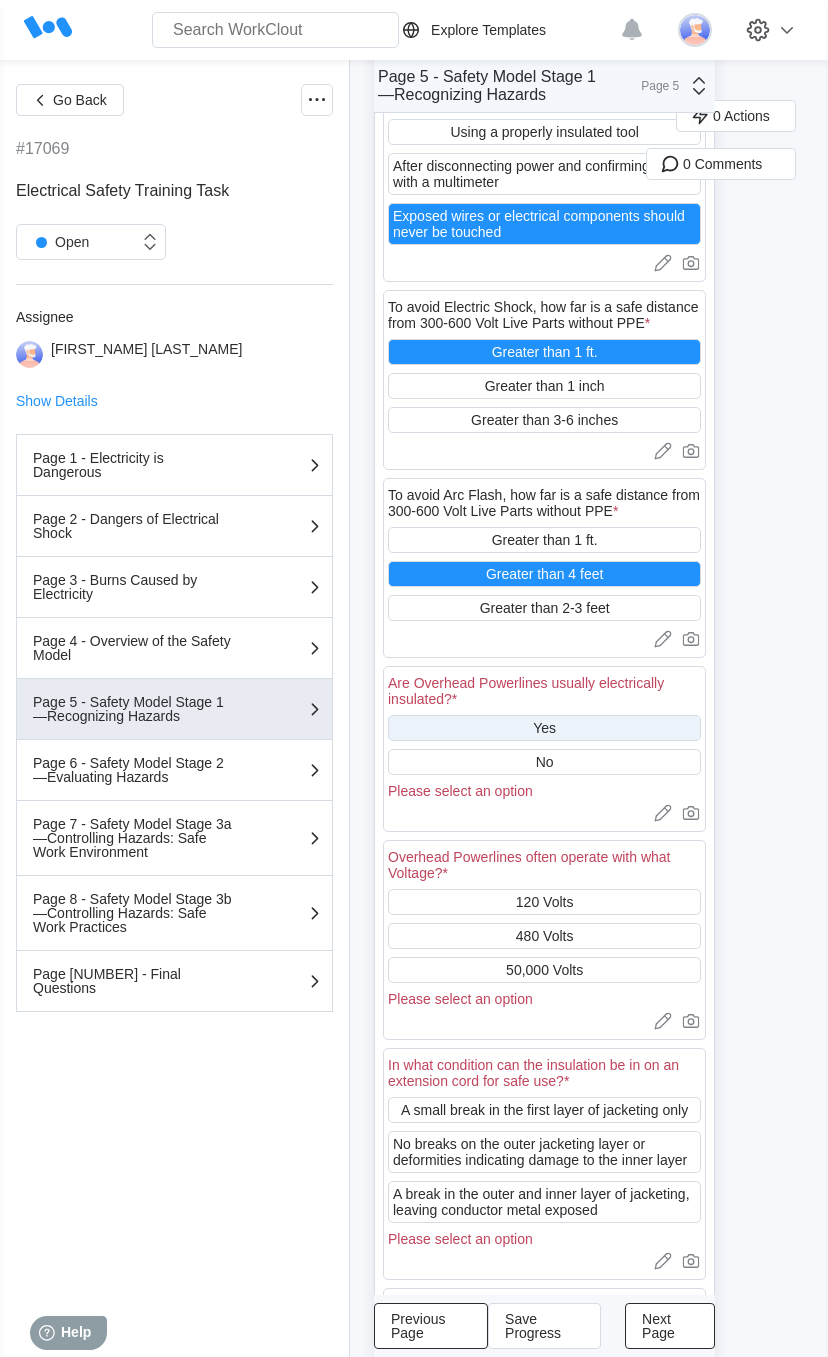 click on "Yes" at bounding box center (544, 728) 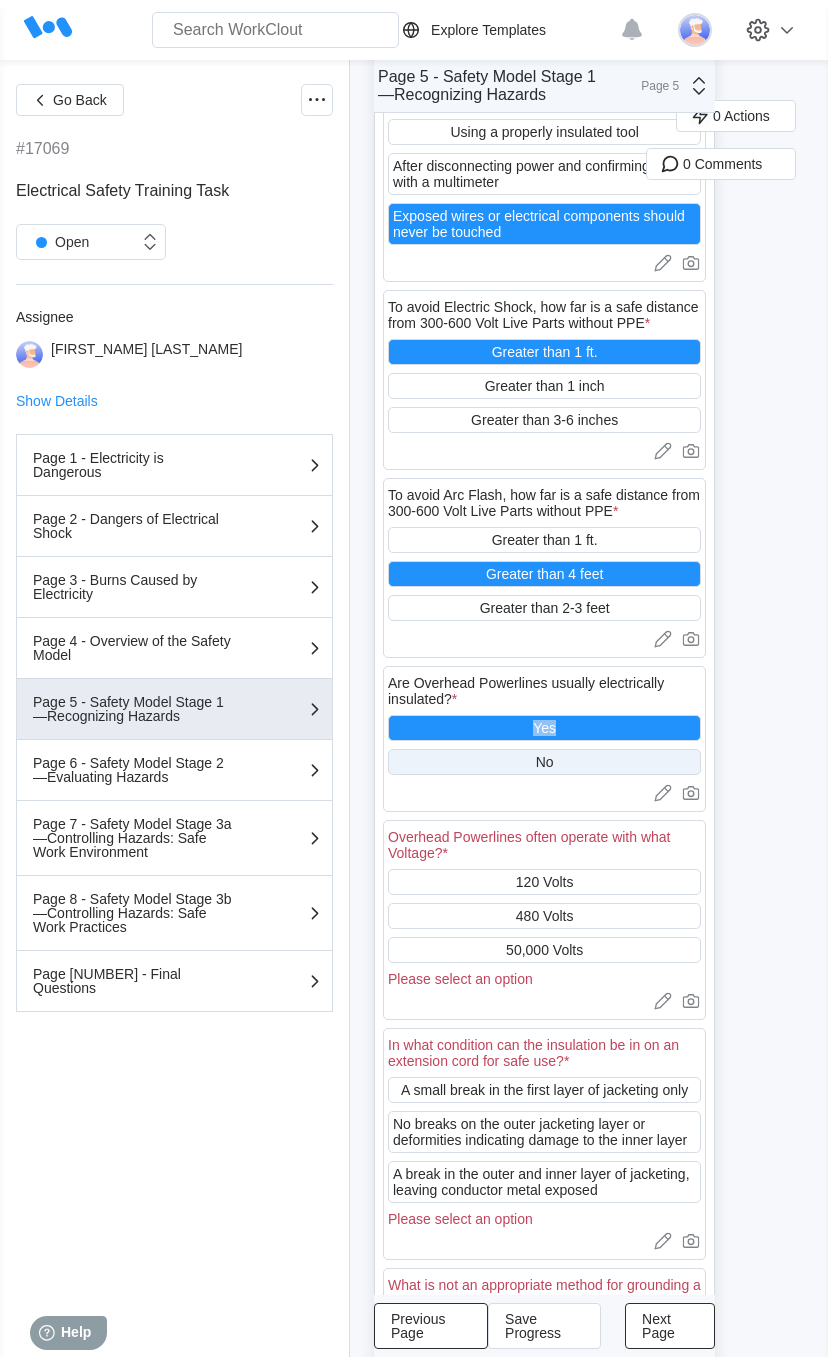 click on "No" at bounding box center [545, 762] 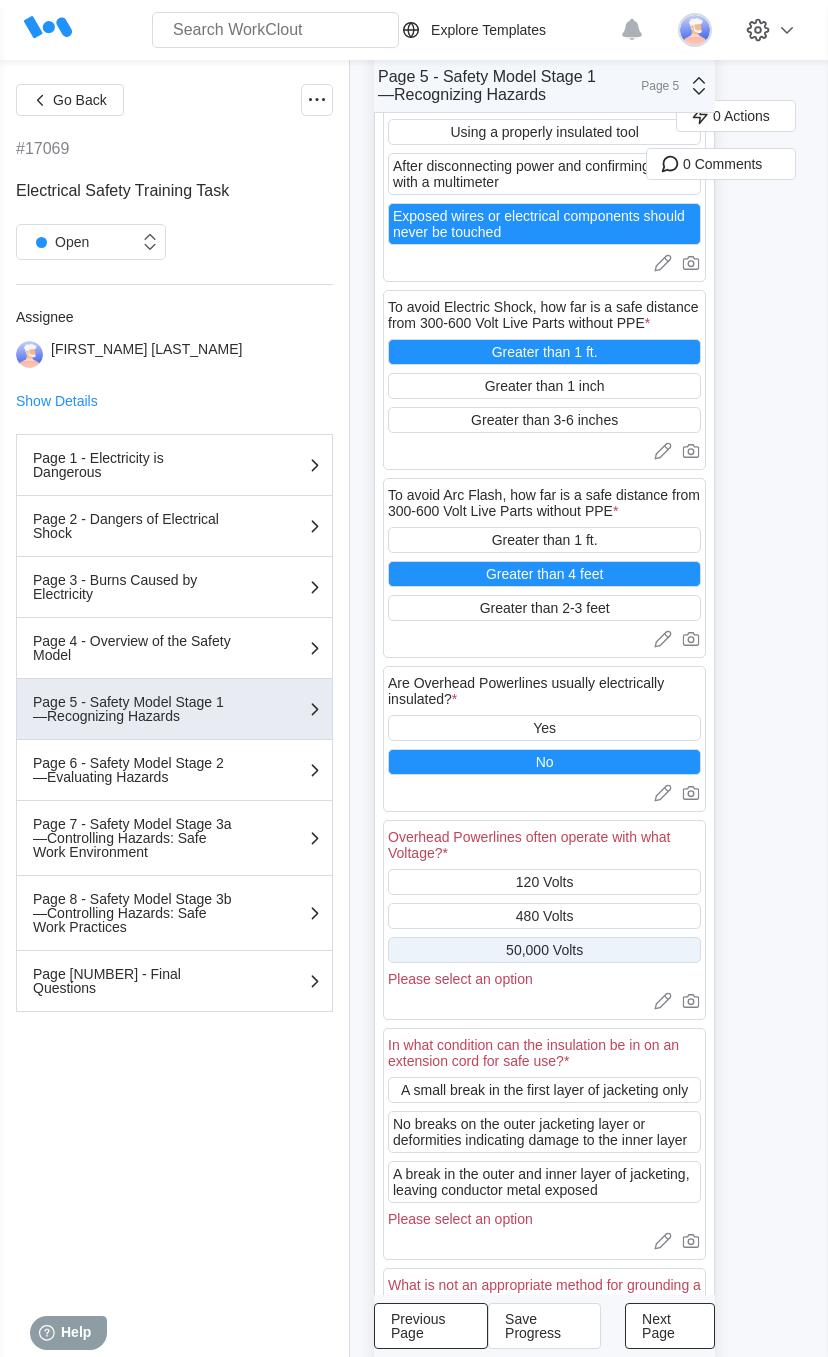 click on "50,000 Volts" at bounding box center (544, 950) 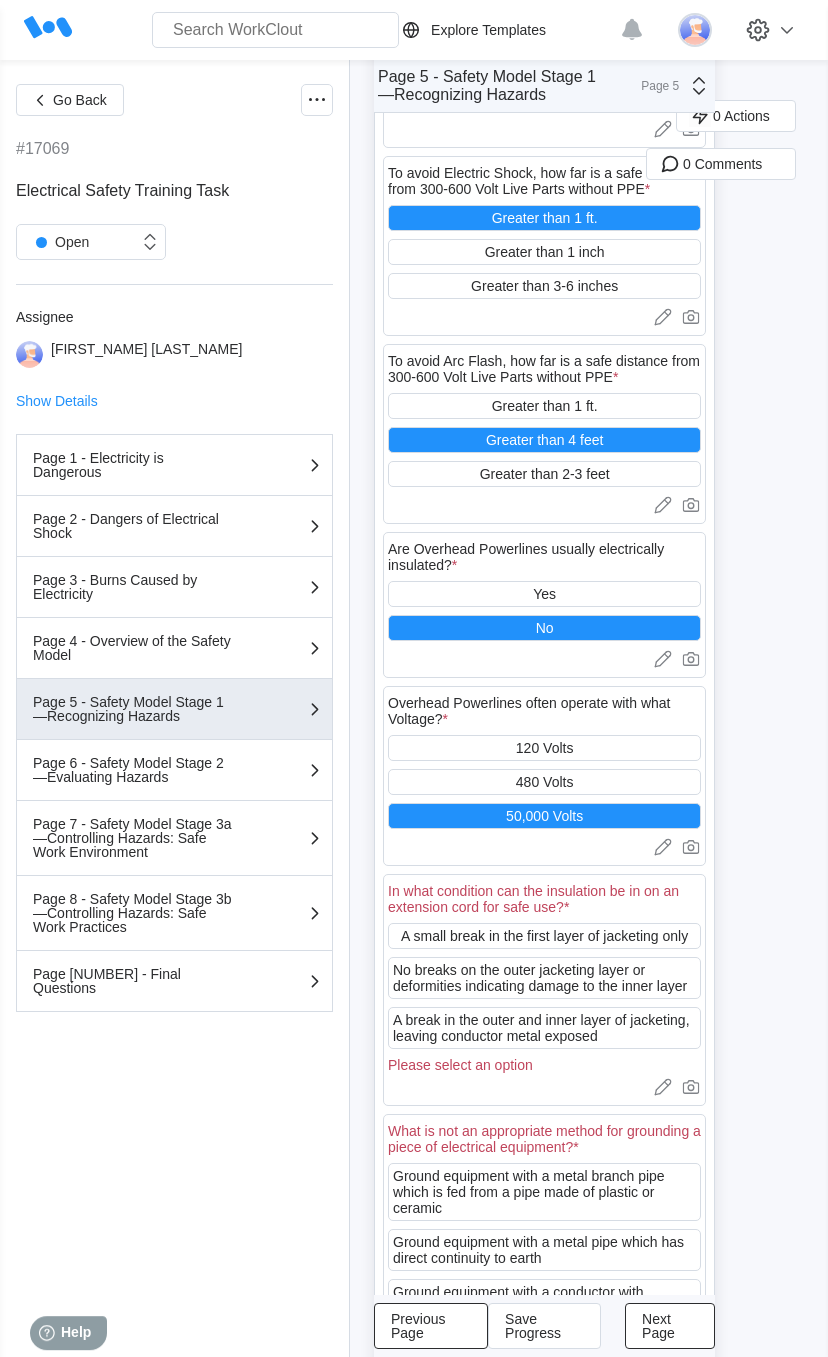 scroll, scrollTop: 920, scrollLeft: 0, axis: vertical 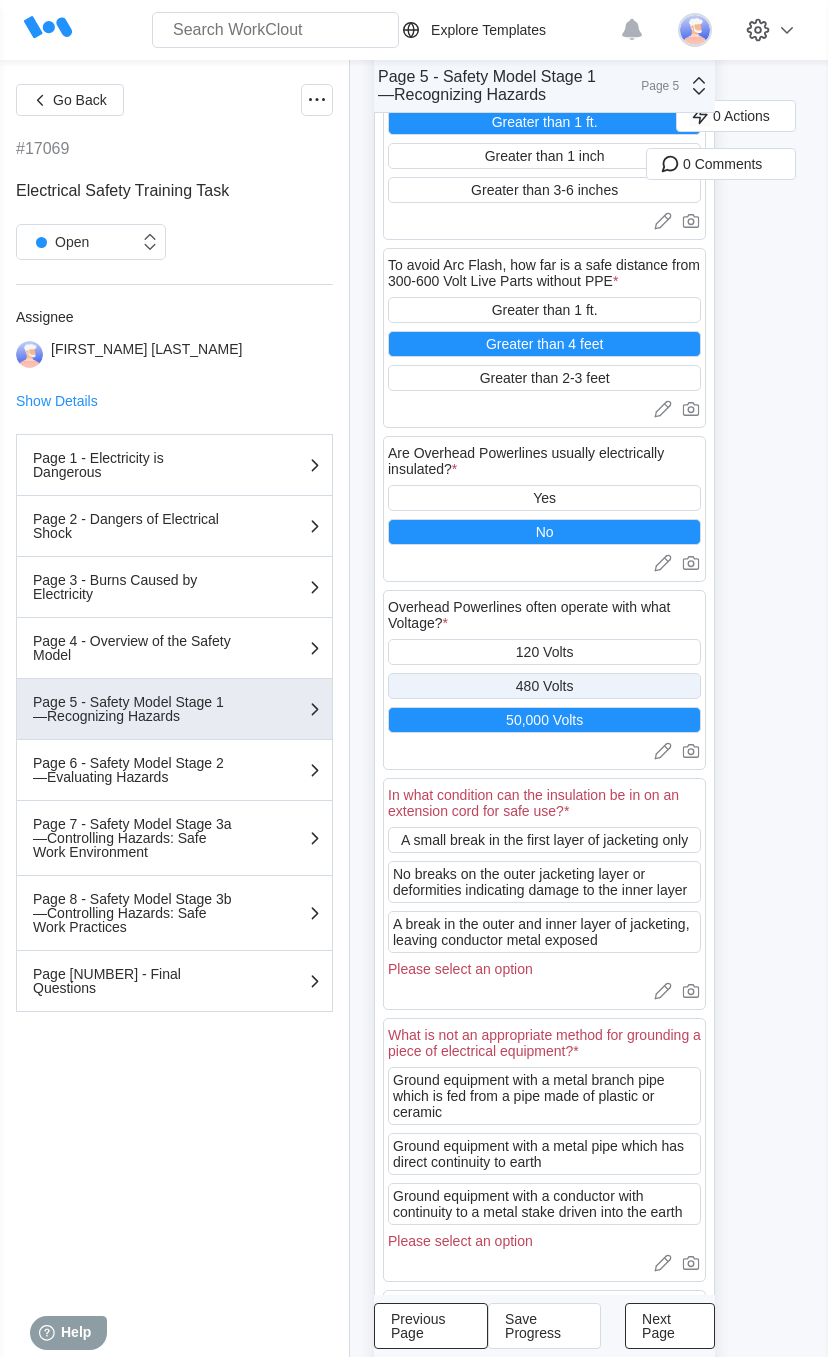 click on "480 Volts" at bounding box center [544, 686] 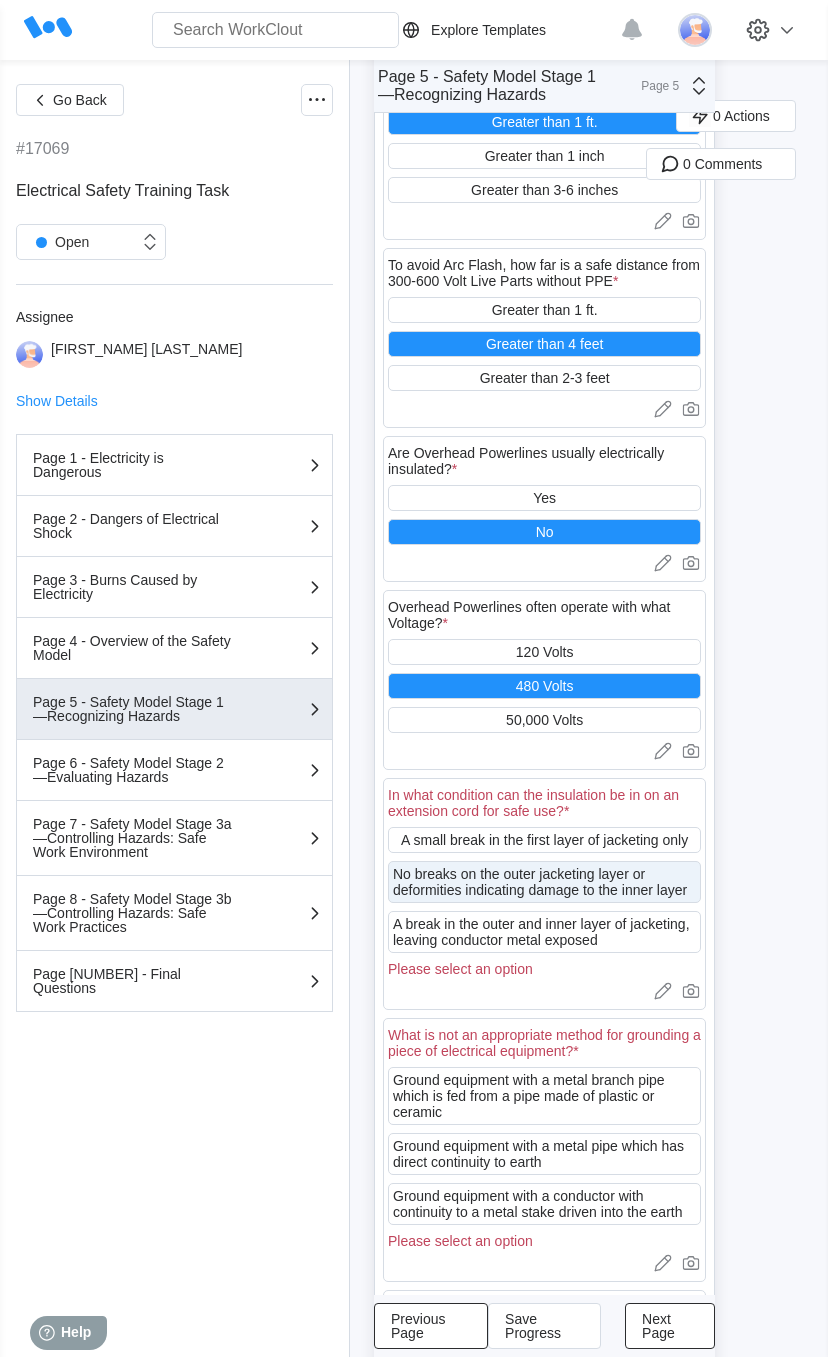 click on "No breaks on the outer jacketing layer or deformities indicating damage to the inner layer" at bounding box center [544, 882] 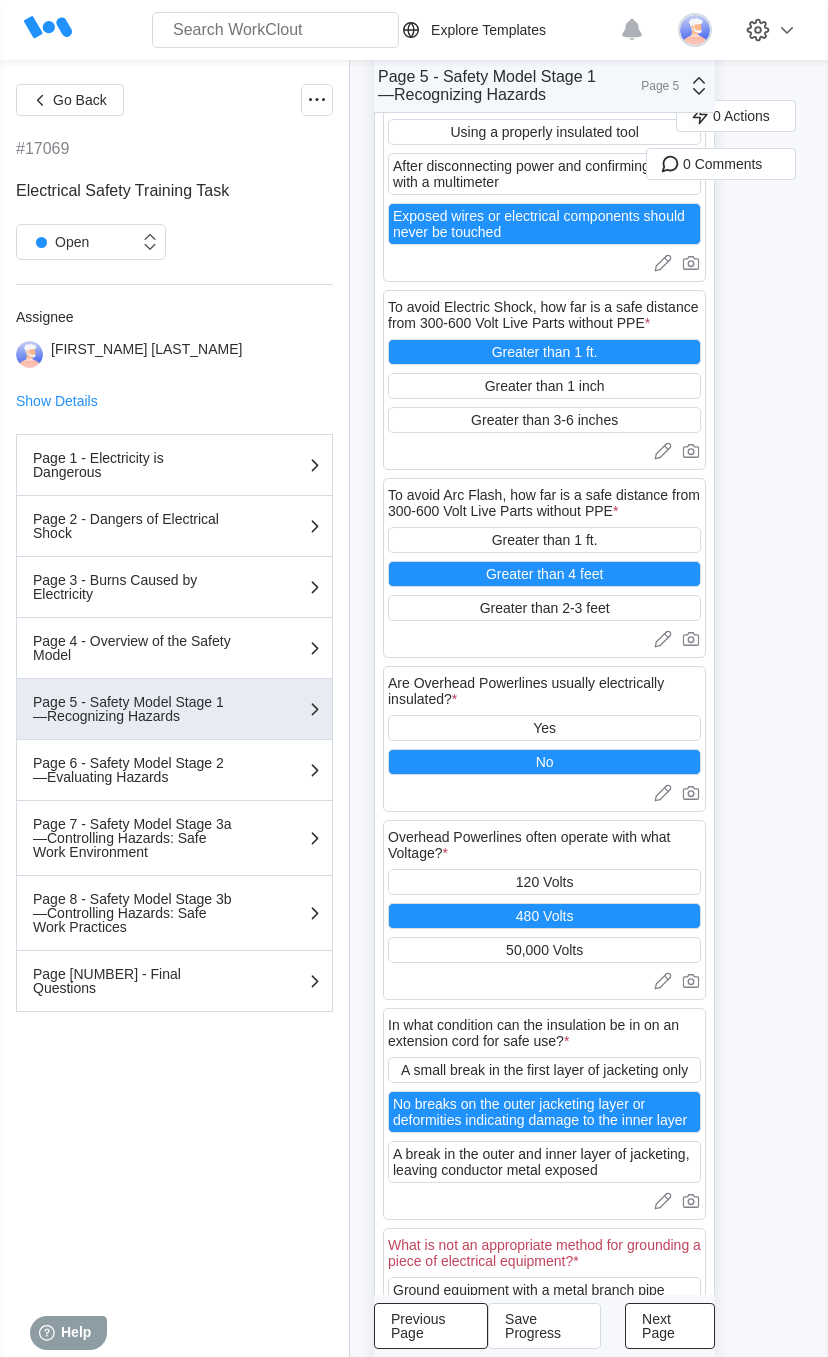 scroll, scrollTop: 1265, scrollLeft: 0, axis: vertical 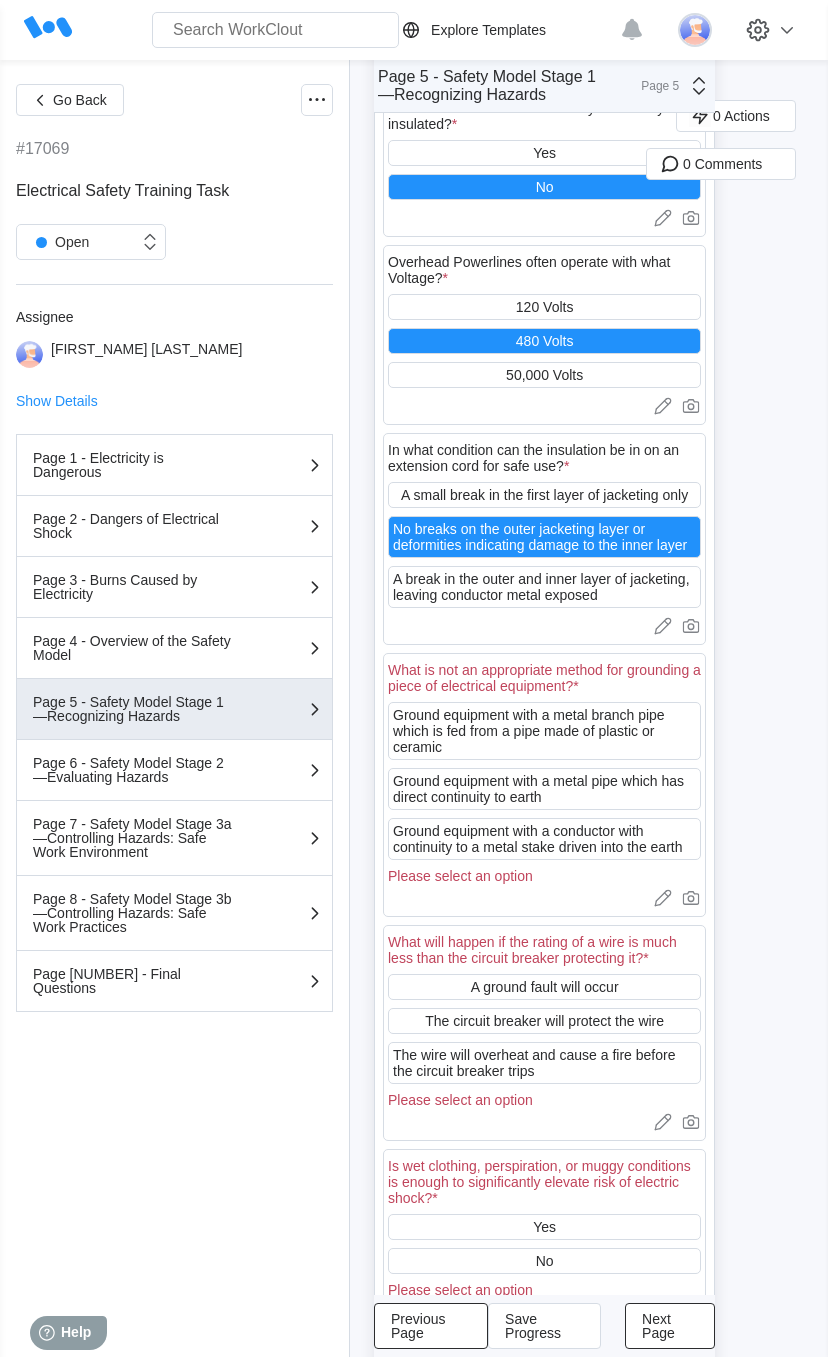 click on "0 Actions 0 Comments" at bounding box center (779, 324) 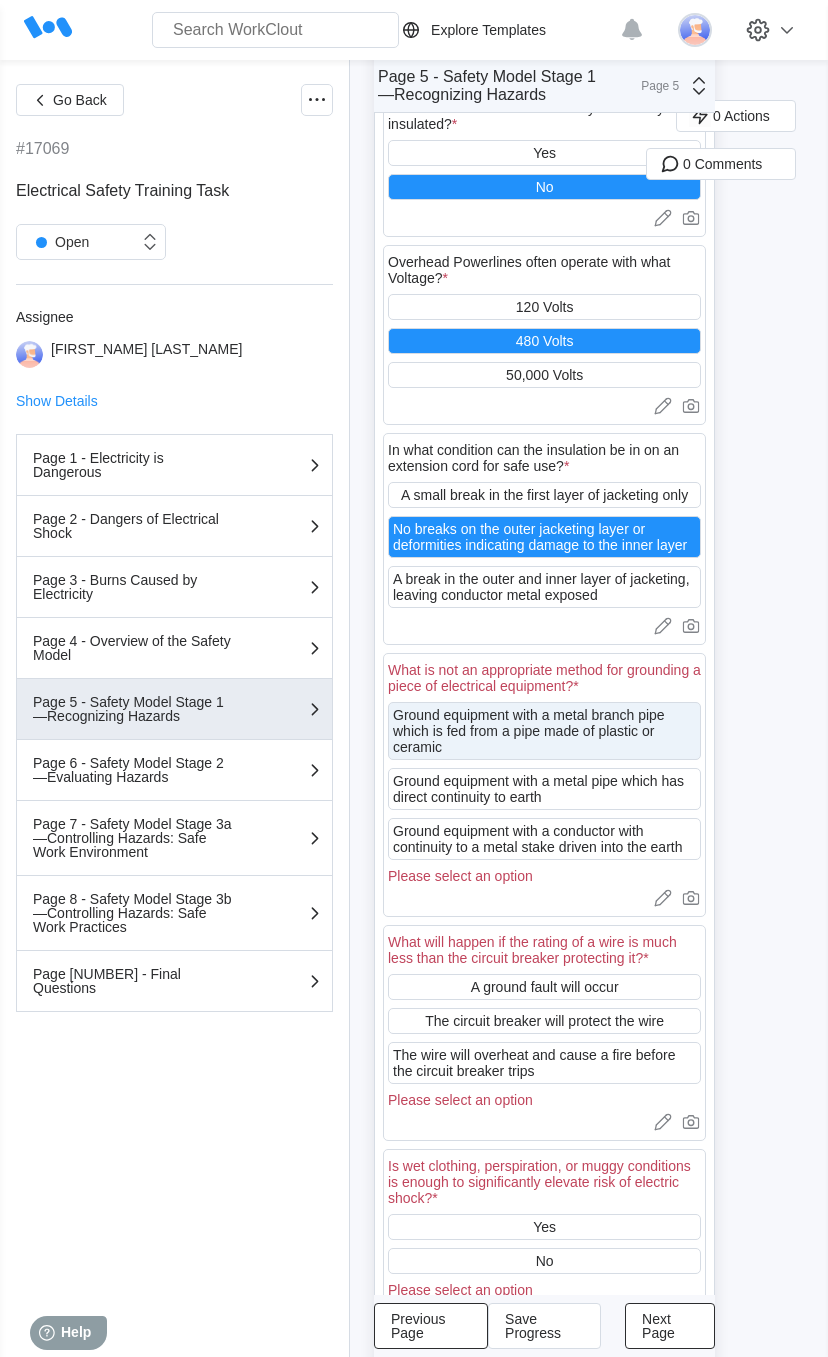 click on "Ground equipment with a metal branch pipe which is fed from a pipe made of plastic or ceramic" at bounding box center (544, 731) 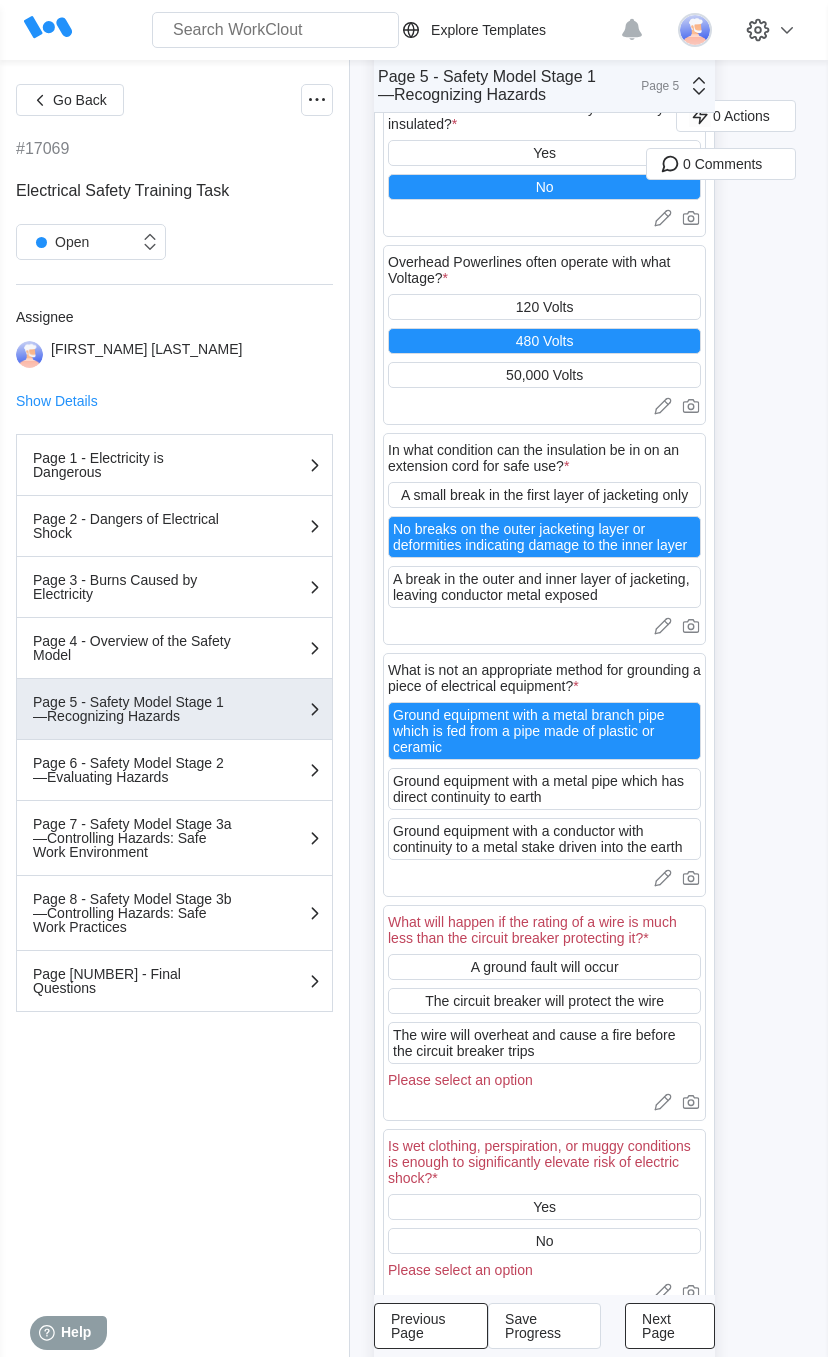 drag, startPoint x: 711, startPoint y: 815, endPoint x: 797, endPoint y: 675, distance: 164.3046 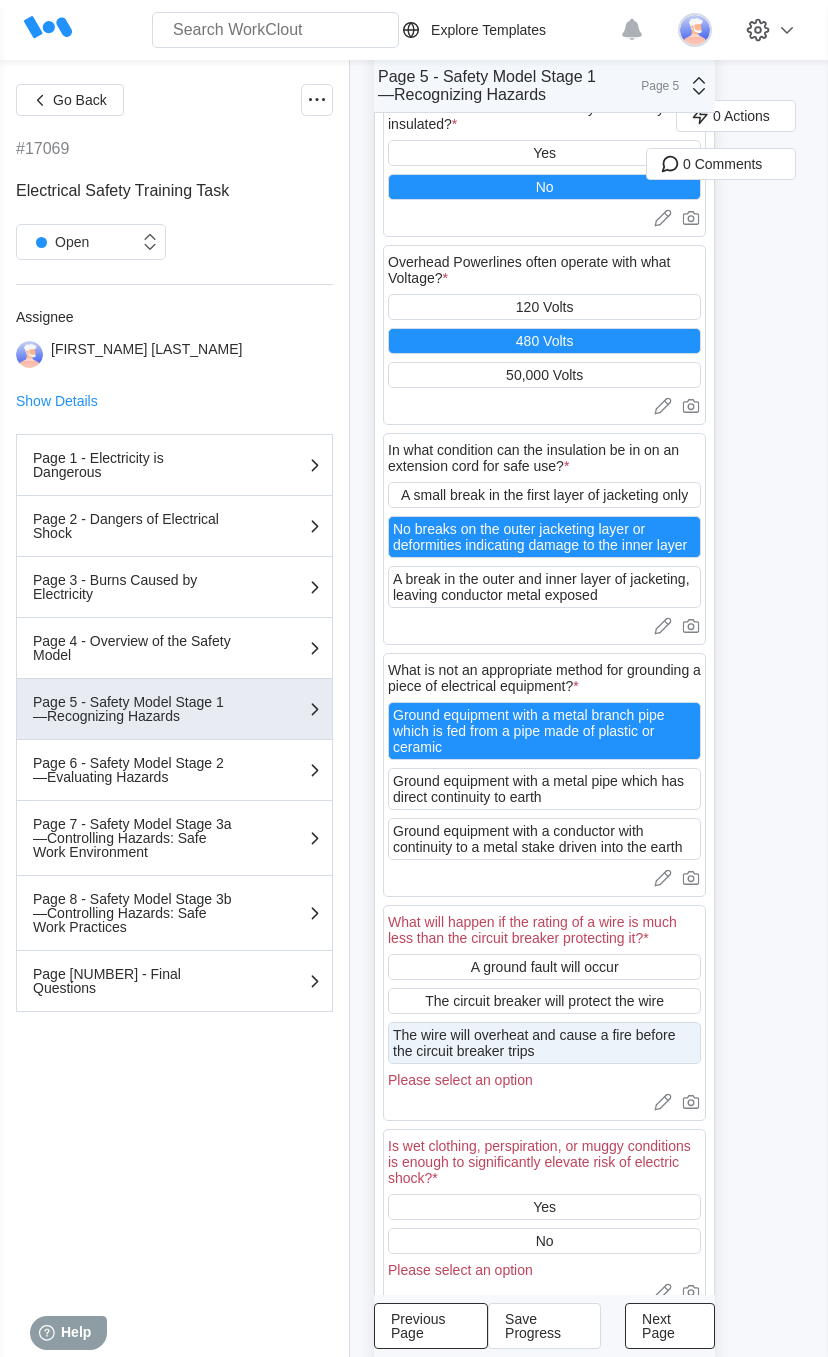 click on "The wire will overheat and cause a fire before the circuit breaker trips" at bounding box center [544, 1043] 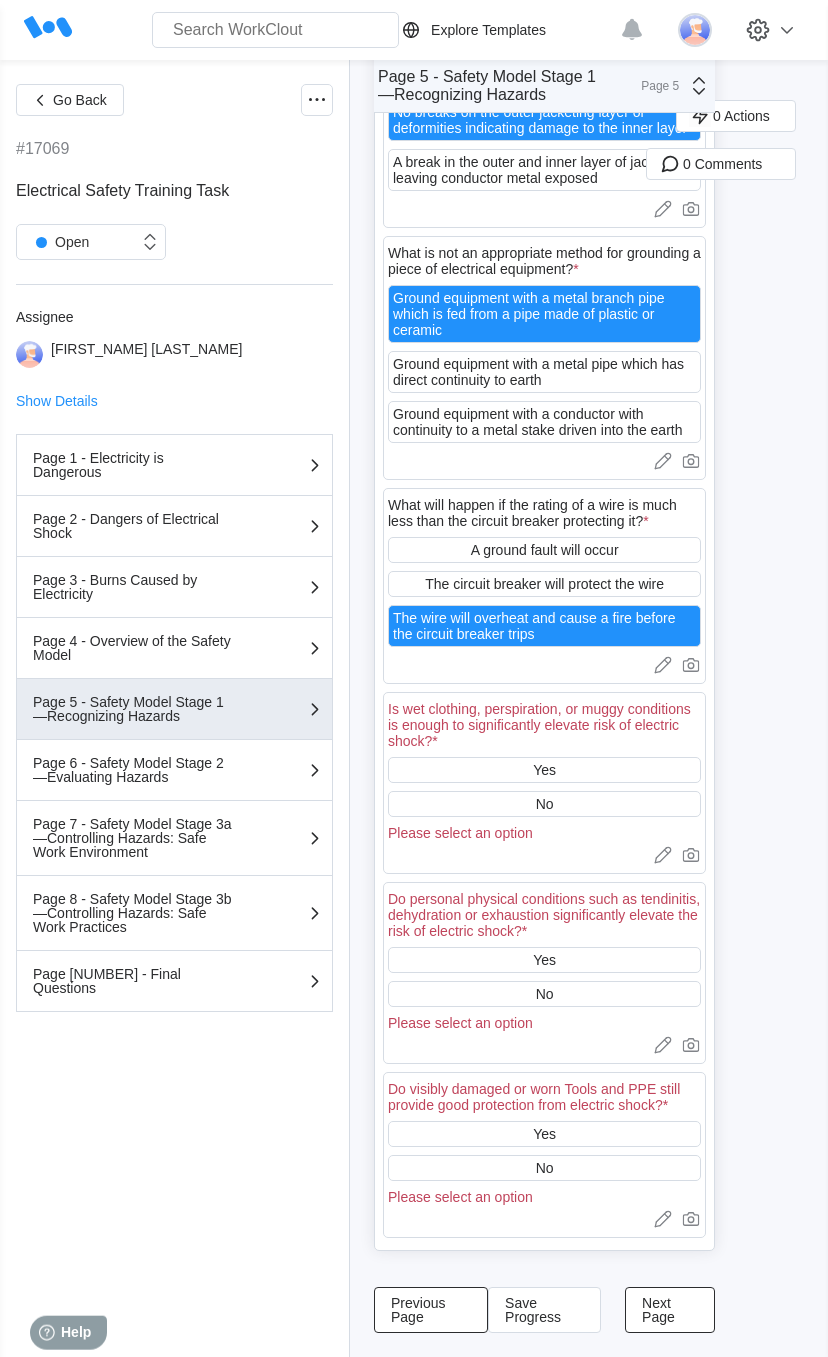 scroll, scrollTop: 1878, scrollLeft: 0, axis: vertical 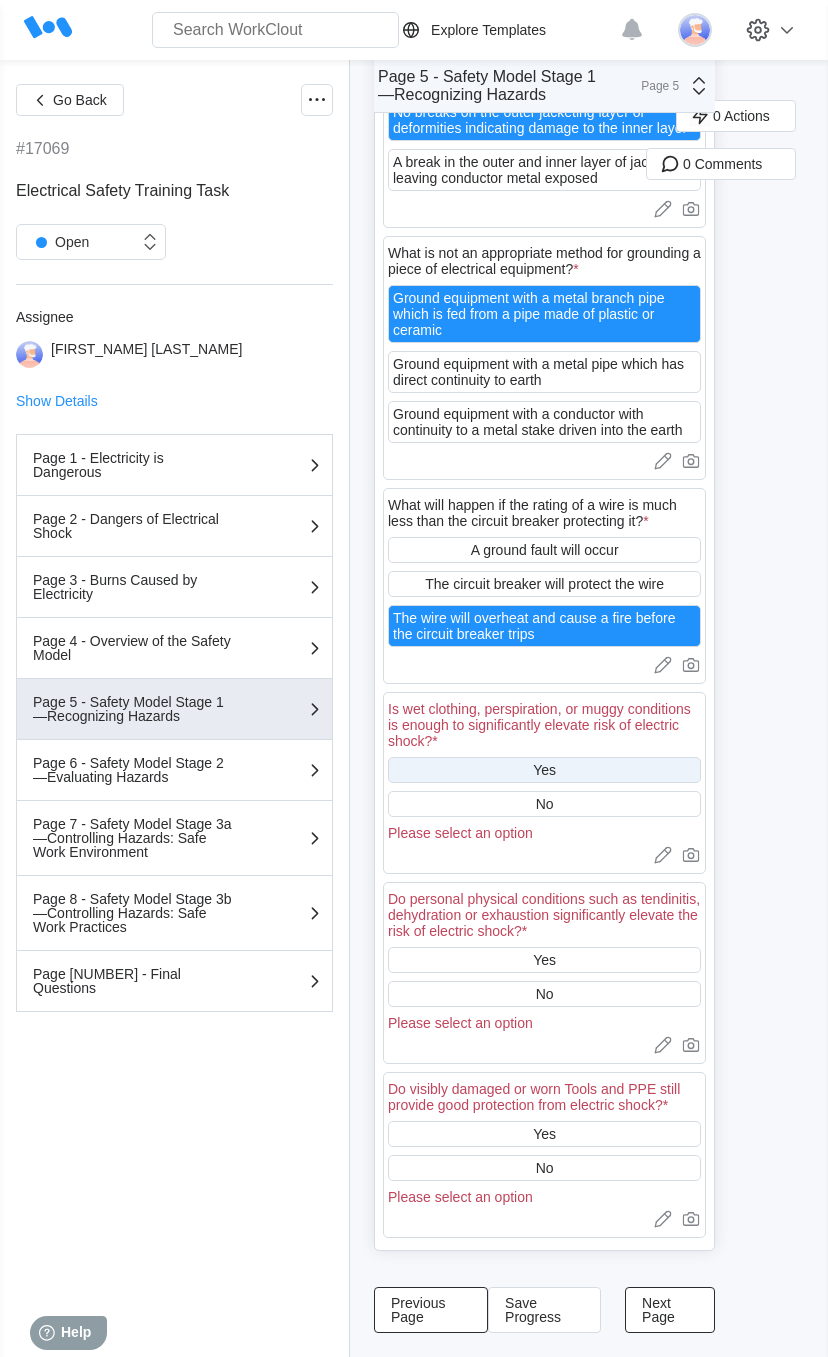 click on "Yes" at bounding box center (544, 770) 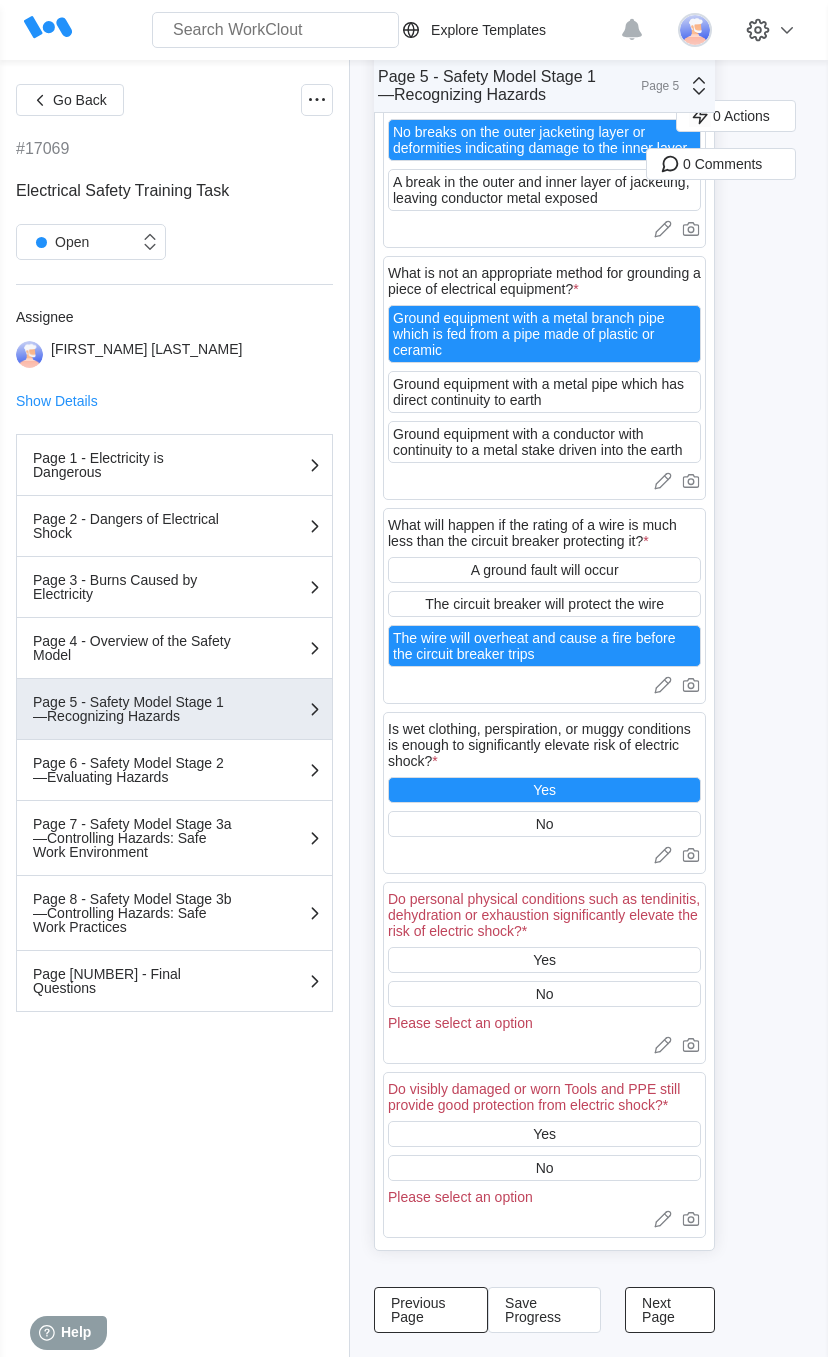 scroll, scrollTop: 1856, scrollLeft: 0, axis: vertical 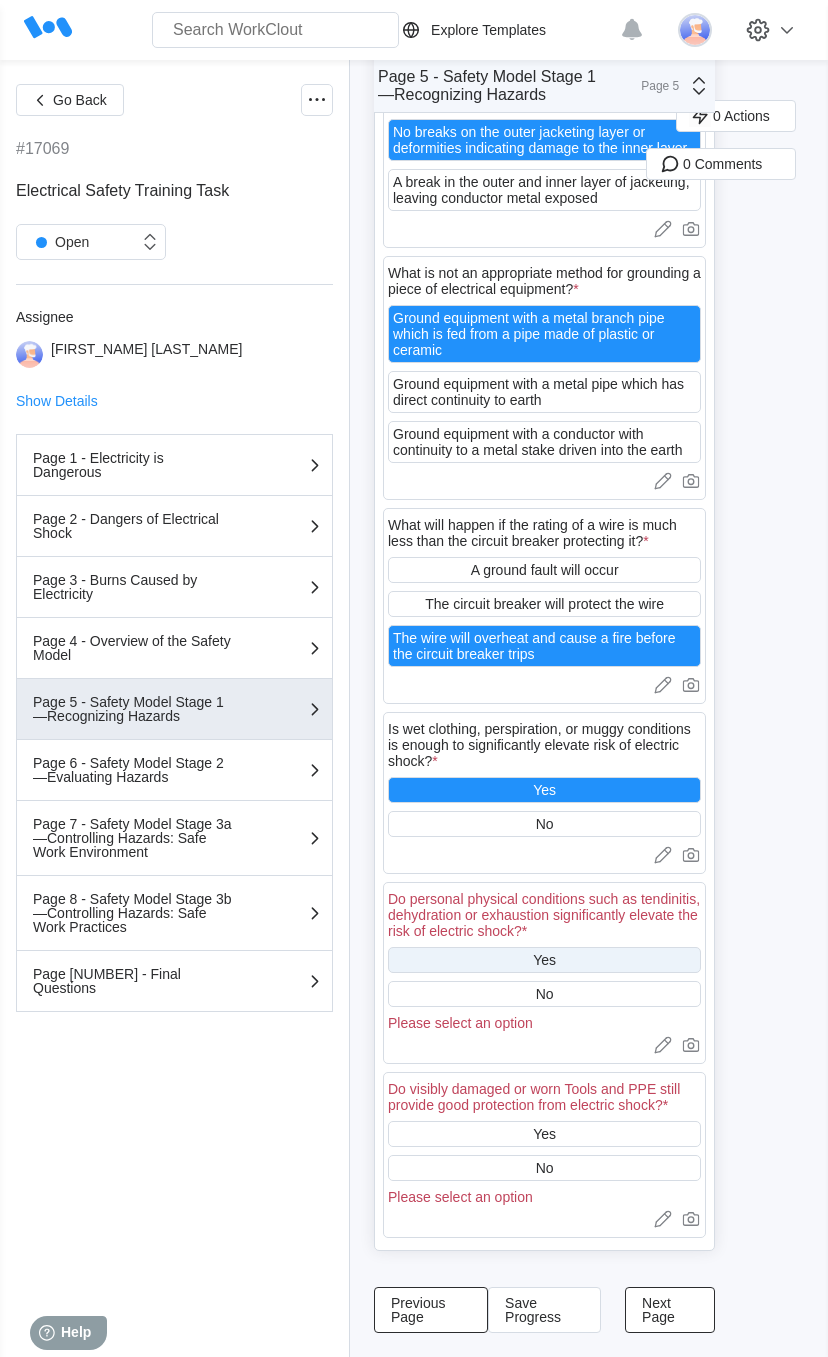 click on "Yes" at bounding box center (544, 960) 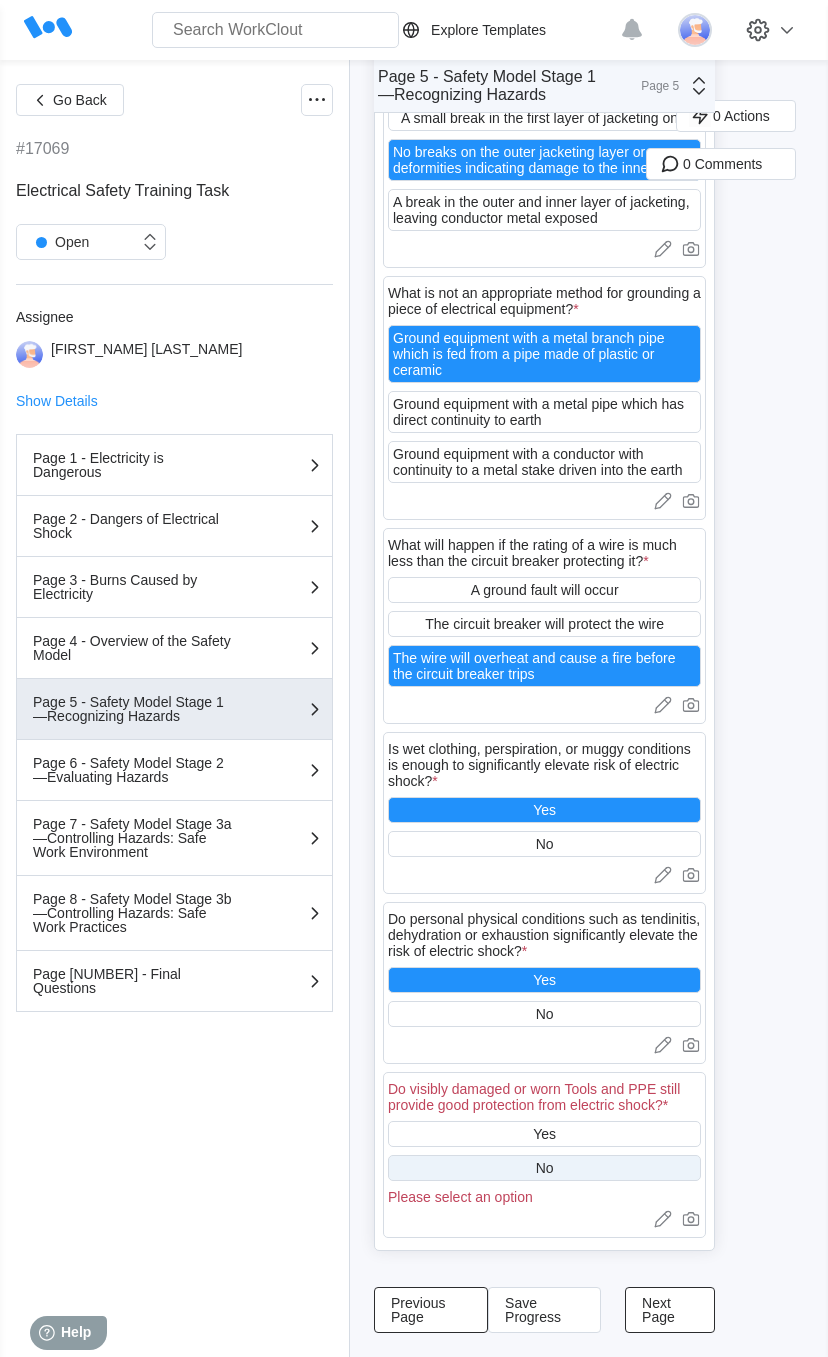 click on "No" at bounding box center (544, 1168) 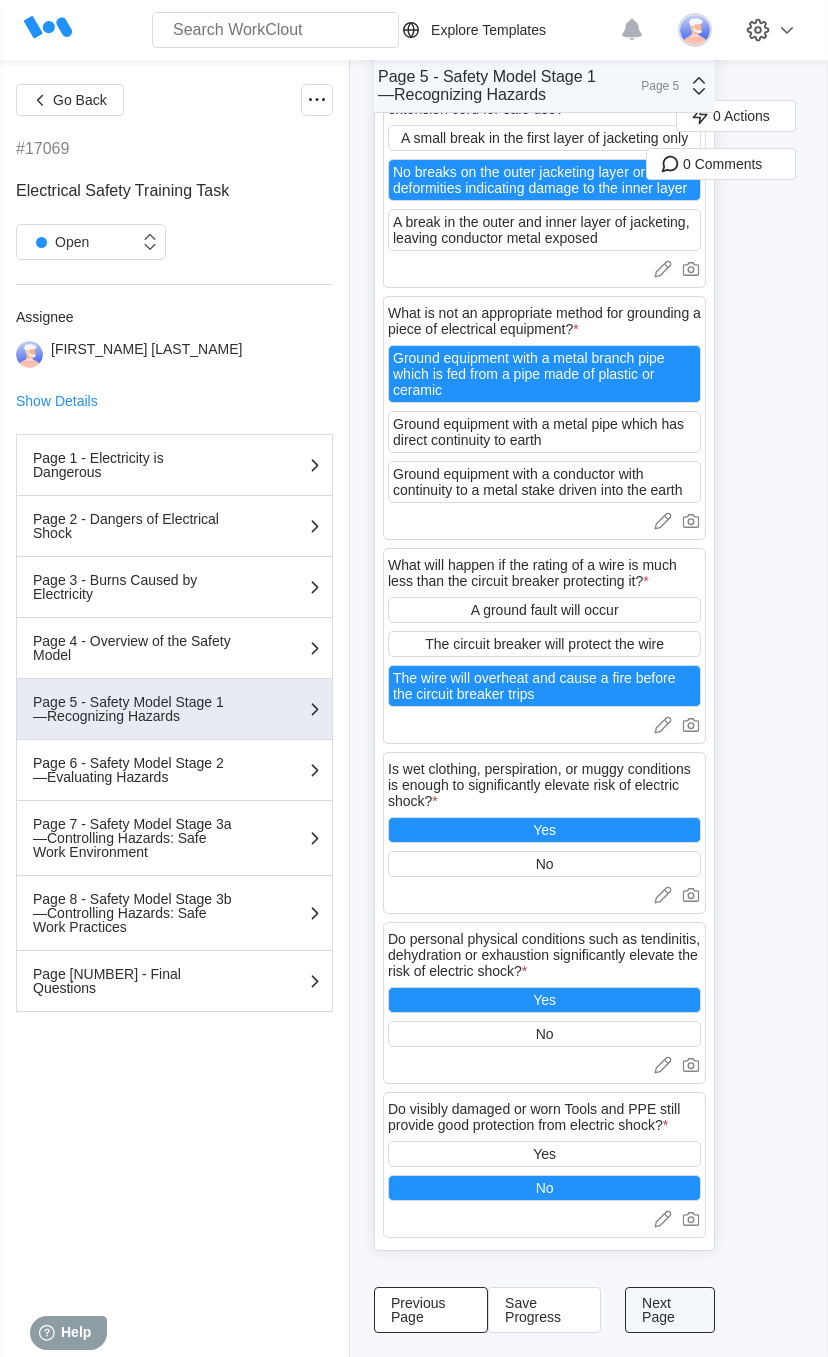 click on "Next Page" at bounding box center [670, 1310] 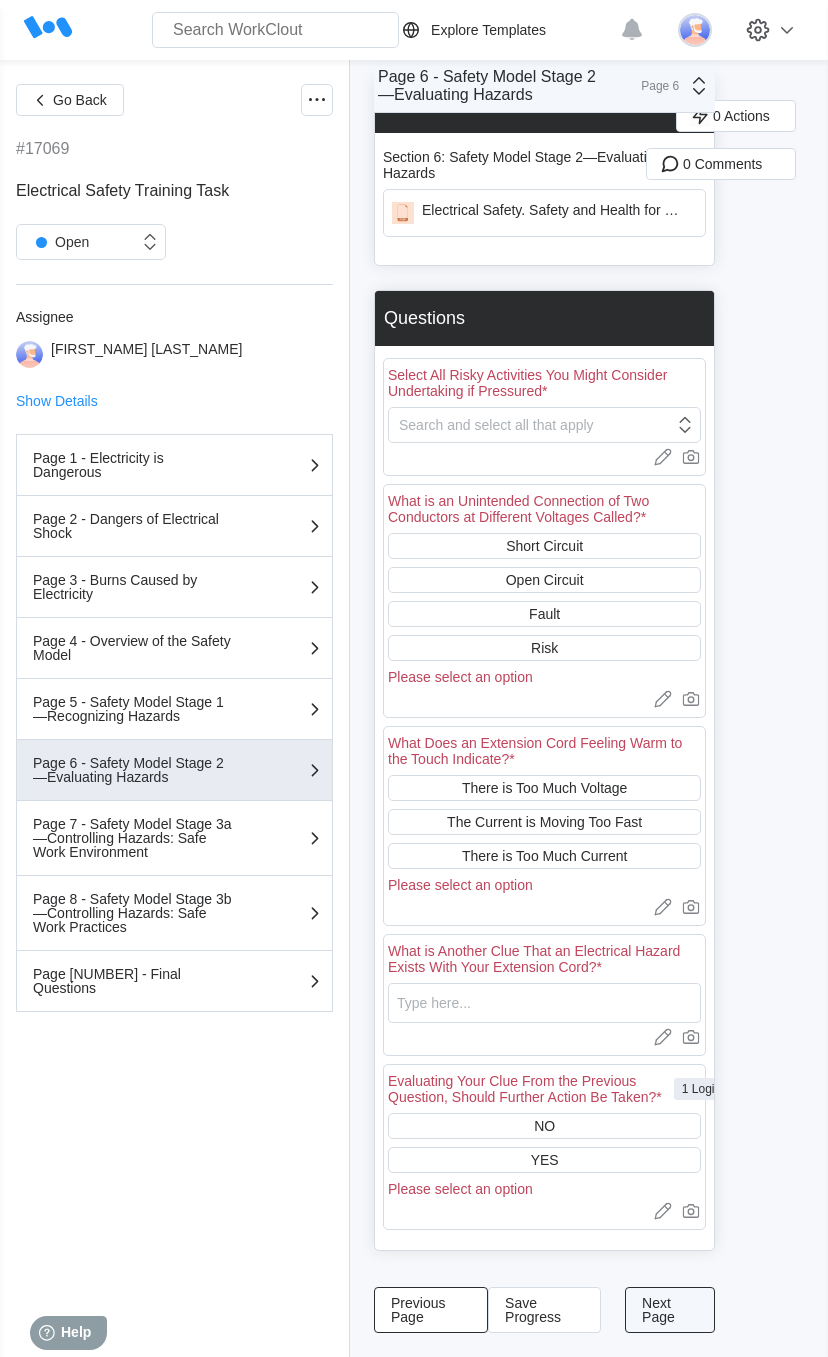 scroll, scrollTop: 103, scrollLeft: 0, axis: vertical 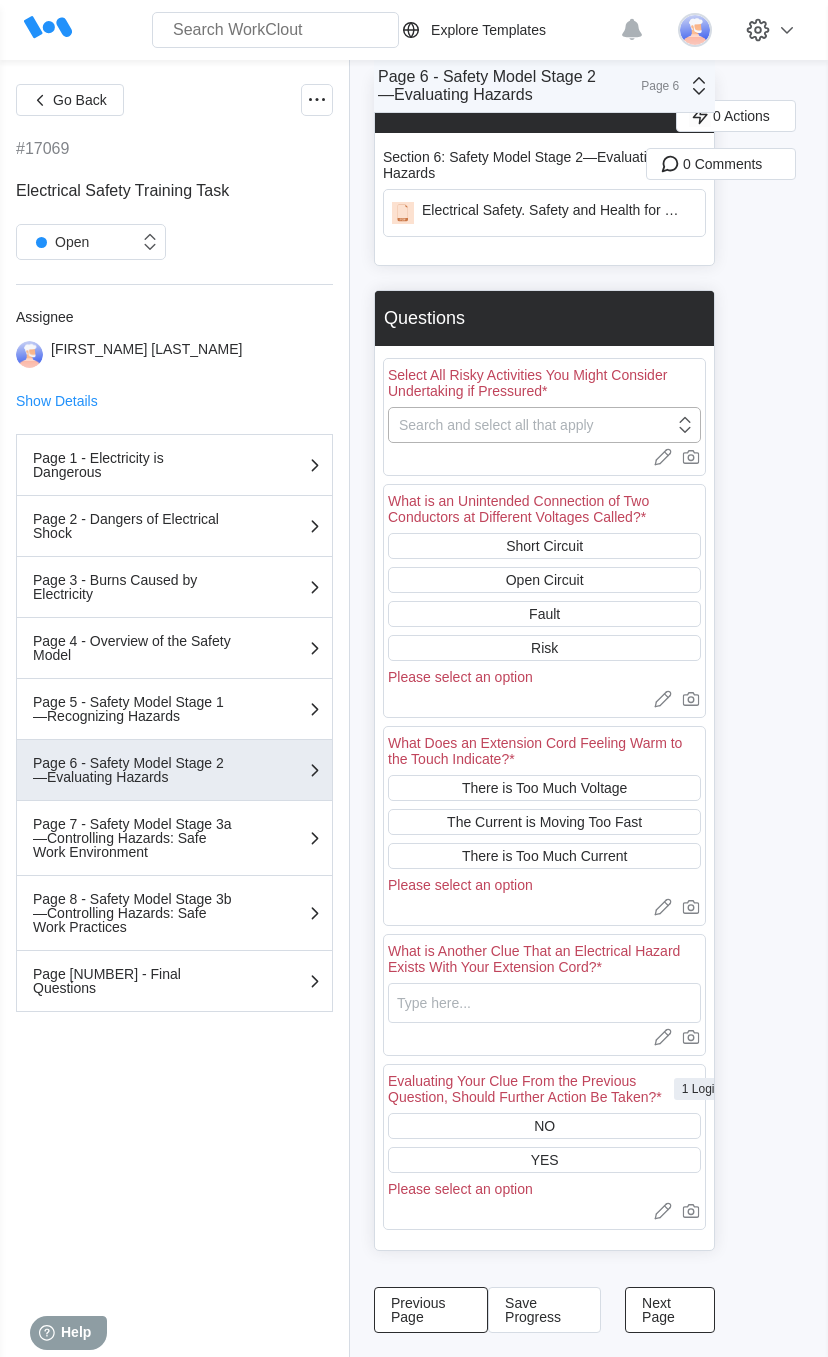 click on "Search and select all that apply" at bounding box center [496, 425] 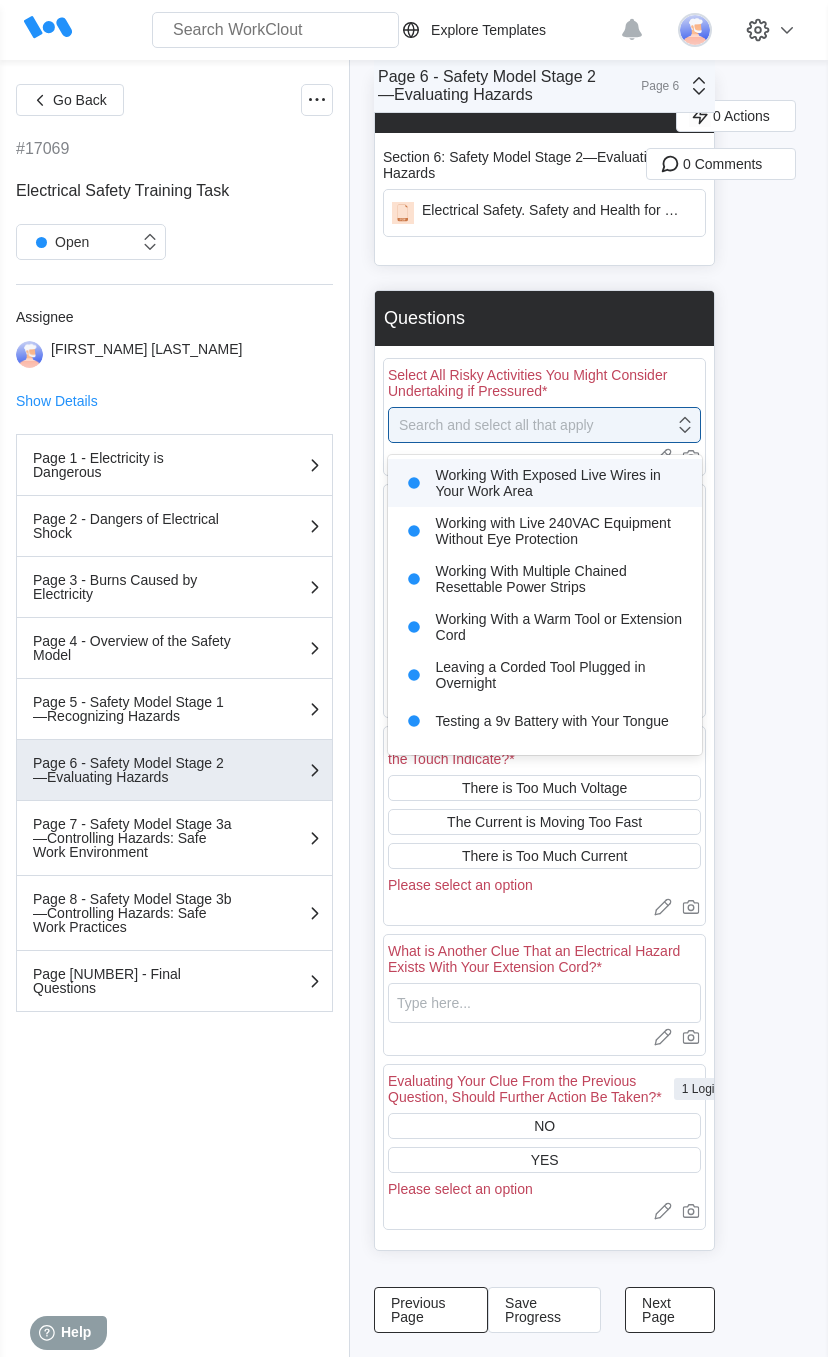 click on "Working With Exposed Live Wires in Your Work Area" at bounding box center [545, 483] 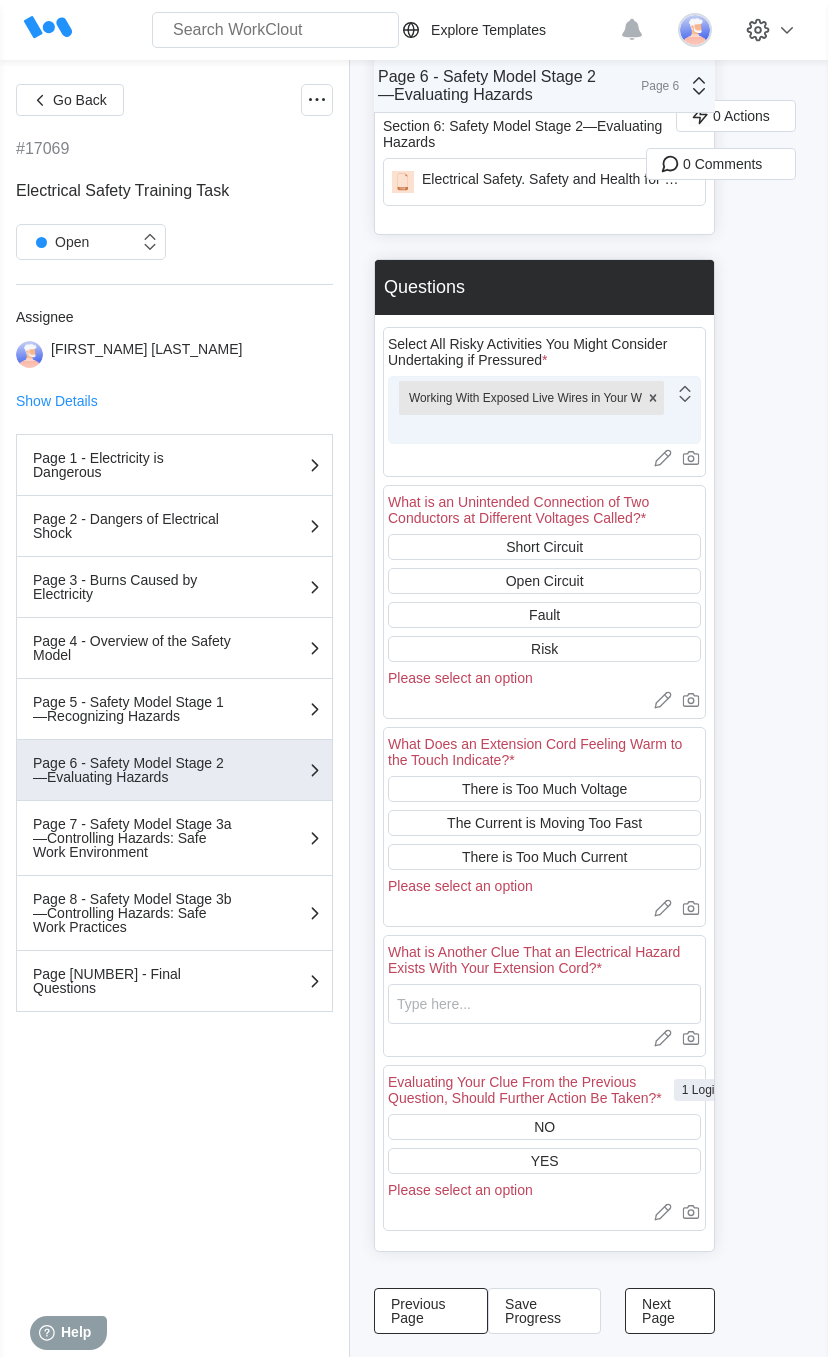 click 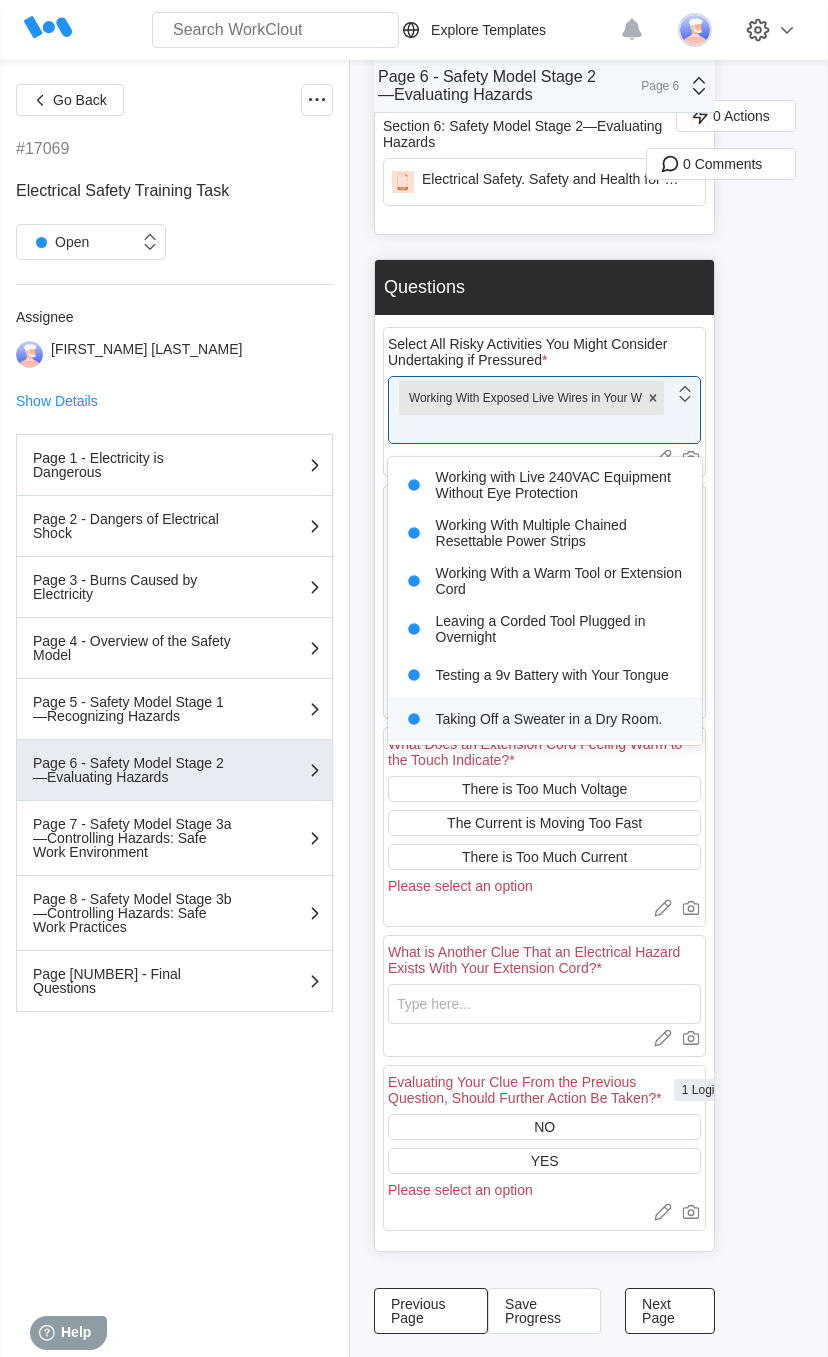 click on "Taking Off a Sweater in a Dry Room." at bounding box center (545, 719) 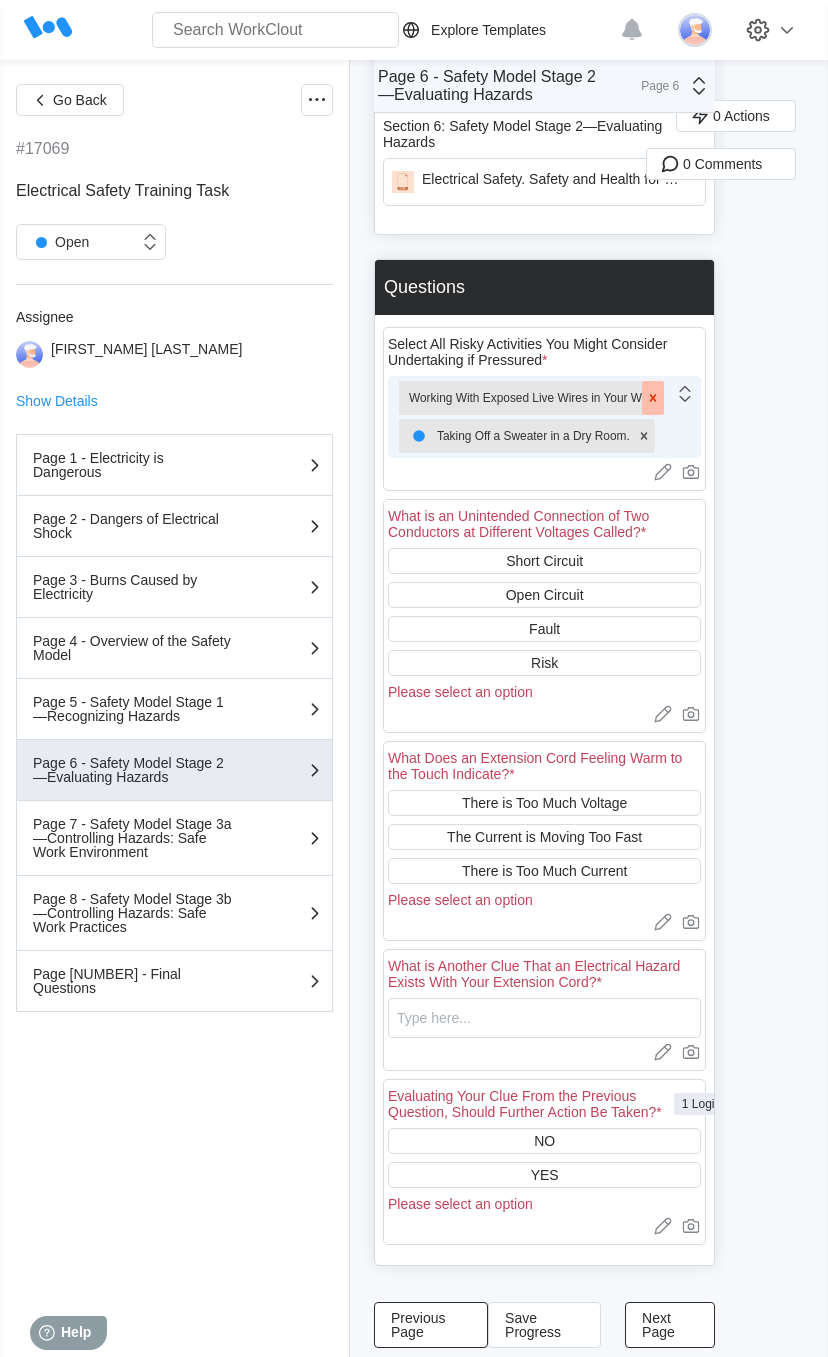 click at bounding box center (653, 398) 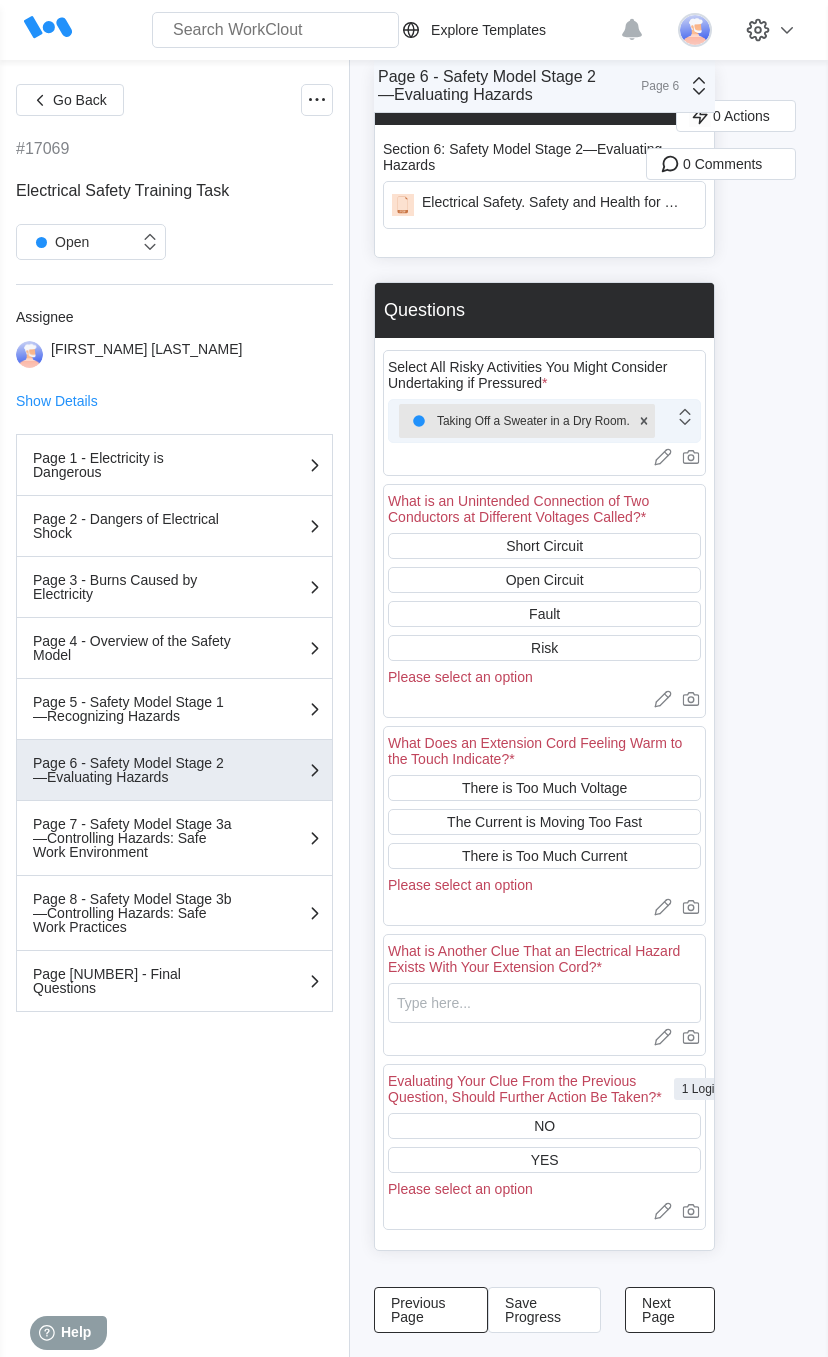 click 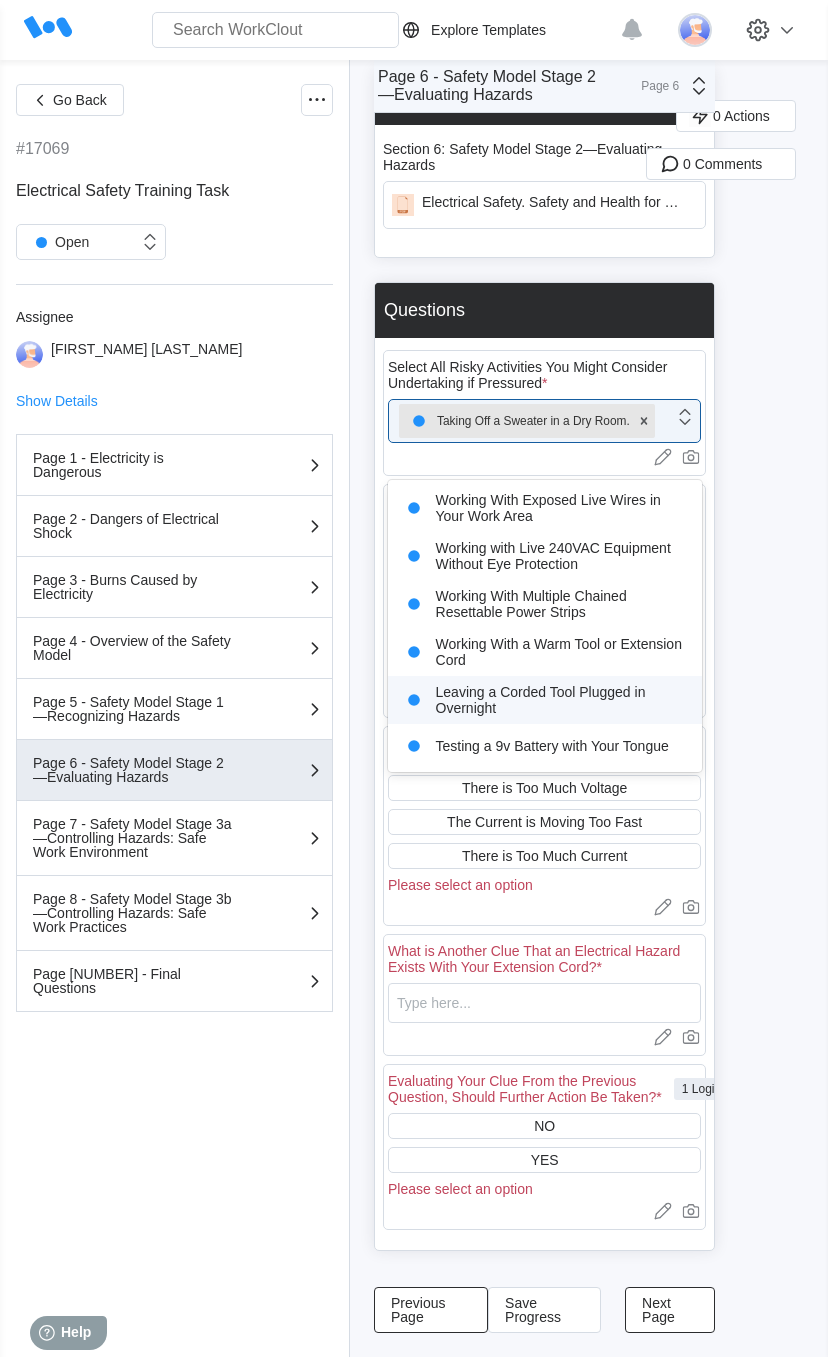 click on "0 Actions 0 Comments" at bounding box center (779, 688) 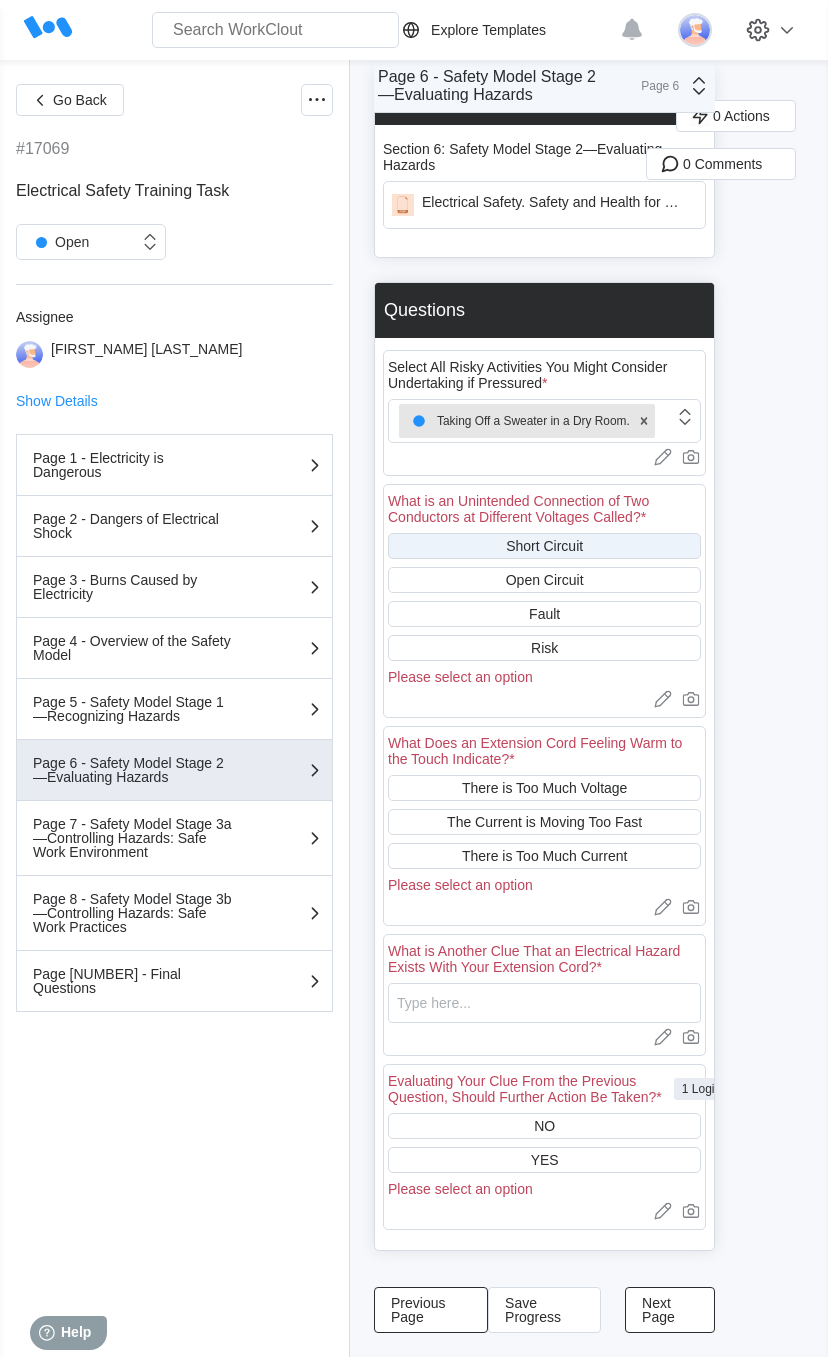click on "Short Circuit" at bounding box center (544, 546) 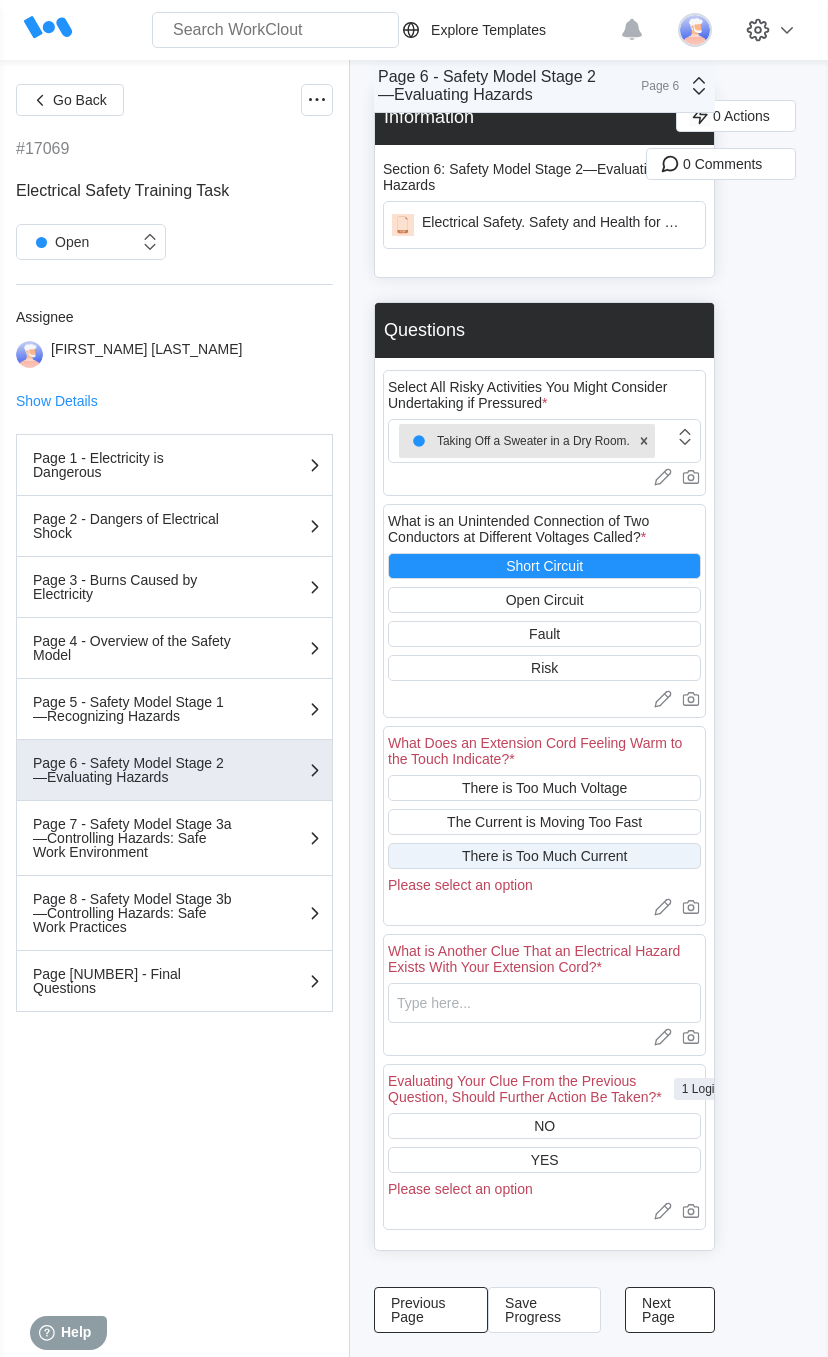click on "There is Too Much Current" at bounding box center [544, 856] 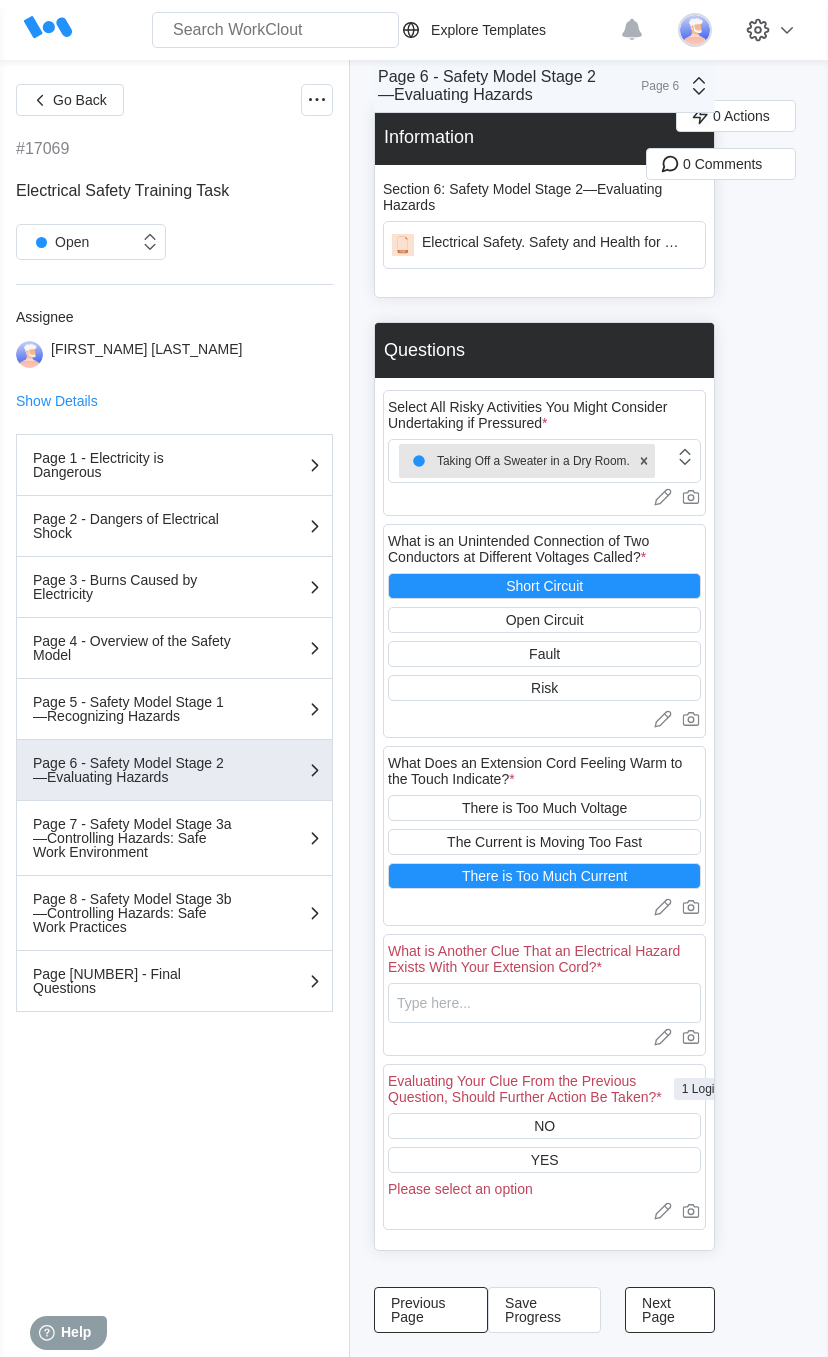 scroll, scrollTop: 94, scrollLeft: 0, axis: vertical 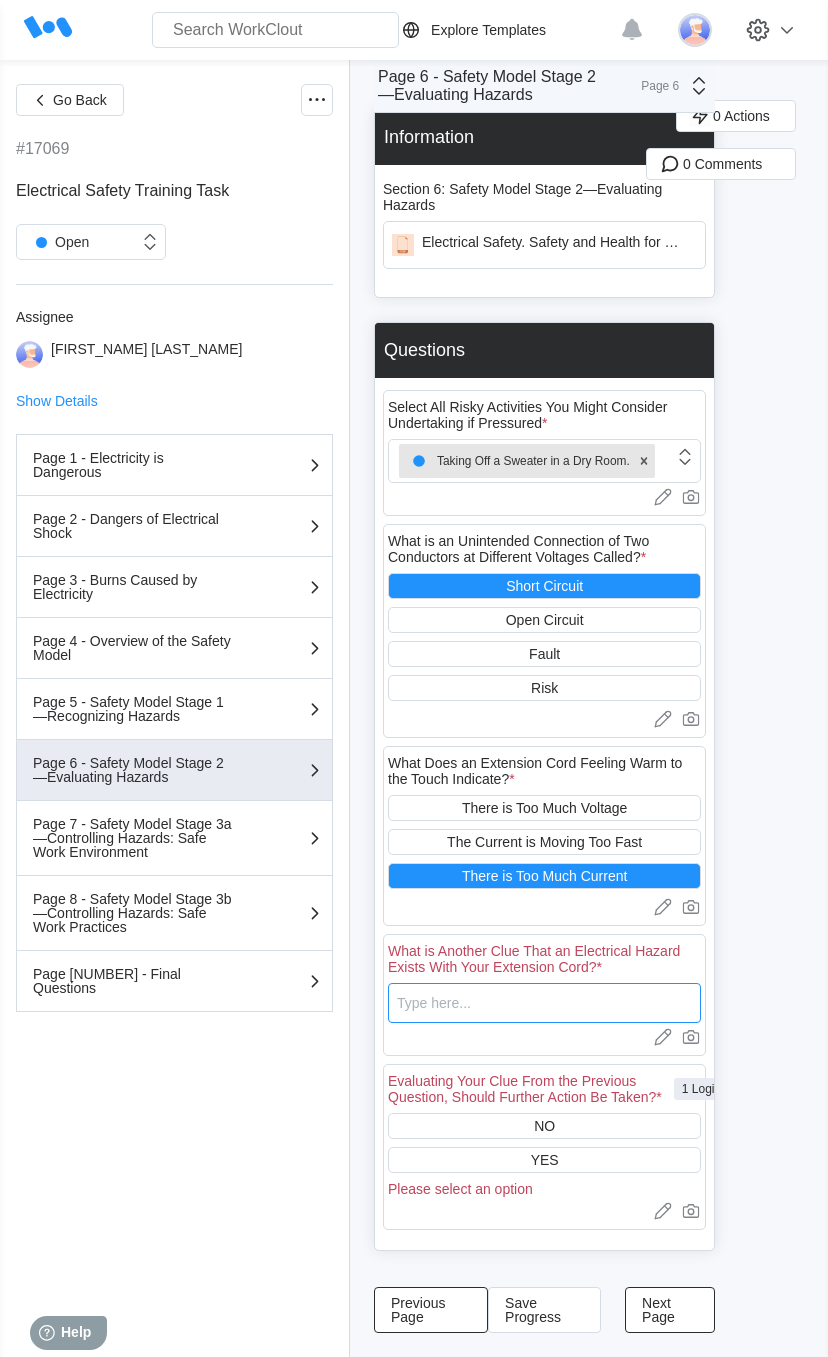 click at bounding box center [544, 1003] 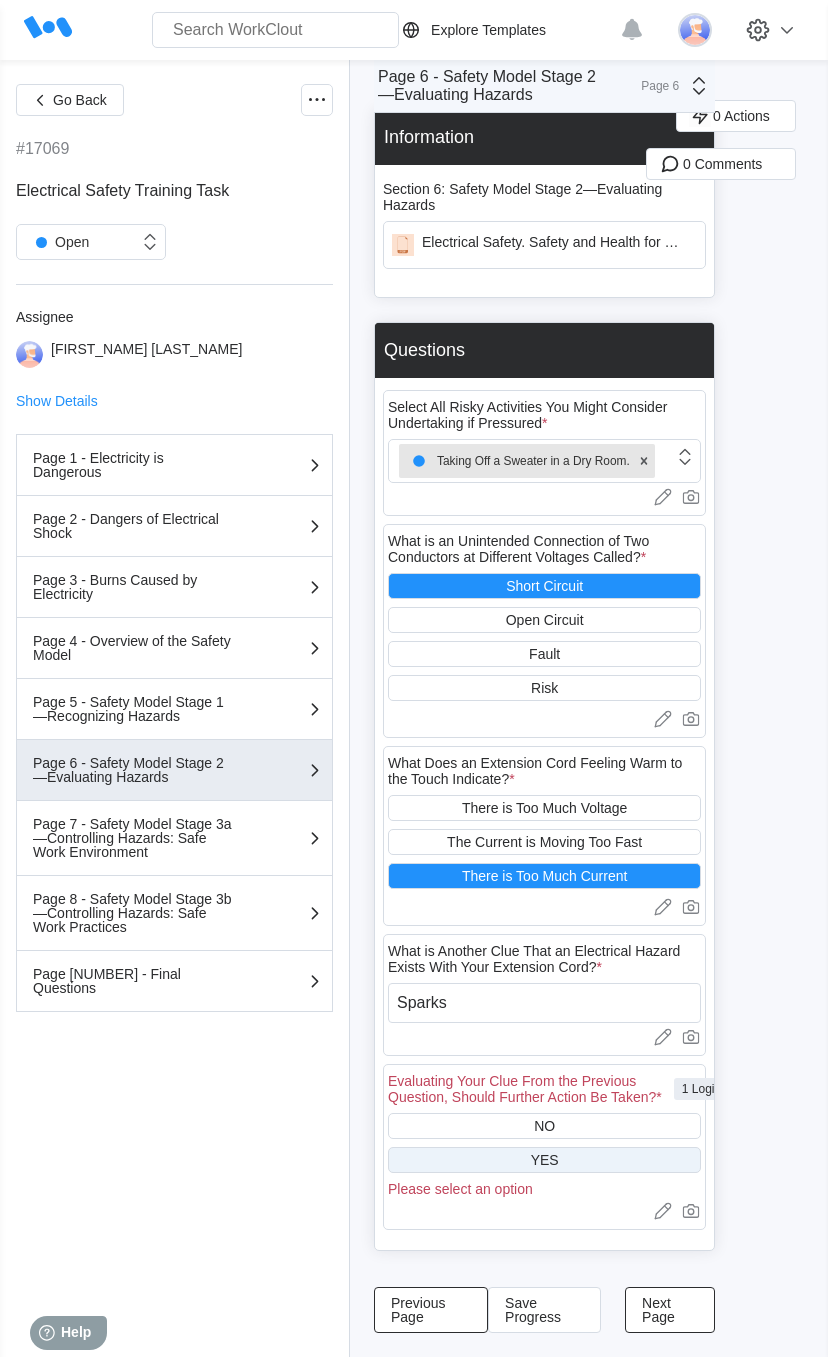 click on "YES" at bounding box center (544, 1160) 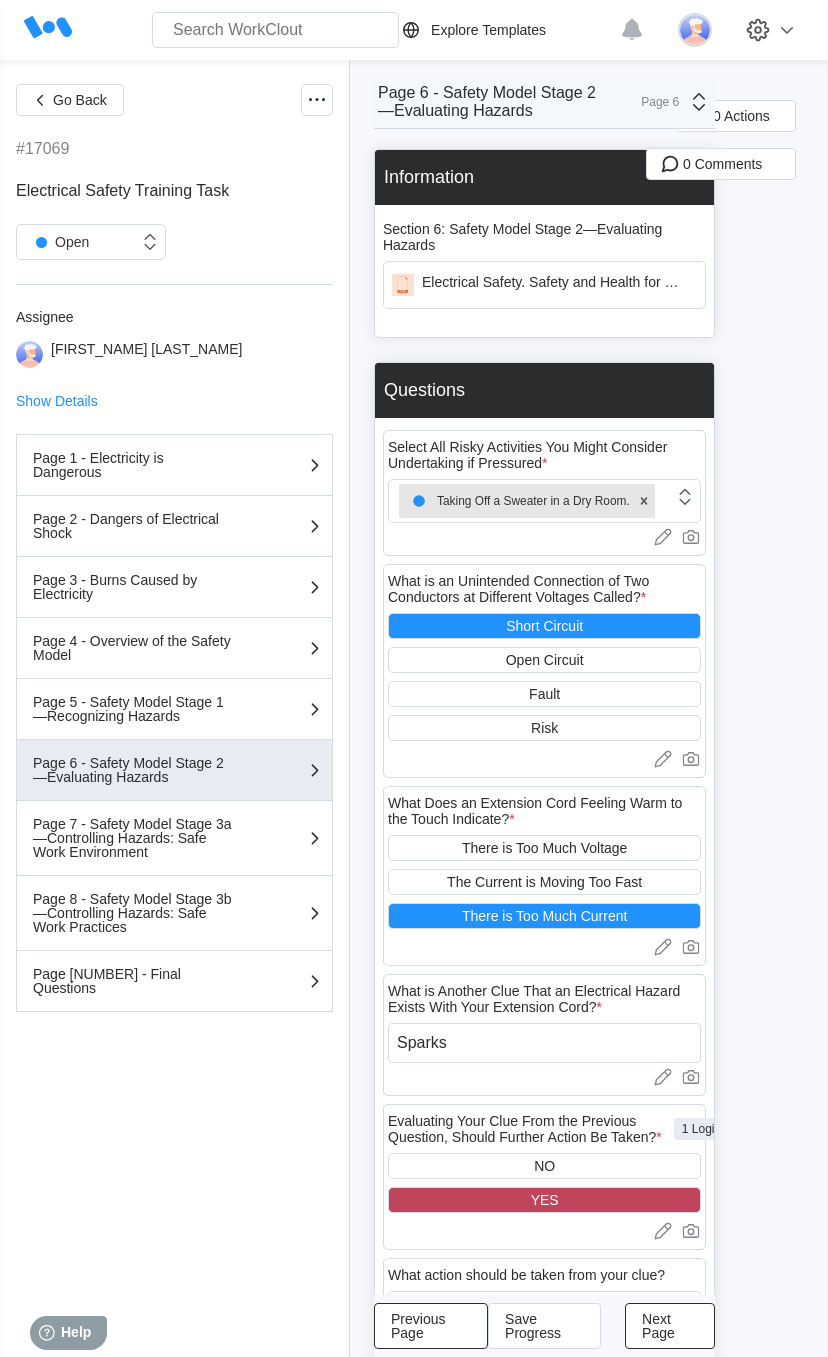 scroll, scrollTop: 196, scrollLeft: 0, axis: vertical 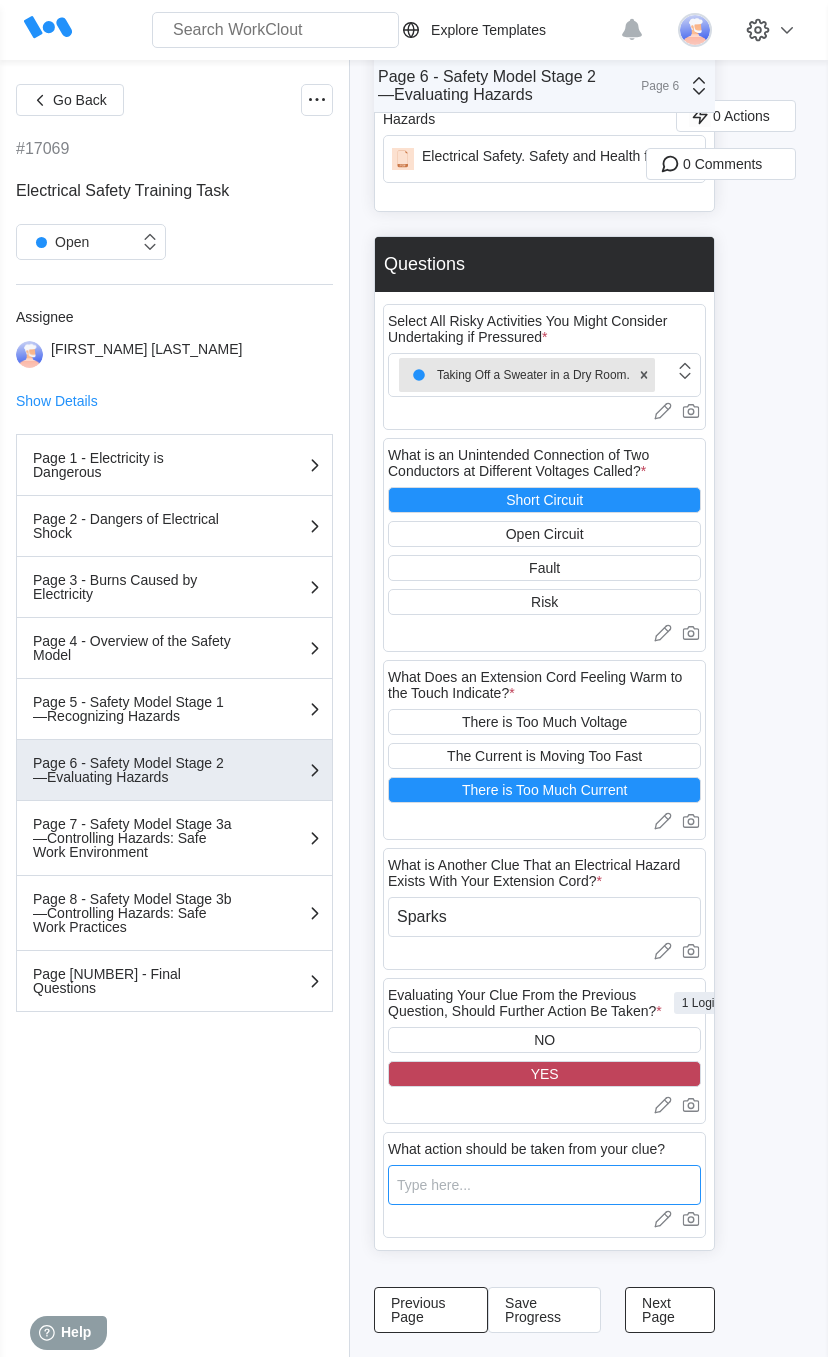 click at bounding box center [544, 1185] 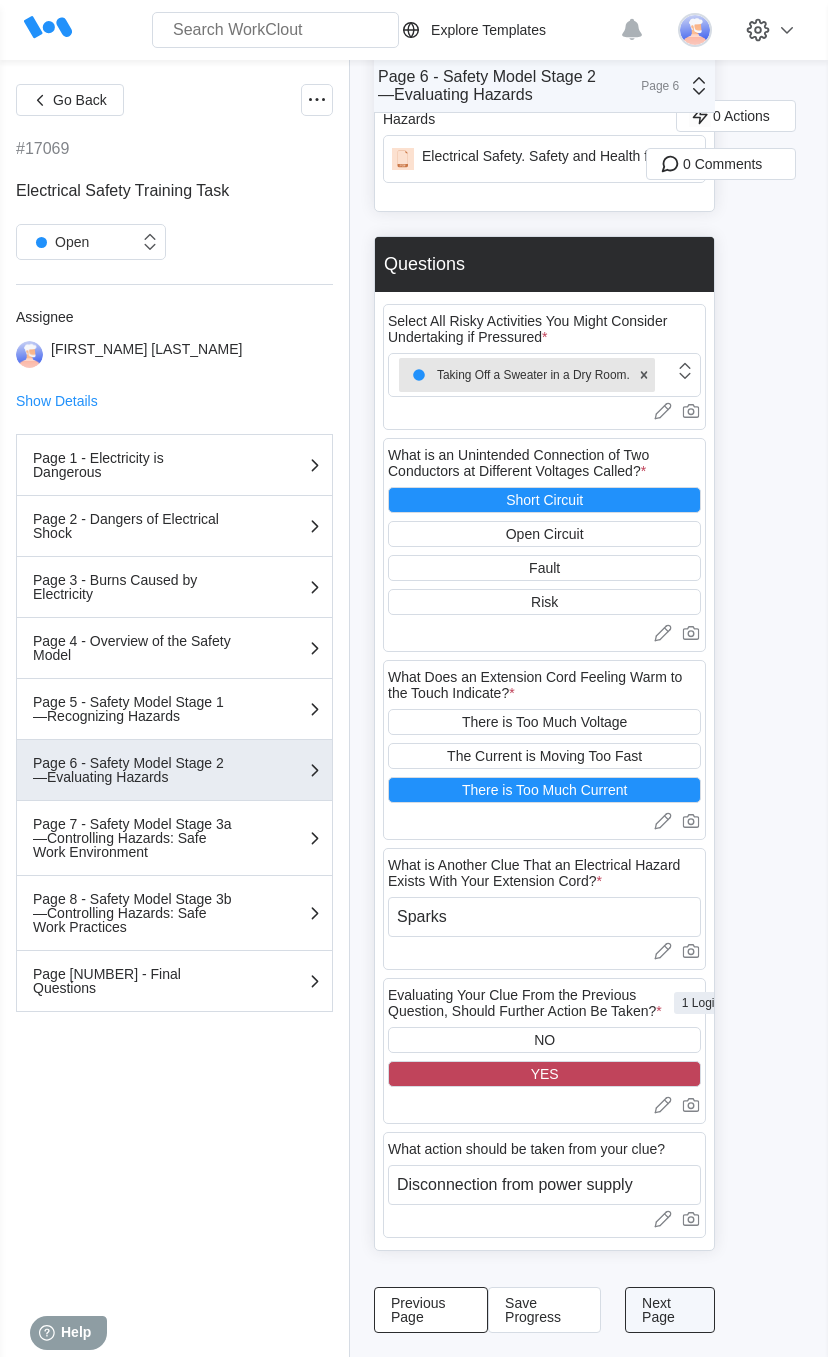 click on "Next Page" at bounding box center (670, 1310) 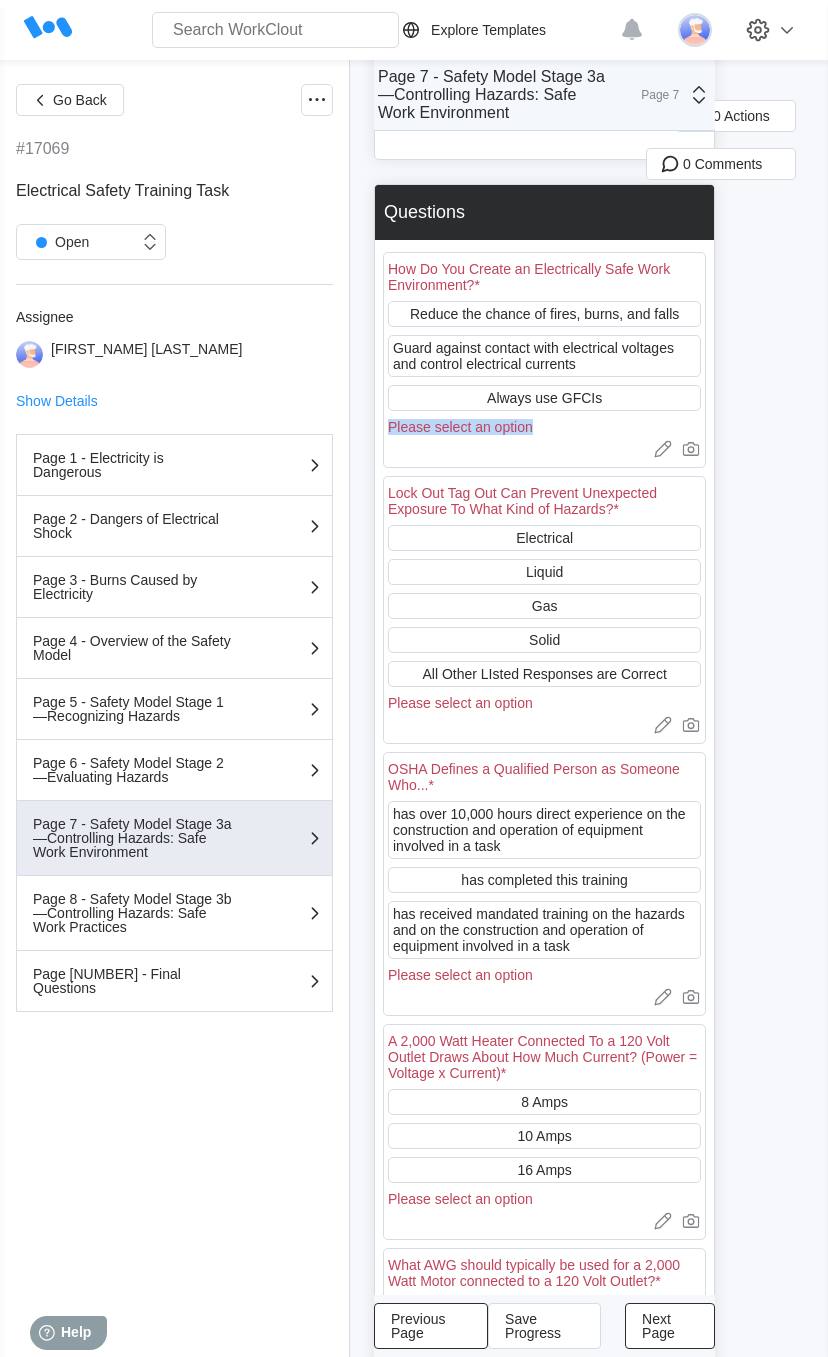 drag, startPoint x: 797, startPoint y: 565, endPoint x: 742, endPoint y: 392, distance: 181.53236 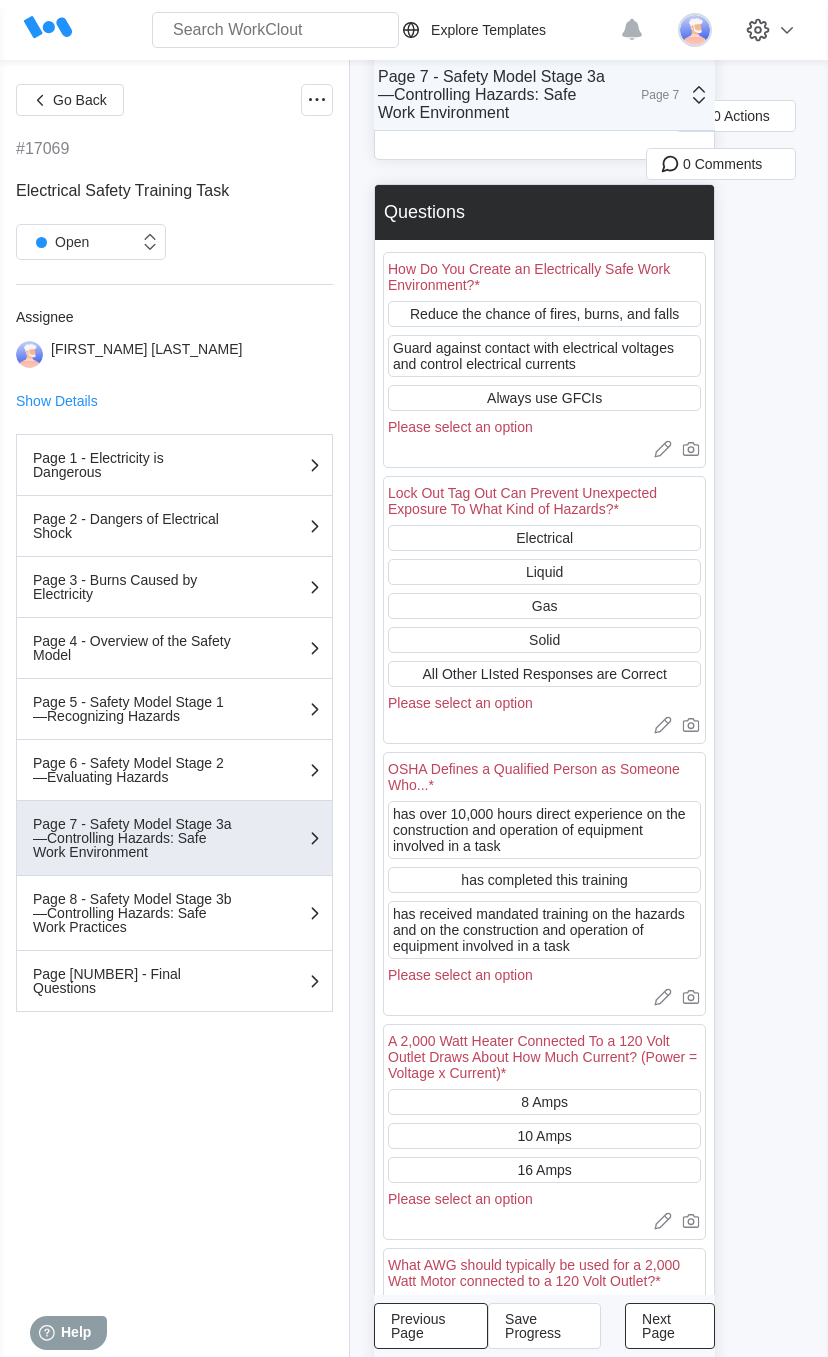 scroll, scrollTop: 0, scrollLeft: 0, axis: both 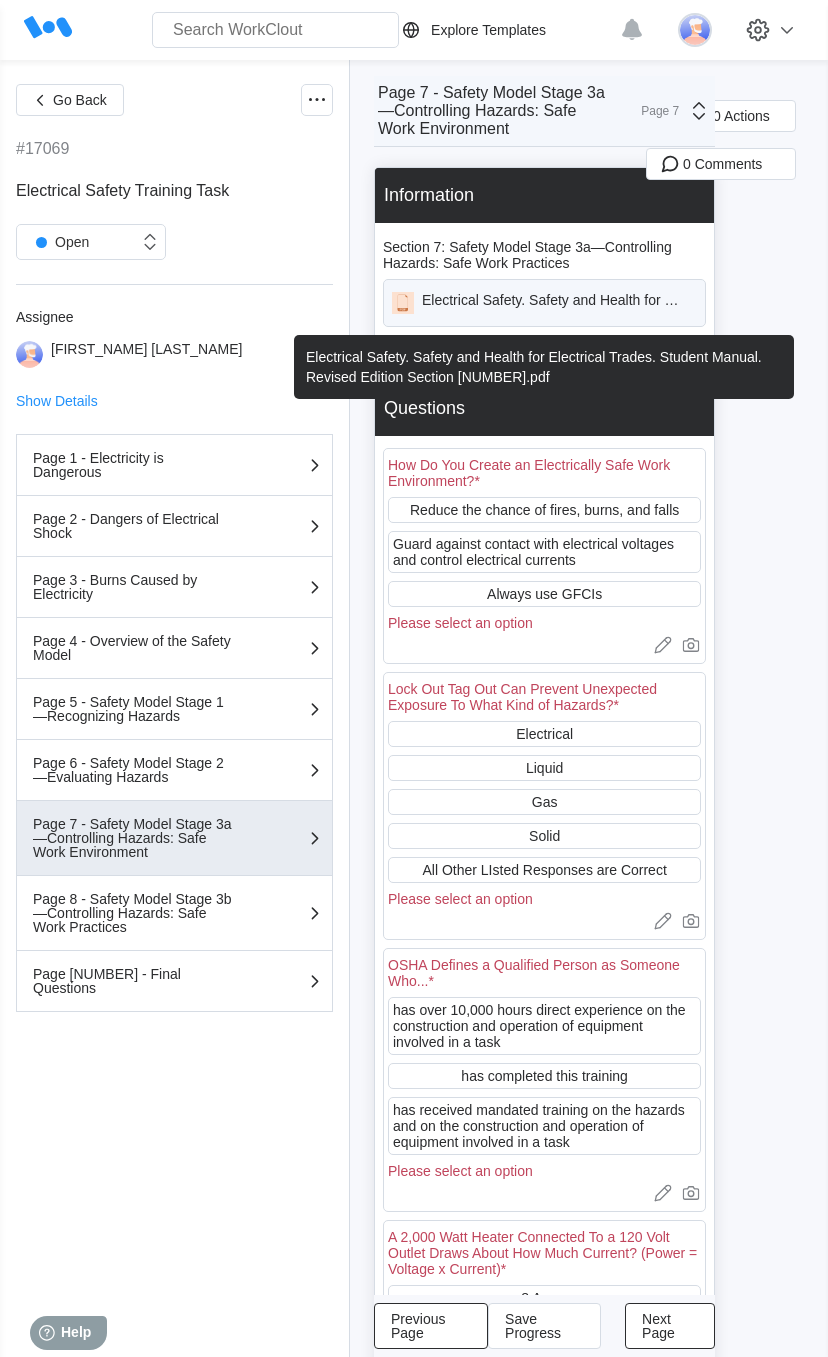 click on "Electrical Safety. Safety and Health for Electrical Trades. Student Manual. Revised Edition Section [NUMBER].pdf" at bounding box center (551, 303) 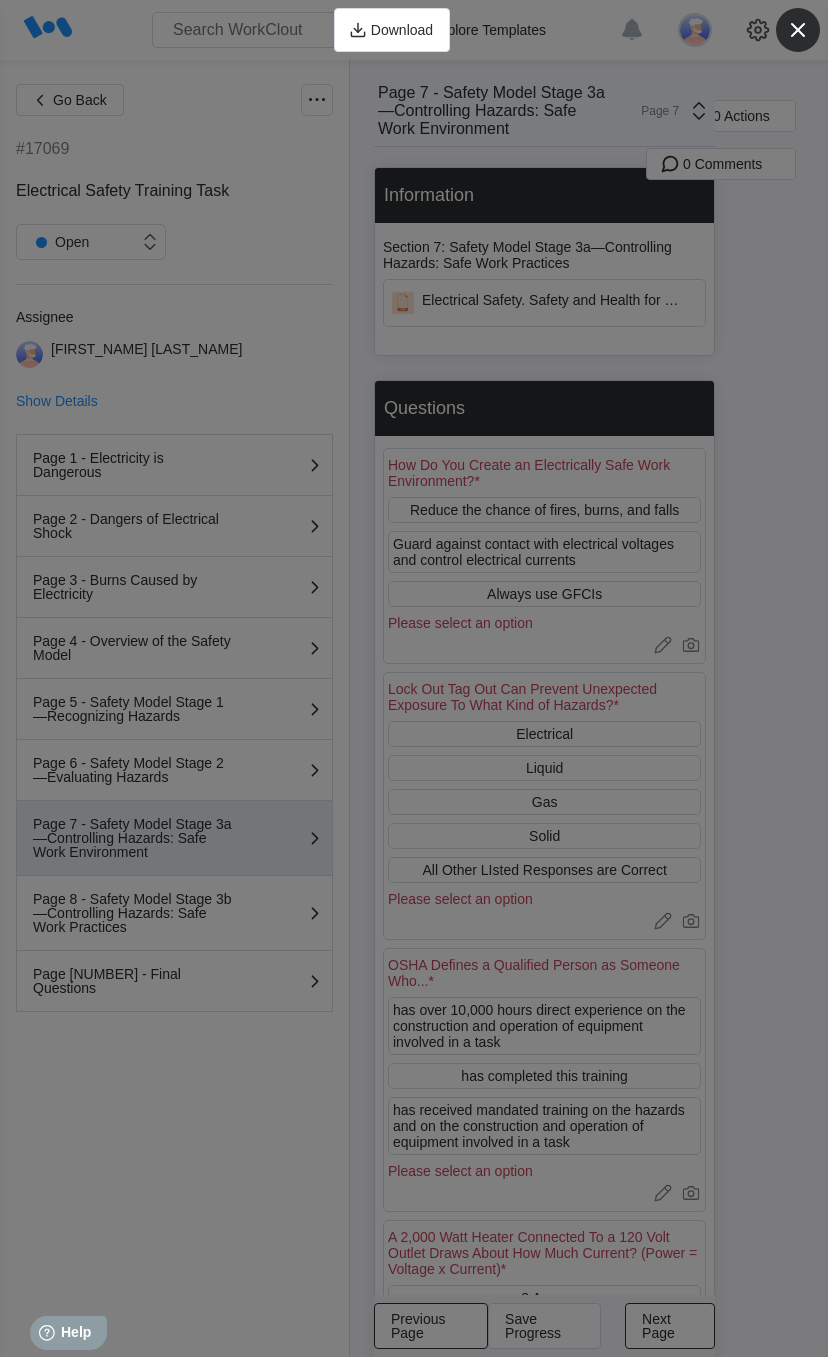 click 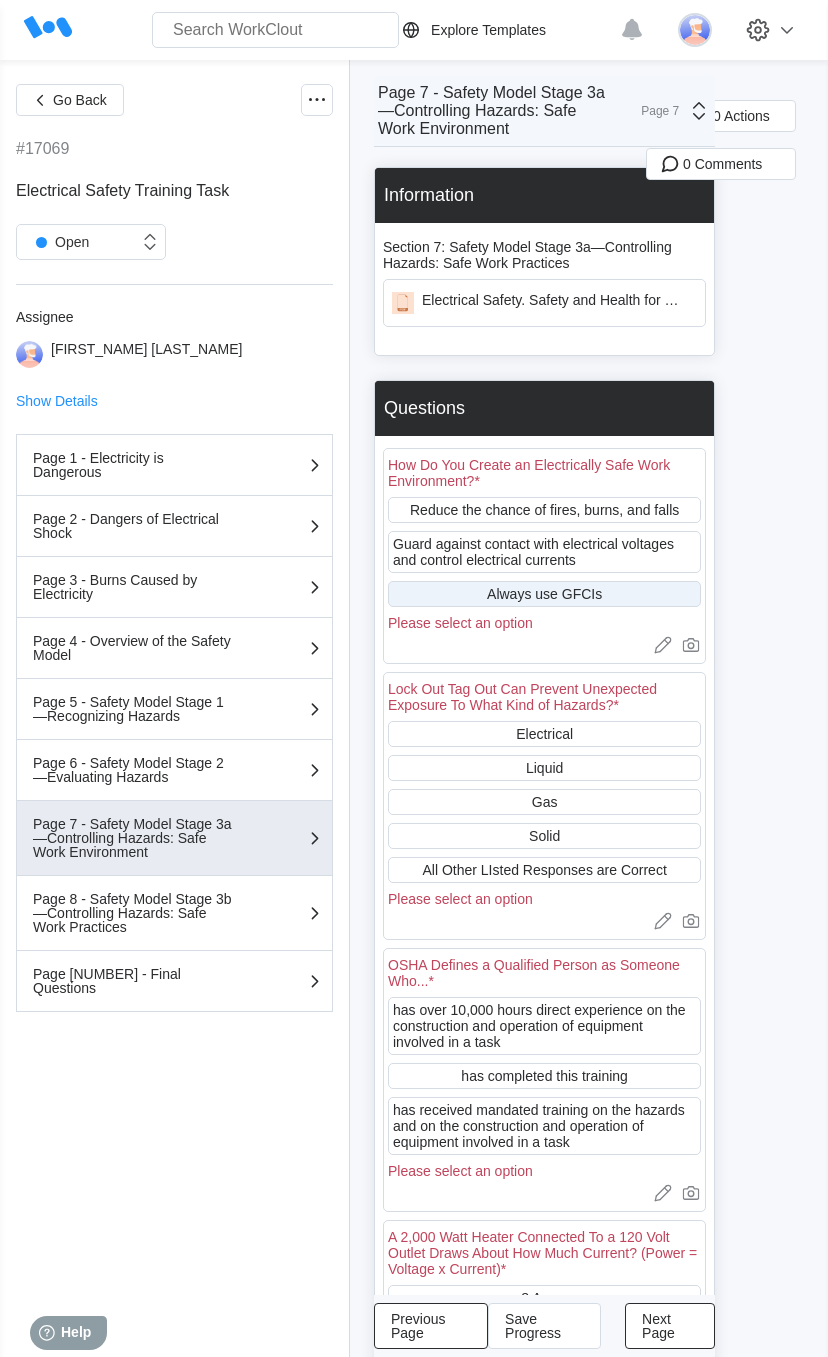 click on "Always use GFCIs" at bounding box center [544, 594] 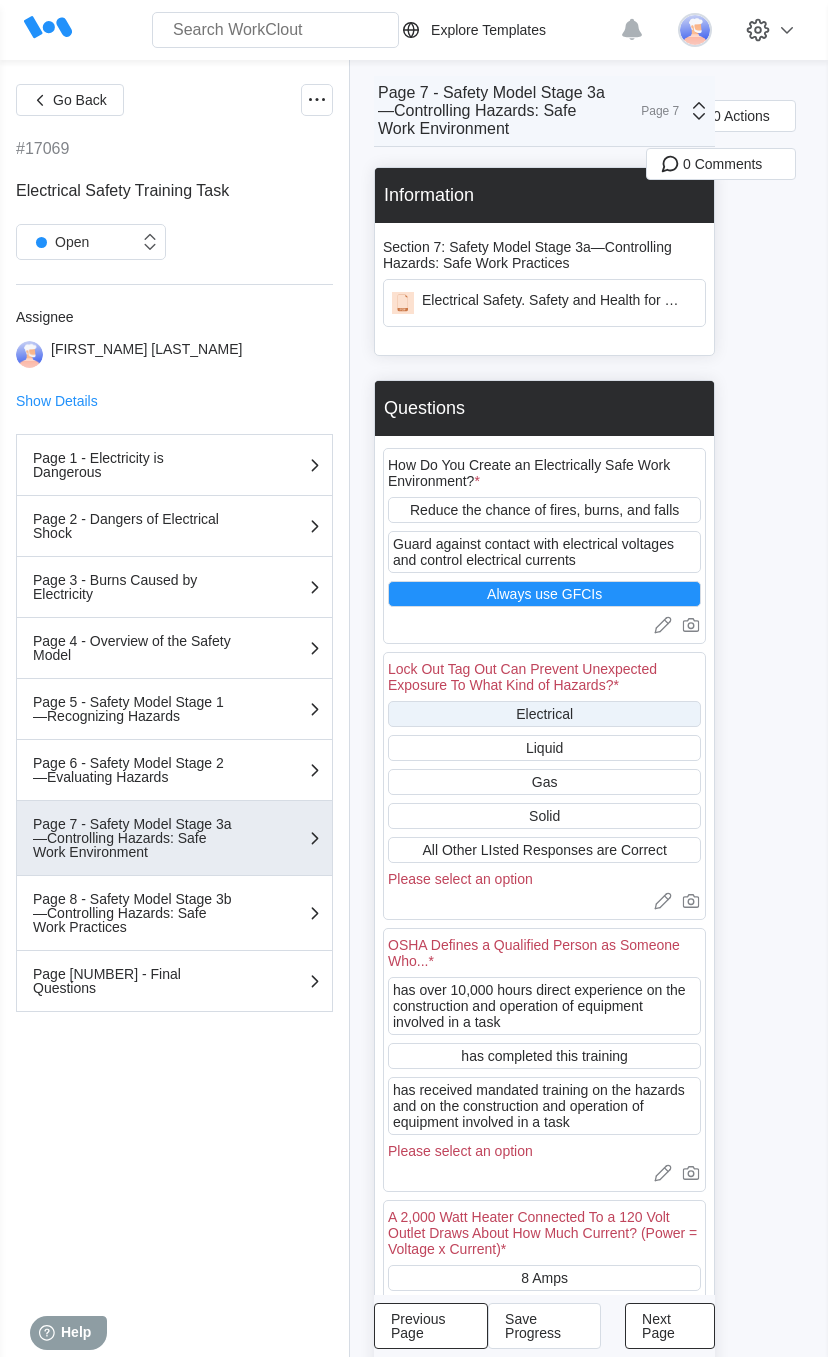 click on "Electrical" at bounding box center [544, 714] 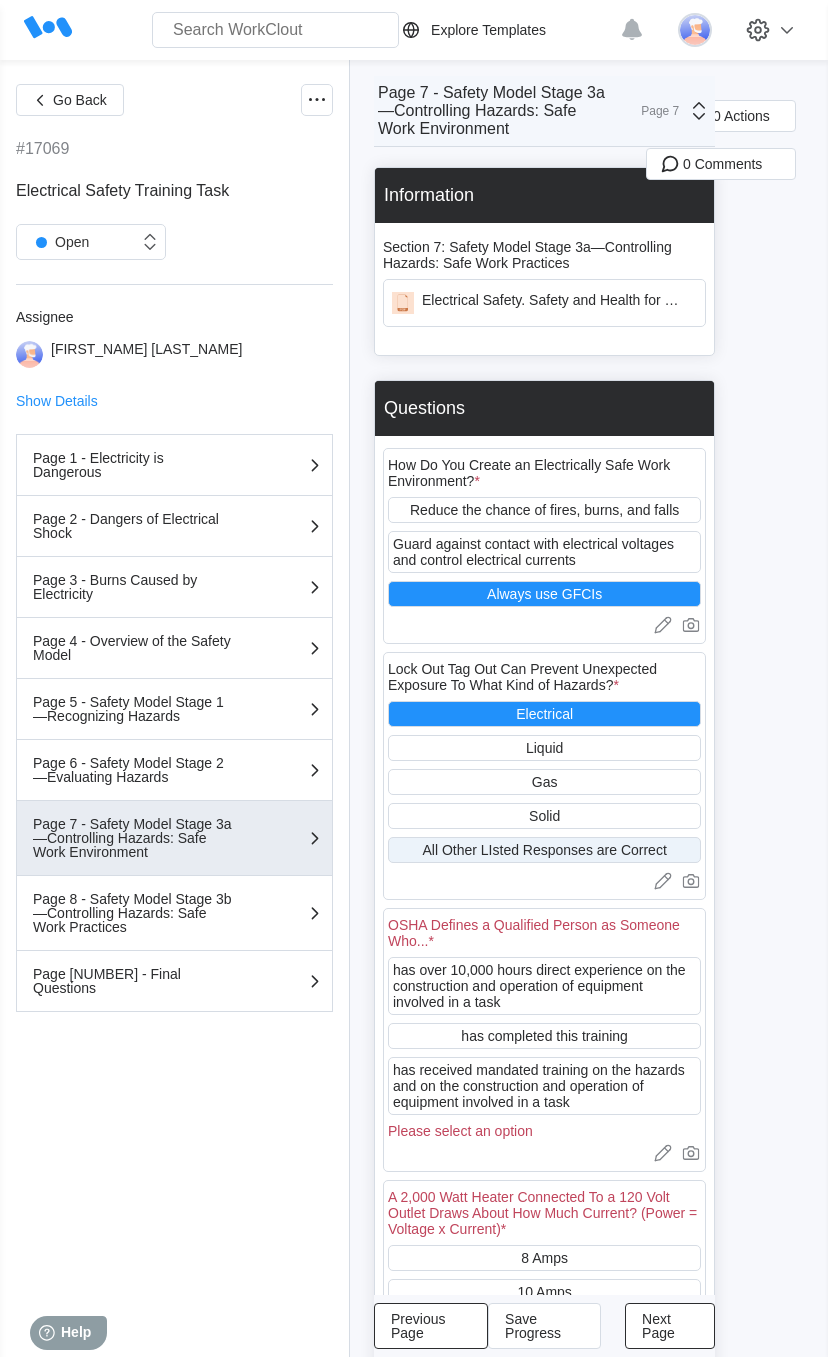 click on "All Other LIsted Responses are Correct" at bounding box center [544, 850] 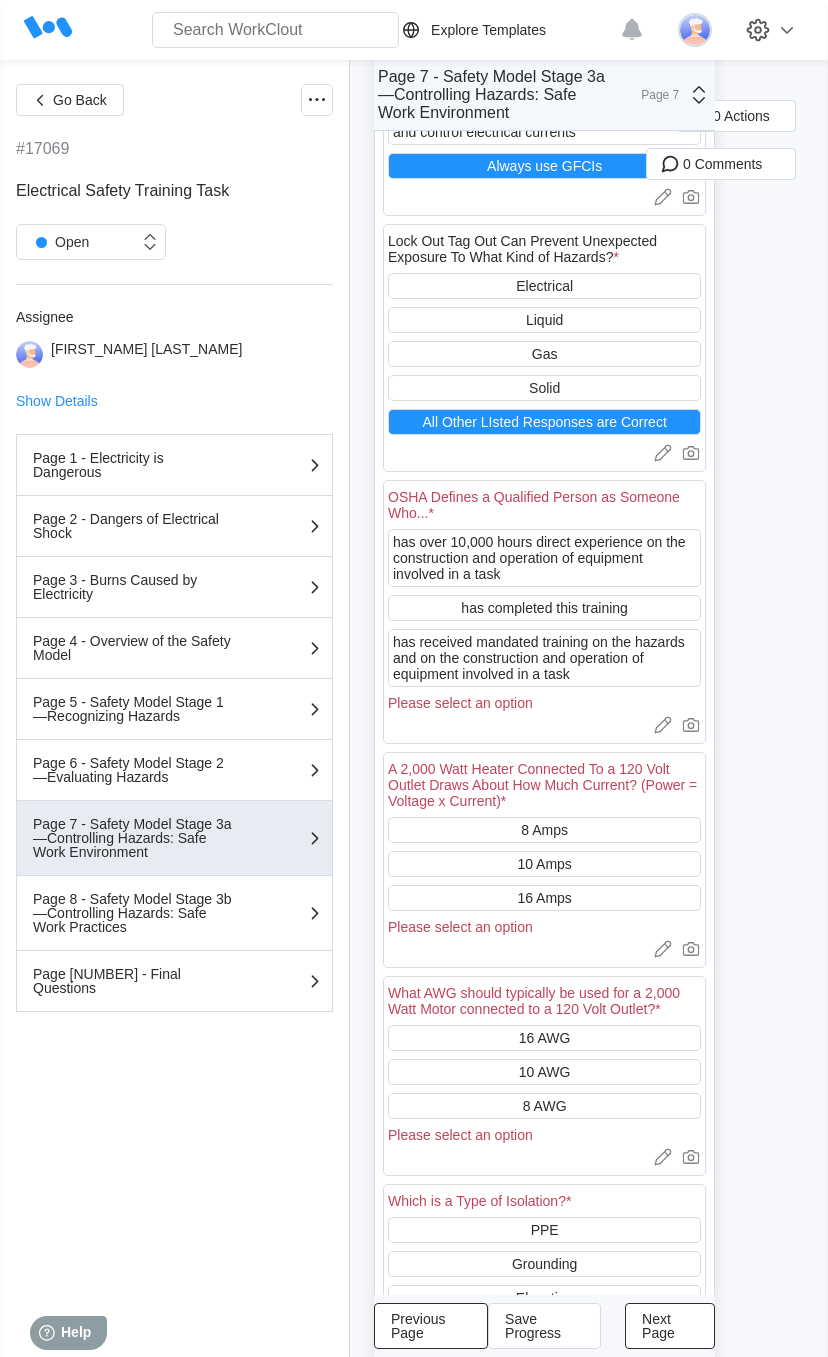 scroll, scrollTop: 460, scrollLeft: 0, axis: vertical 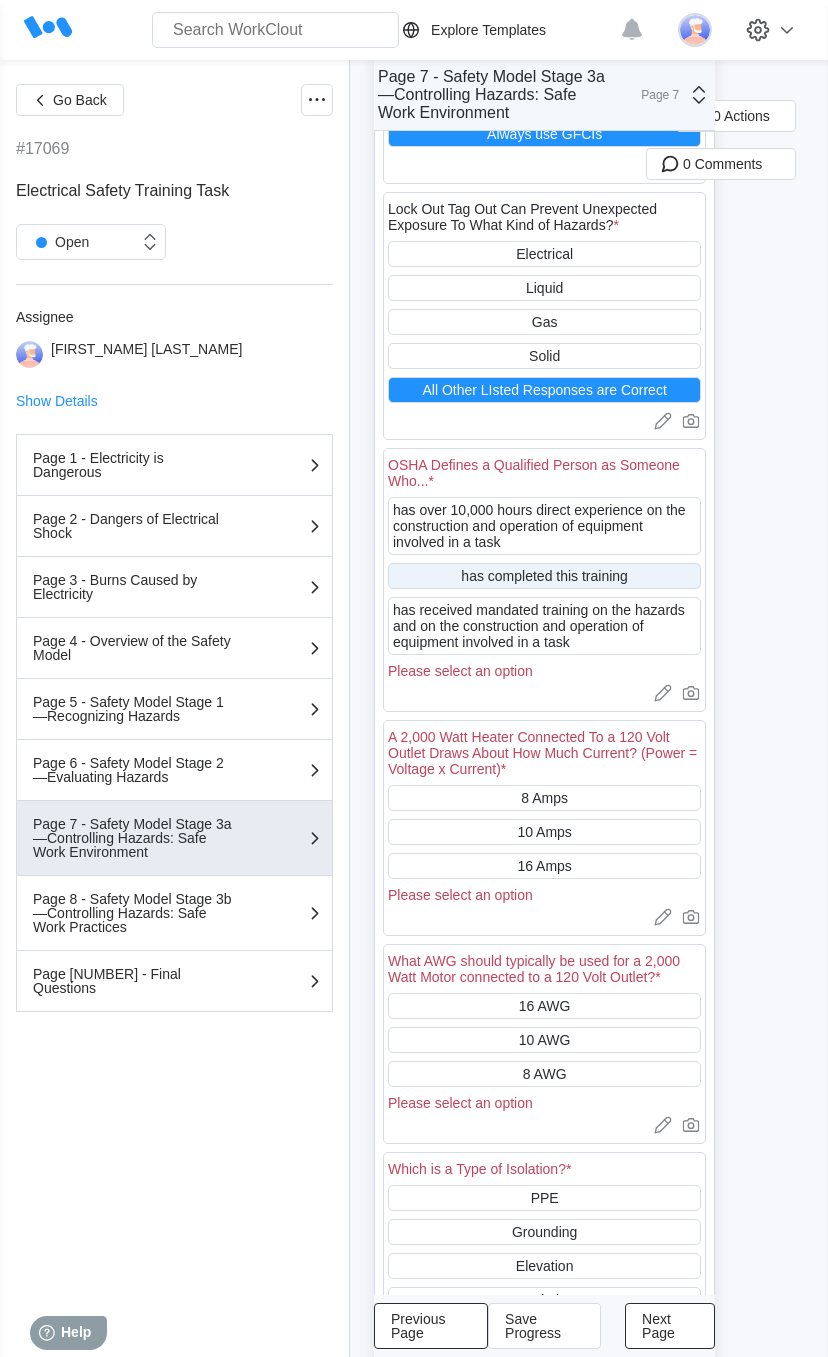 click on "has completed this training" at bounding box center (544, 576) 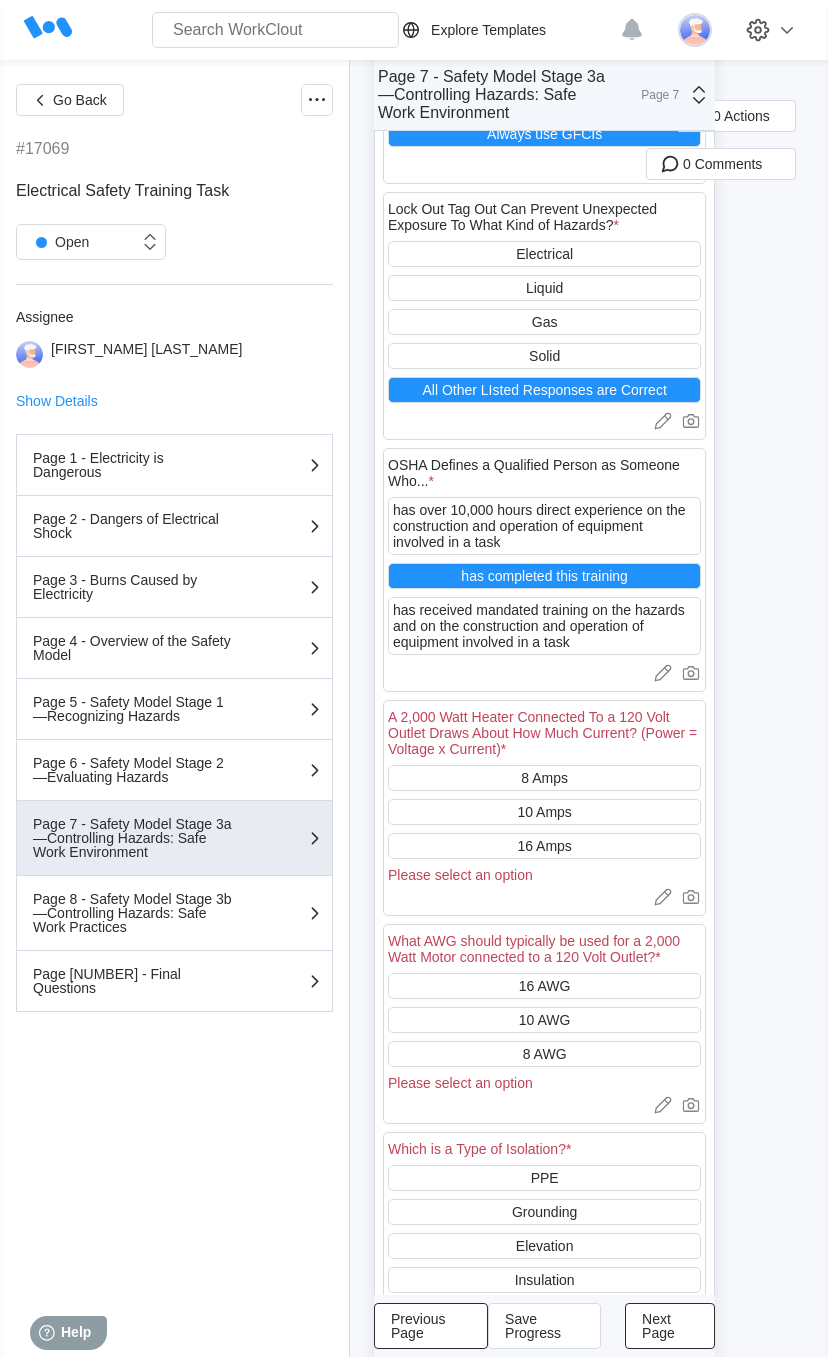scroll, scrollTop: 575, scrollLeft: 0, axis: vertical 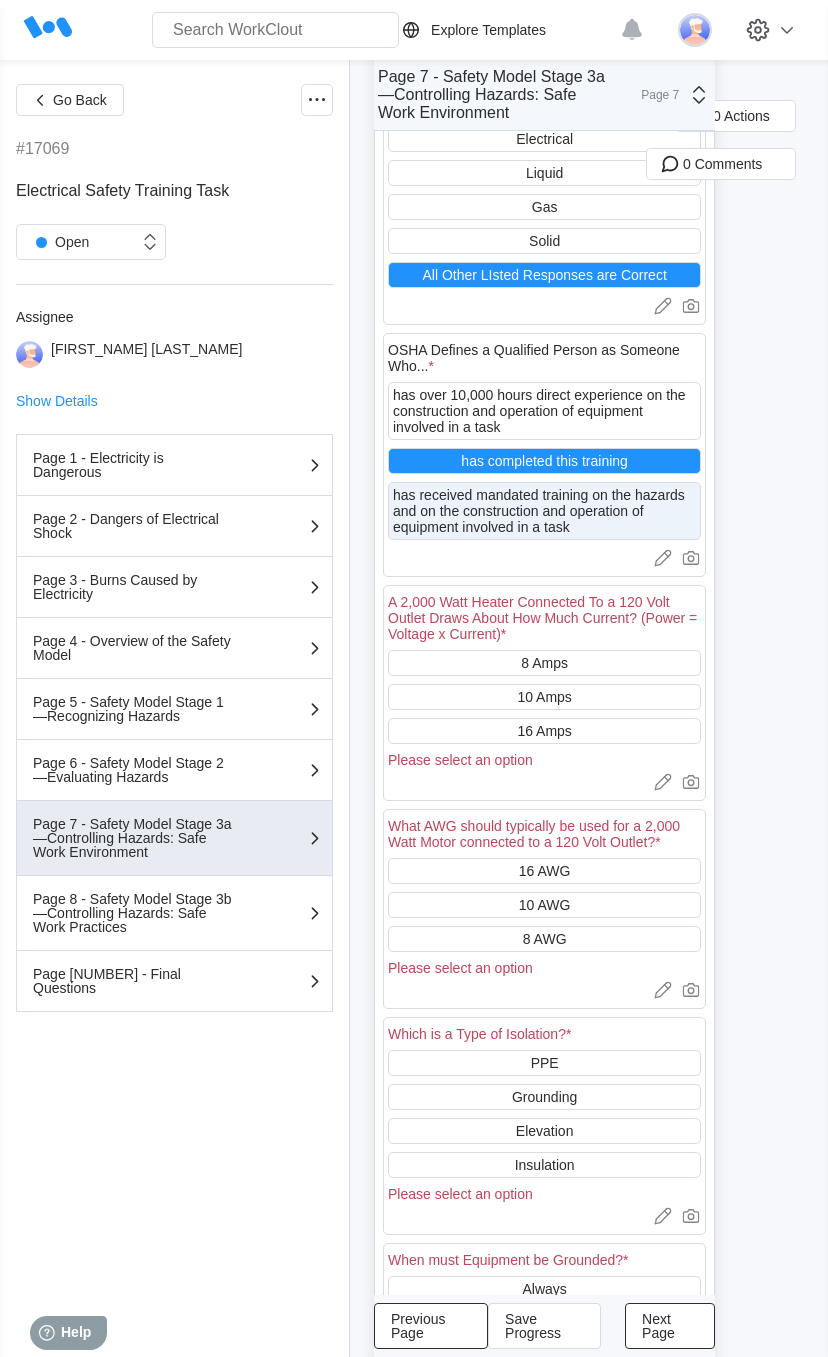 click on "has received mandated training on the hazards and on the construction and operation of equipment involved in a task" at bounding box center (544, 511) 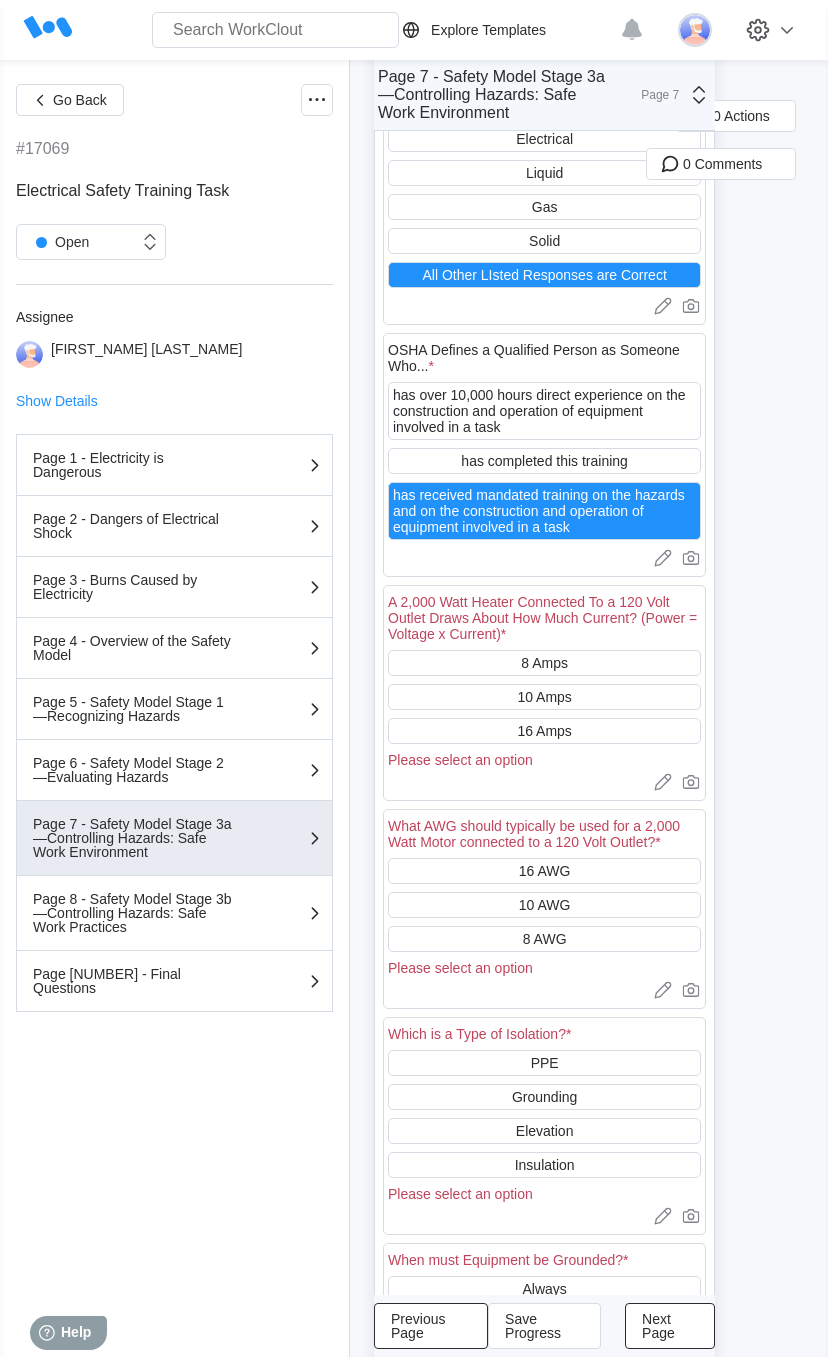 scroll, scrollTop: 0, scrollLeft: 0, axis: both 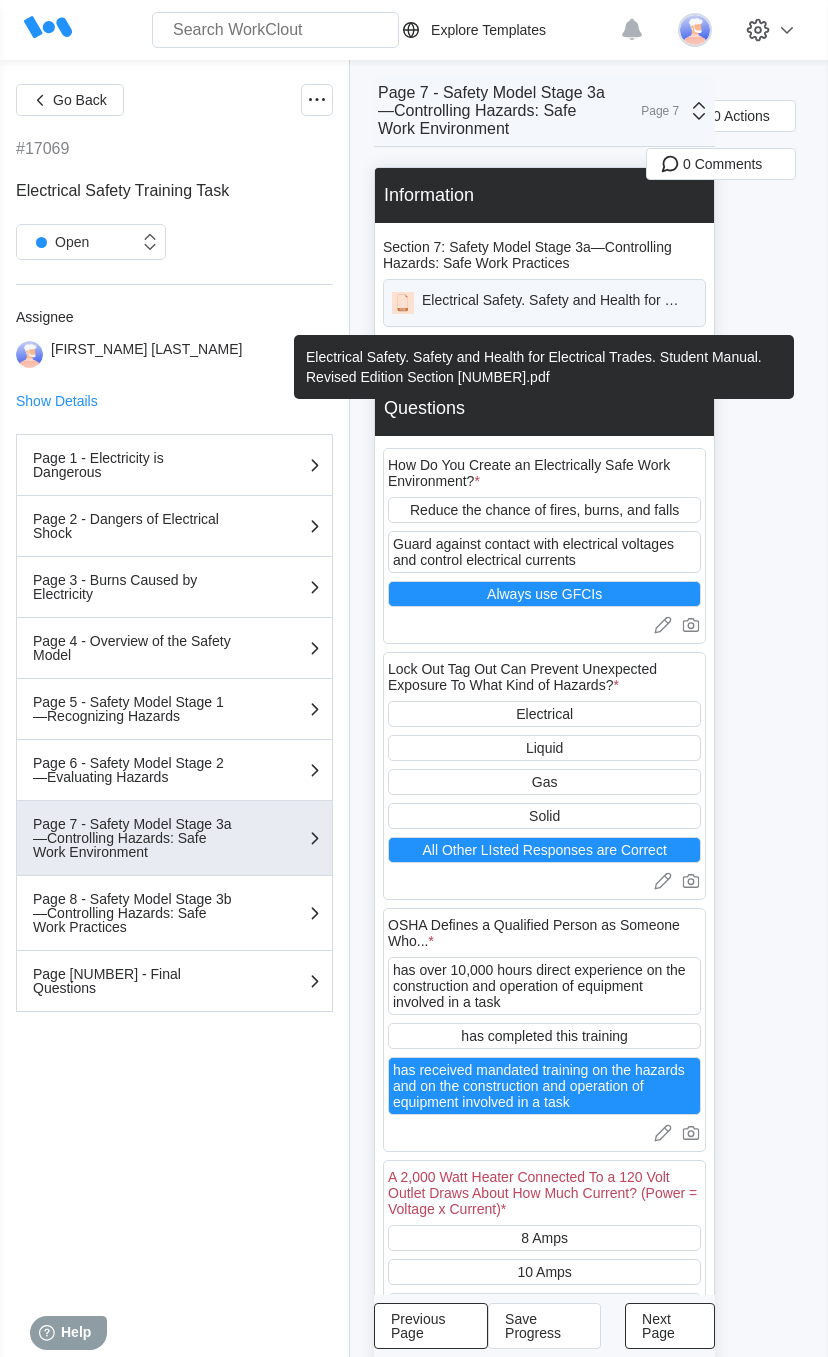 click on "Electrical Safety. Safety and Health for Electrical Trades. Student Manual. Revised Edition Section [NUMBER].pdf" at bounding box center [544, 303] 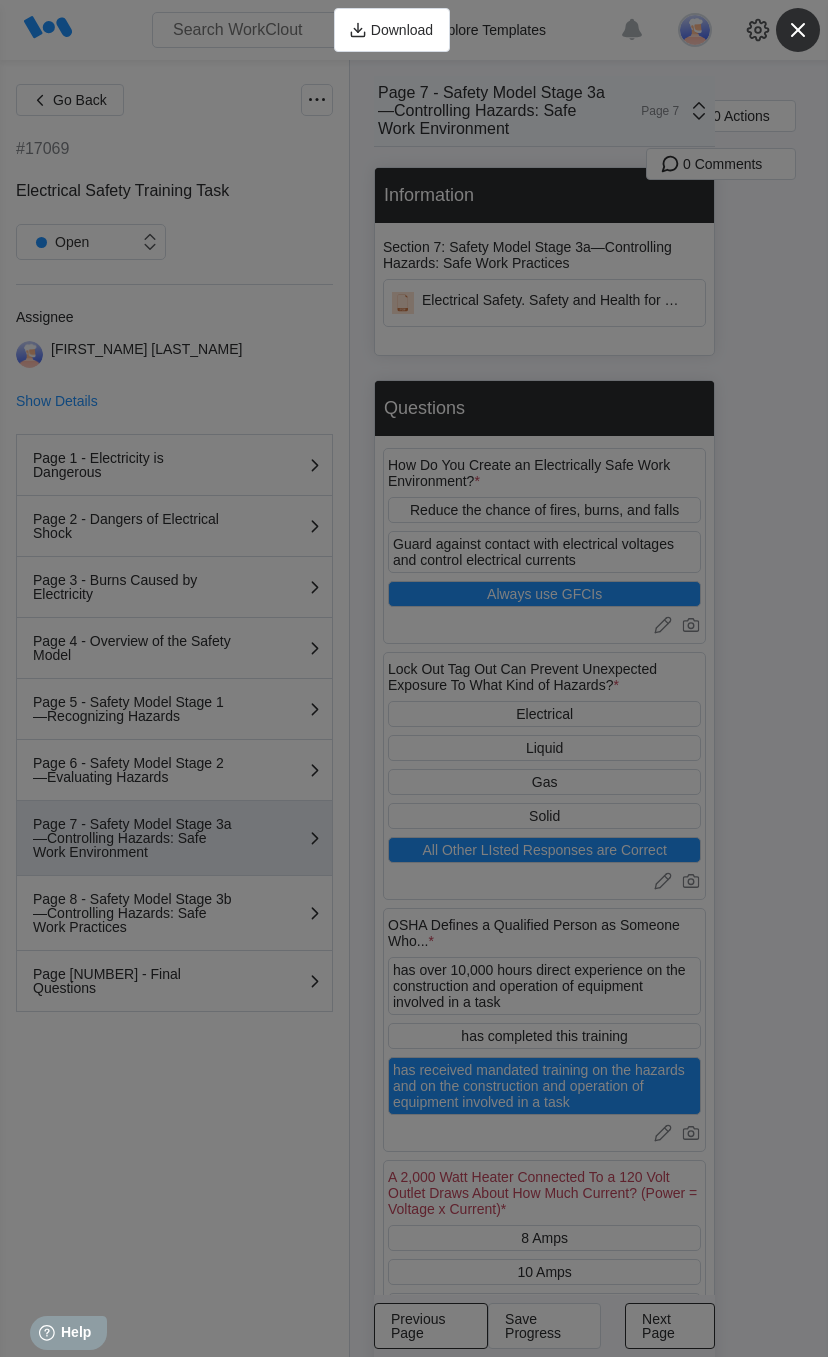 click 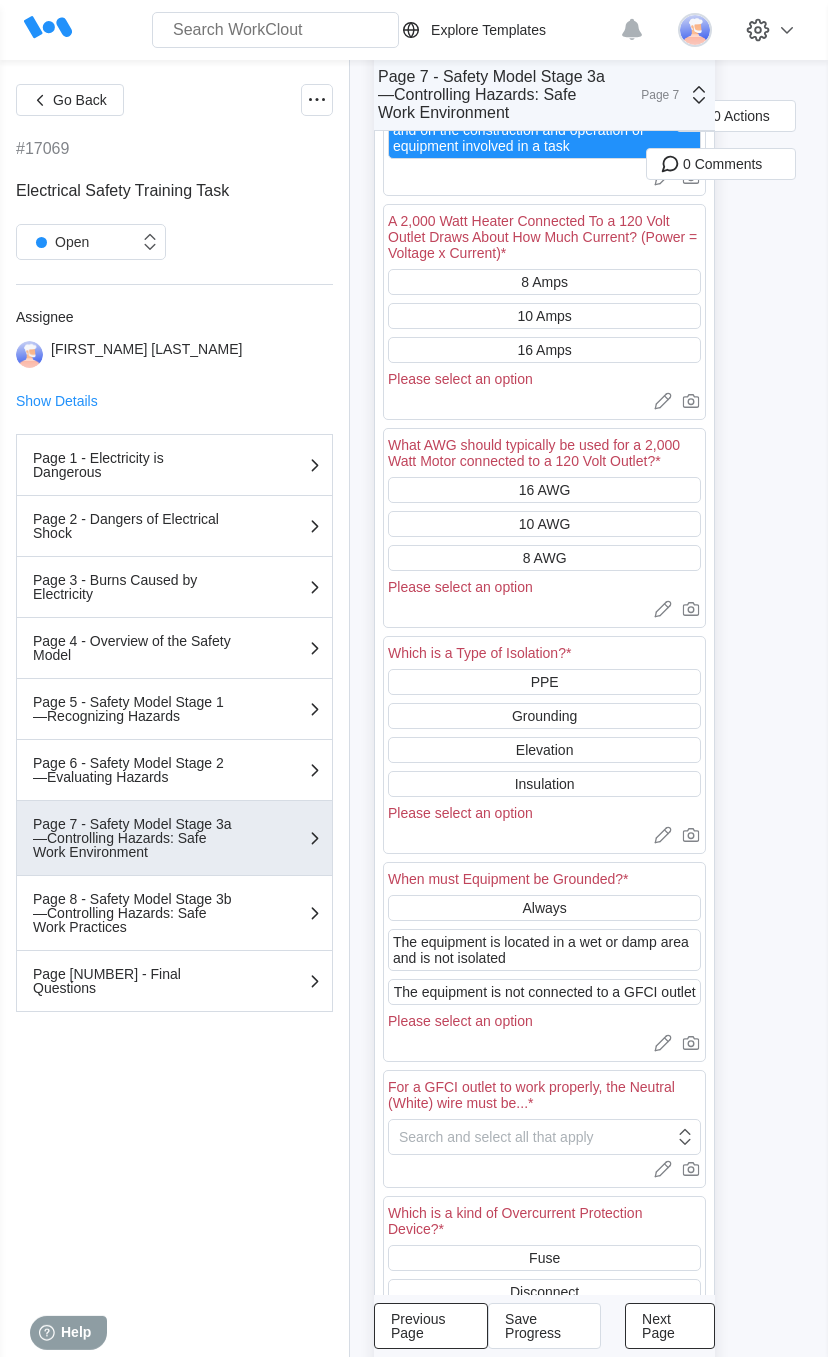scroll, scrollTop: 920, scrollLeft: 0, axis: vertical 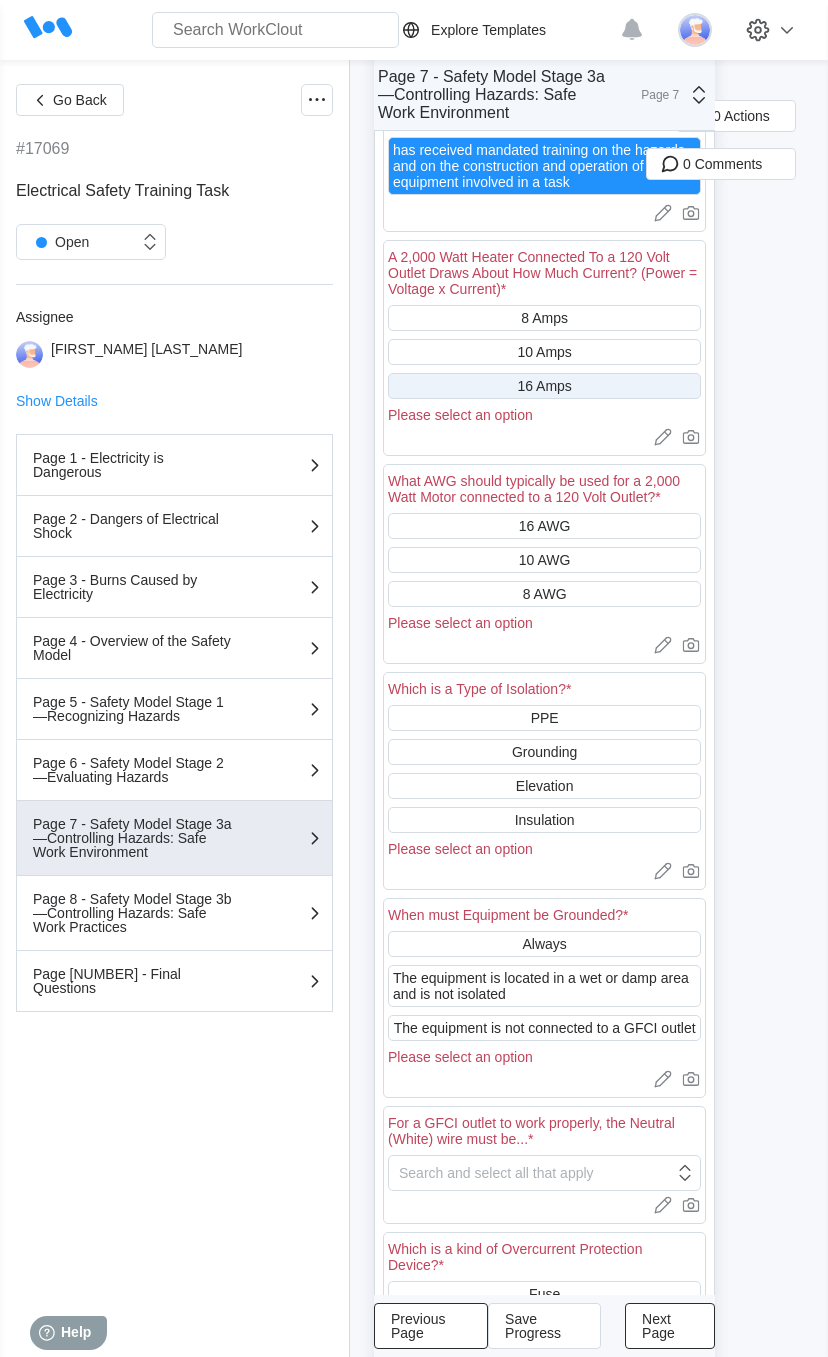 click on "16 Amps" at bounding box center [544, 386] 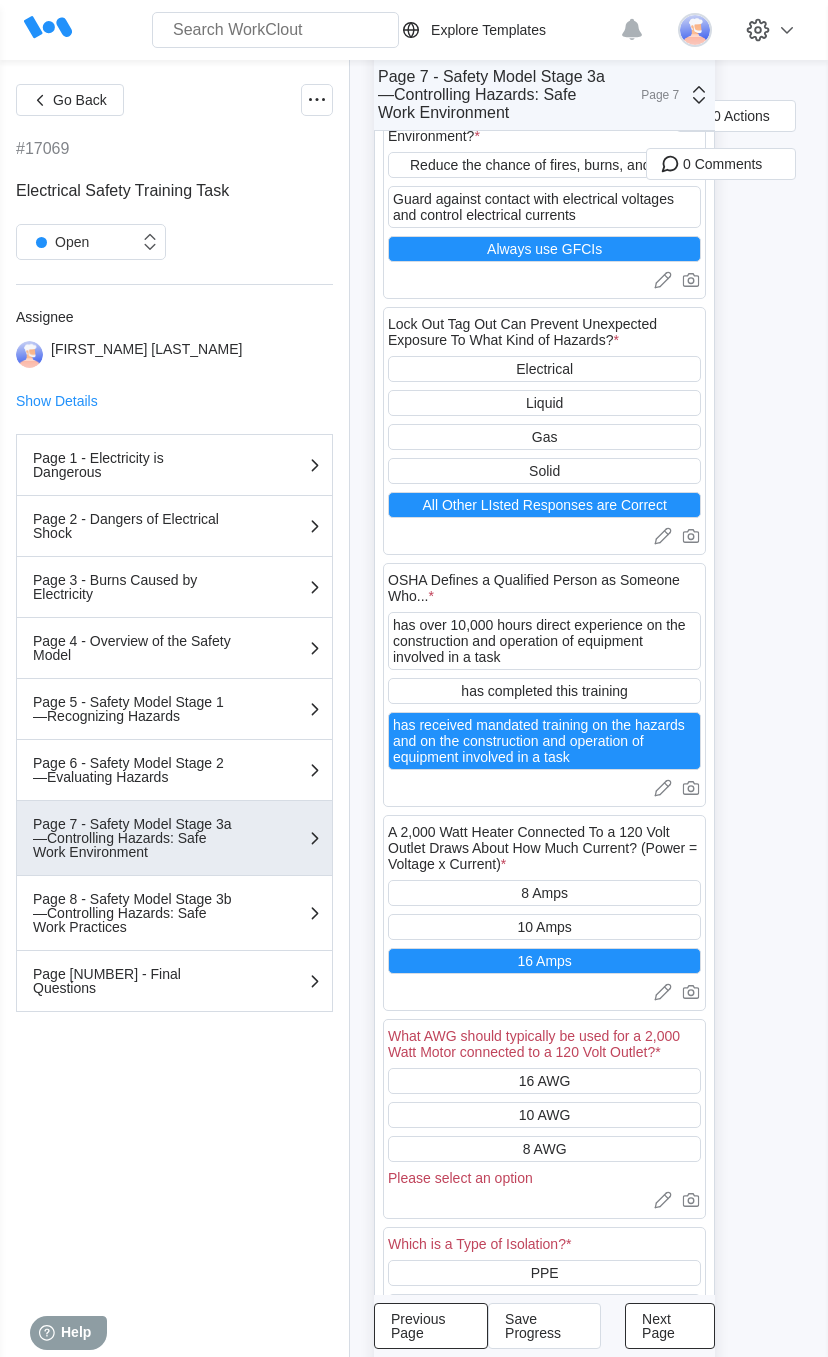 scroll, scrollTop: 0, scrollLeft: 0, axis: both 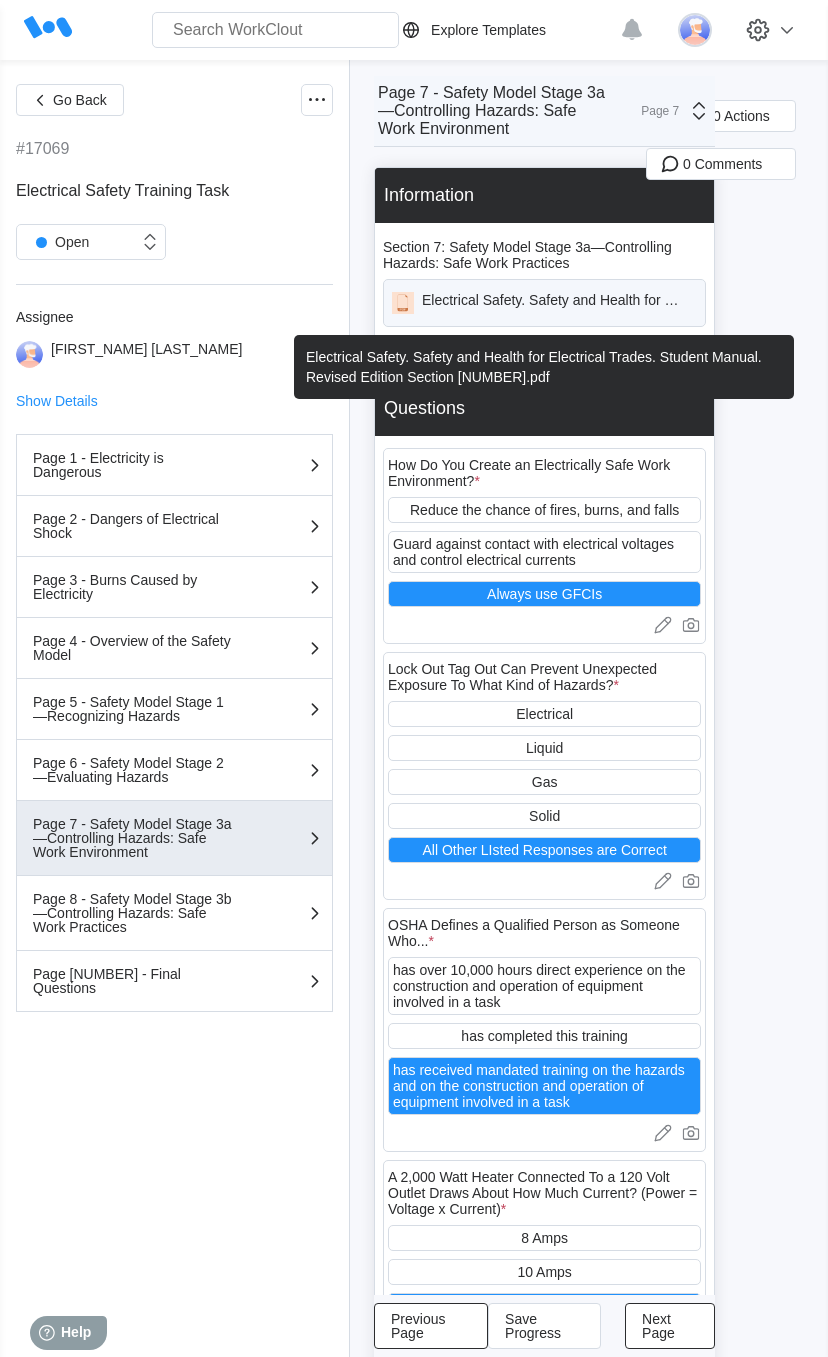click on "Electrical Safety. Safety and Health for Electrical Trades. Student Manual. Revised Edition Section [NUMBER].pdf" at bounding box center [551, 303] 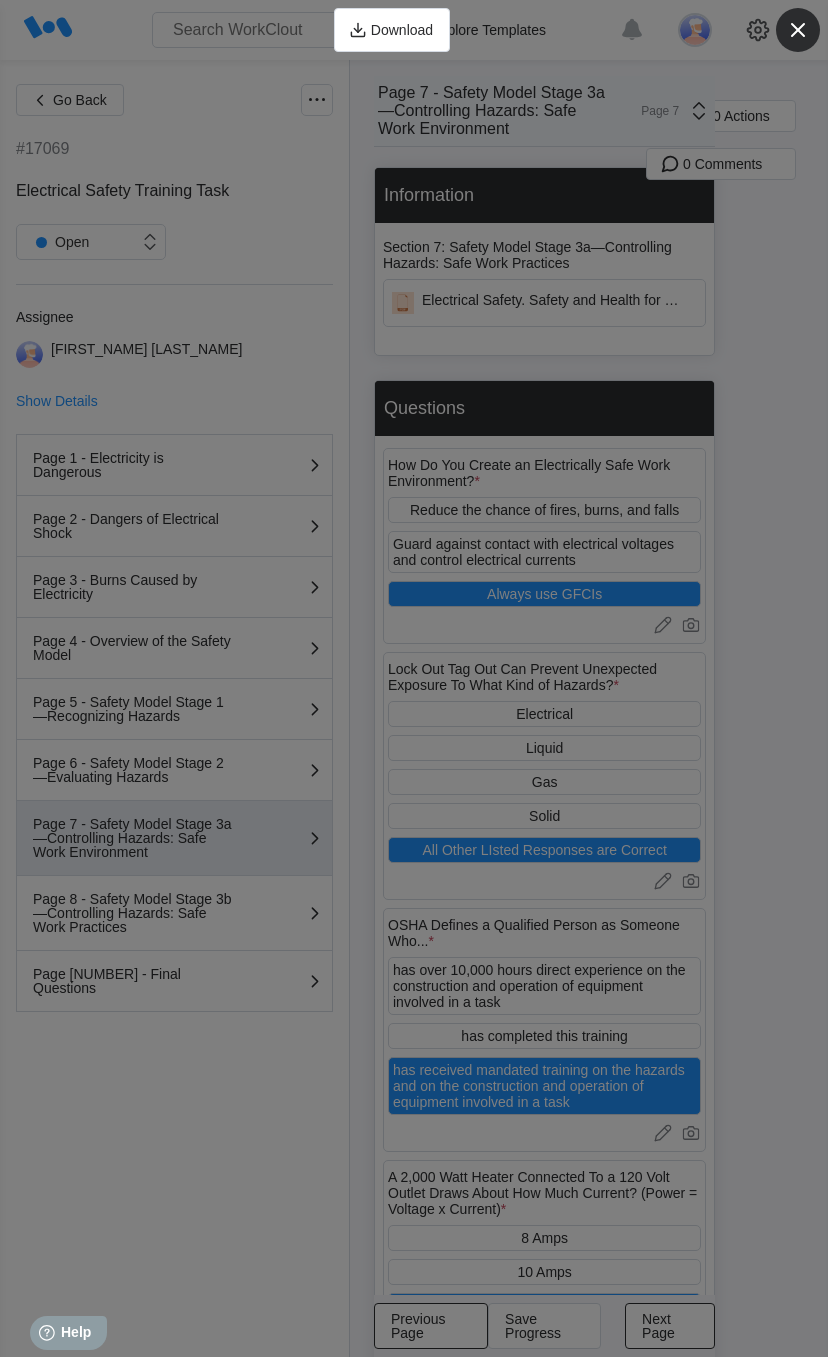 click 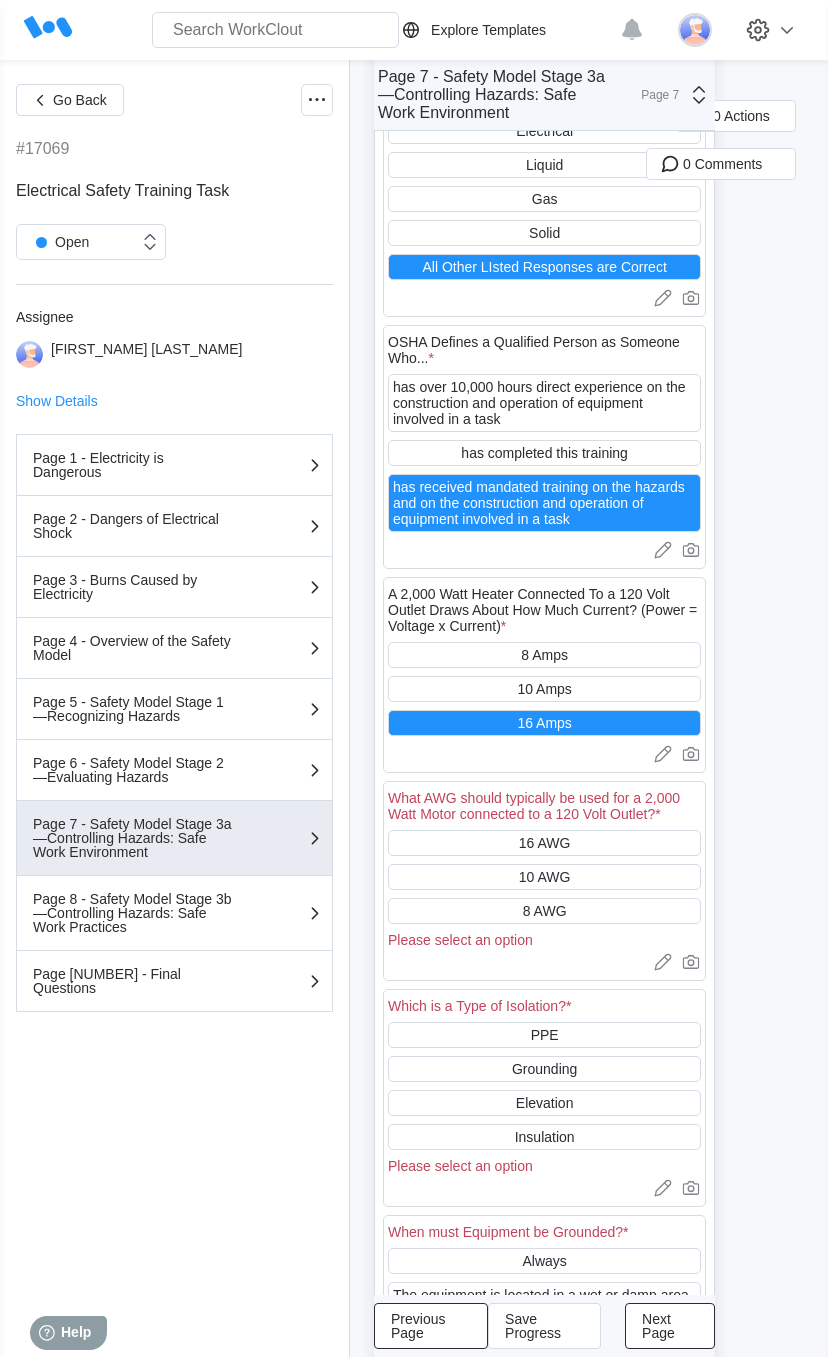 scroll, scrollTop: 575, scrollLeft: 0, axis: vertical 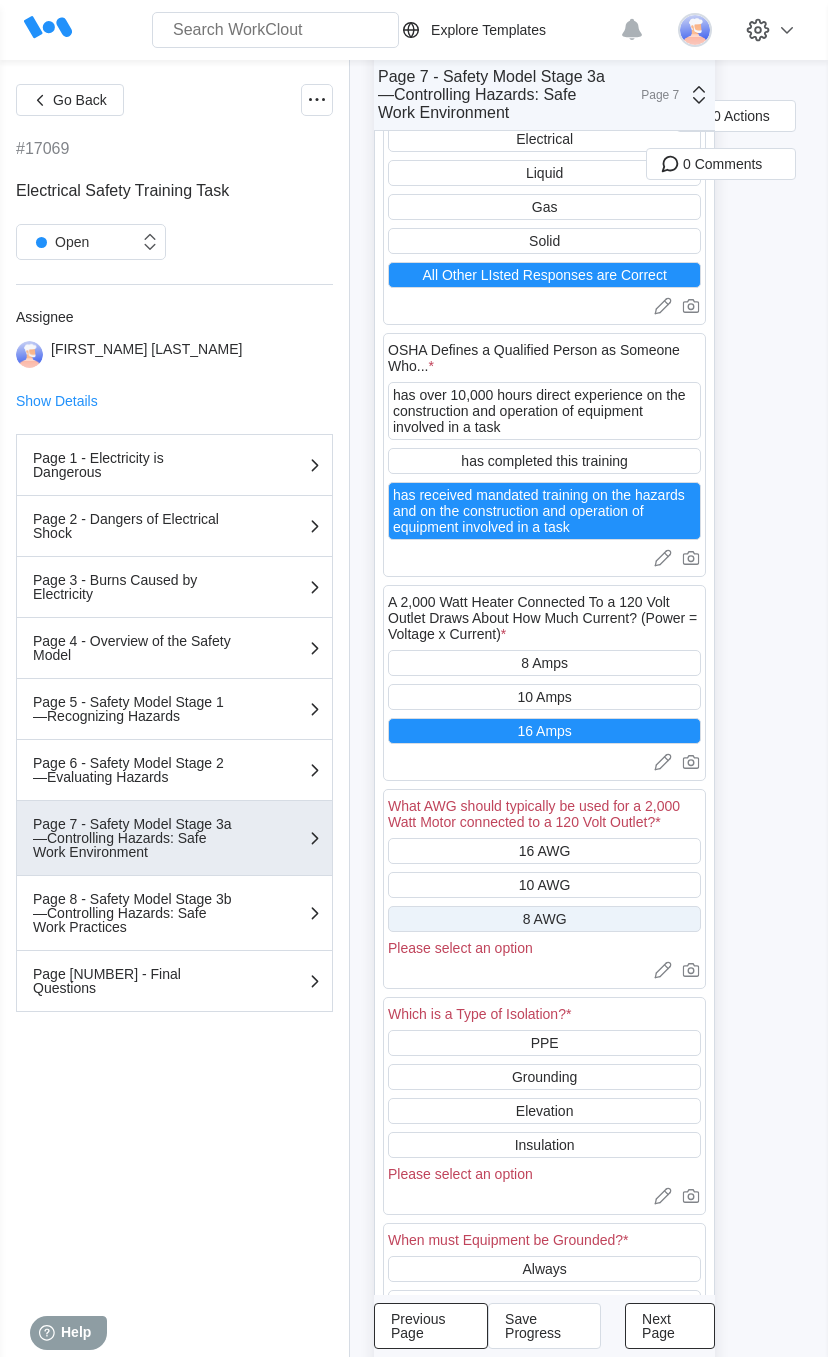 click on "8 AWG" at bounding box center [545, 919] 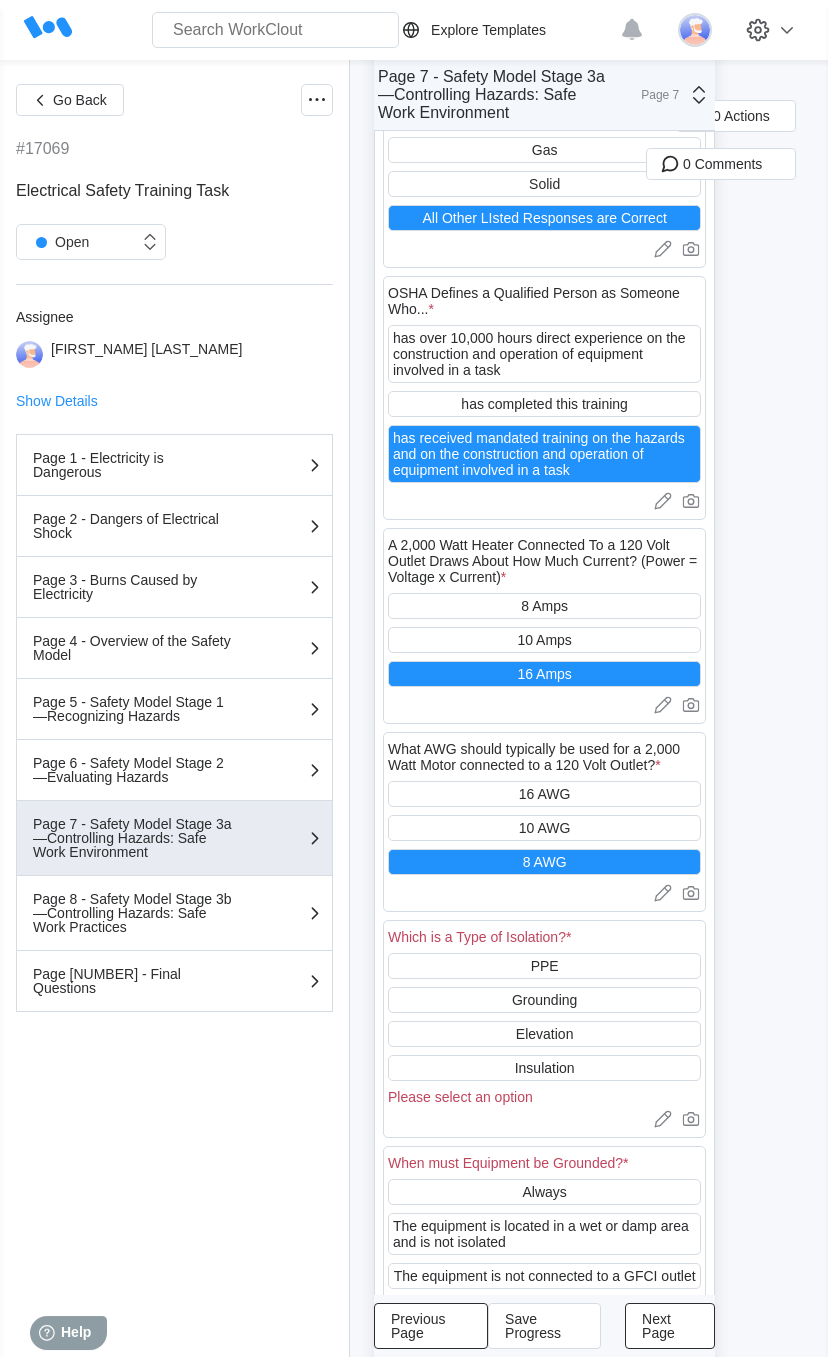 scroll, scrollTop: 805, scrollLeft: 0, axis: vertical 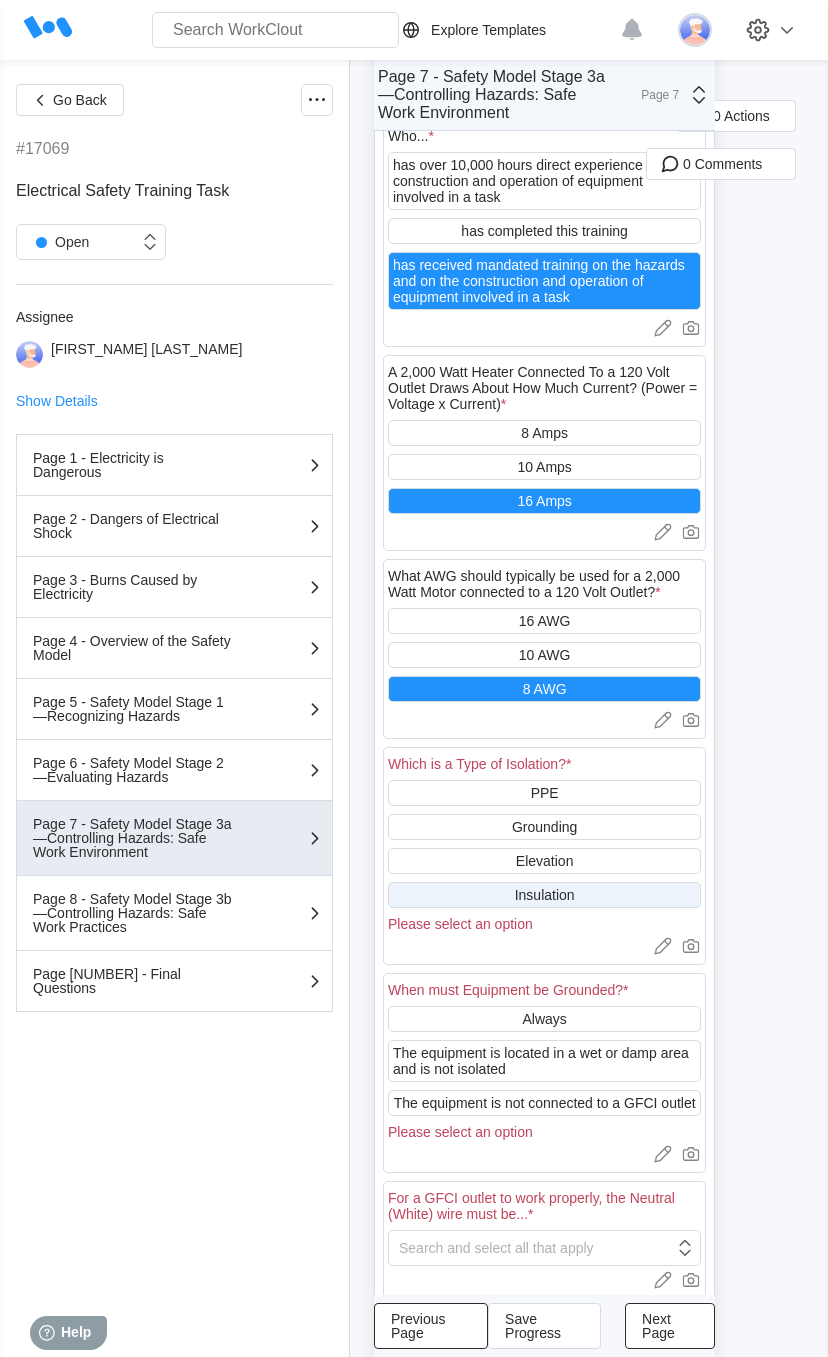 click on "Insulation" at bounding box center [544, 895] 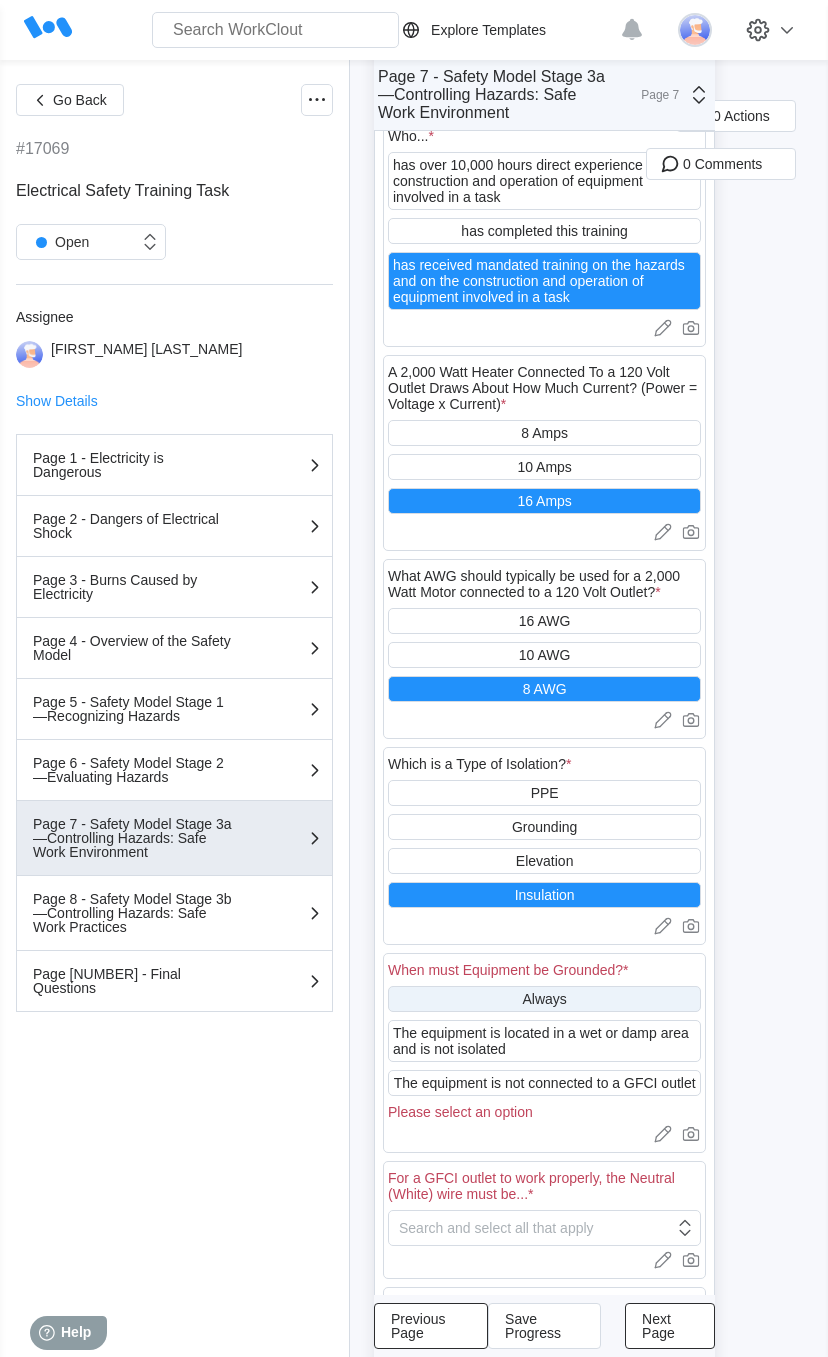 click on "Always" at bounding box center (544, 999) 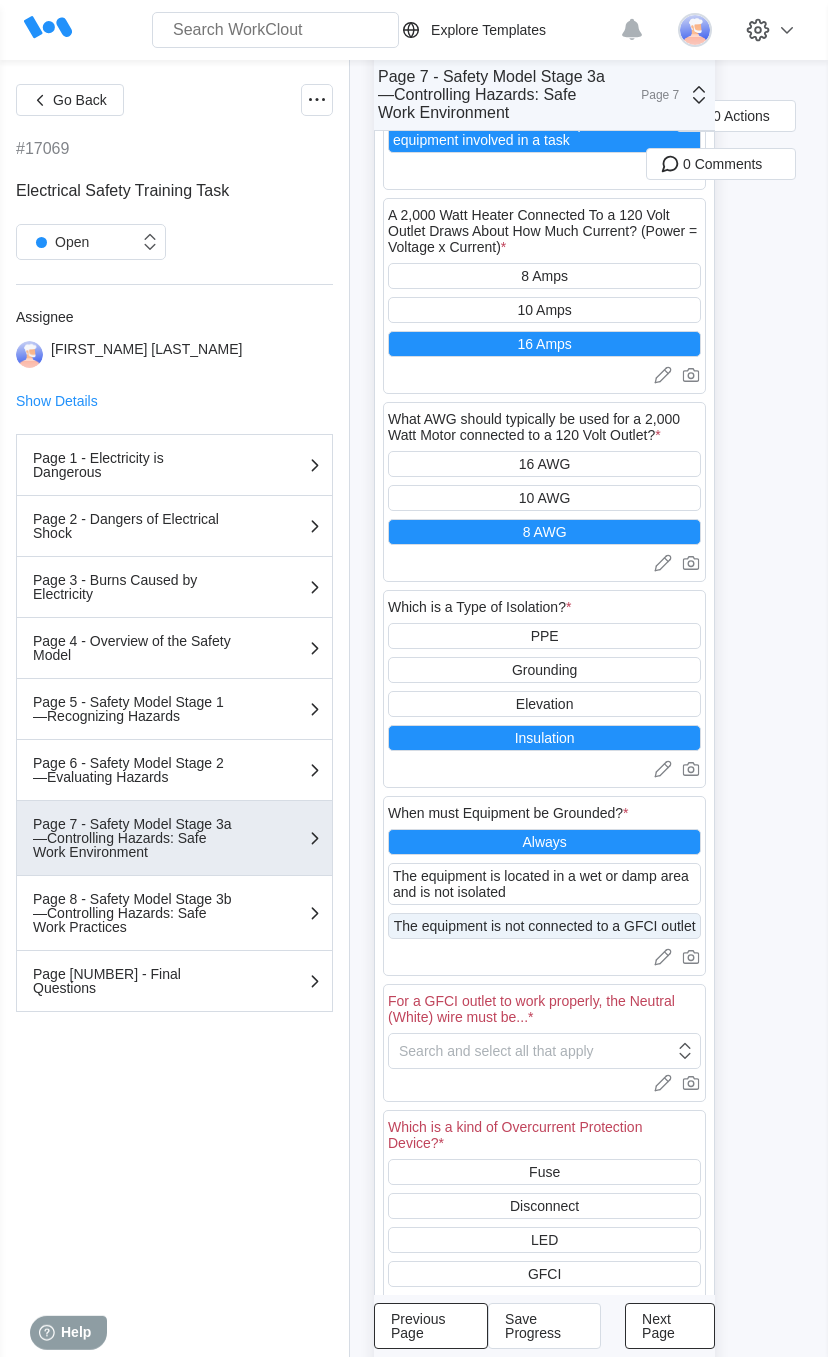 scroll, scrollTop: 1150, scrollLeft: 0, axis: vertical 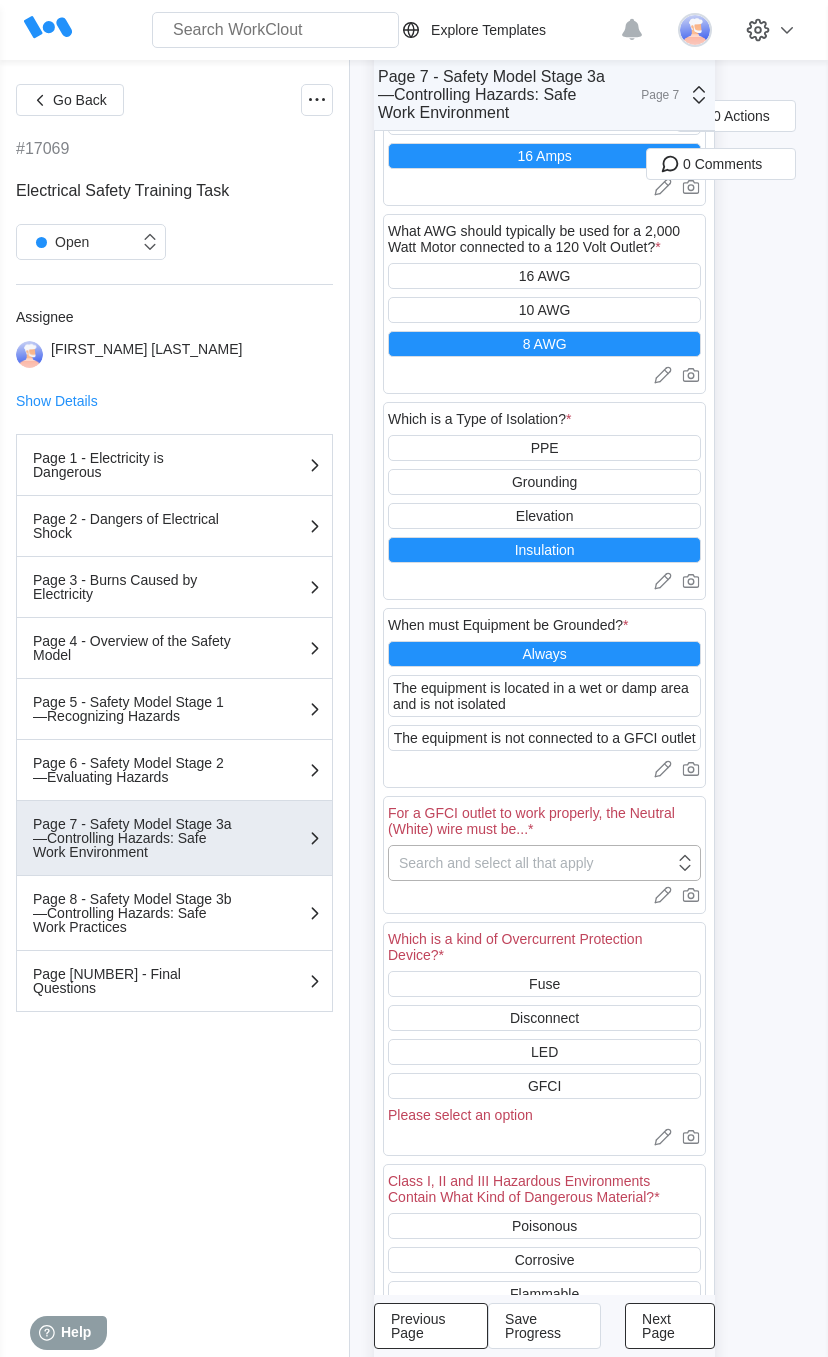 click on "Search and select all that apply" at bounding box center (496, 863) 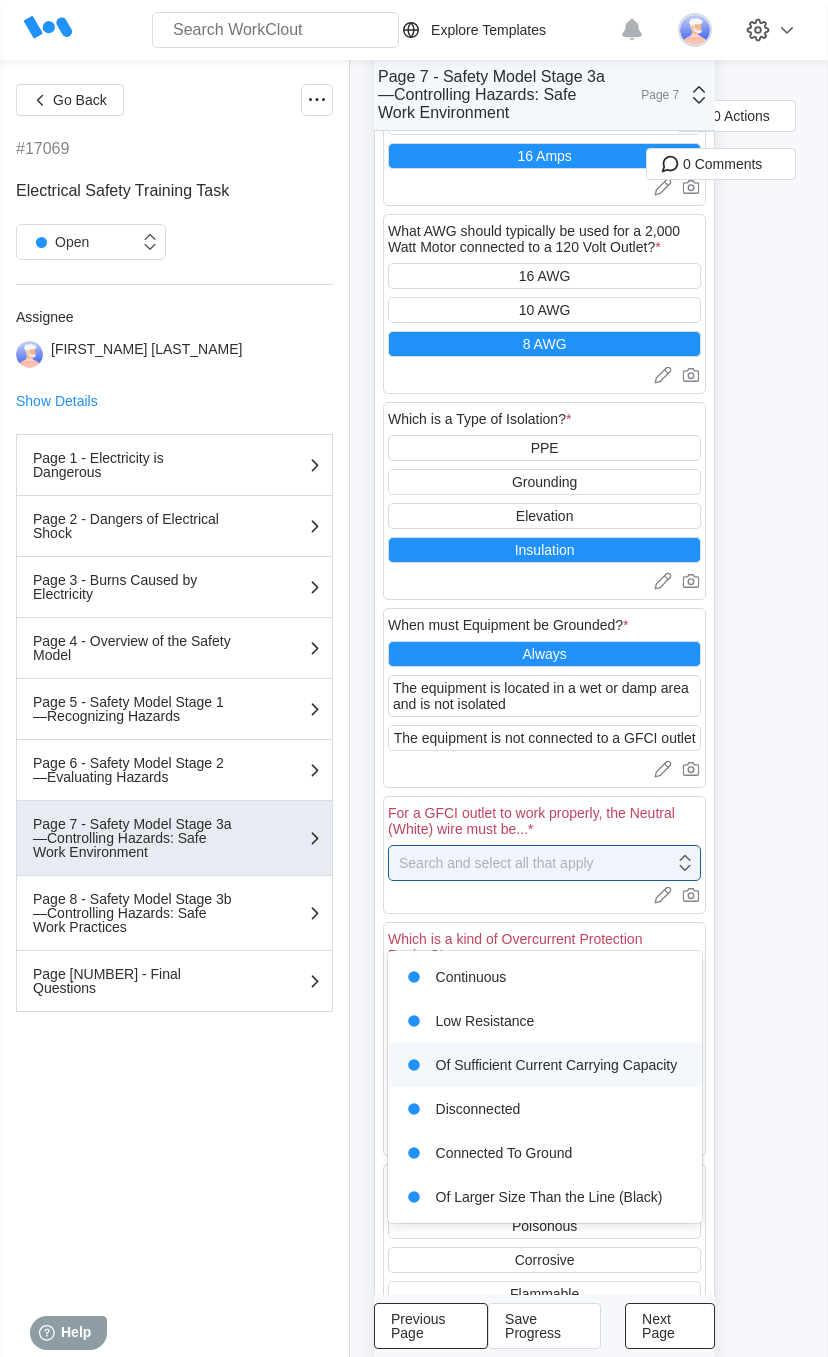 click on "Of Sufficient Current Carrying Capacity" at bounding box center [545, 1065] 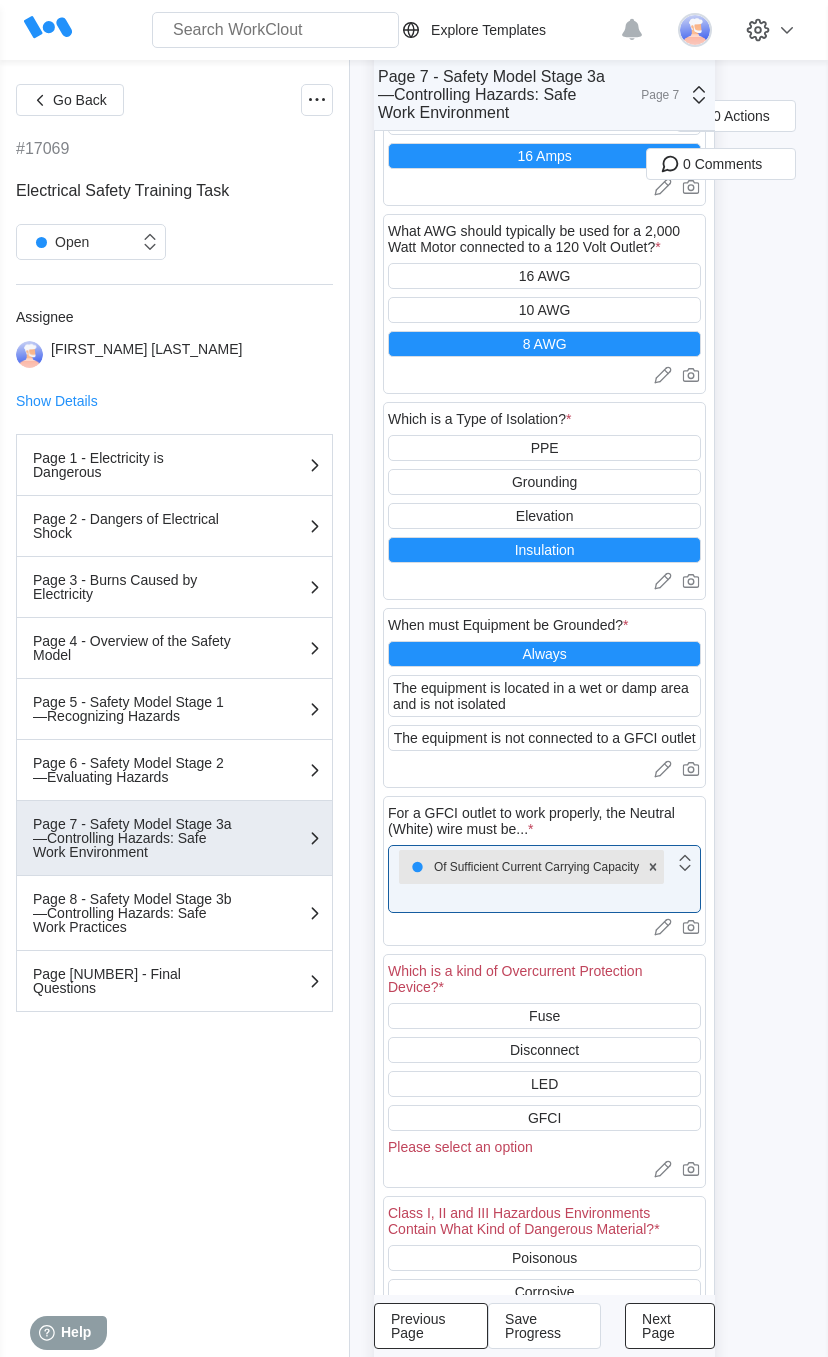 scroll, scrollTop: 0, scrollLeft: 0, axis: both 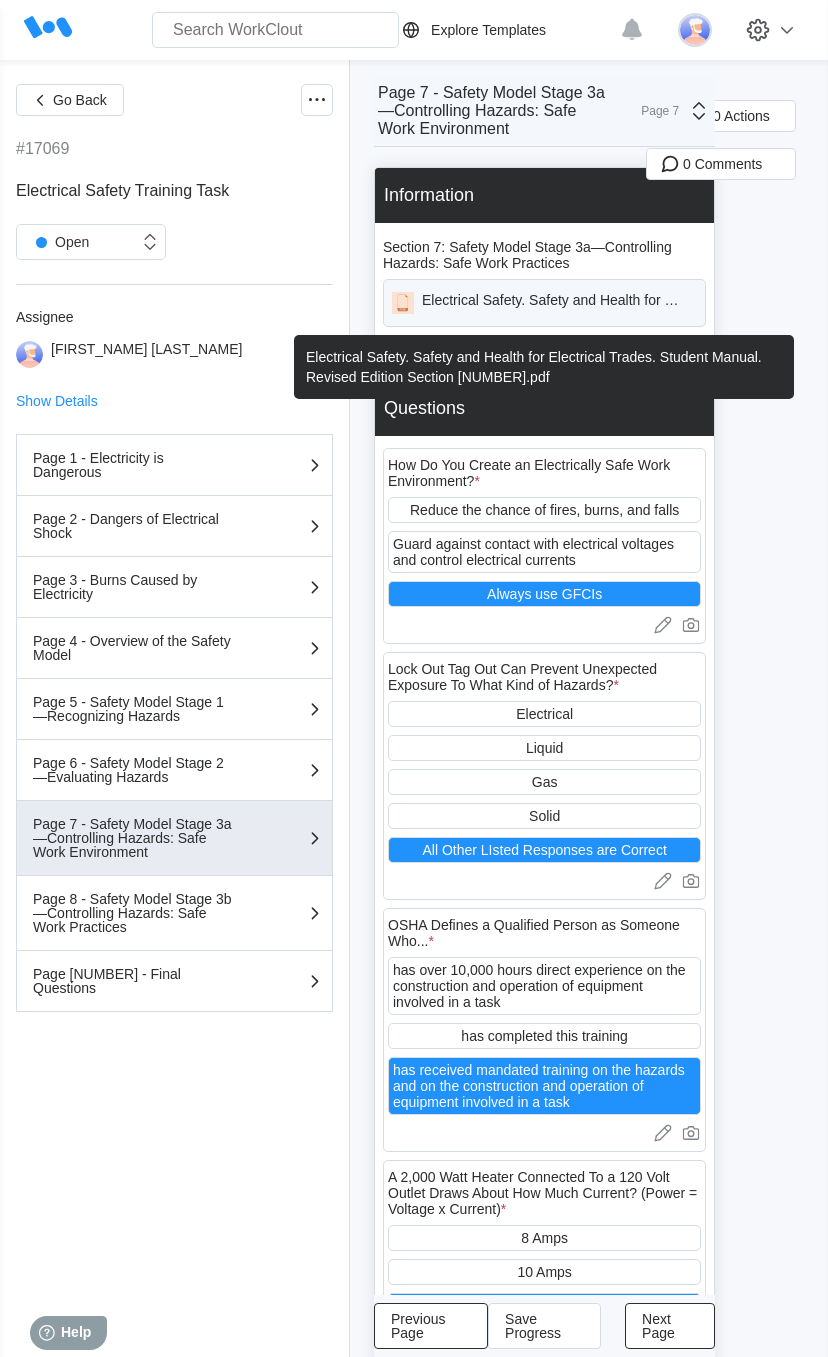 click on "Electrical Safety. Safety and Health for Electrical Trades. Student Manual. Revised Edition Section [NUMBER].pdf" at bounding box center [551, 303] 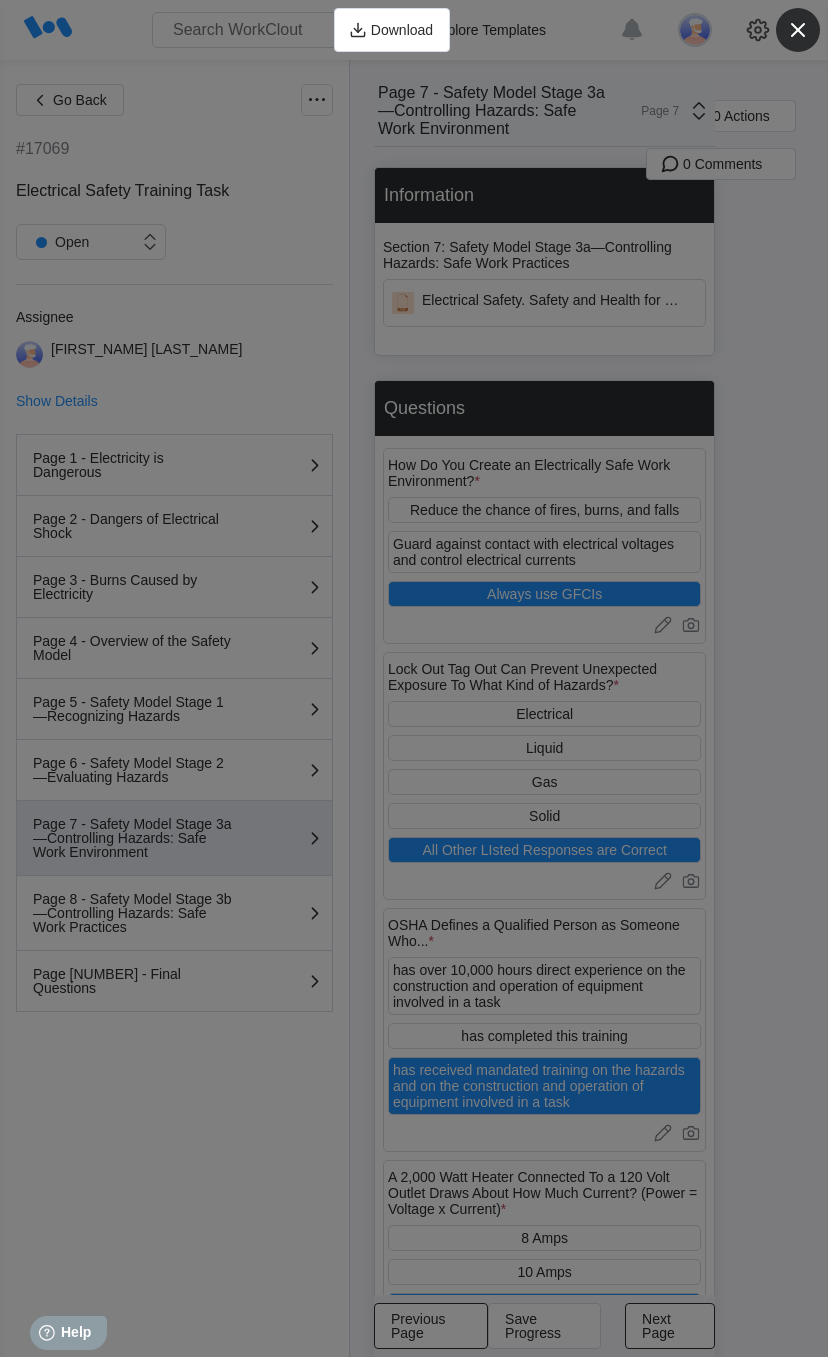 click 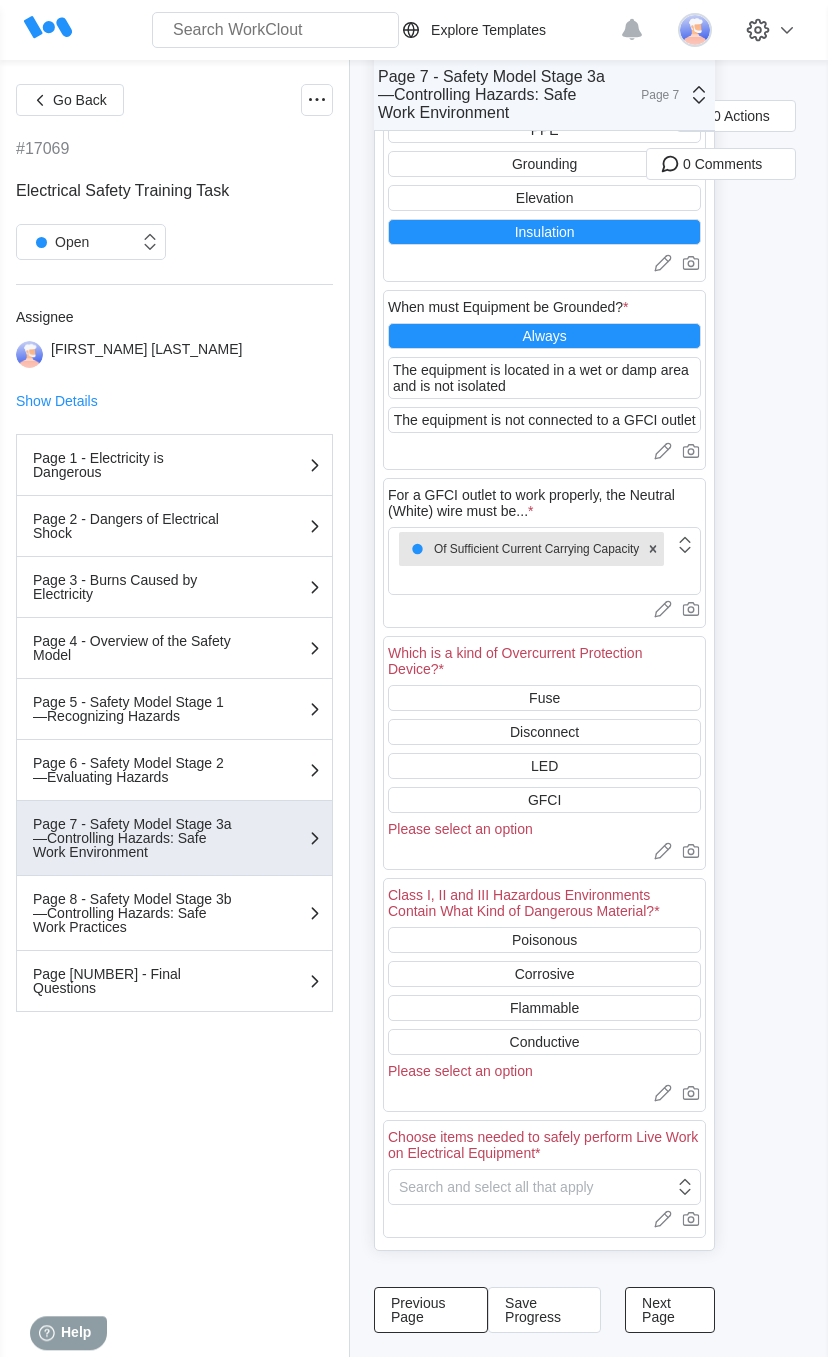 scroll, scrollTop: 1537, scrollLeft: 0, axis: vertical 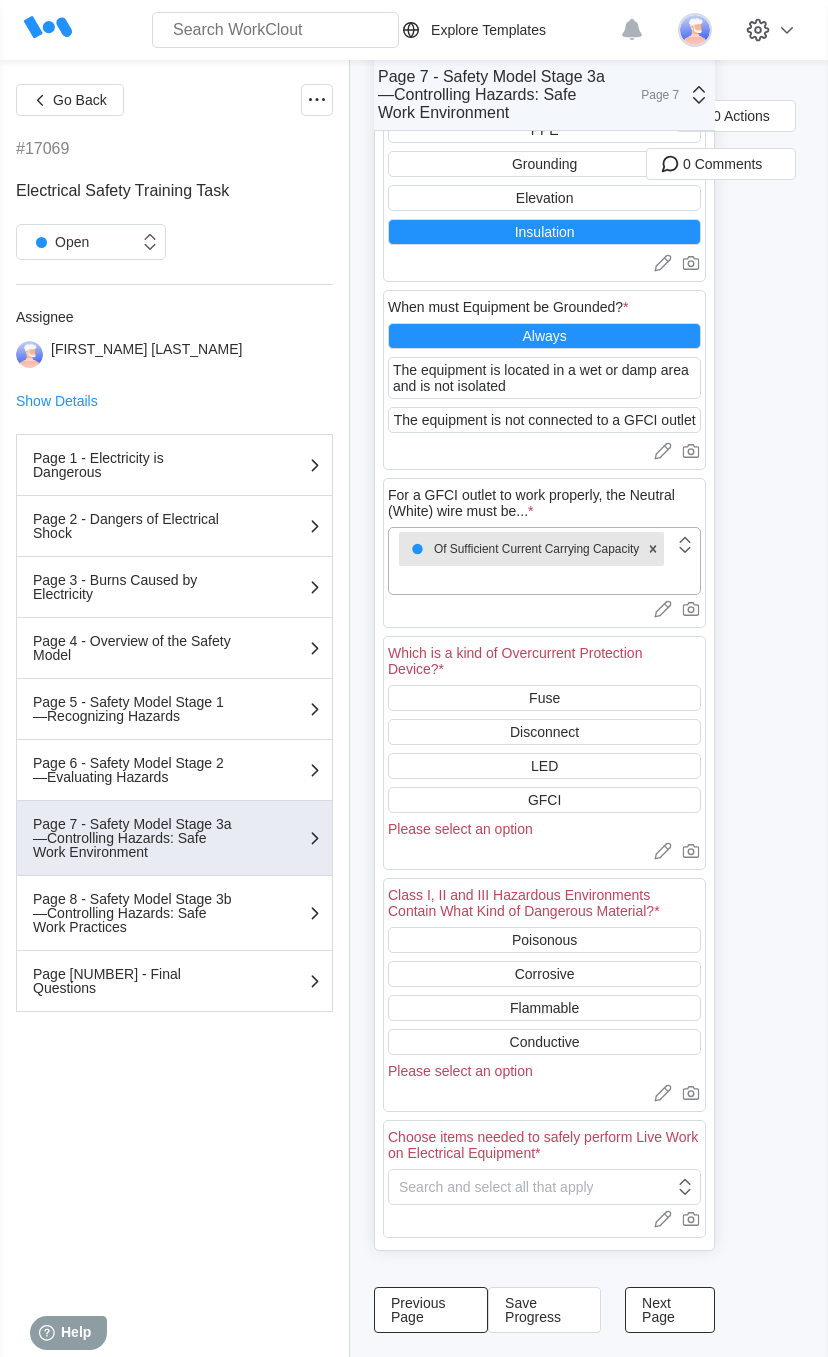click 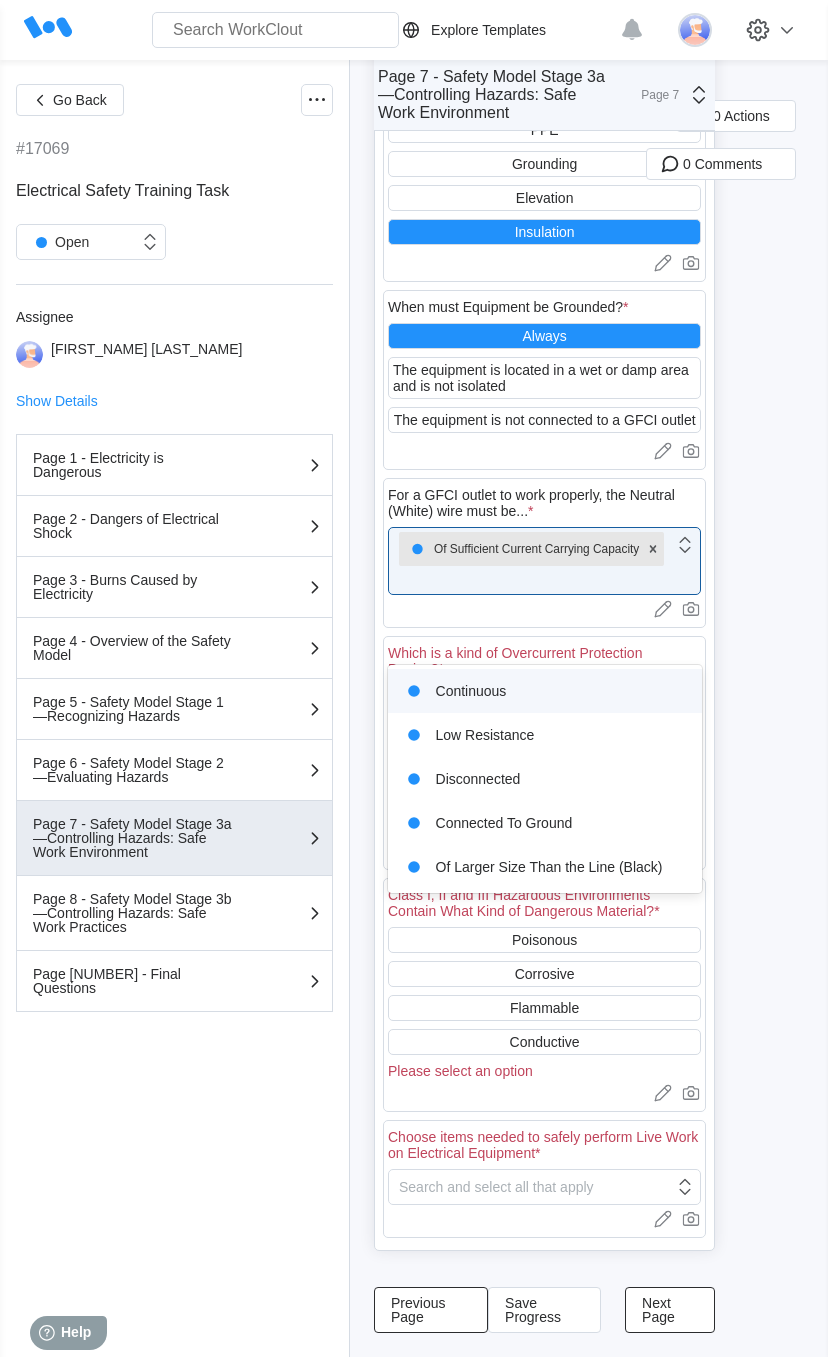 click on "Continuous" at bounding box center [545, 691] 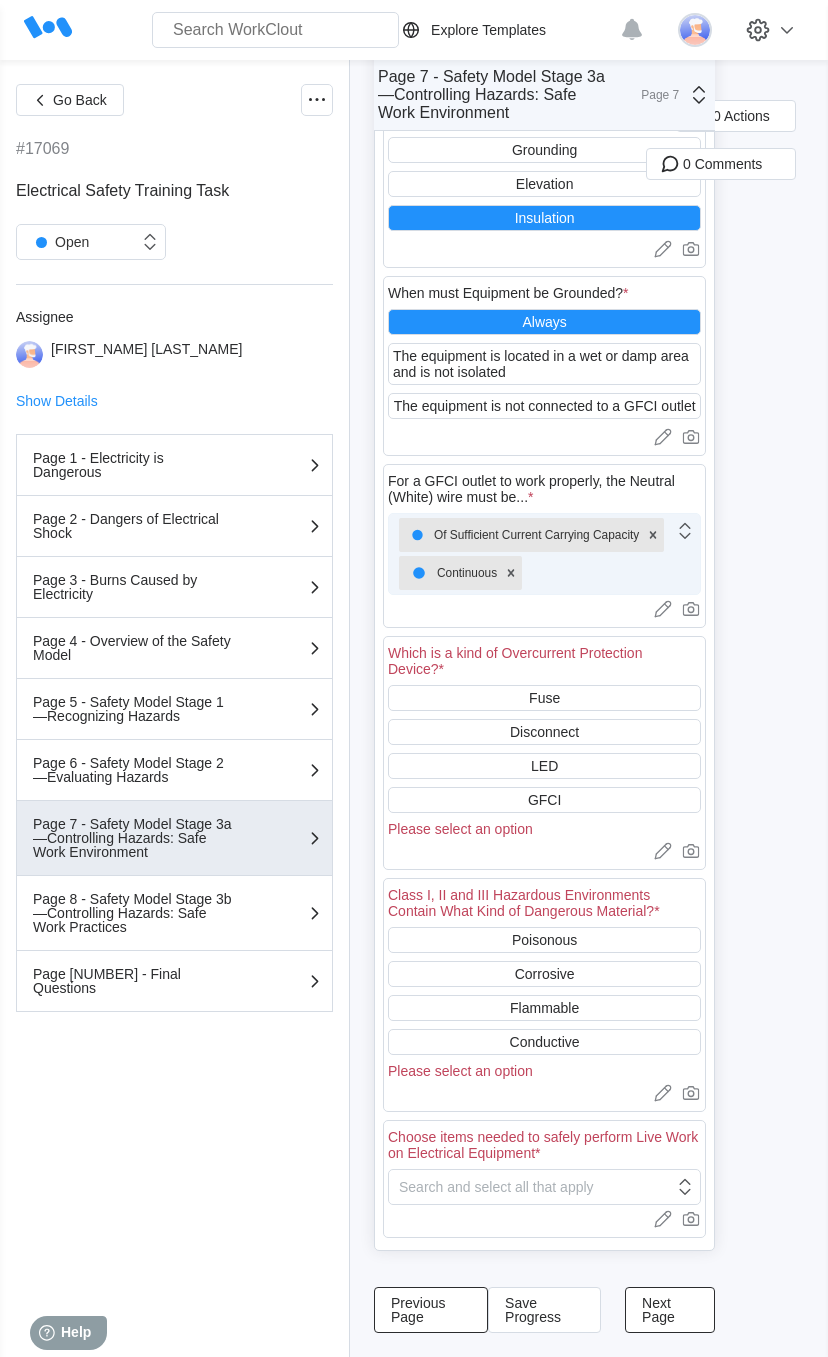 click 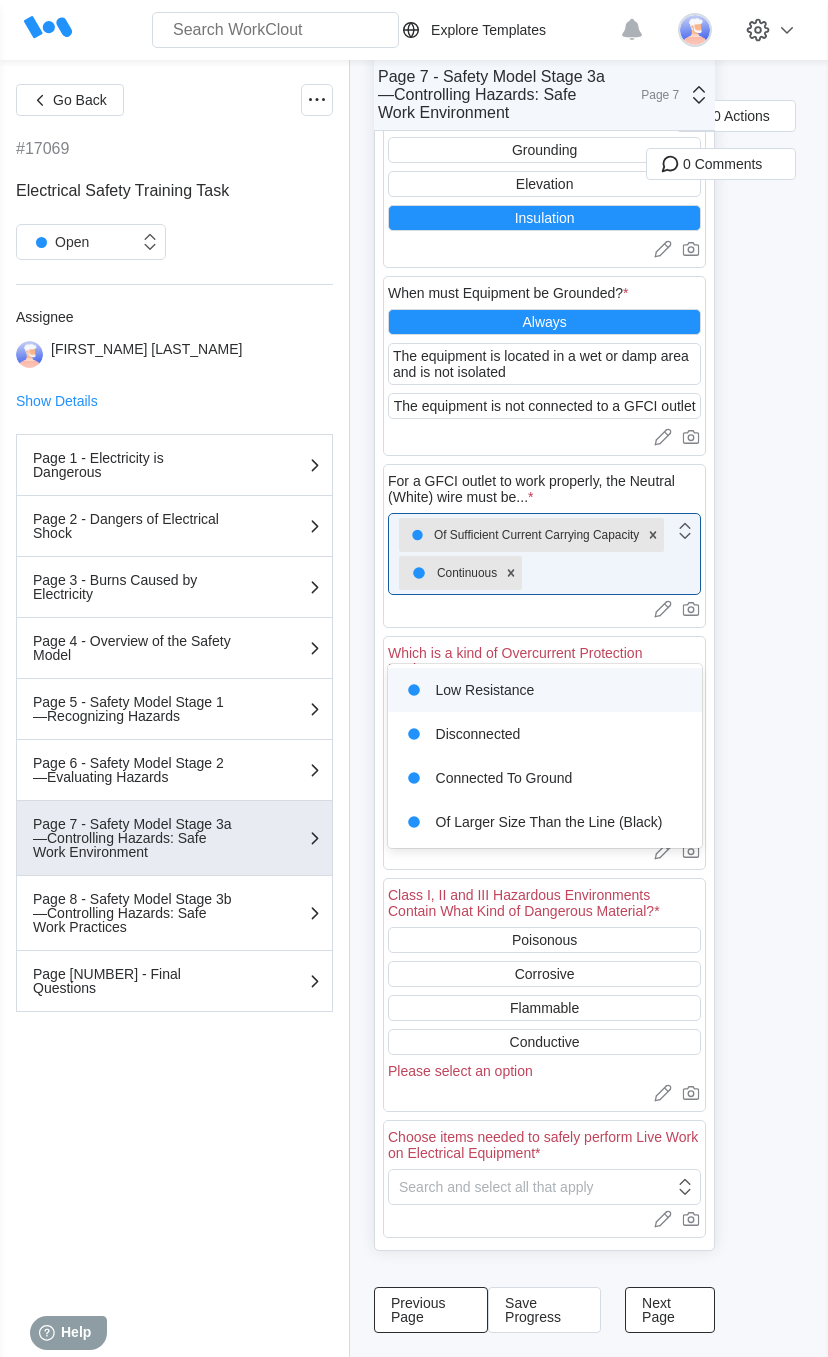 click on "Low Resistance" at bounding box center (545, 690) 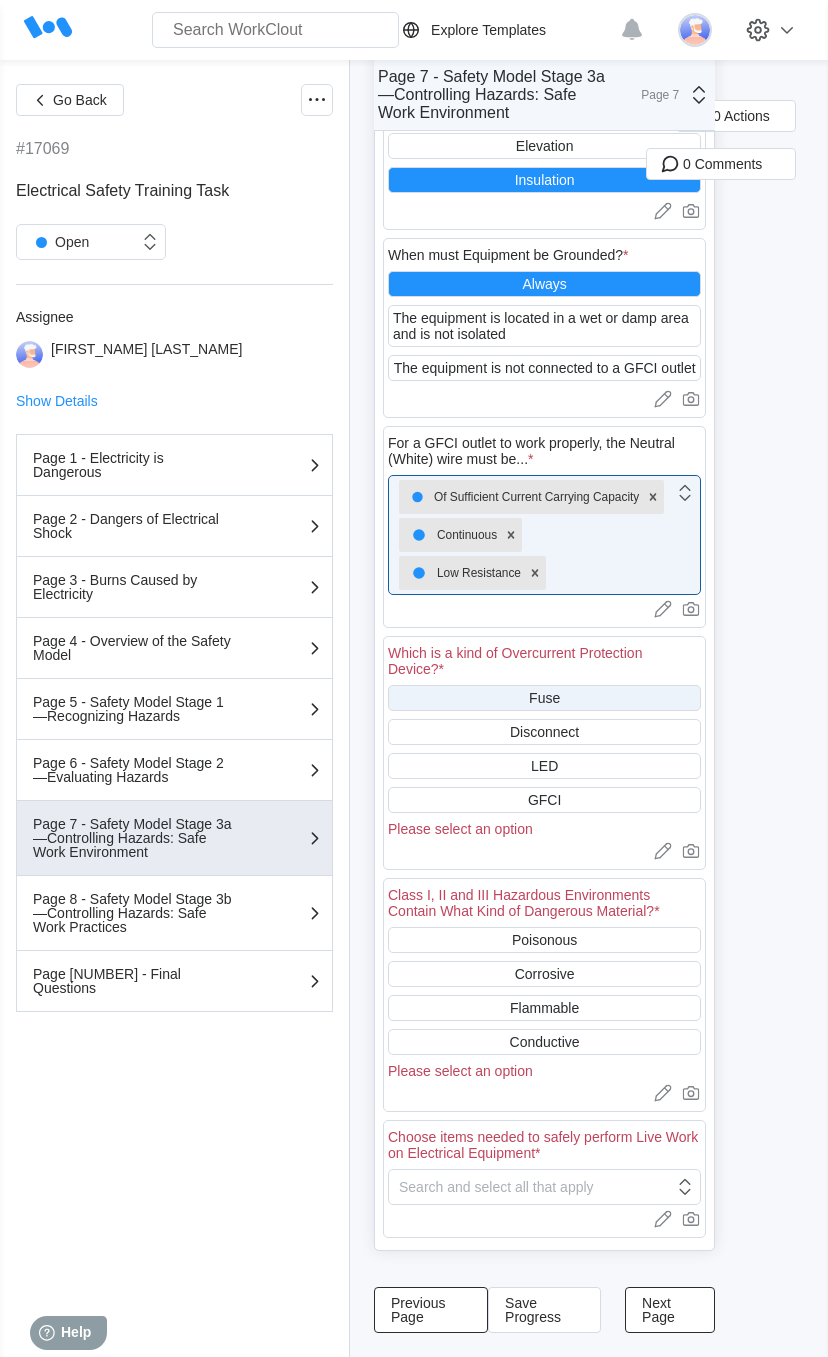 click on "Fuse" at bounding box center (544, 698) 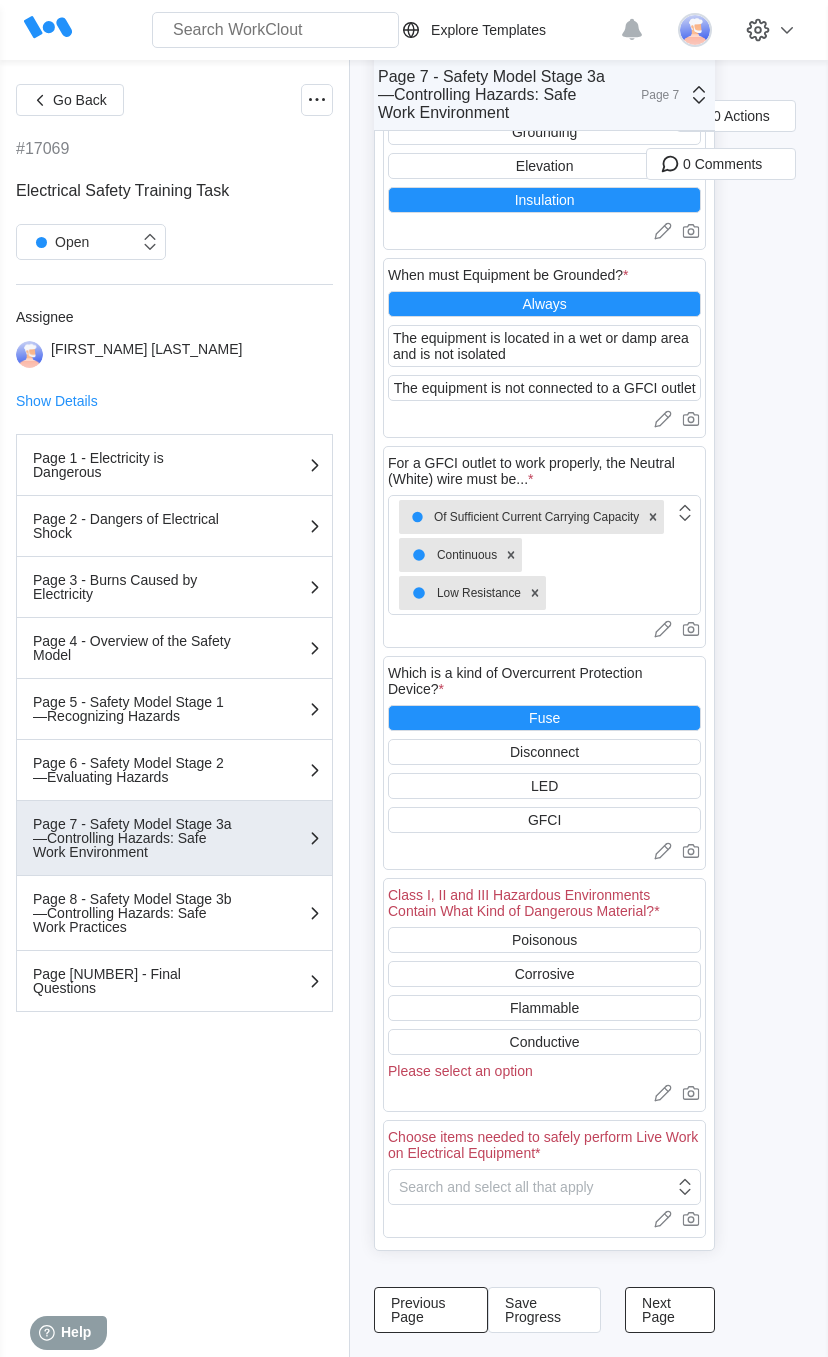 scroll, scrollTop: 1568, scrollLeft: 0, axis: vertical 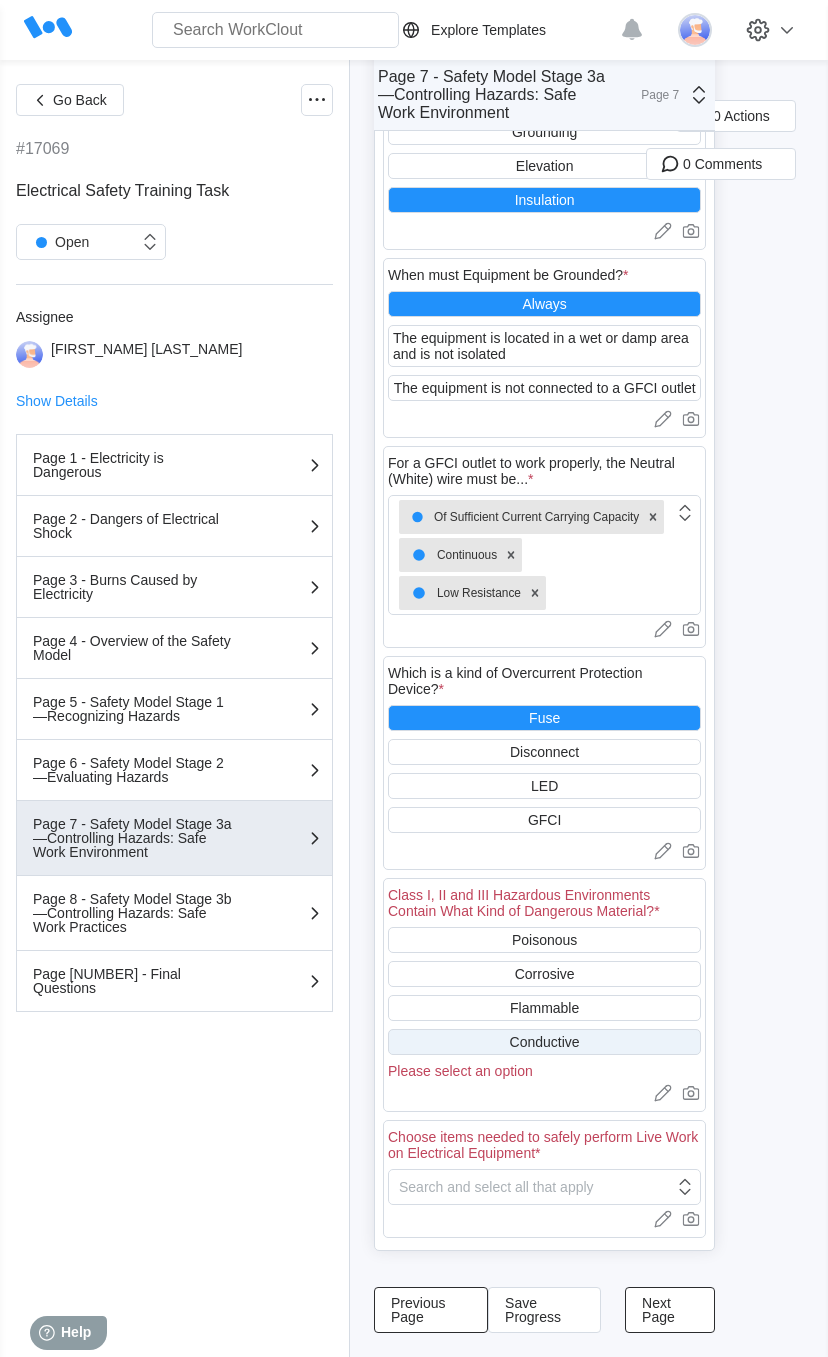 click on "Conductive" at bounding box center (544, 1042) 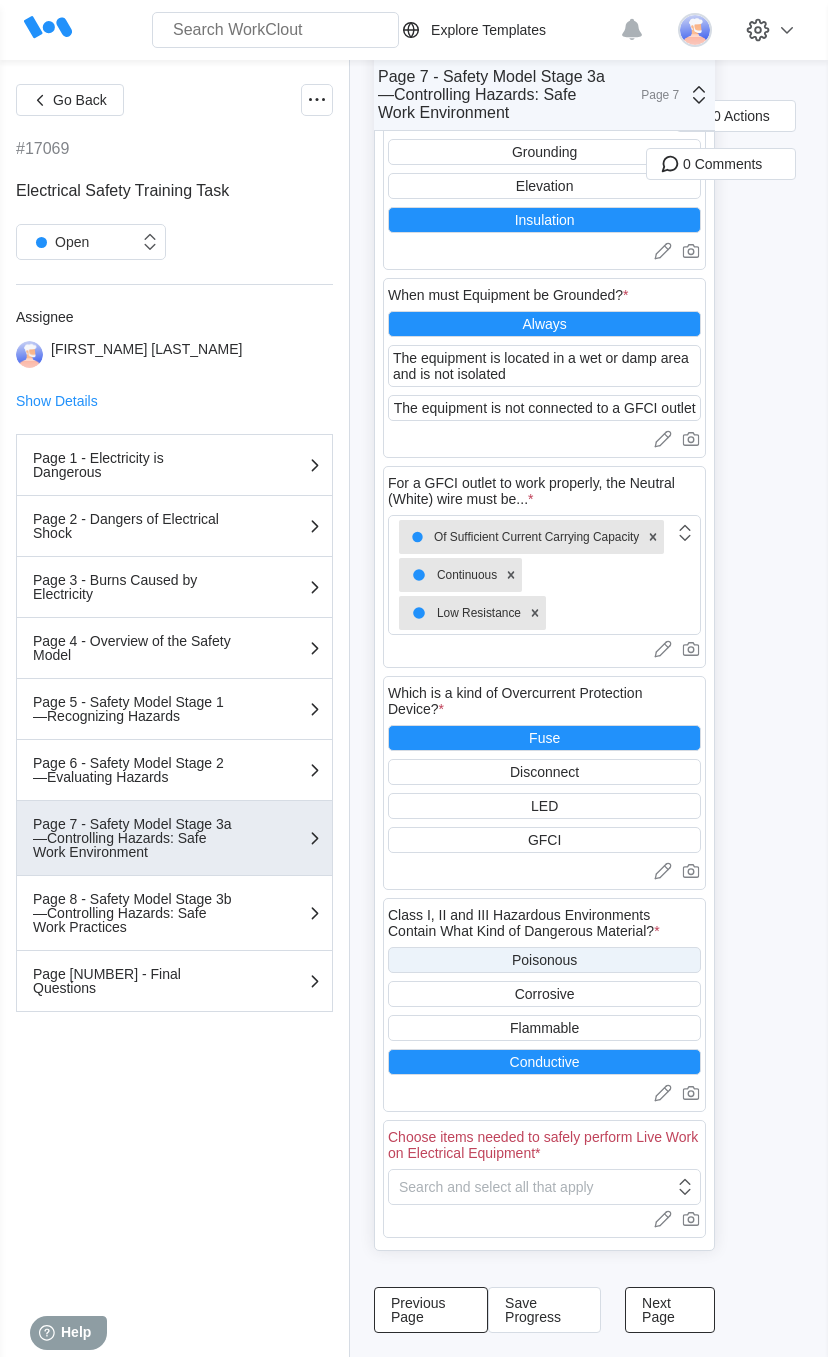 click on "Poisonous" at bounding box center [544, 960] 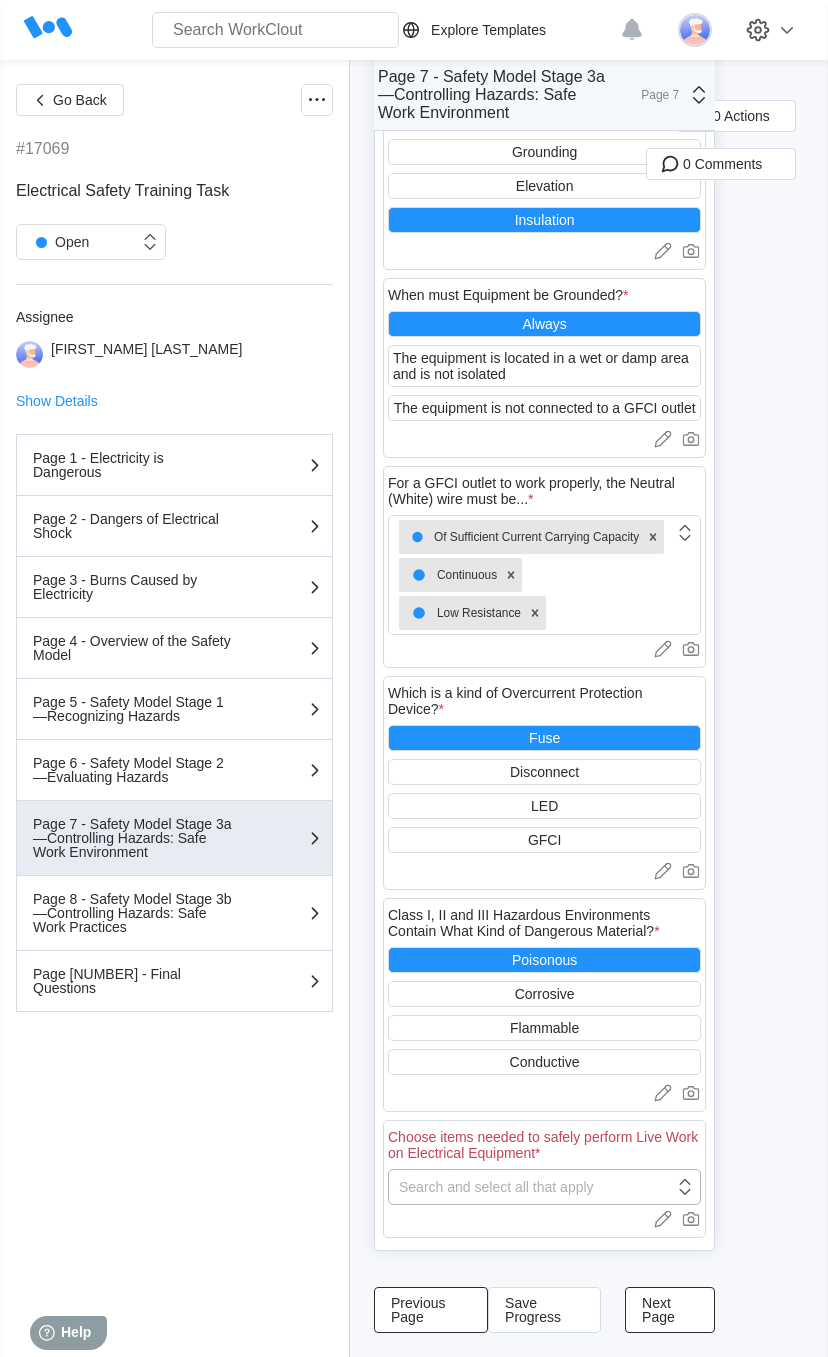 click on "Search and select all that apply" at bounding box center [531, 1187] 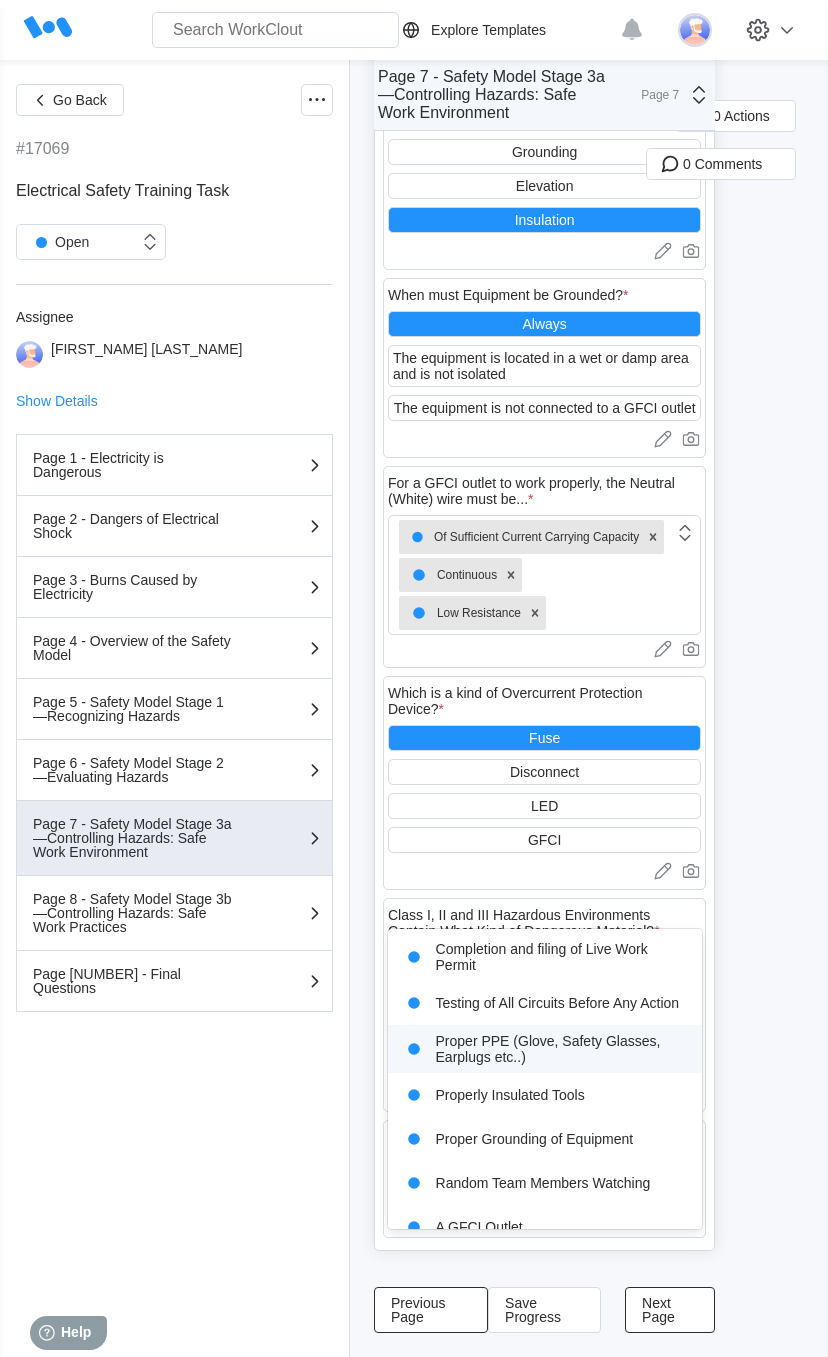 click on "Proper PPE (Glove, Safety Glasses, Earplugs etc..)" at bounding box center [545, 1049] 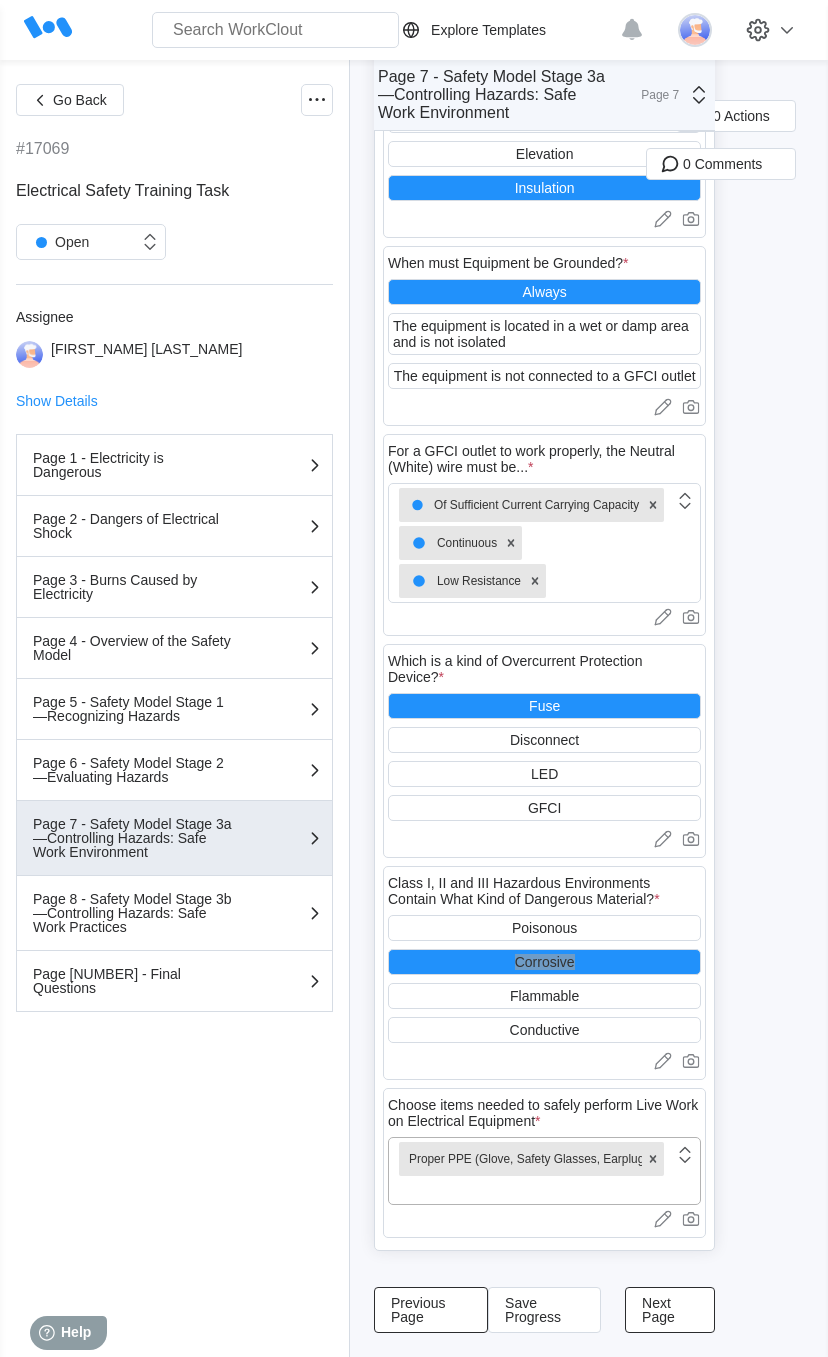 click 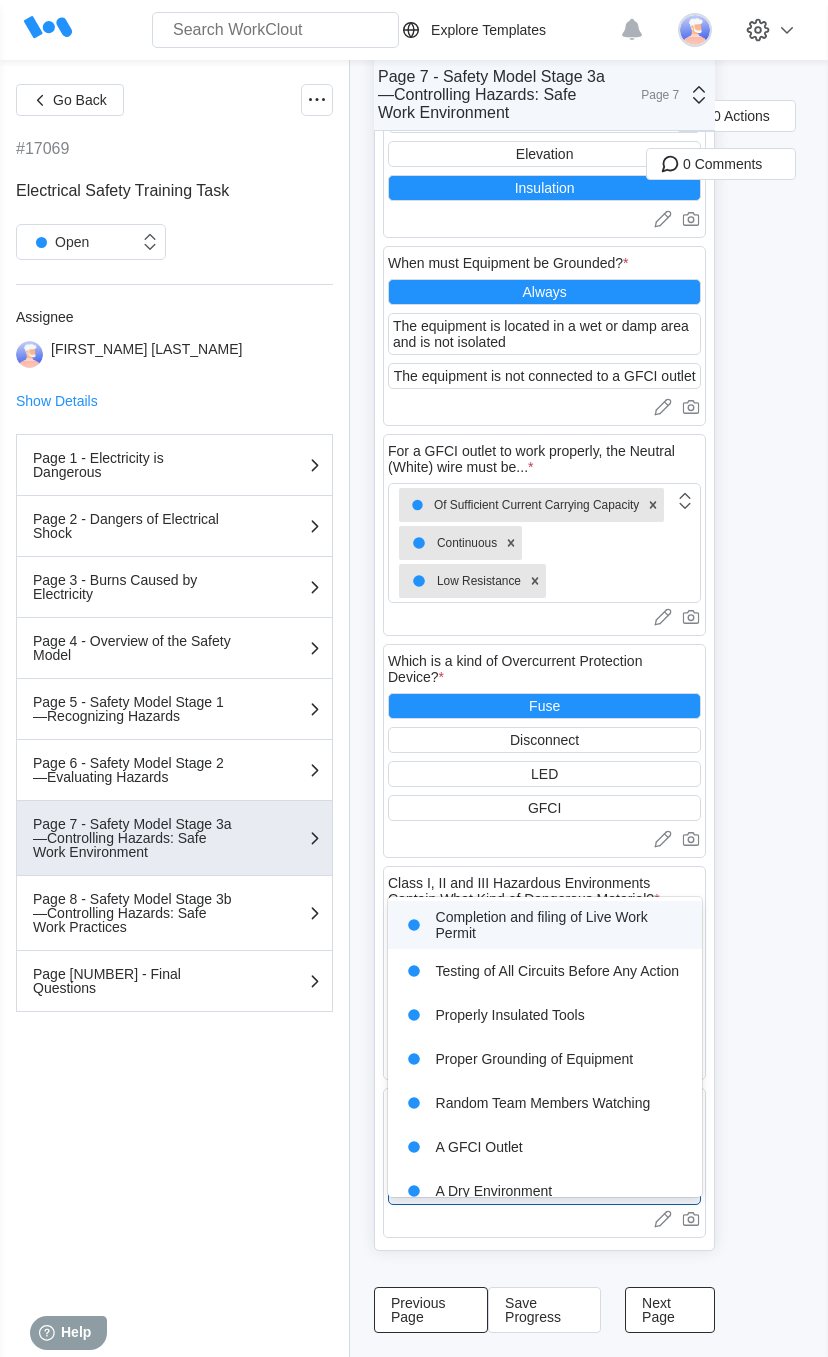 click on "Completion and filing of Live Work Permit" at bounding box center [545, 925] 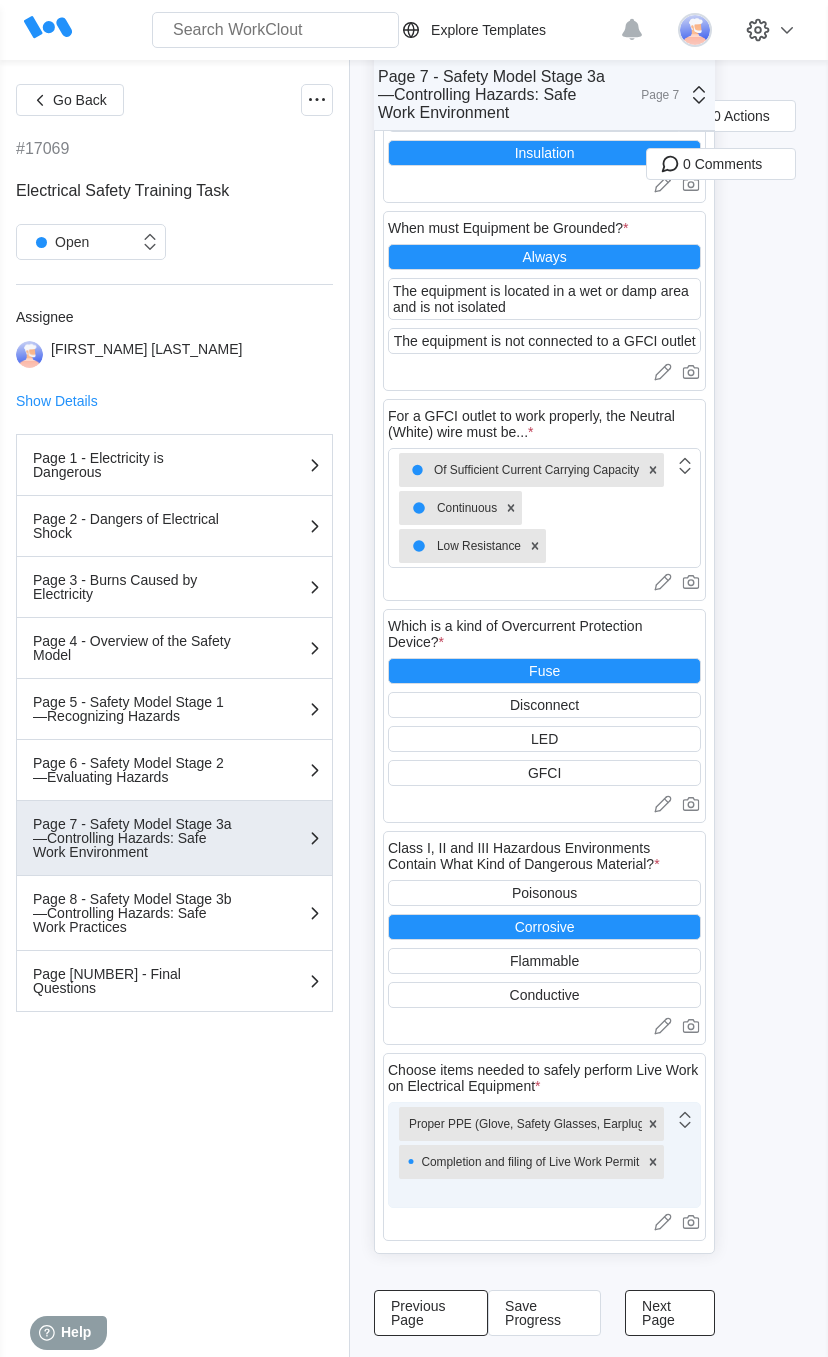 click 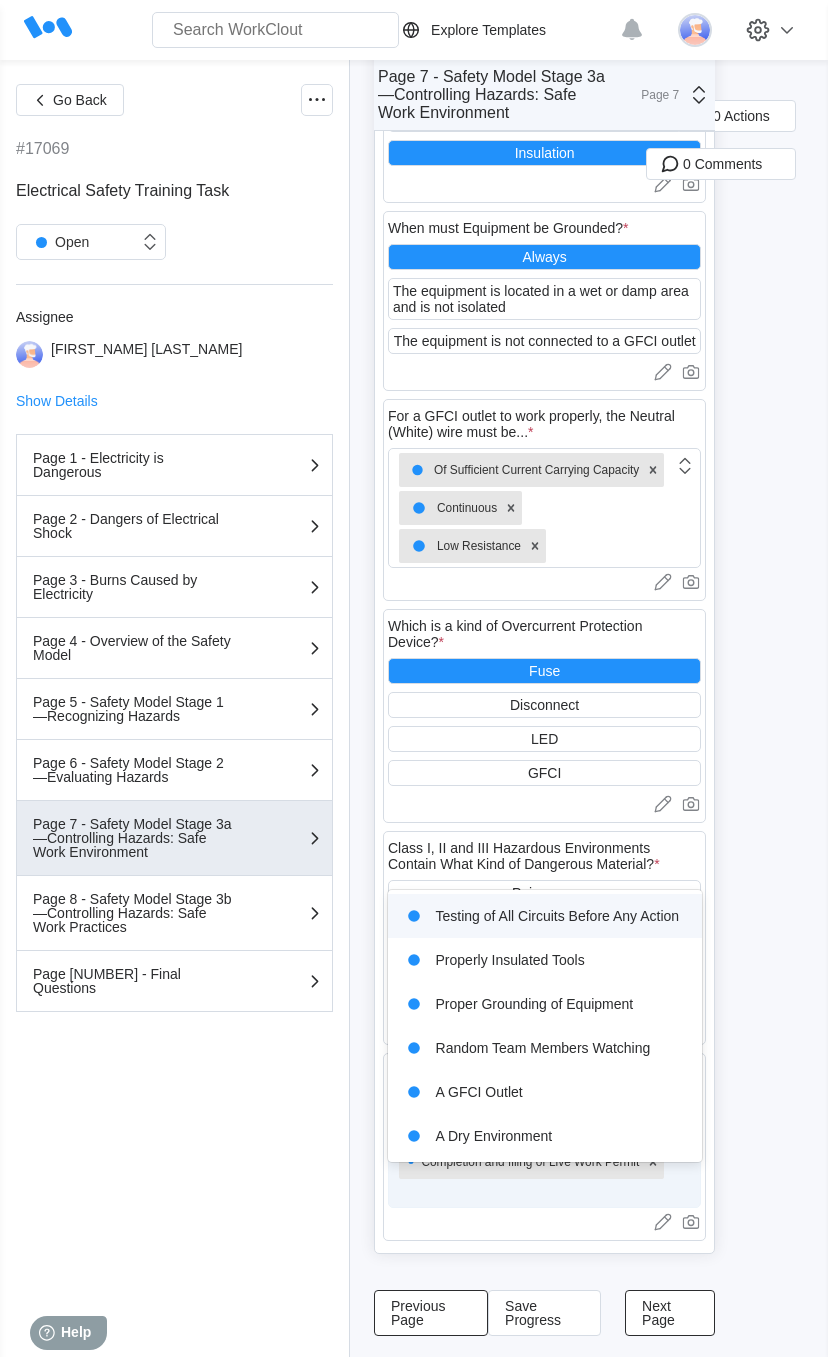 click 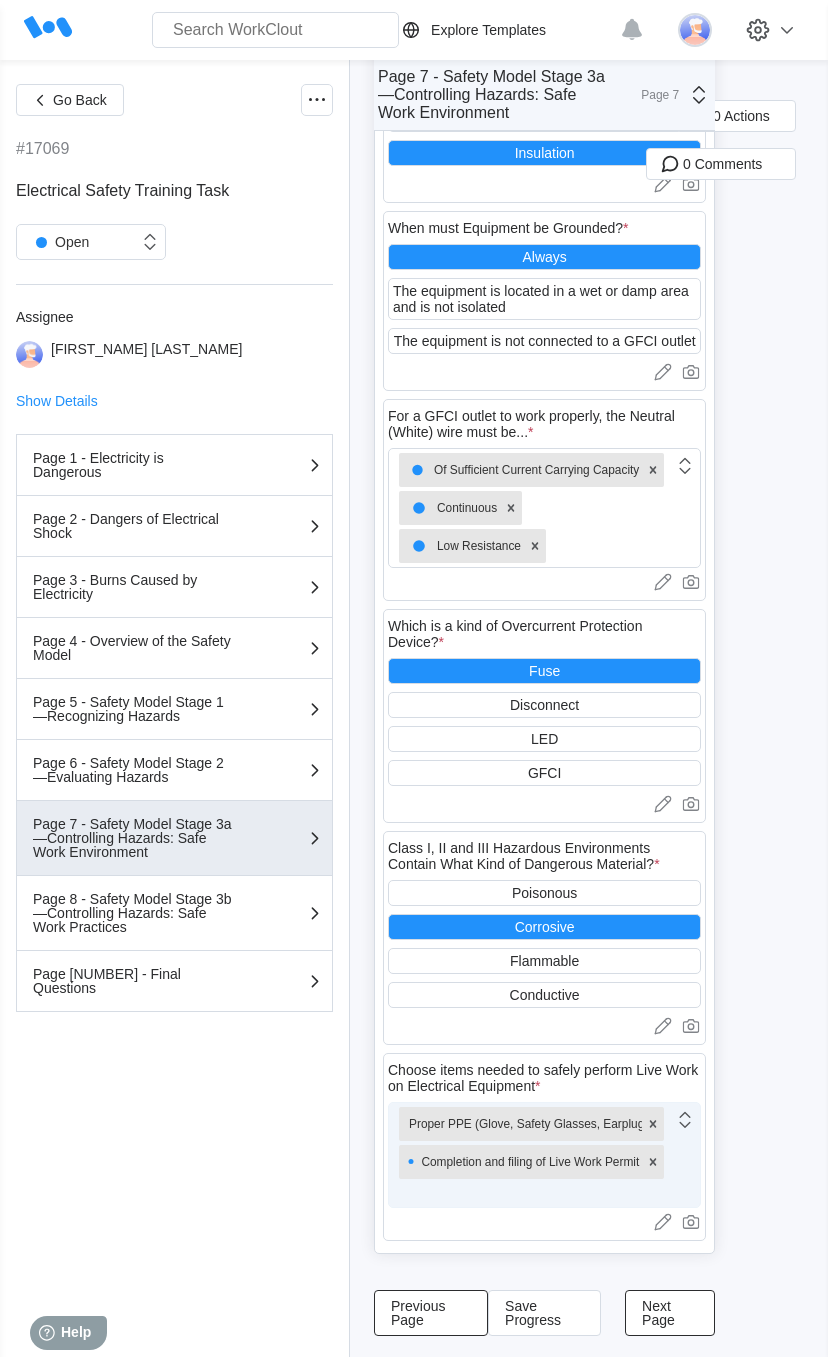 click 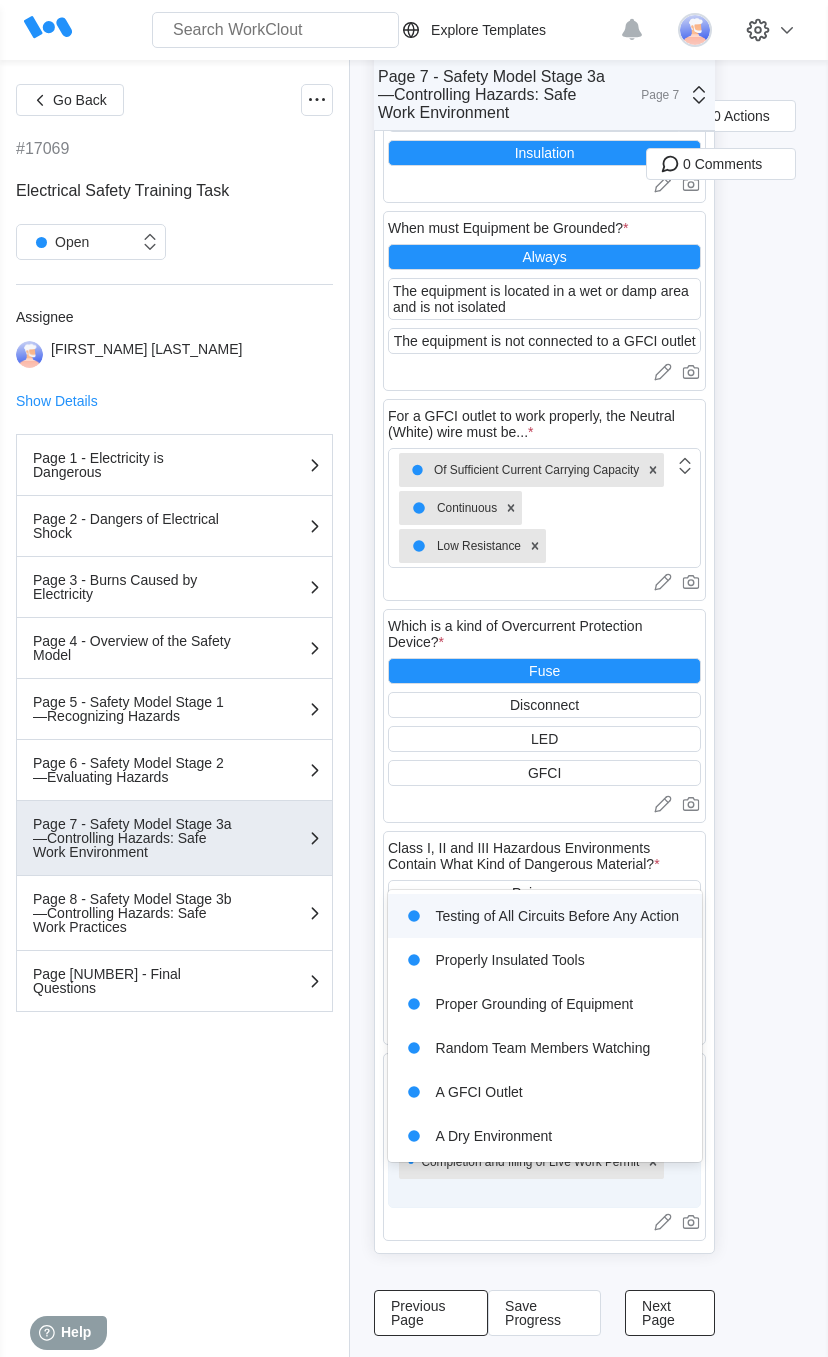 click 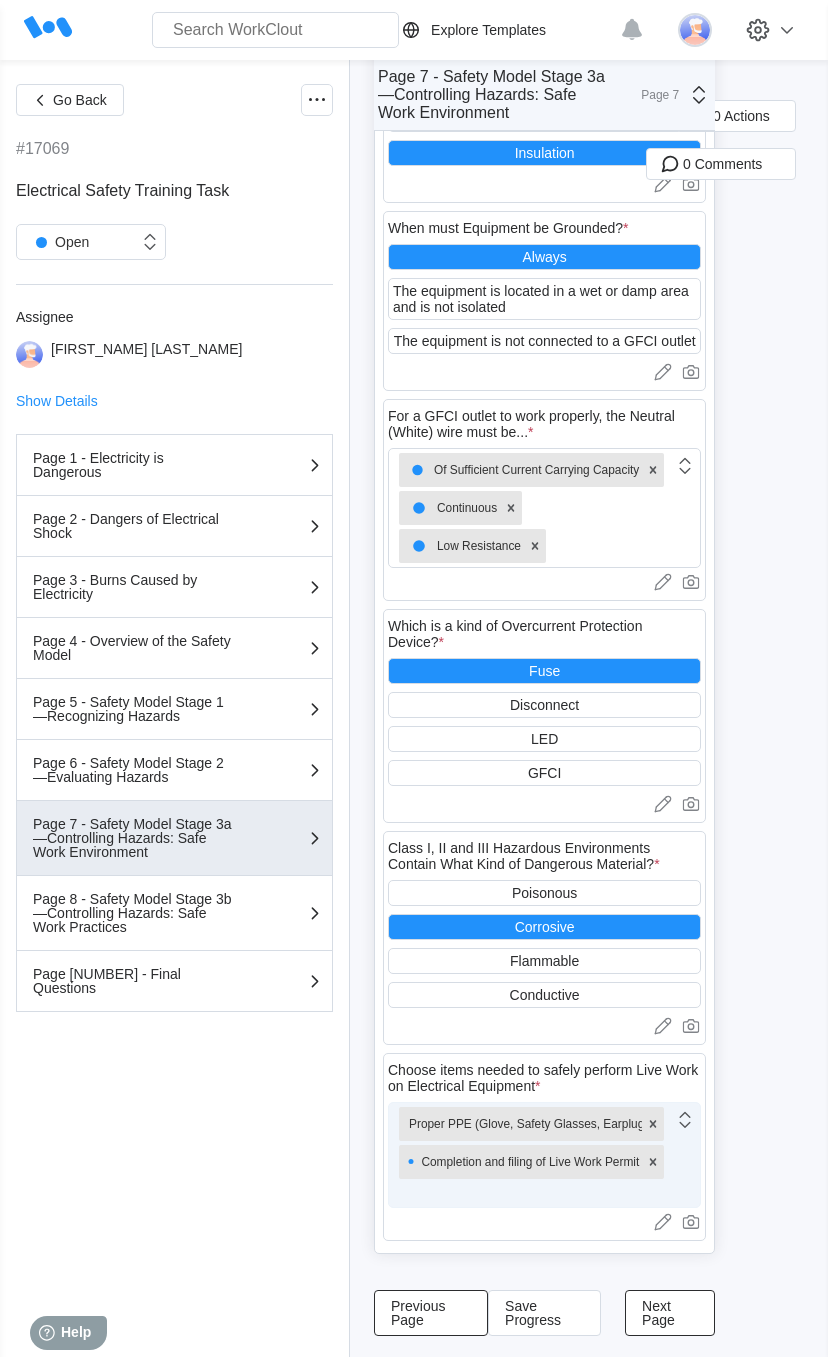 click 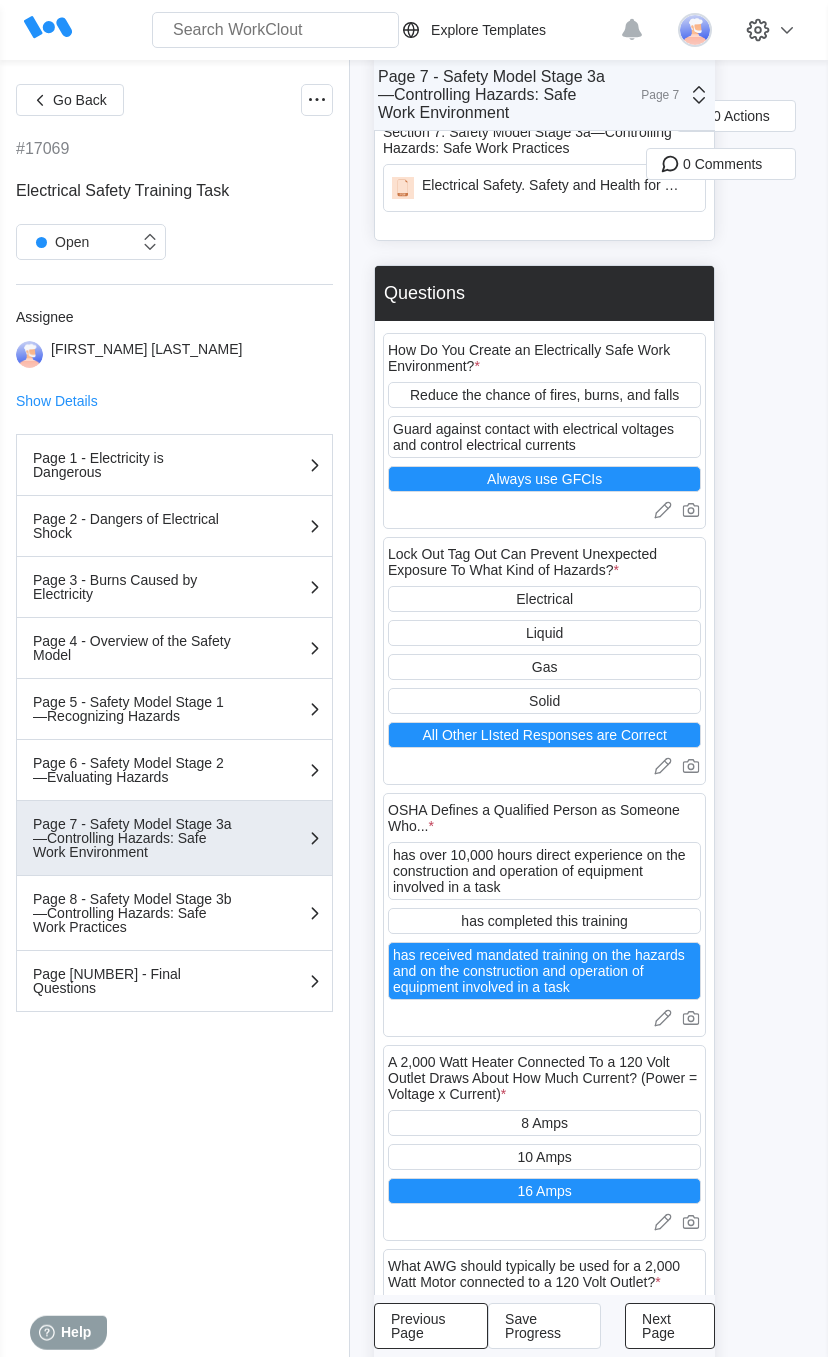 scroll, scrollTop: 0, scrollLeft: 0, axis: both 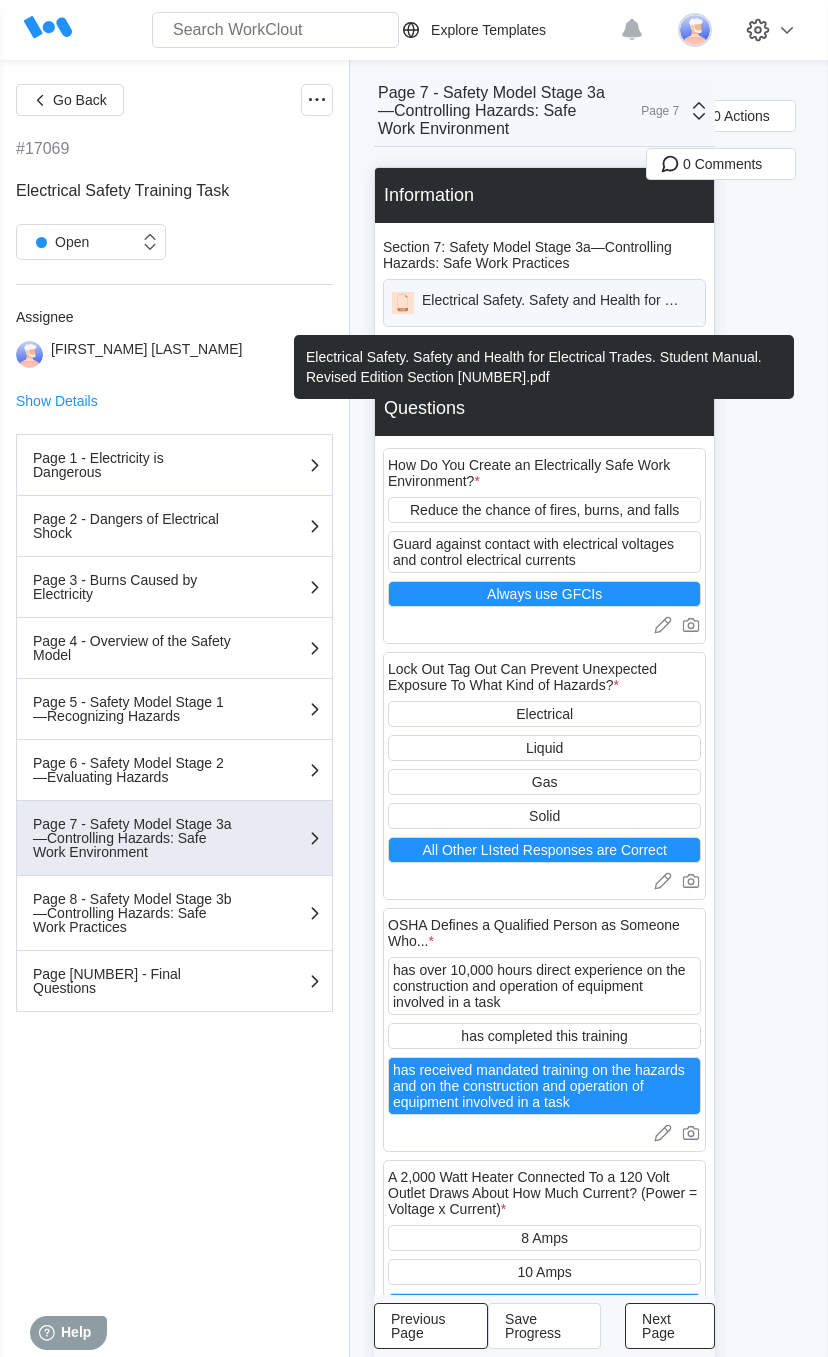 click on "Electrical Safety. Safety and Health for Electrical Trades. Student Manual. Revised Edition Section [NUMBER].pdf" at bounding box center (544, 303) 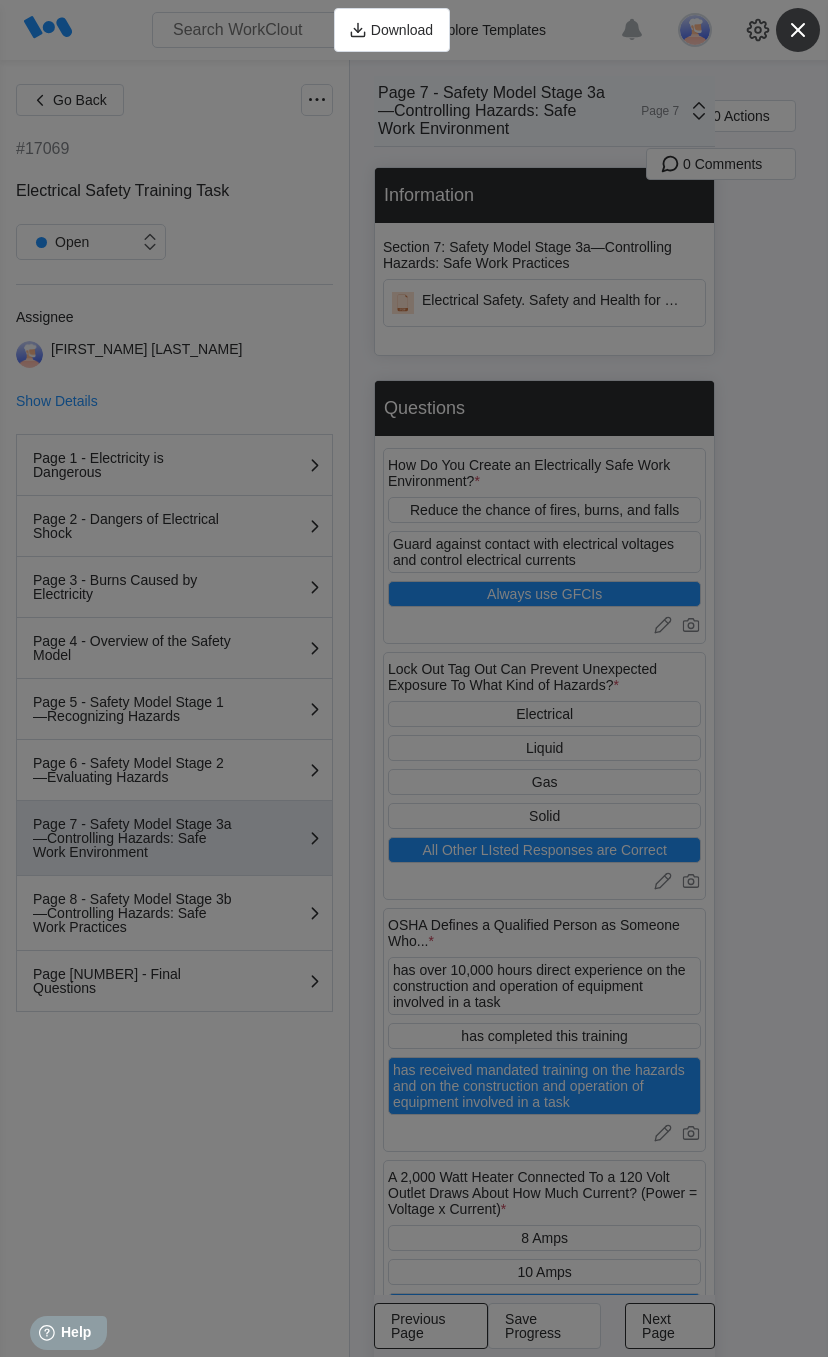 click 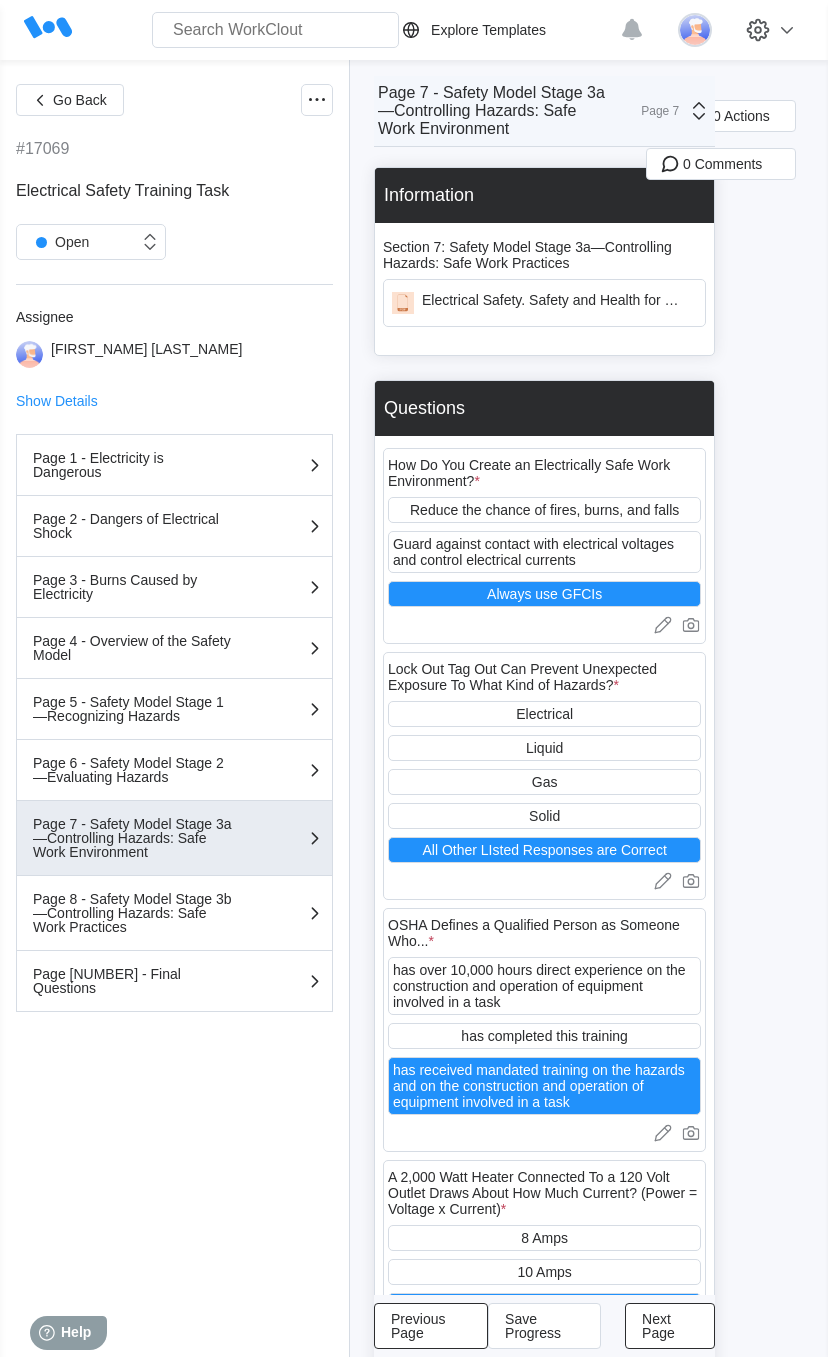 scroll, scrollTop: 1617, scrollLeft: 0, axis: vertical 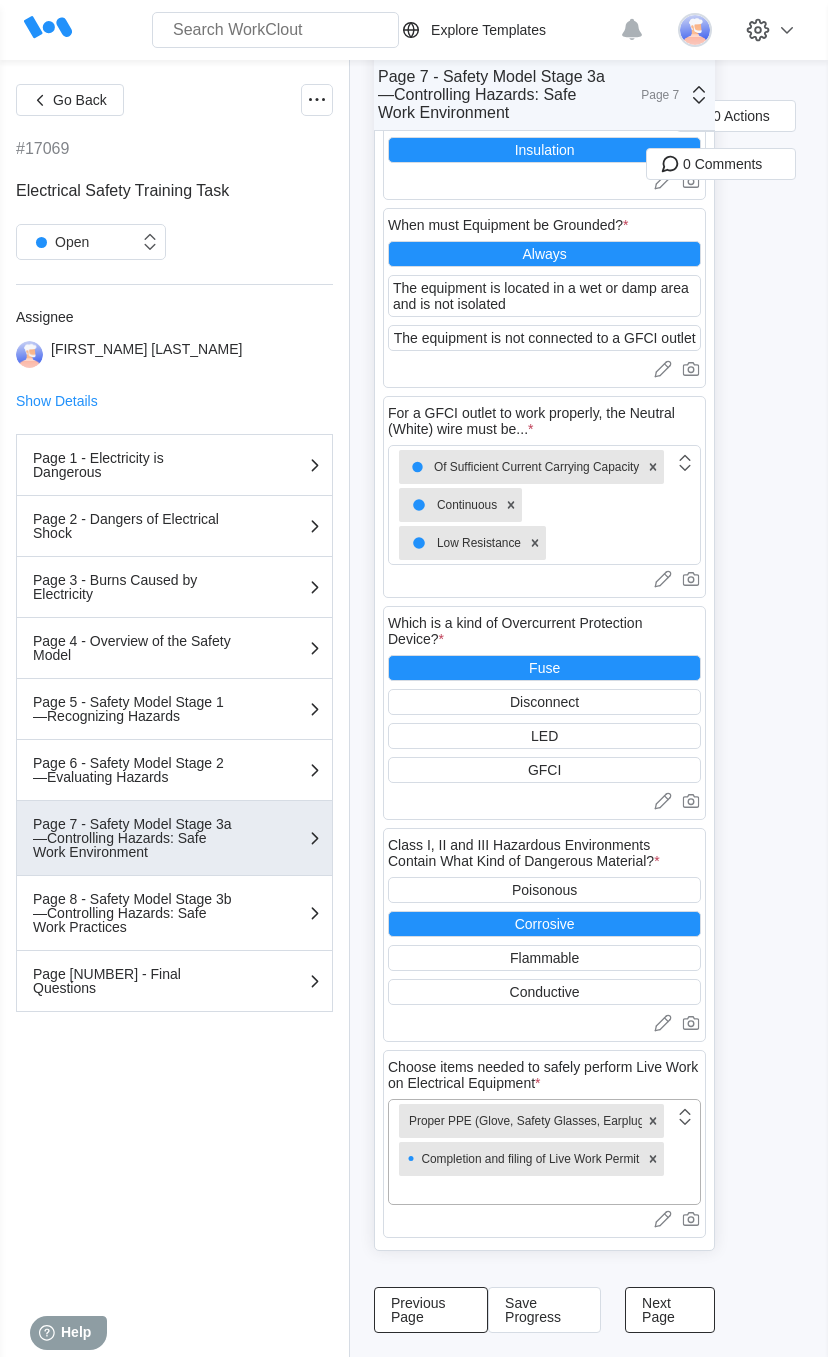 click 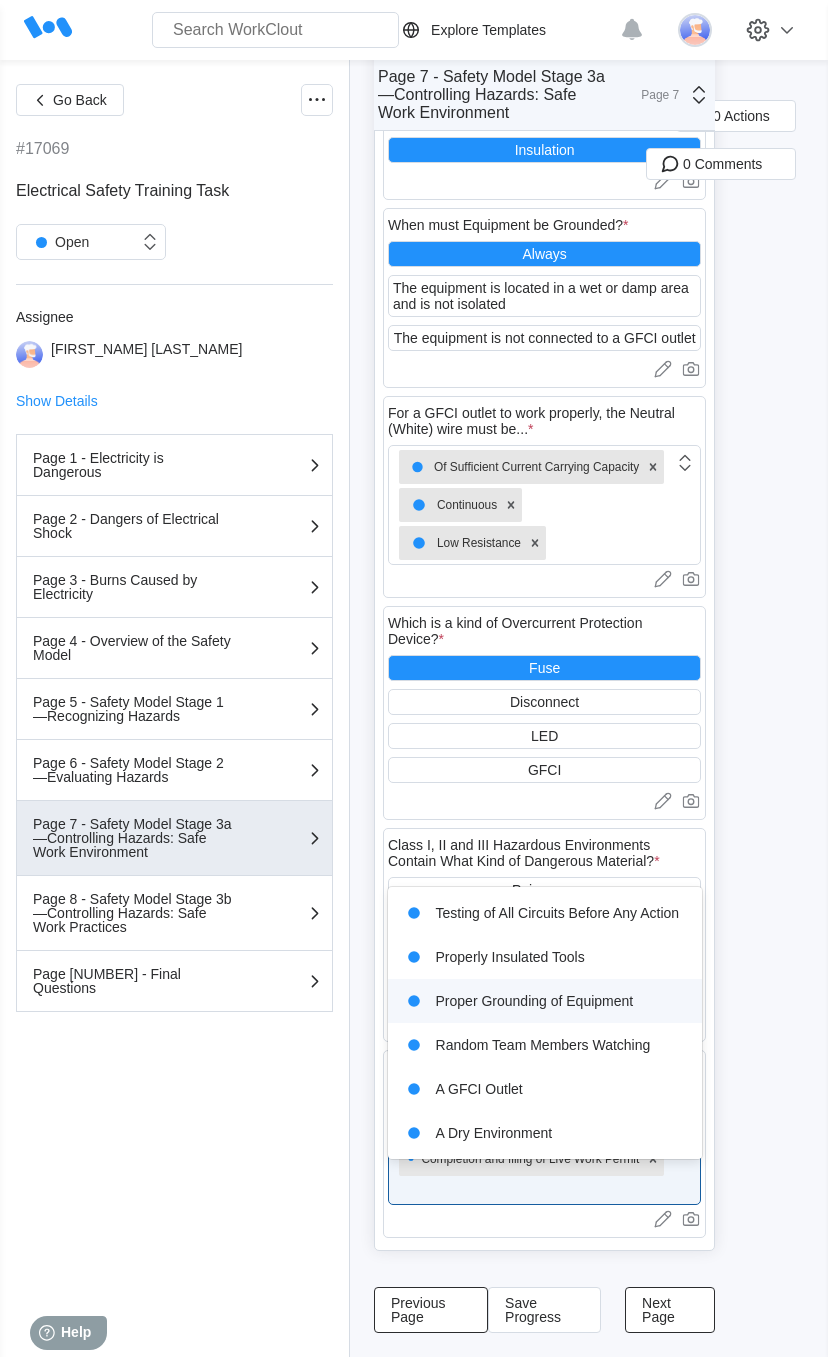 click on "Proper Grounding of Equipment" at bounding box center [545, 1001] 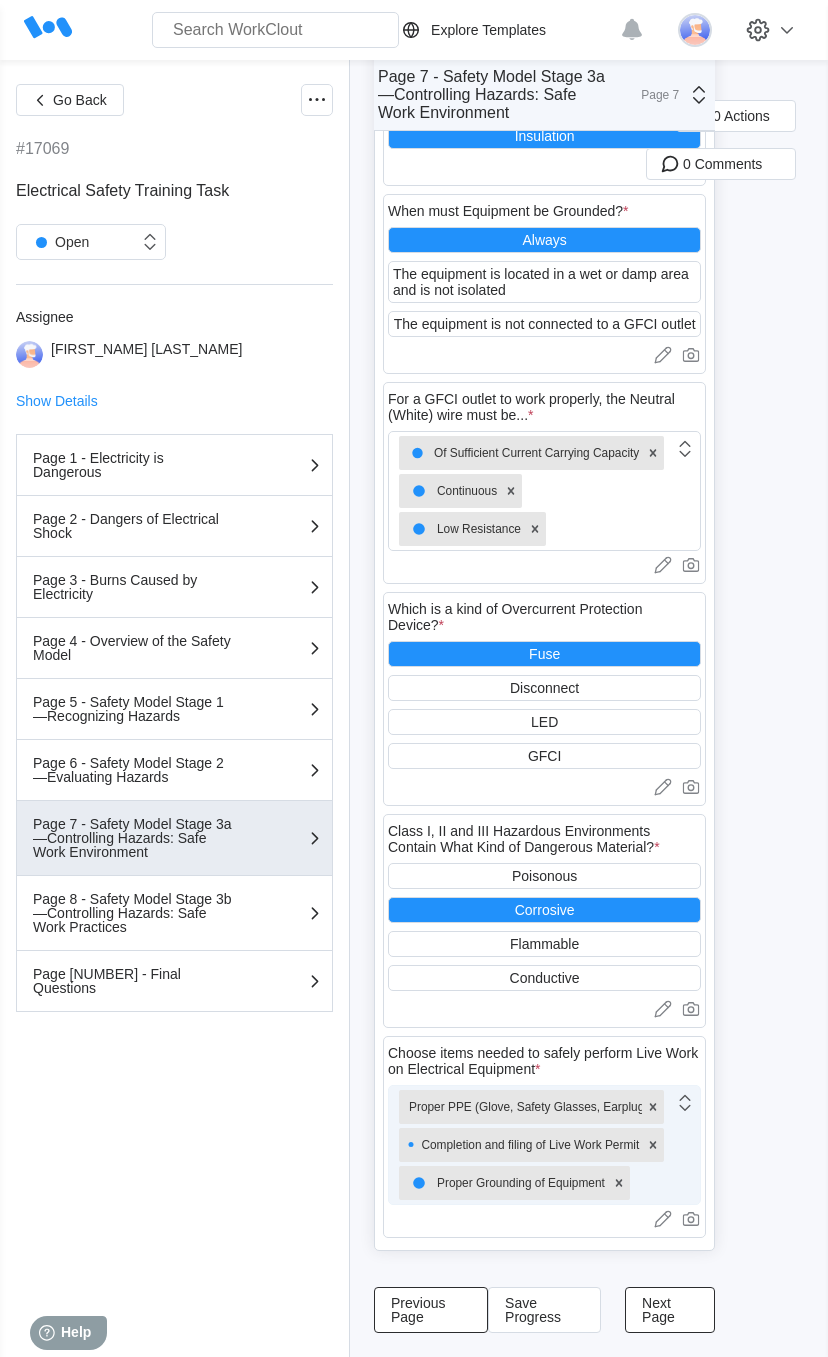 click 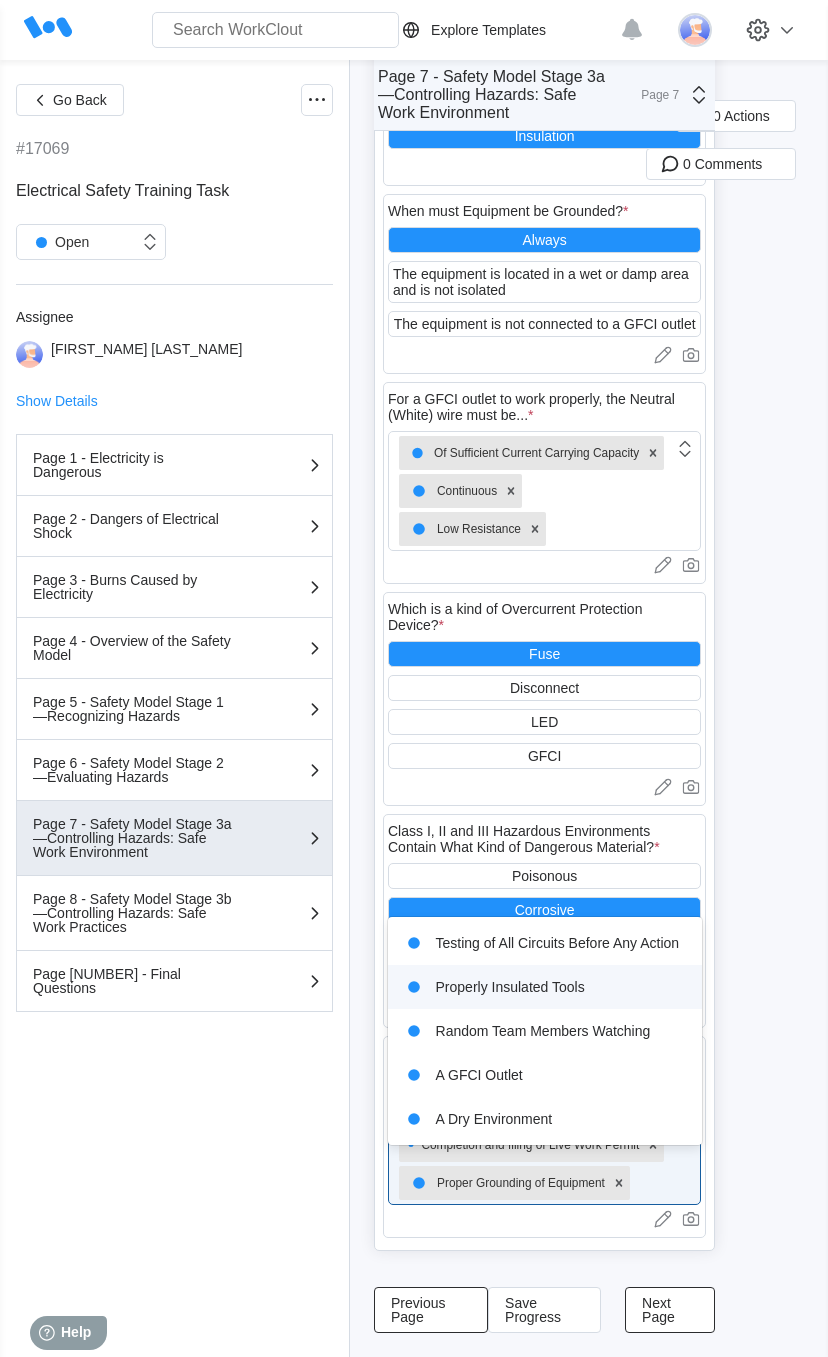 click on "Properly Insulated Tools" at bounding box center [545, 987] 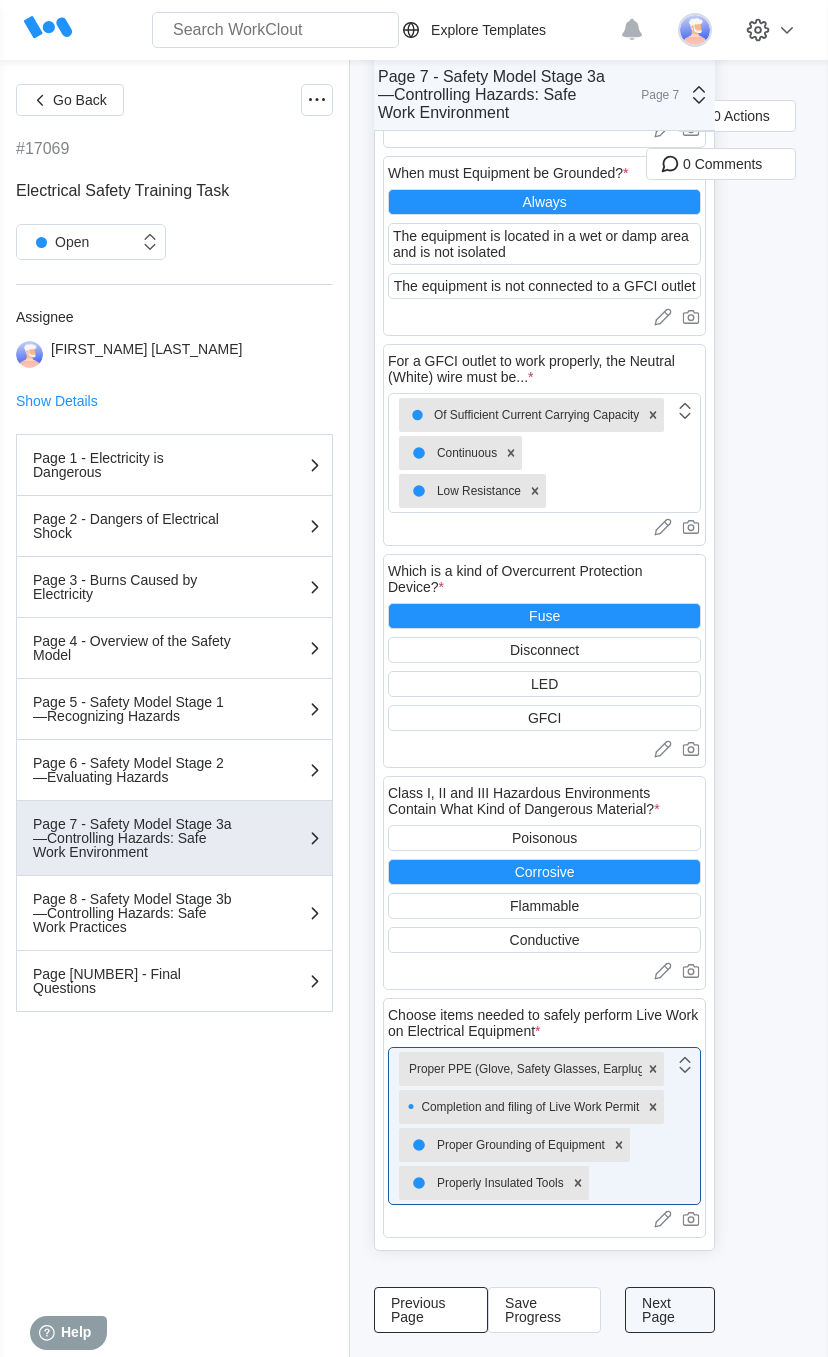 click on "Next Page" at bounding box center (670, 1310) 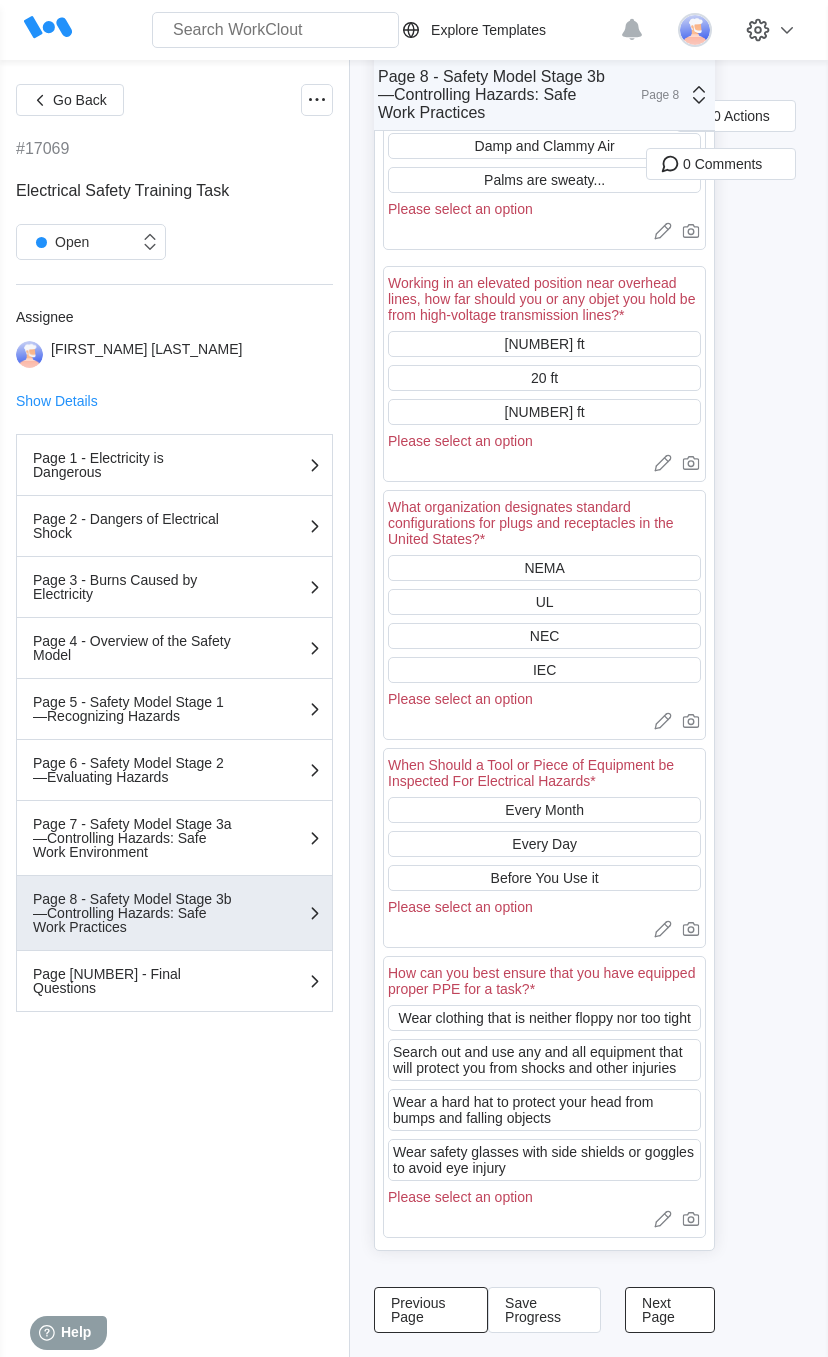 scroll, scrollTop: 0, scrollLeft: 0, axis: both 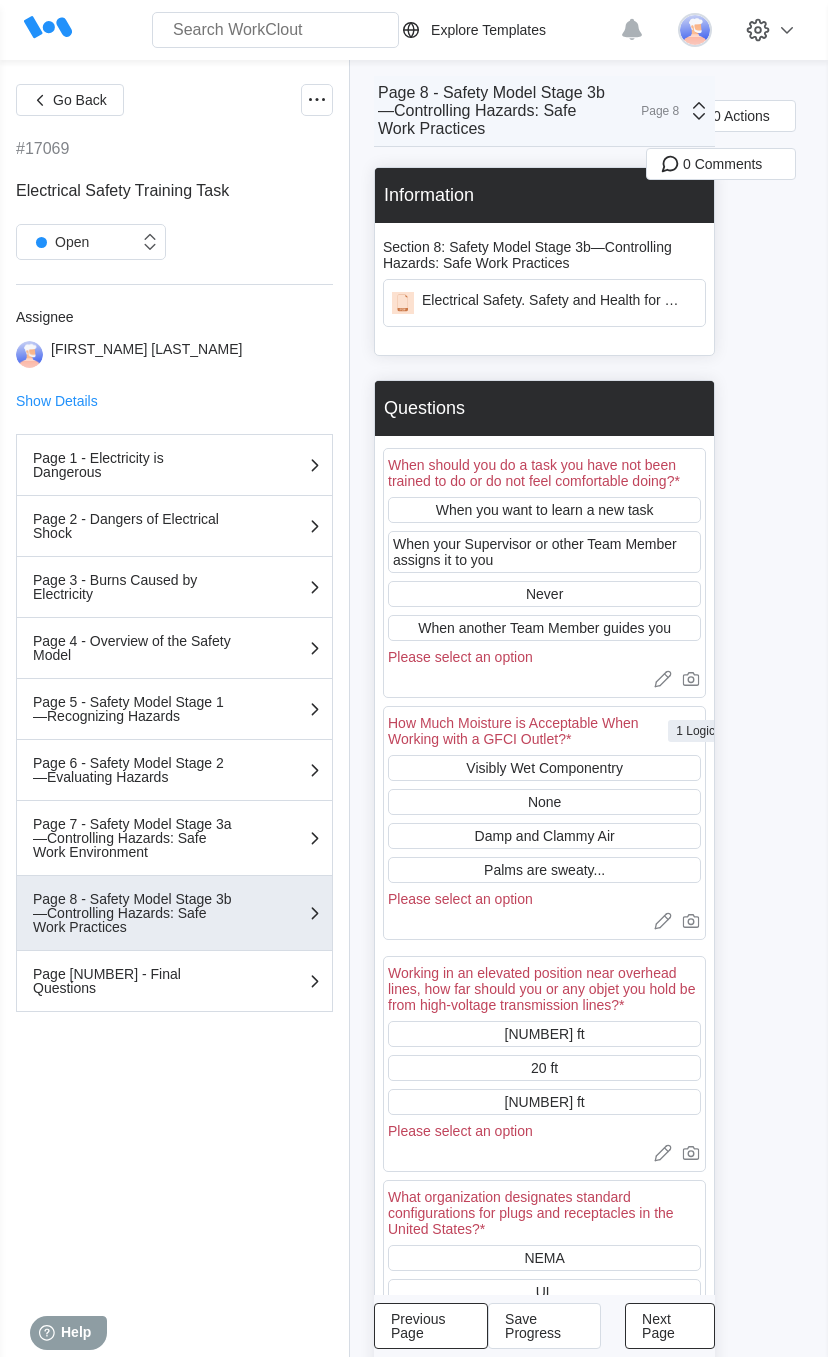 drag, startPoint x: 726, startPoint y: 1165, endPoint x: 823, endPoint y: 1024, distance: 171.14322 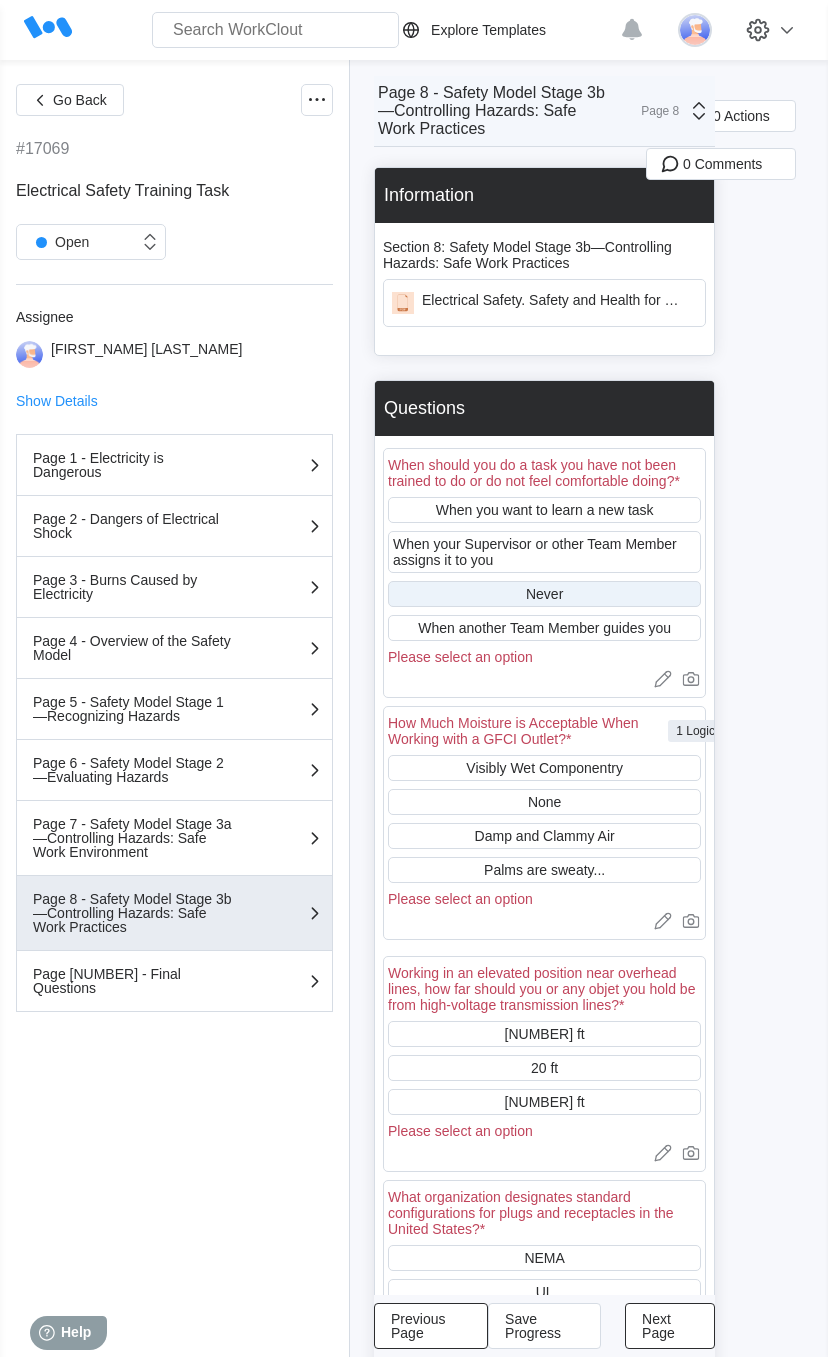click on "Never" at bounding box center [544, 594] 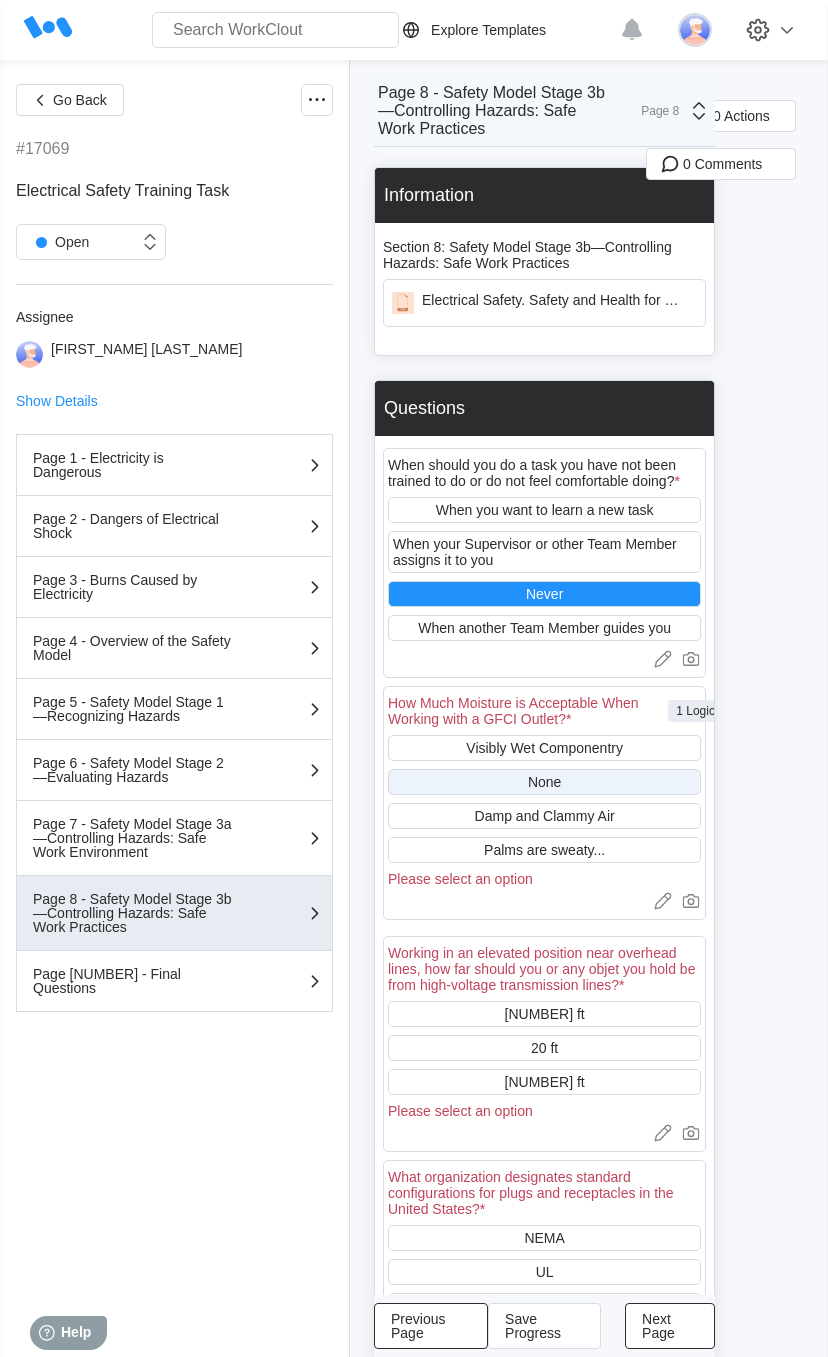 click on "None" at bounding box center [544, 782] 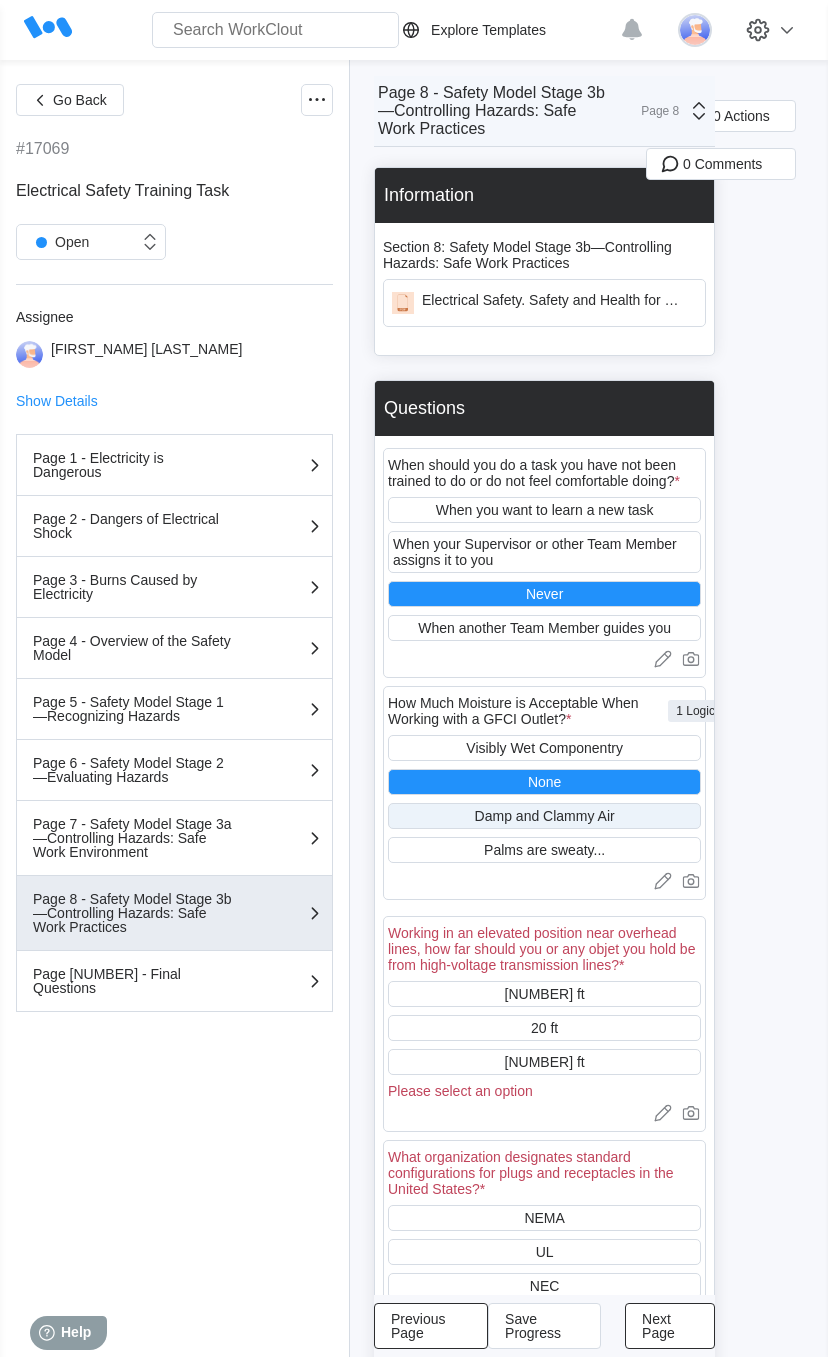 click on "Damp and Clammy Air" at bounding box center [544, 816] 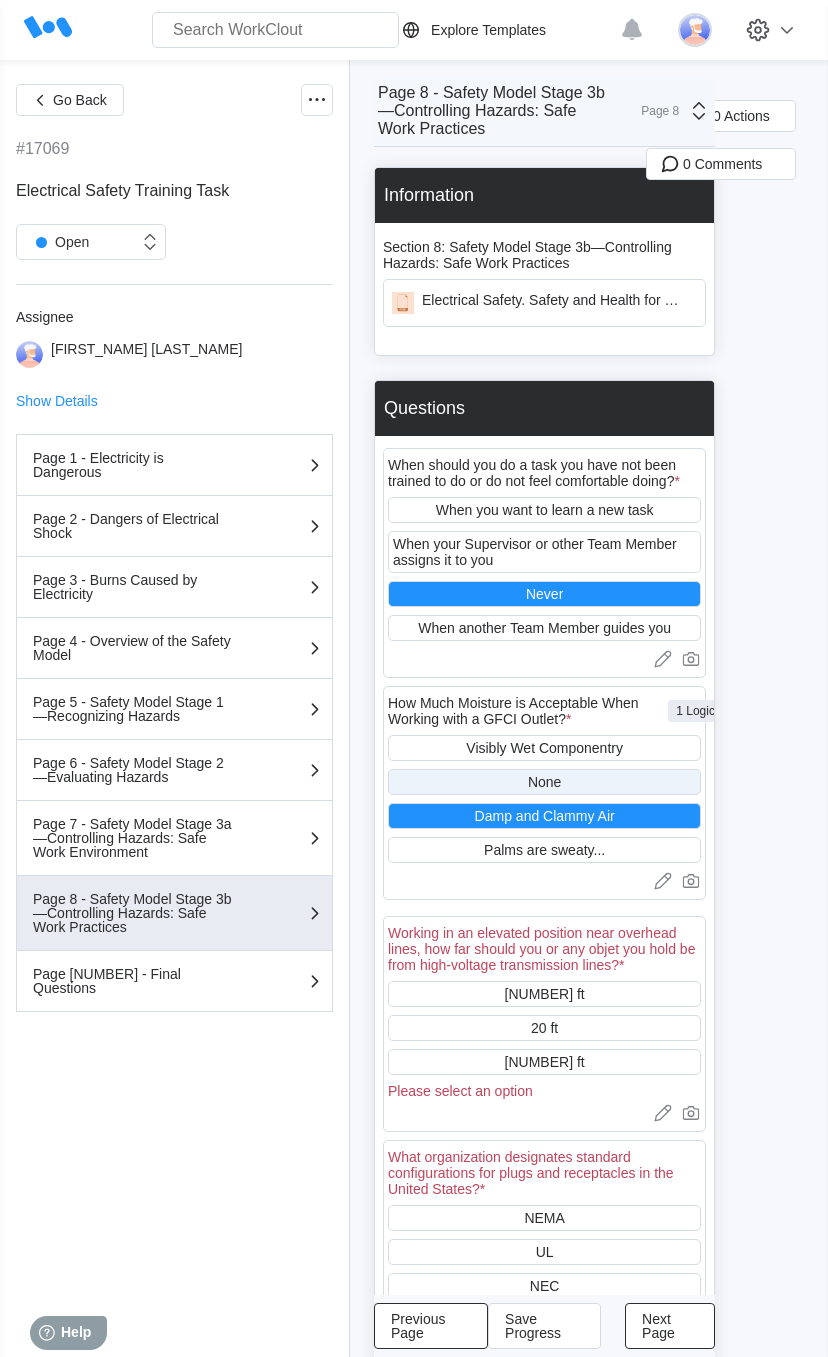 click on "None" at bounding box center (544, 782) 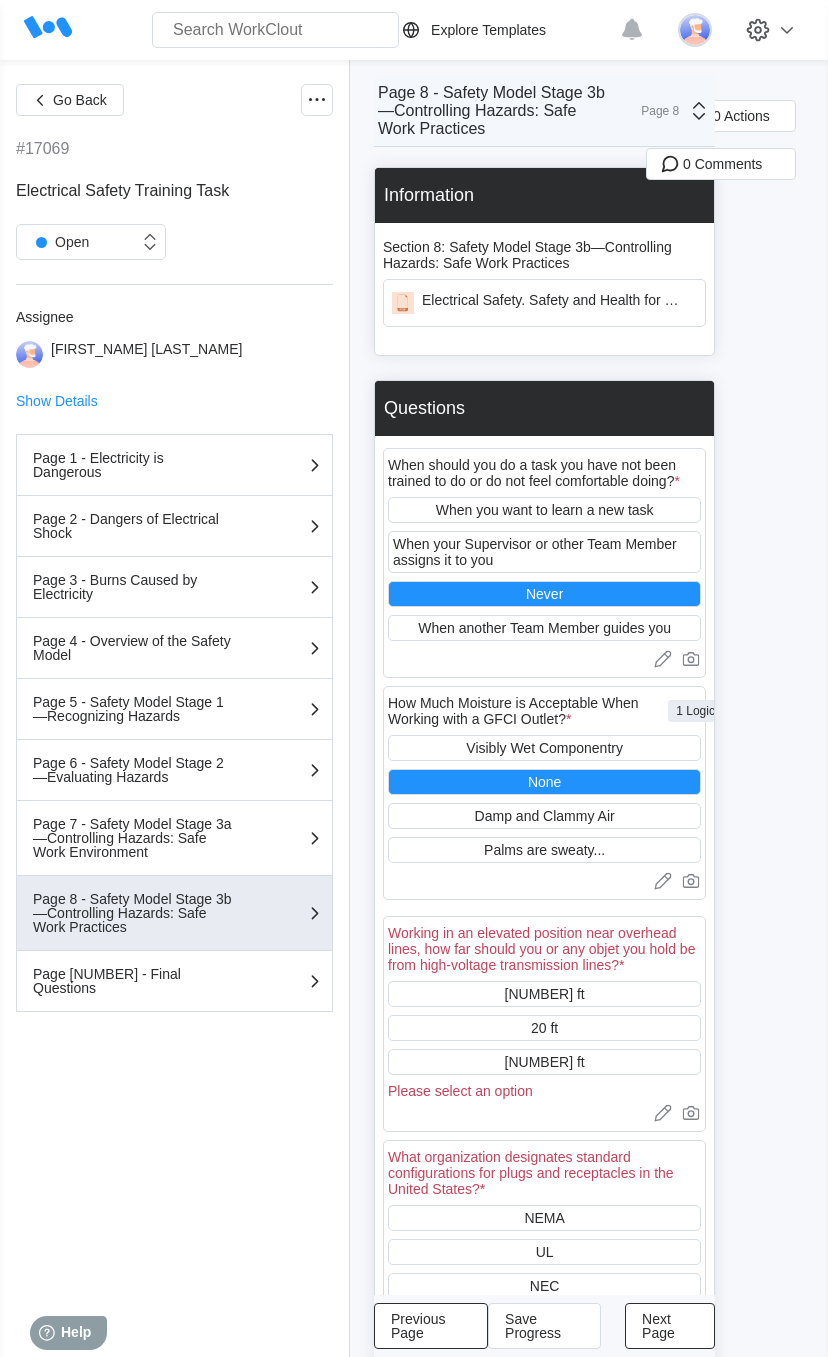 click on "0 Actions 0 Comments" at bounding box center [779, 1053] 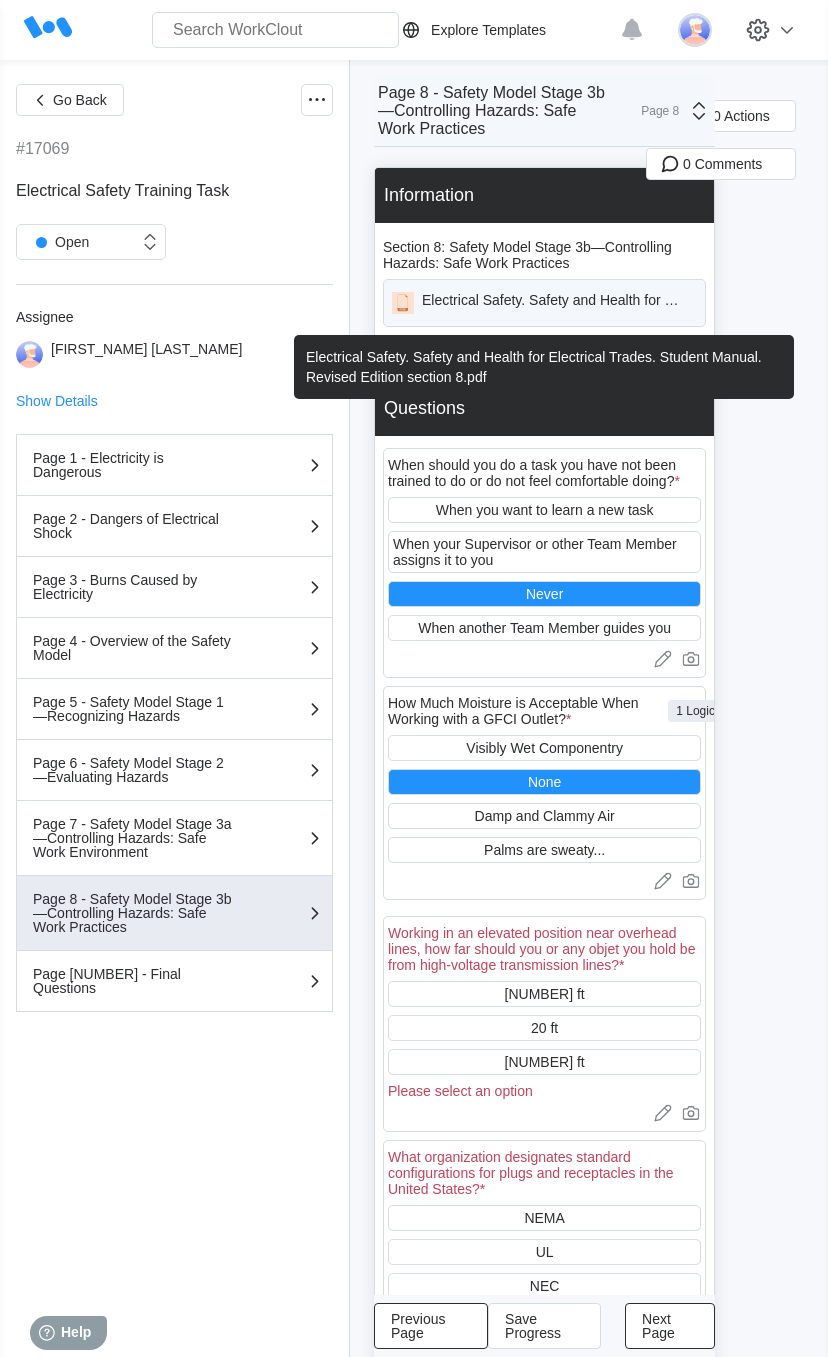 click on "Electrical Safety. Safety and Health for Electrical Trades. Student Manual. Revised Edition section 8.pdf" at bounding box center [544, 303] 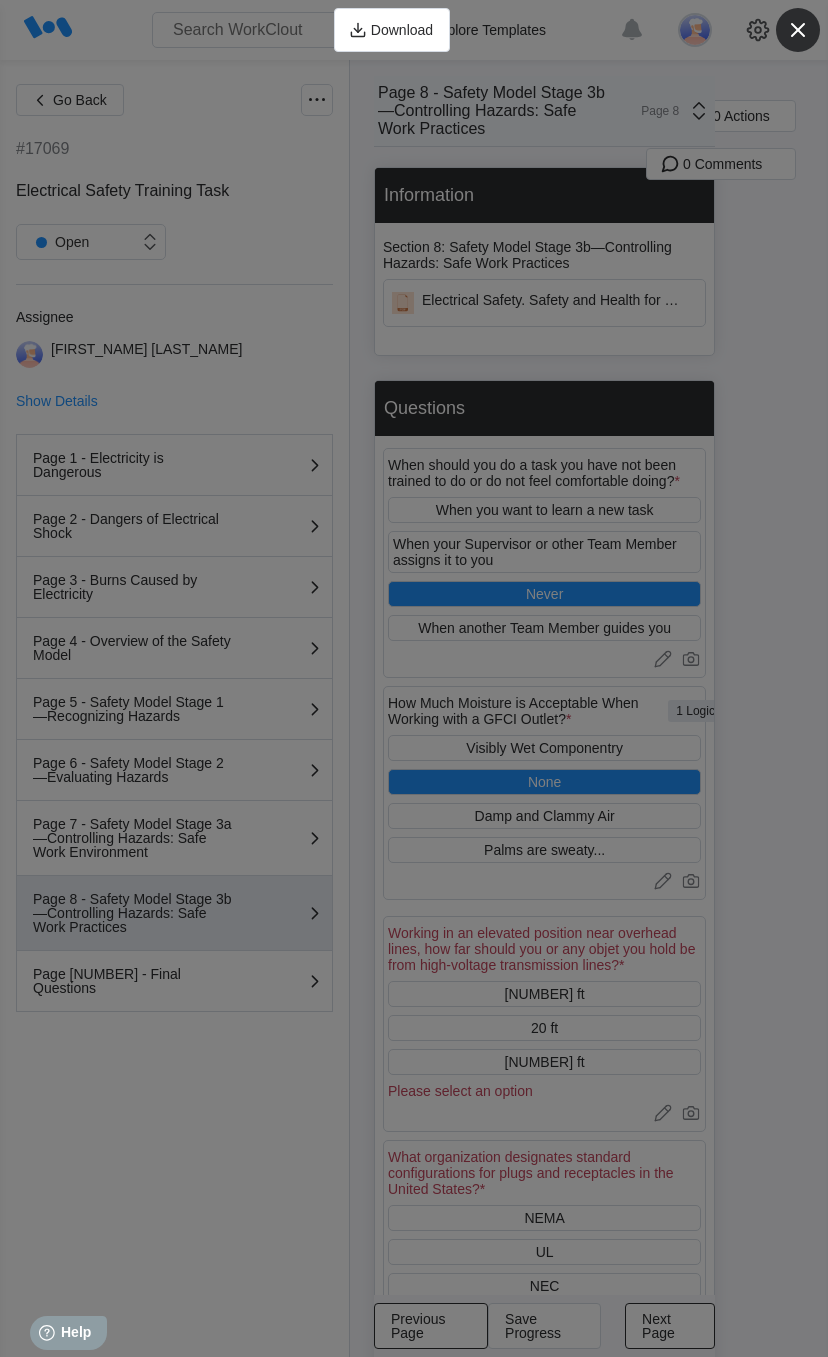 click at bounding box center (798, 30) 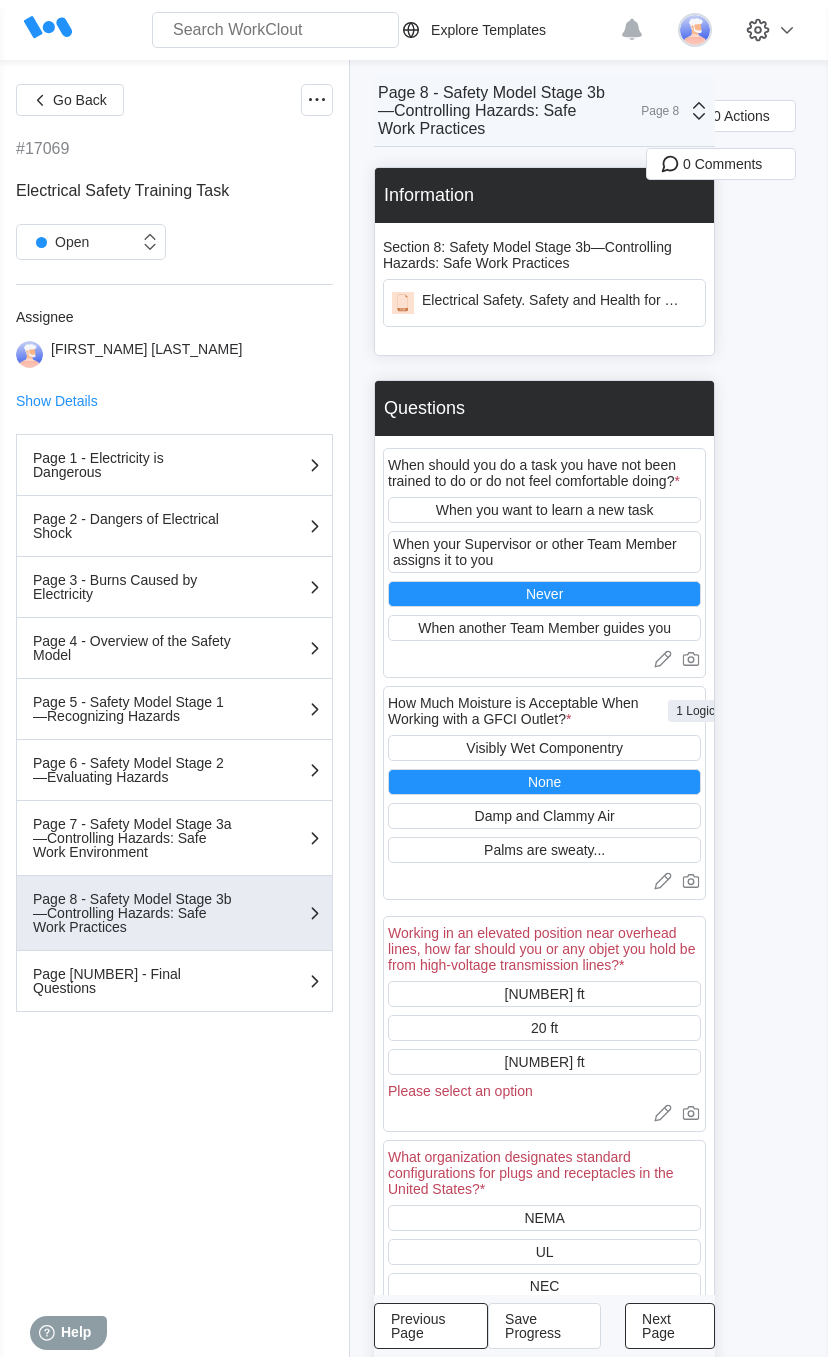 scroll, scrollTop: 345, scrollLeft: 0, axis: vertical 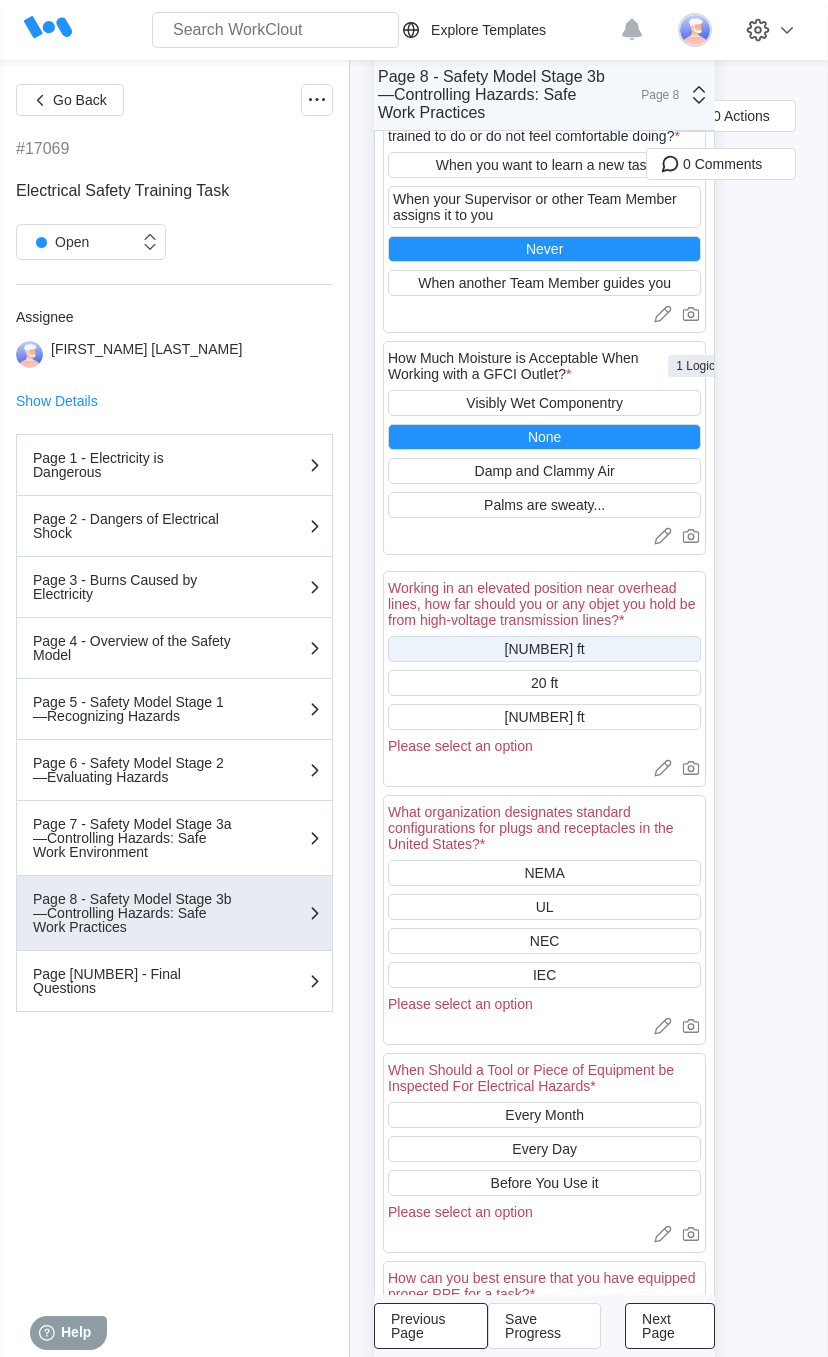 click on "[NUMBER] ft" at bounding box center [544, 649] 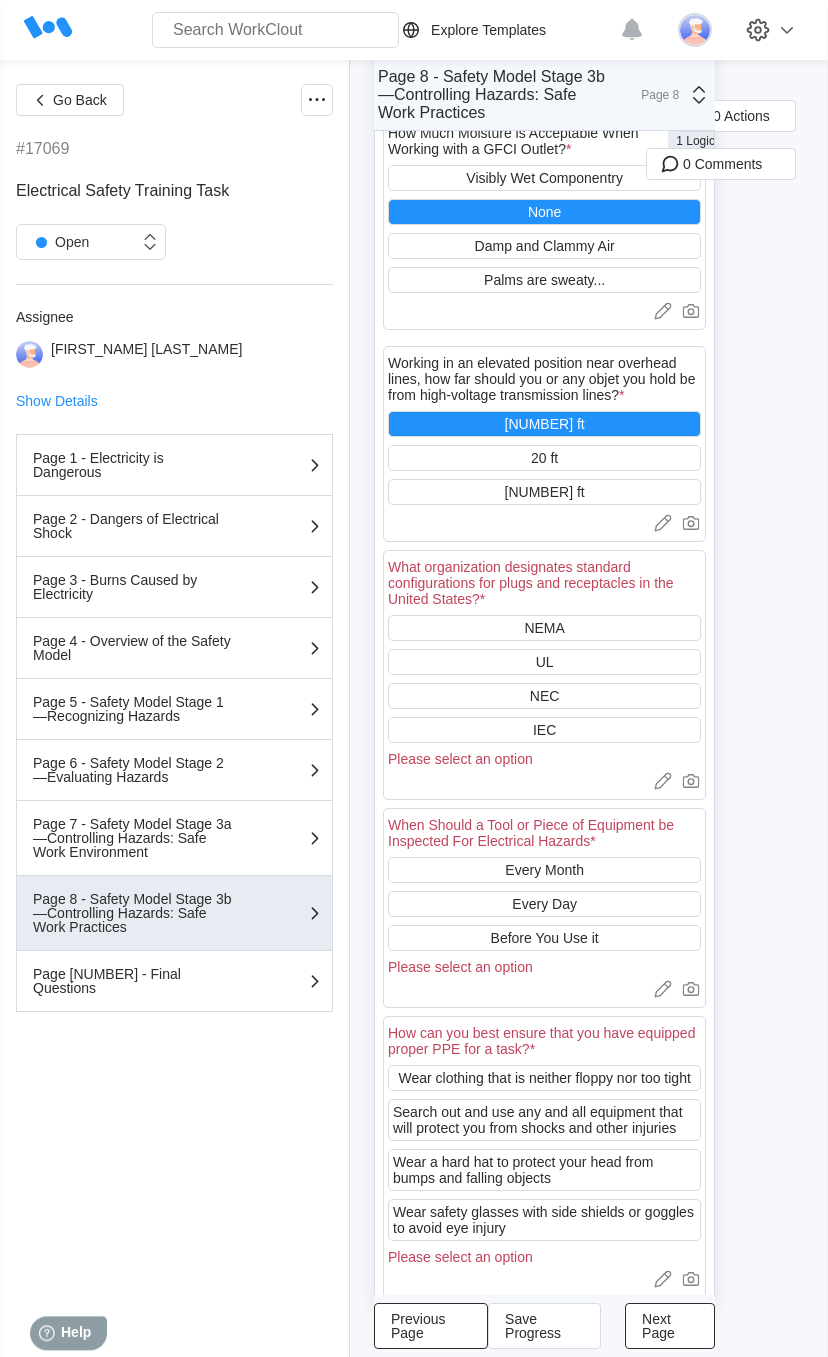scroll, scrollTop: 690, scrollLeft: 0, axis: vertical 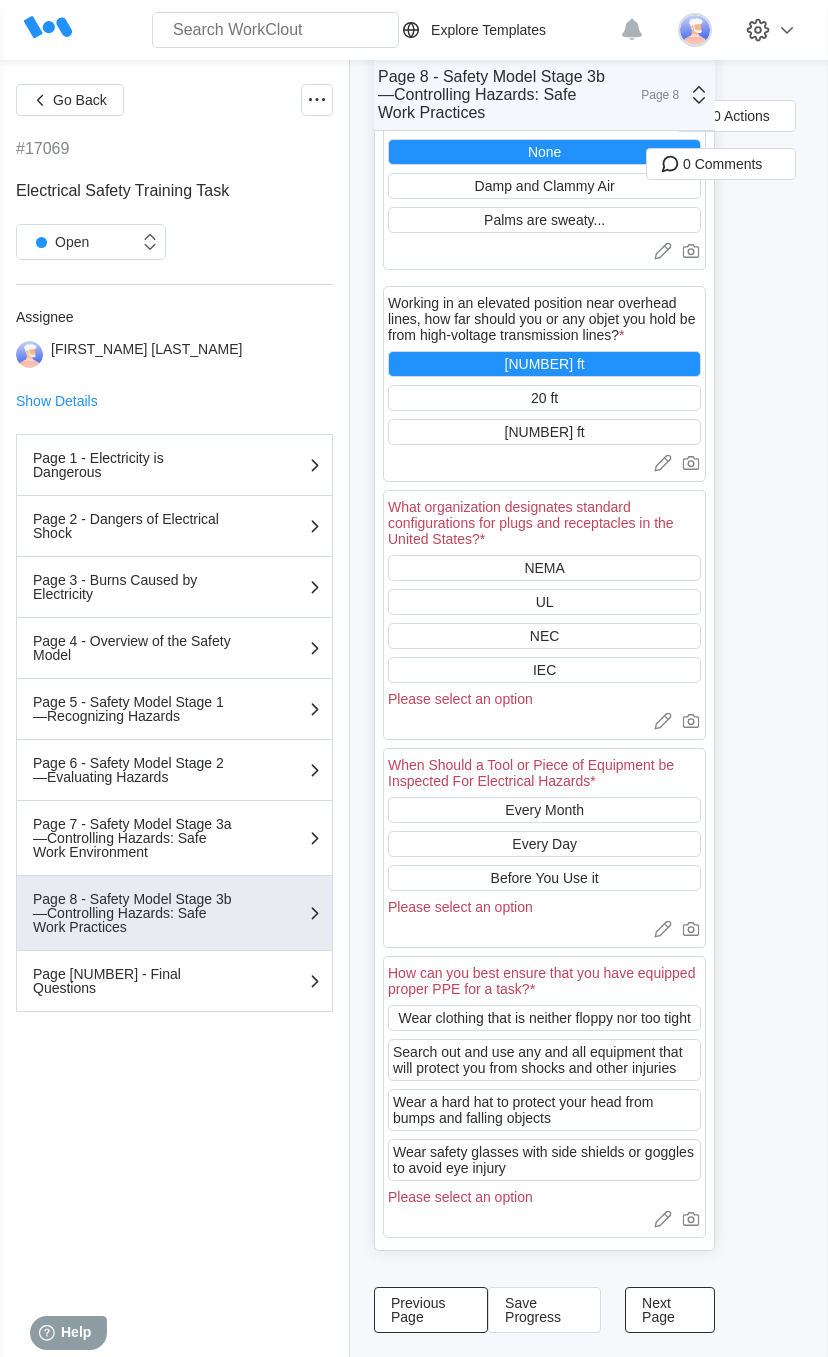 drag, startPoint x: 667, startPoint y: 872, endPoint x: 620, endPoint y: 688, distance: 189.90787 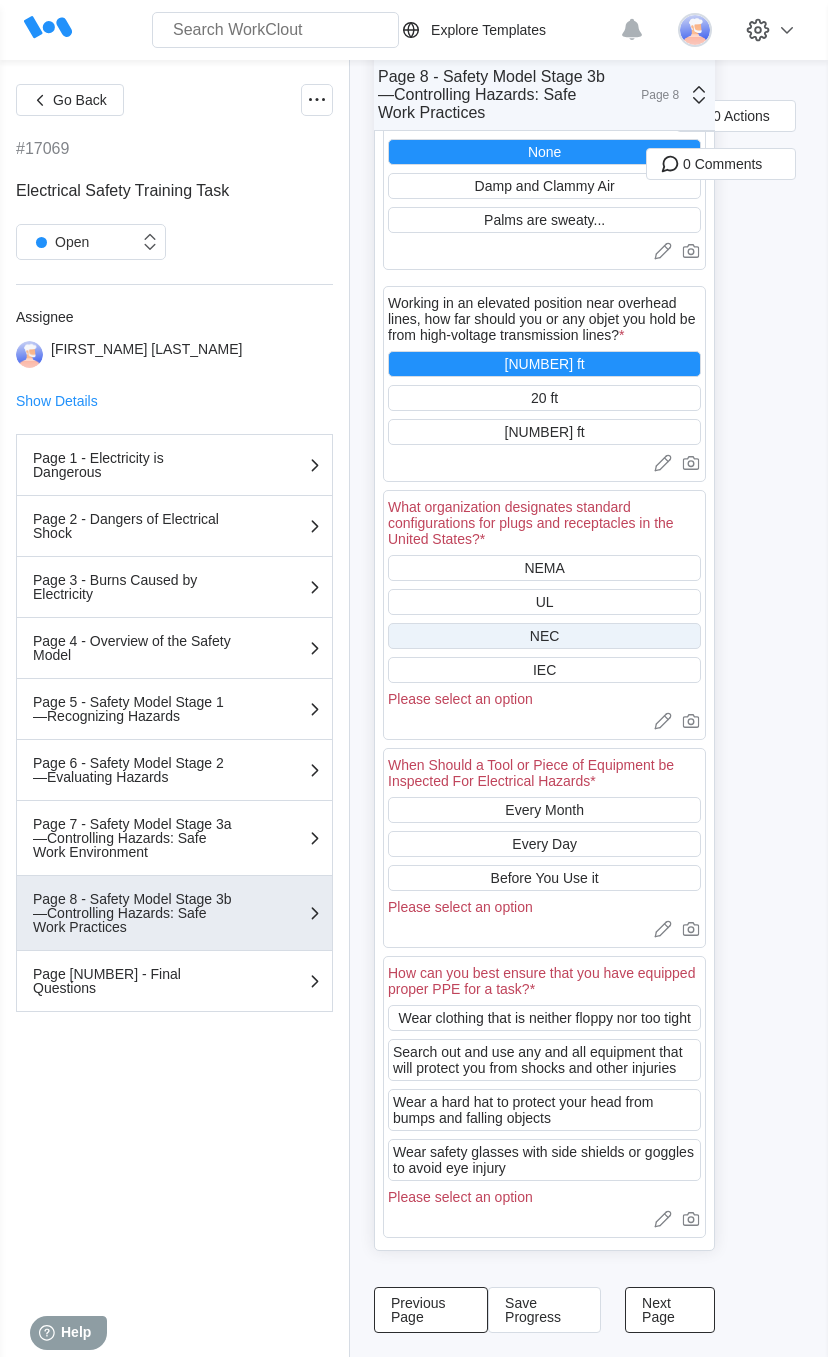 click on "NEC" at bounding box center (544, 636) 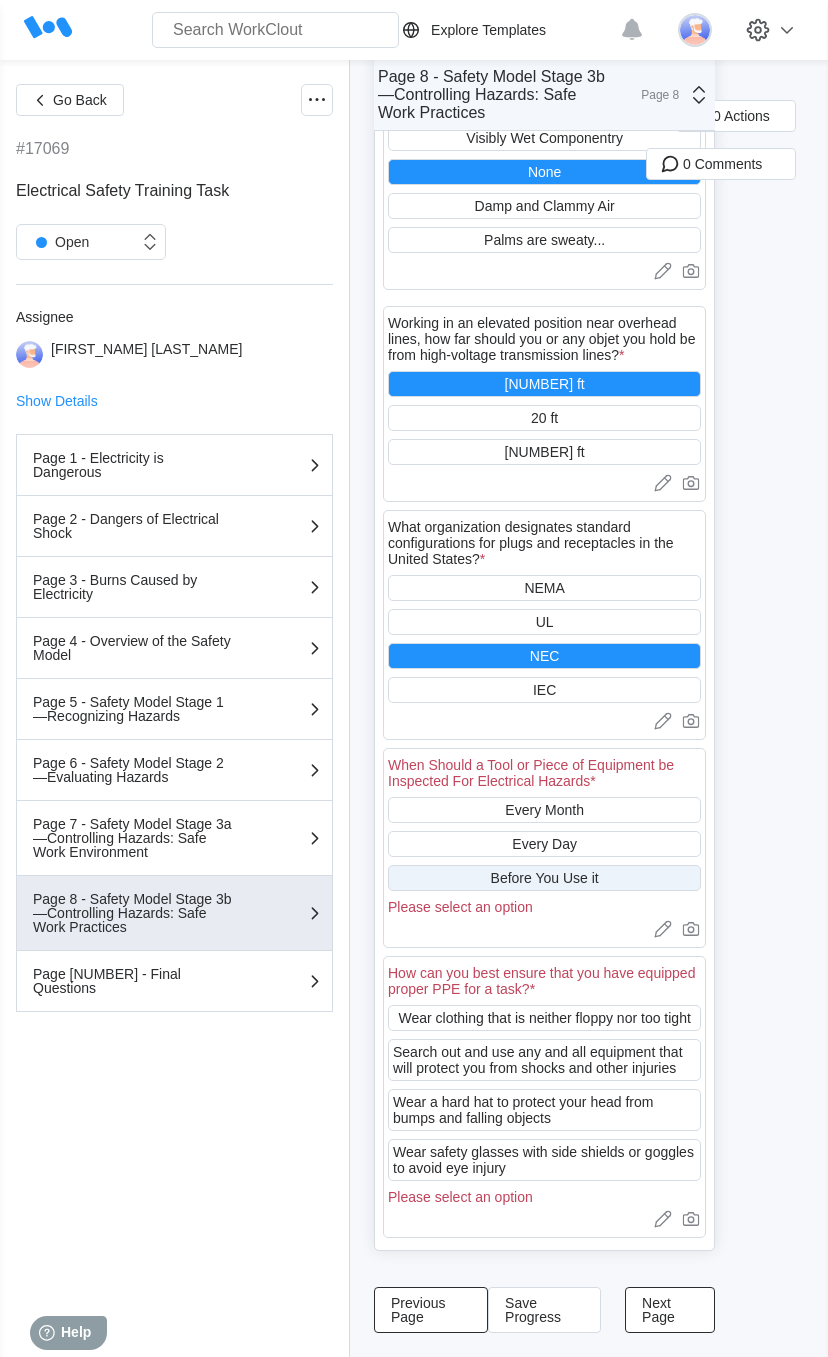 click on "Before You Use it" at bounding box center [544, 878] 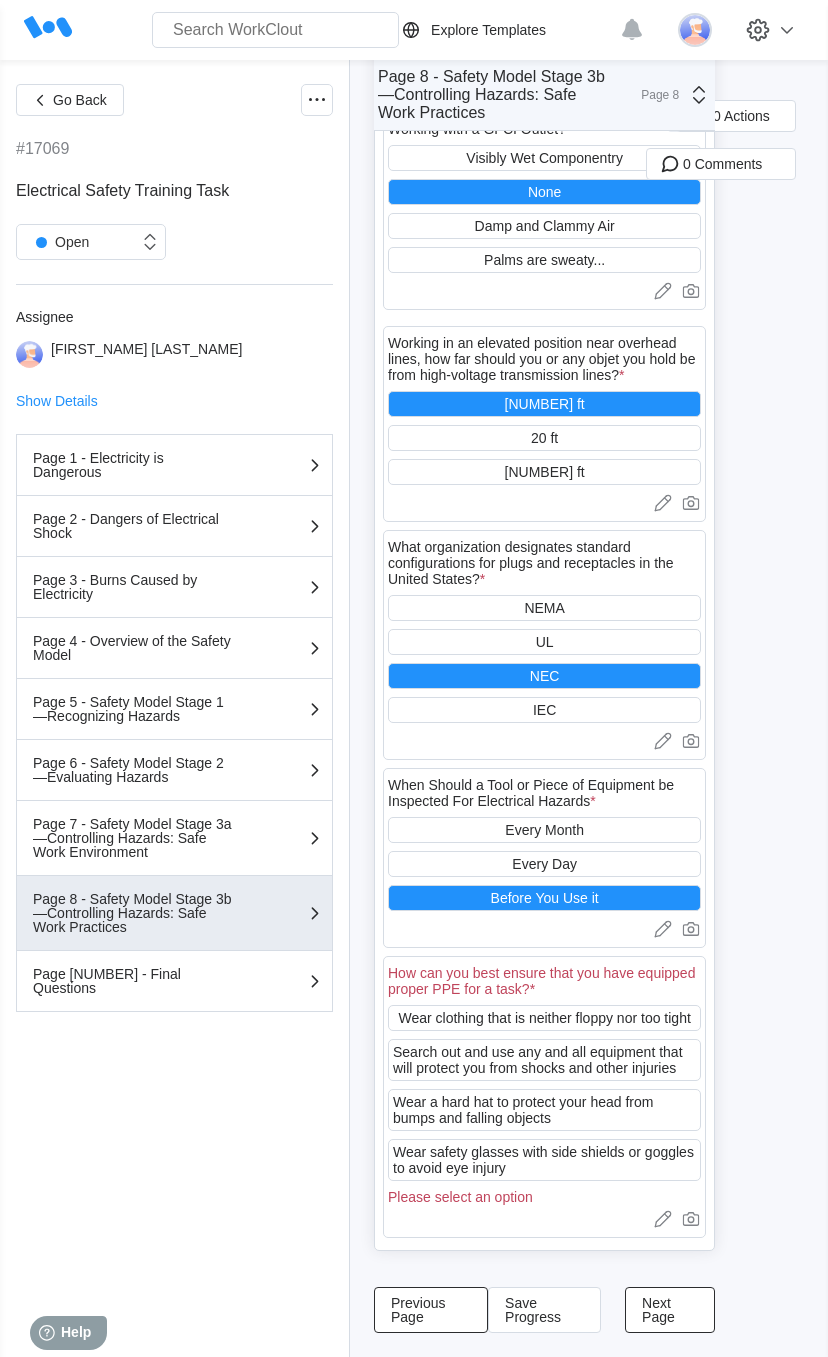 scroll, scrollTop: 683, scrollLeft: 0, axis: vertical 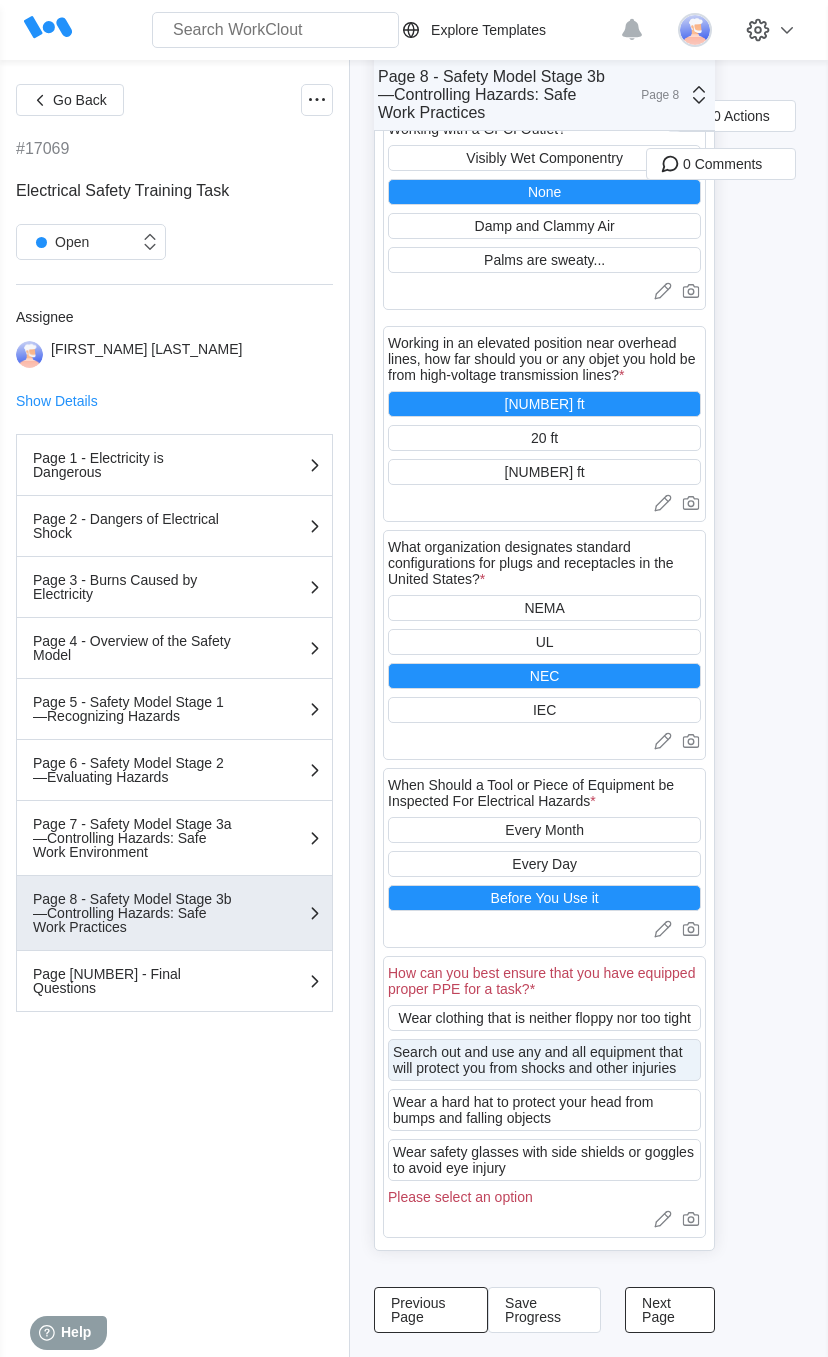 click on "Search out and use any and all equipment that will protect you from shocks and other injuries" at bounding box center (544, 1060) 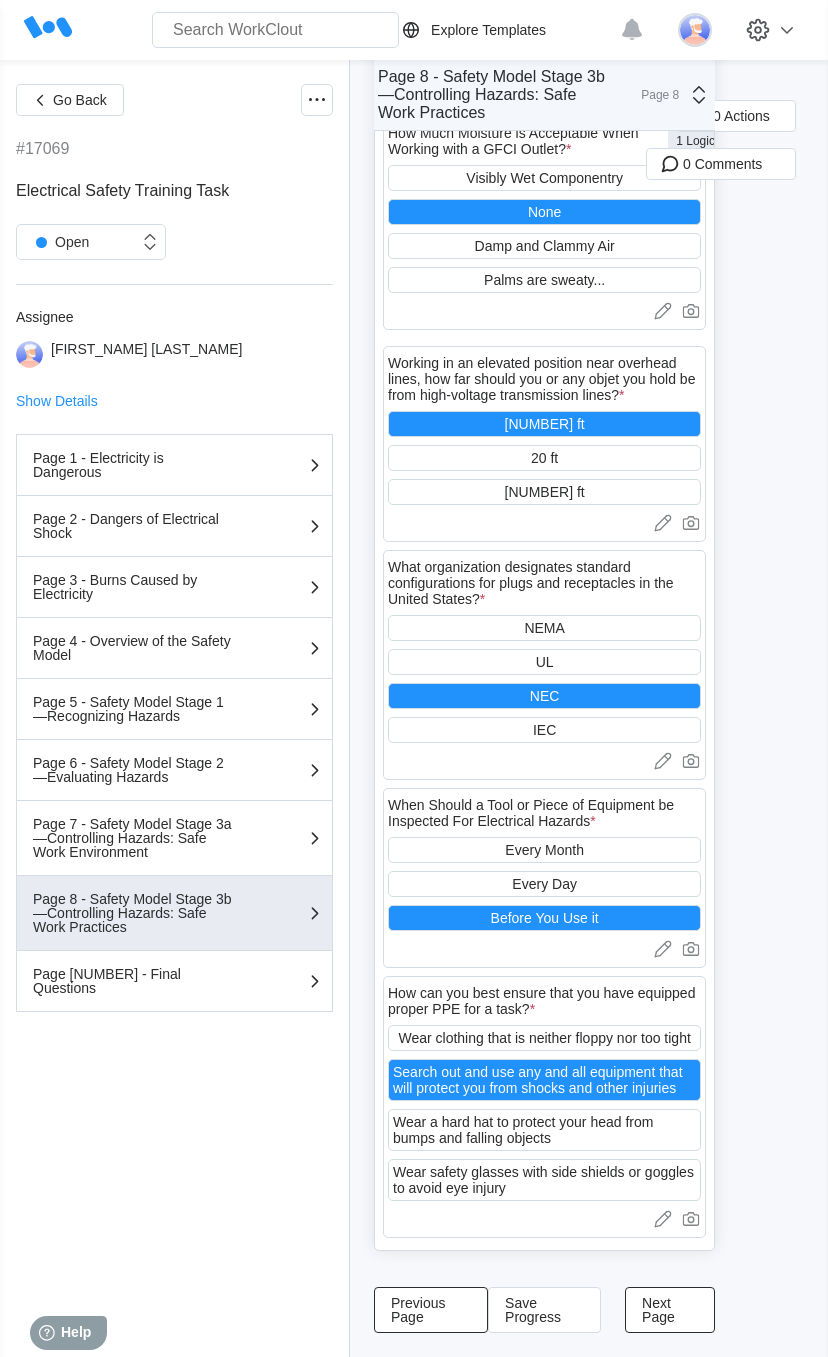scroll, scrollTop: 662, scrollLeft: 0, axis: vertical 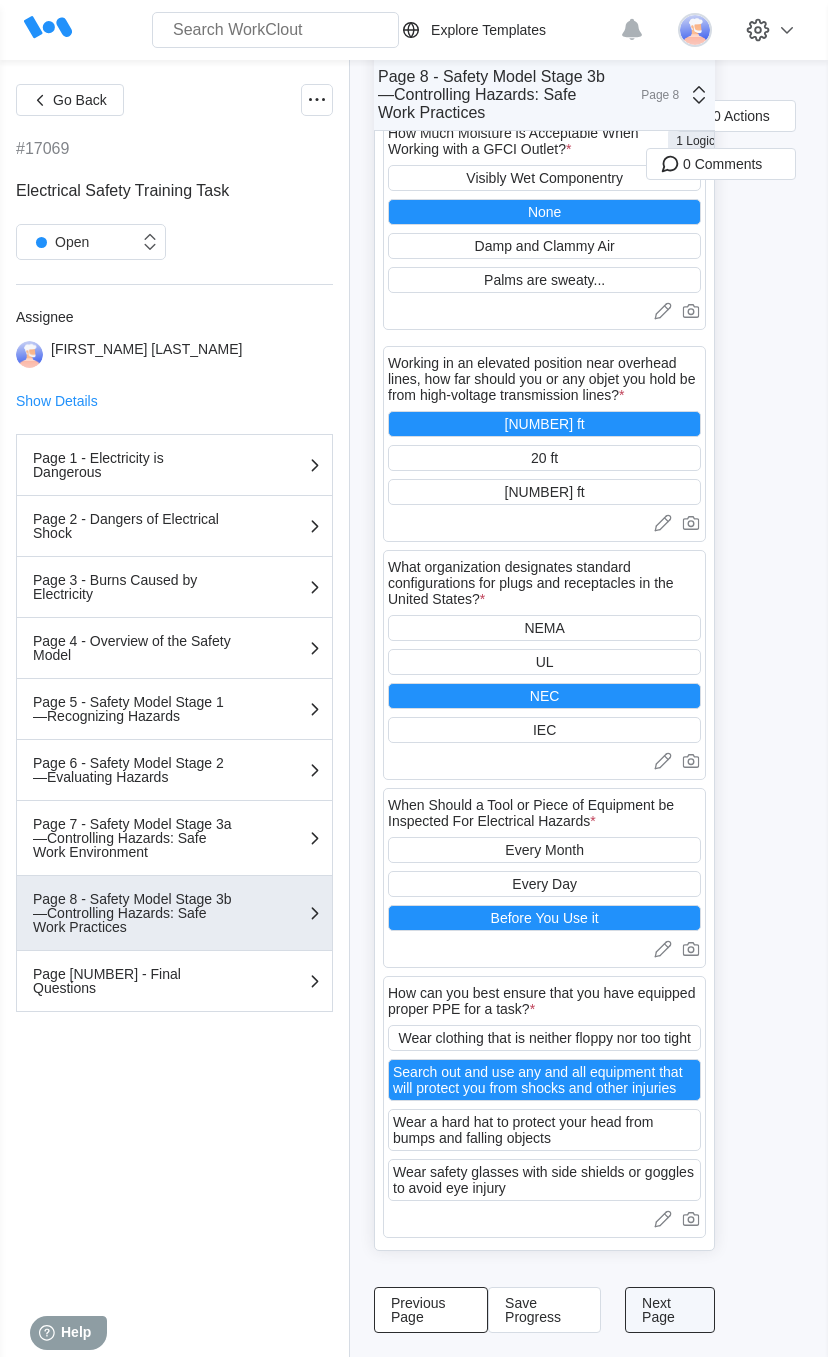 click on "Next Page" at bounding box center (670, 1310) 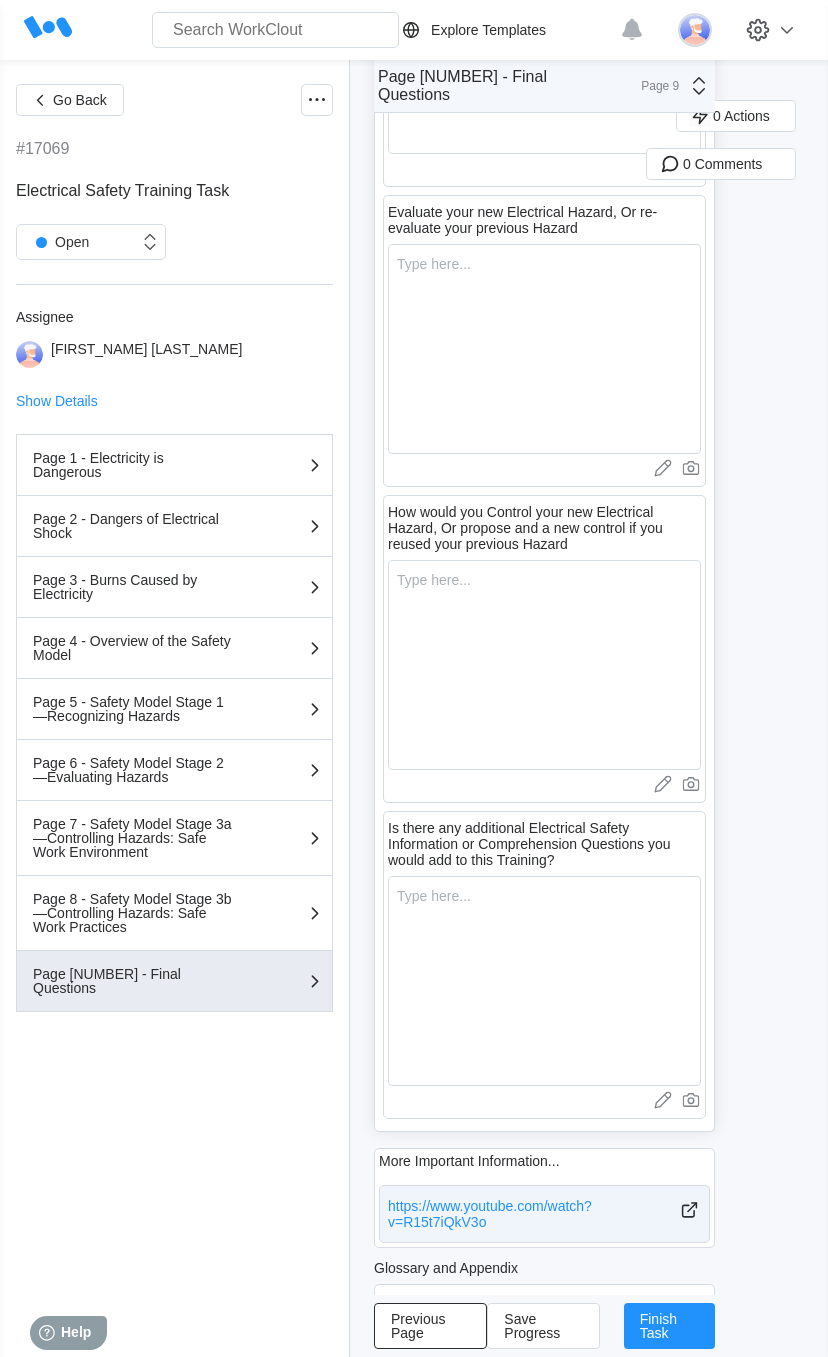 scroll, scrollTop: 0, scrollLeft: 0, axis: both 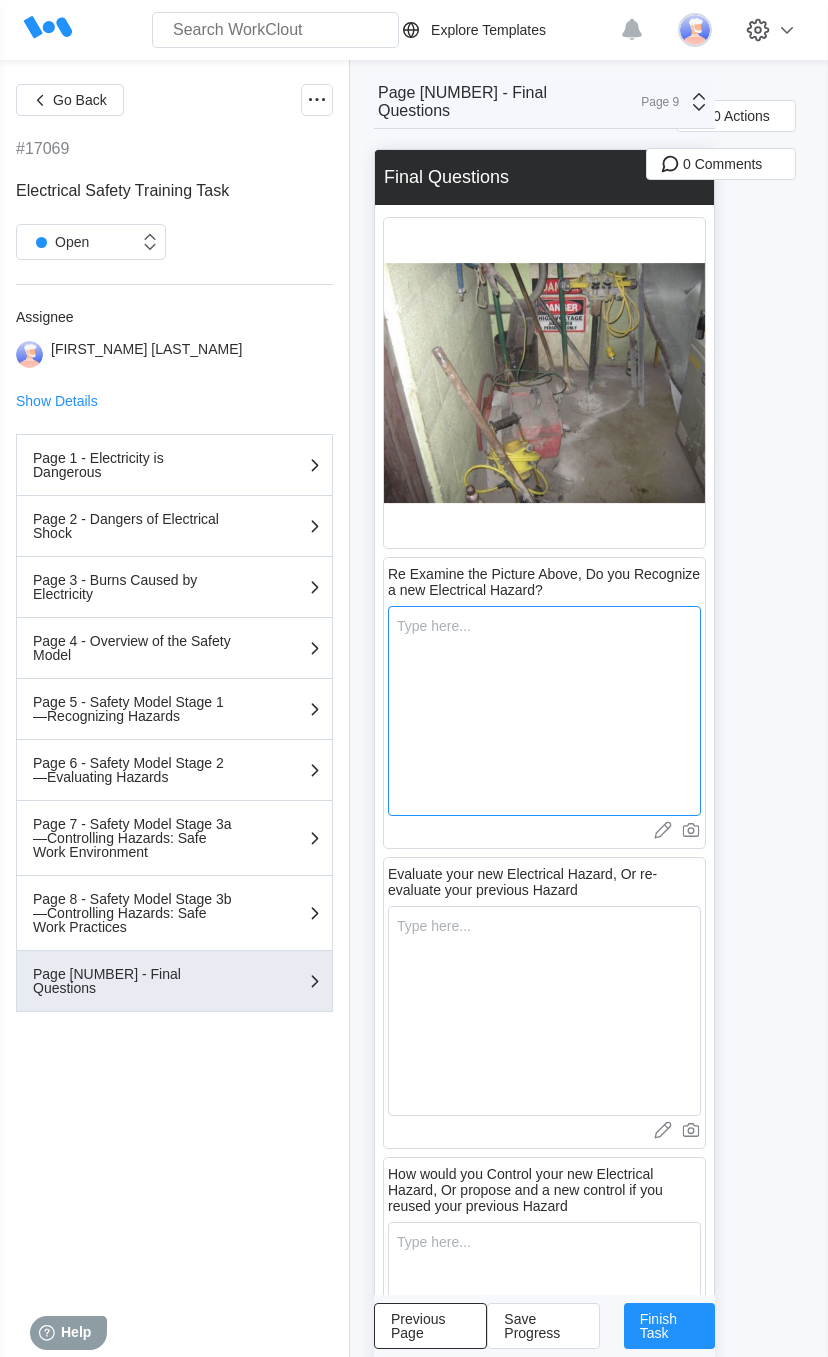 click at bounding box center (544, 711) 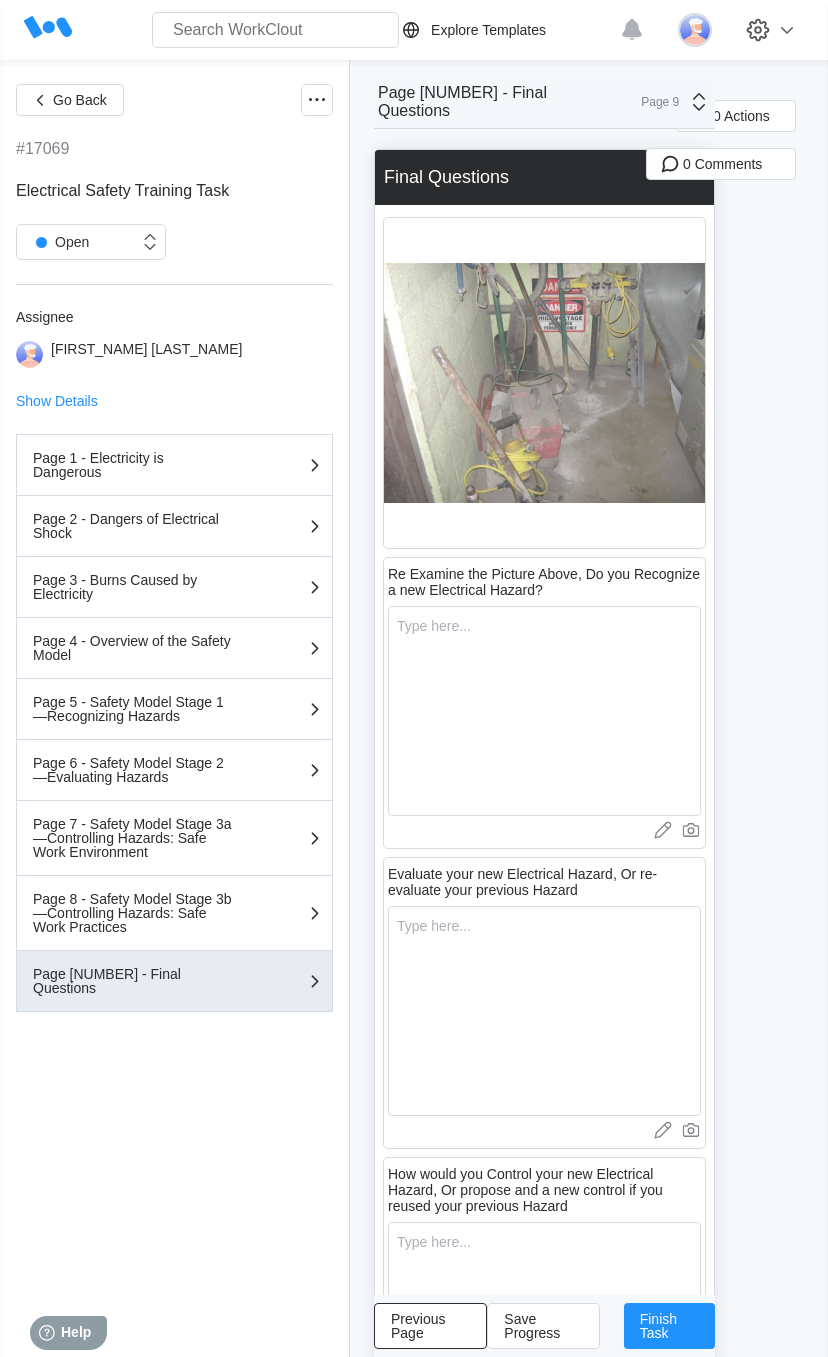 click at bounding box center (544, 383) 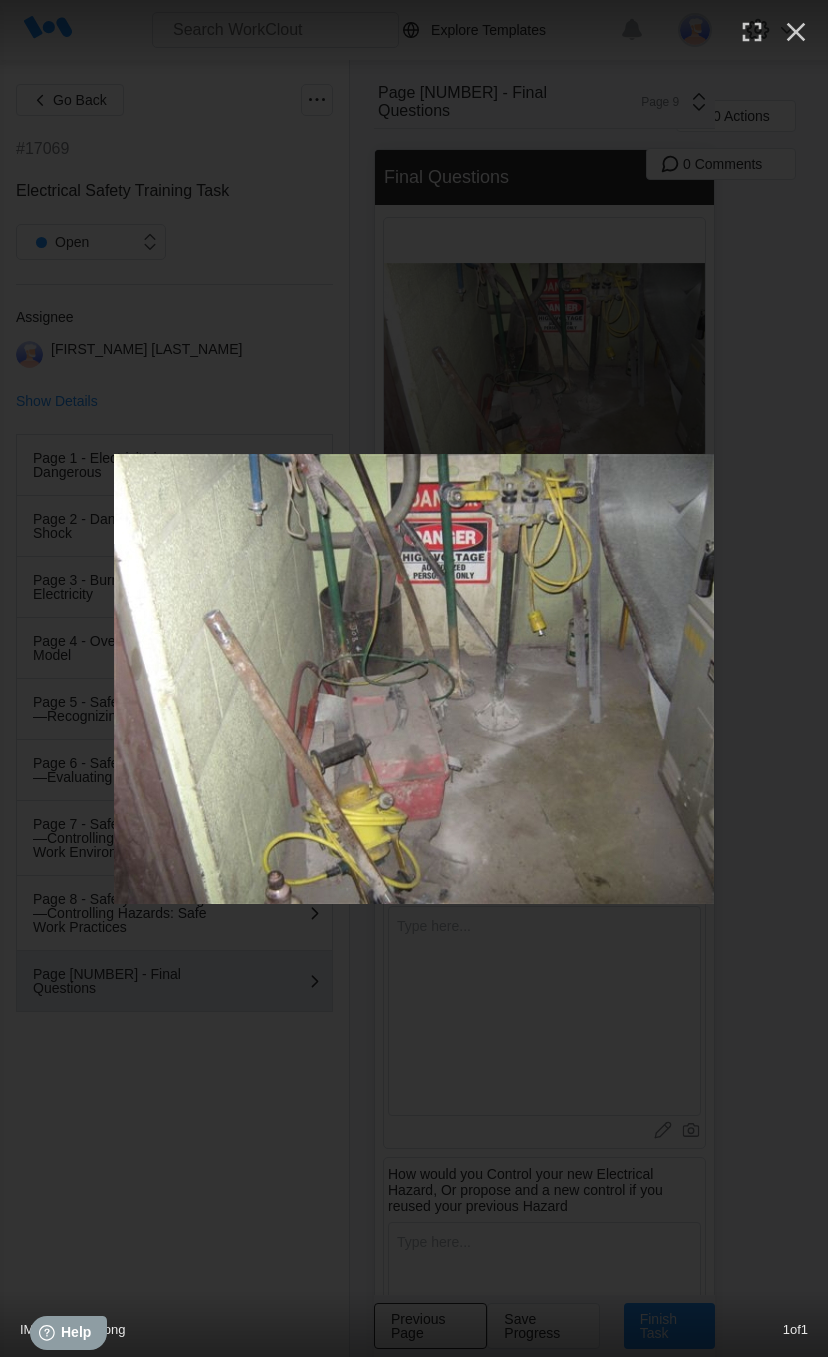 click on "IMG_0547 (1).png 1  of  1" at bounding box center (414, 678) 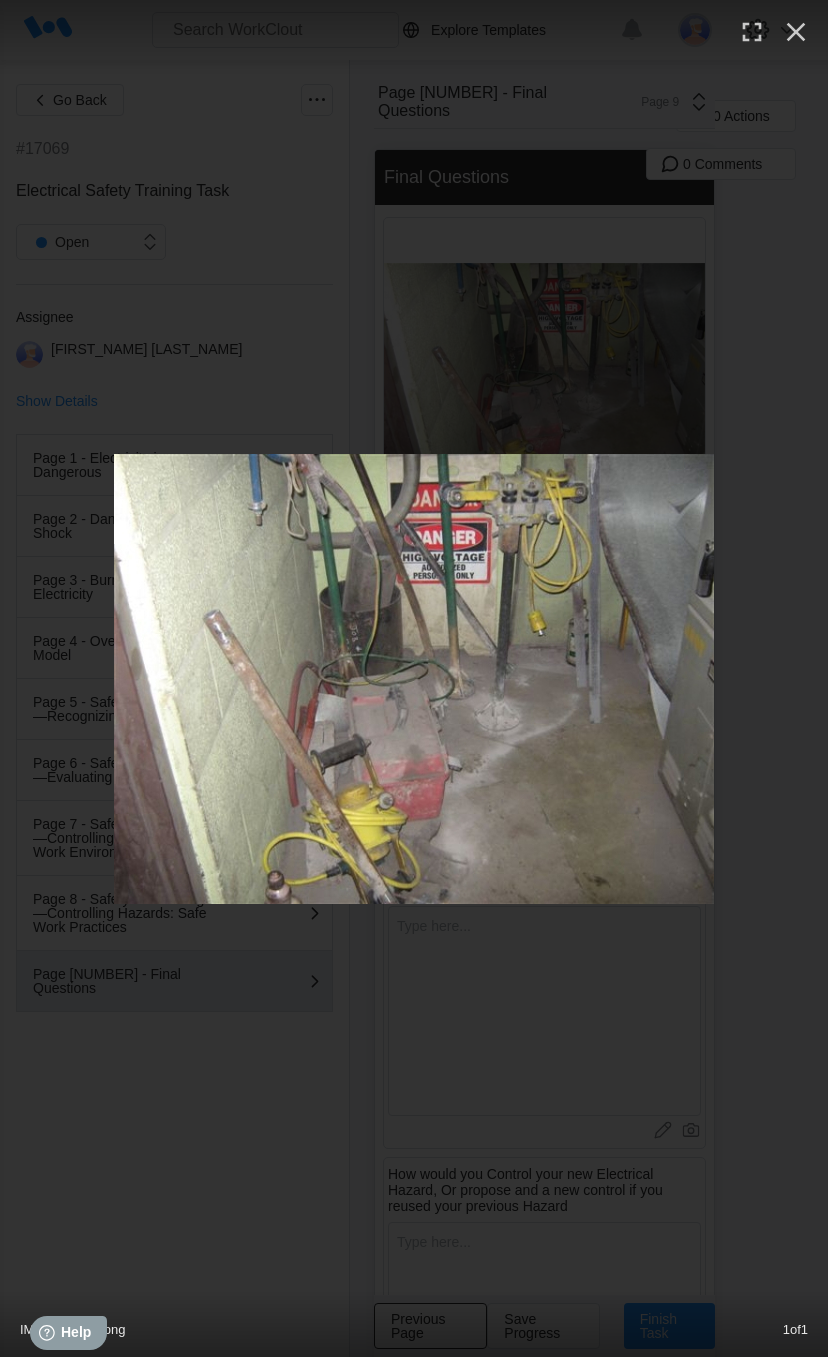 click at bounding box center (414, 679) 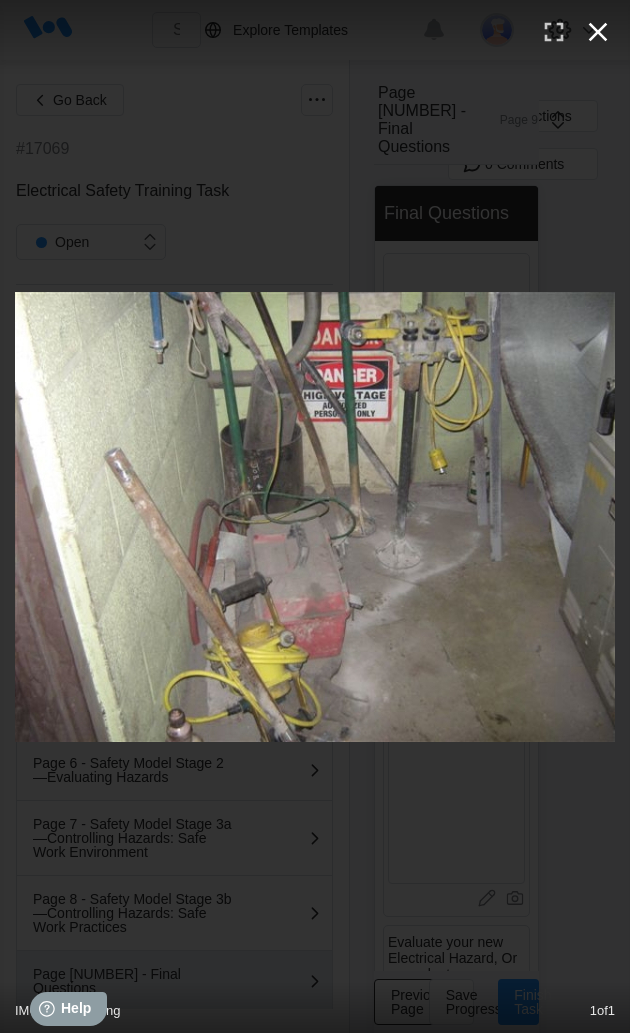 click 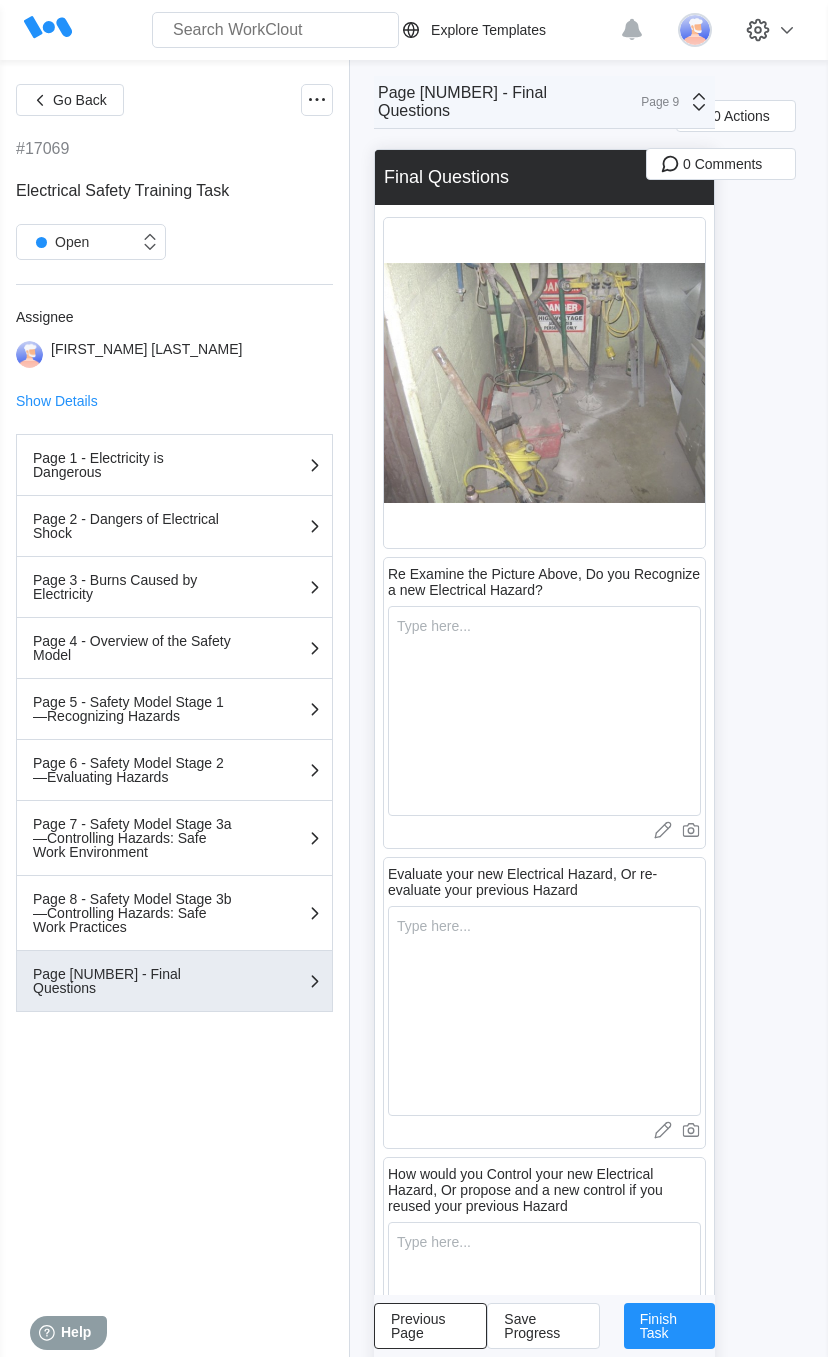 click at bounding box center [544, 383] 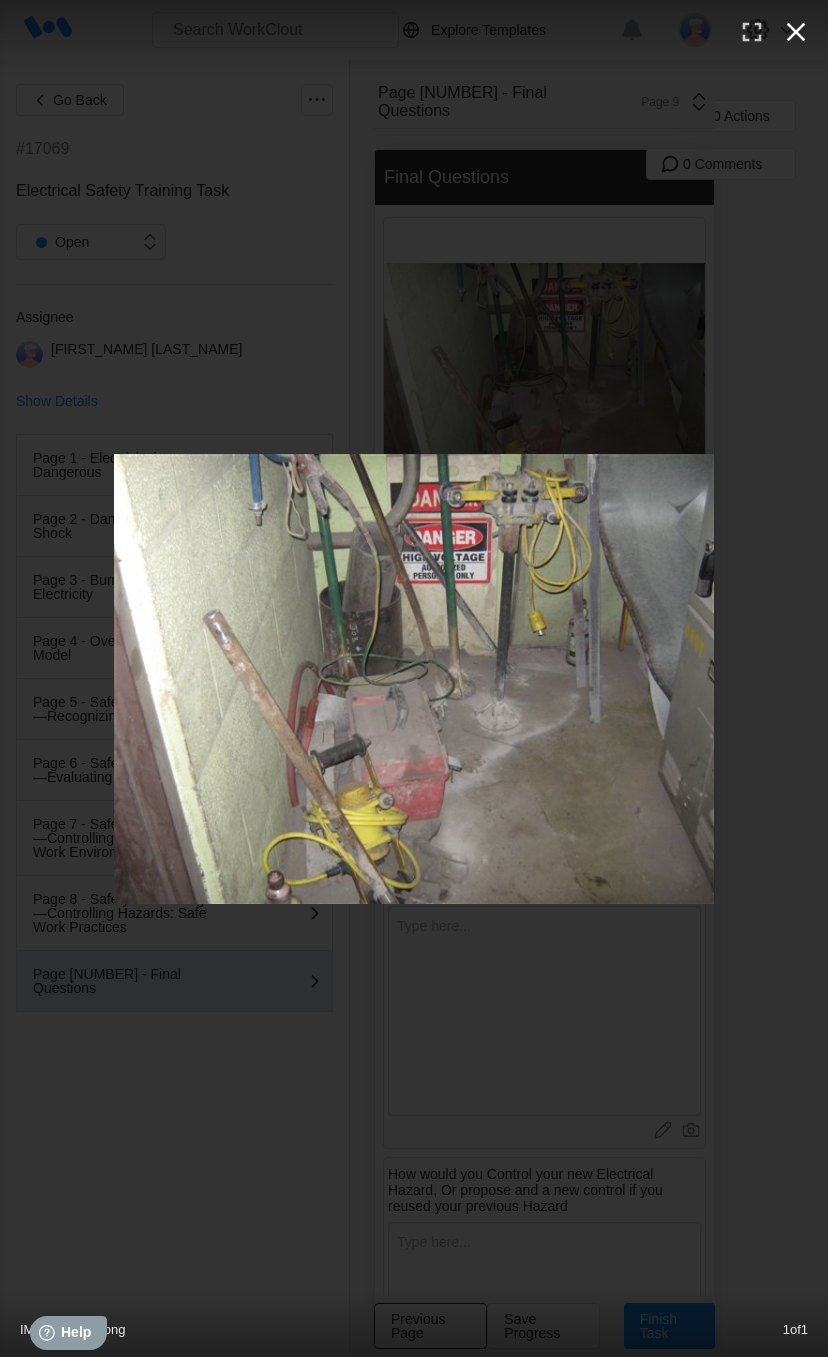 click 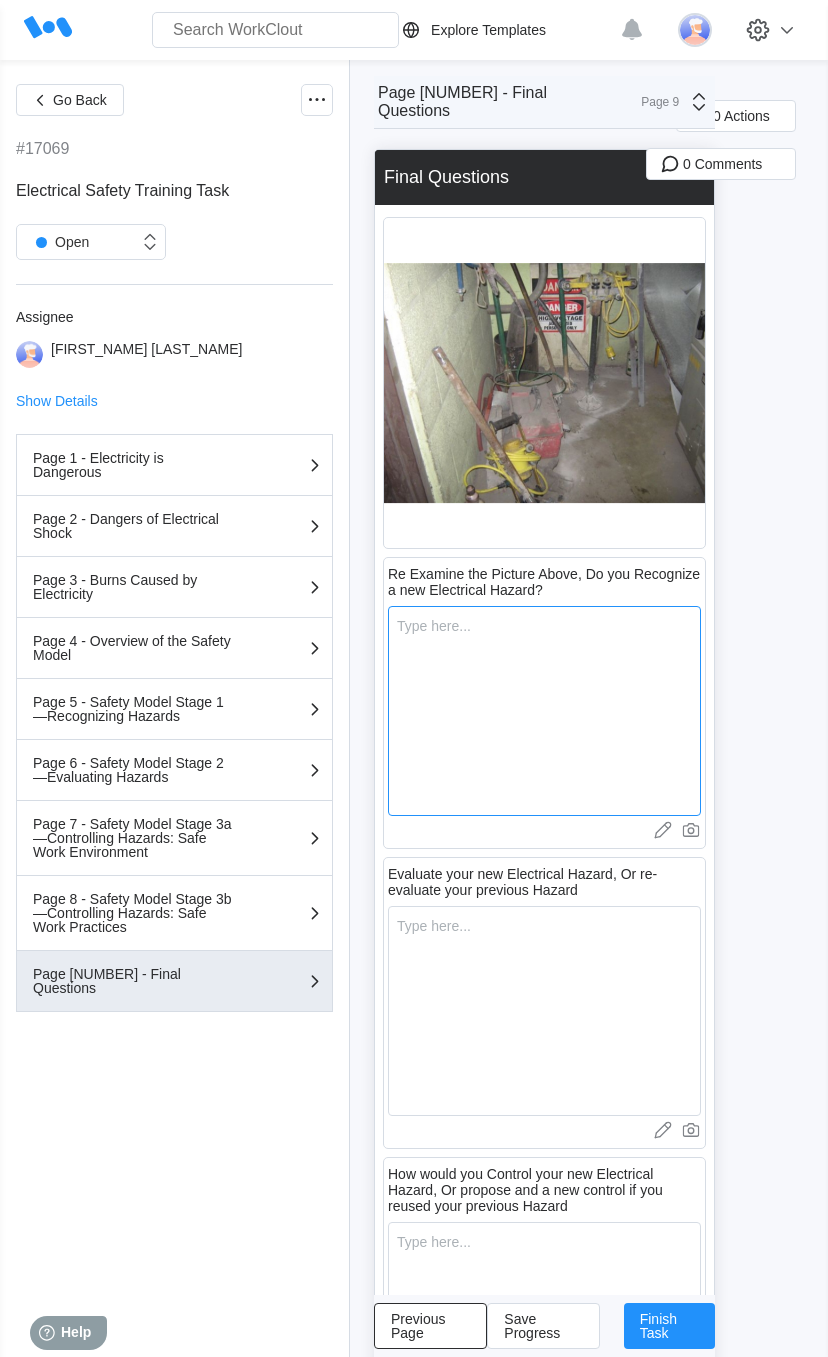 click at bounding box center (544, 711) 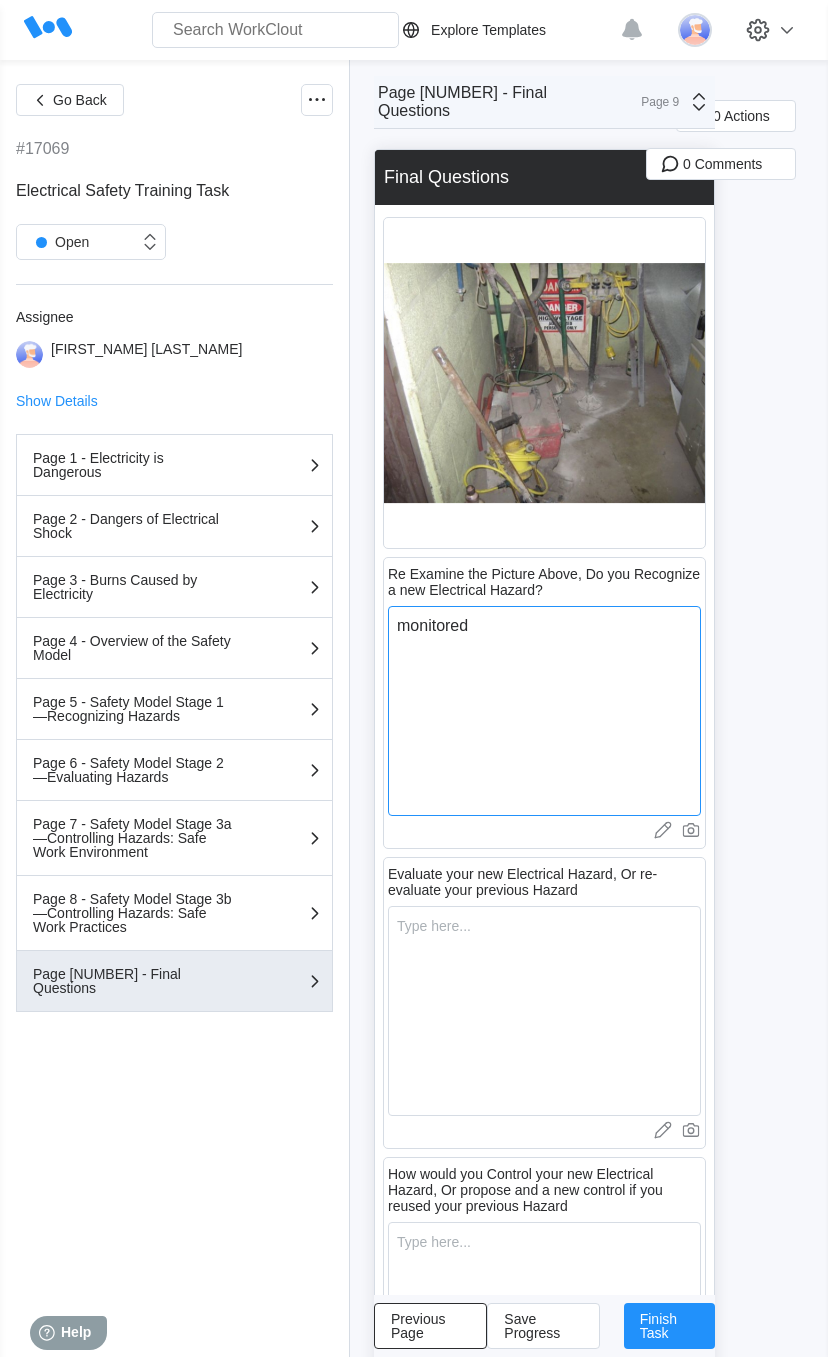 click on "monitored" at bounding box center [544, 711] 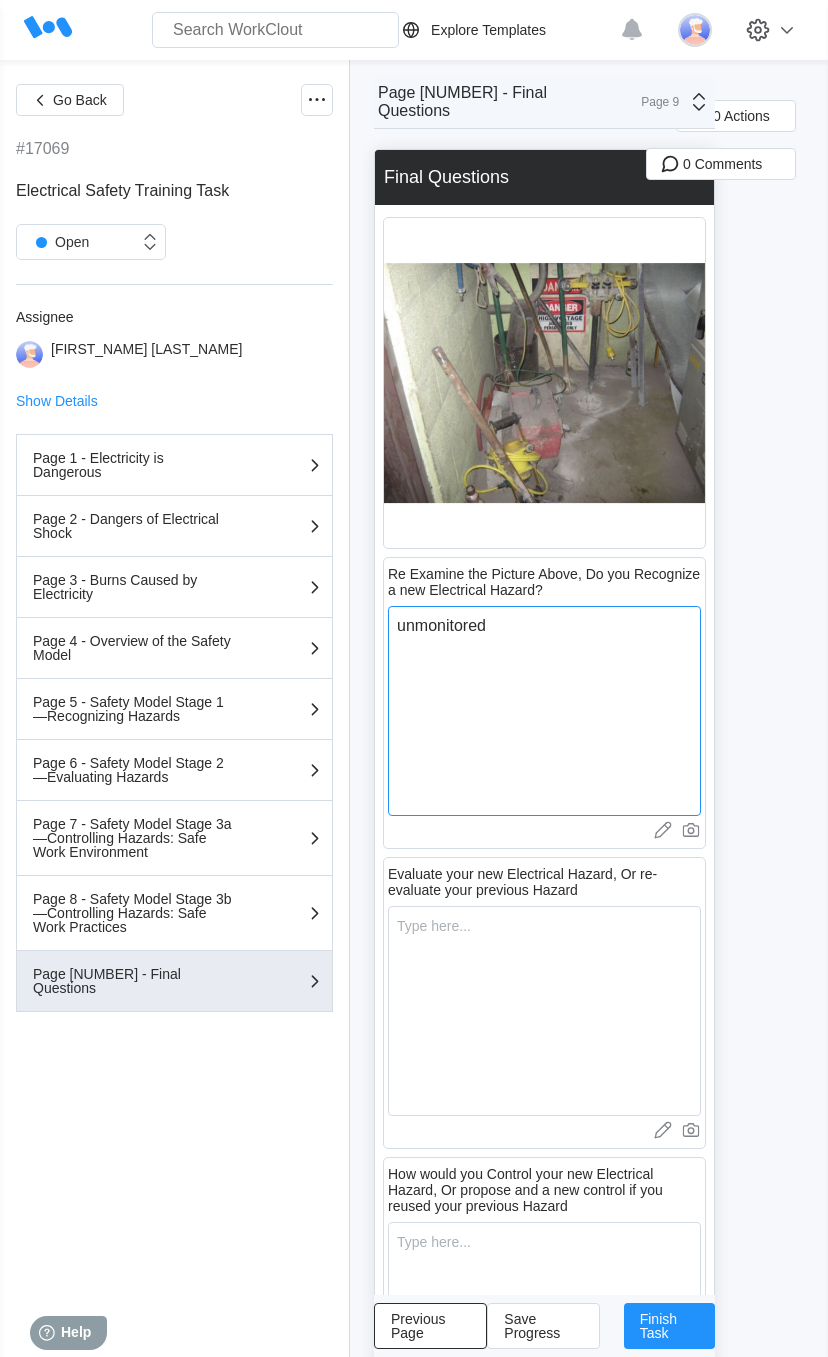 click on "unmonitored" at bounding box center (544, 711) 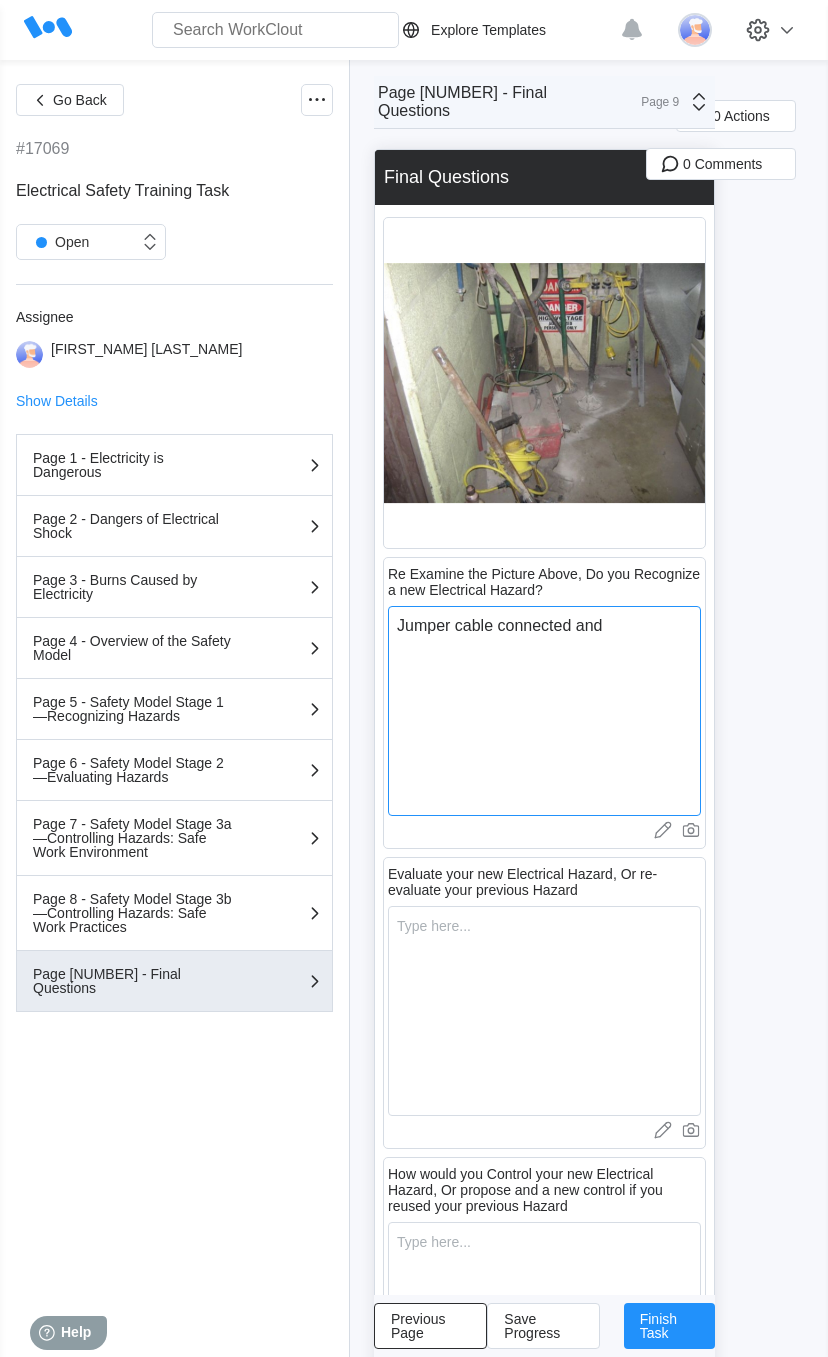 click on "Jumper cable connected and" at bounding box center (544, 711) 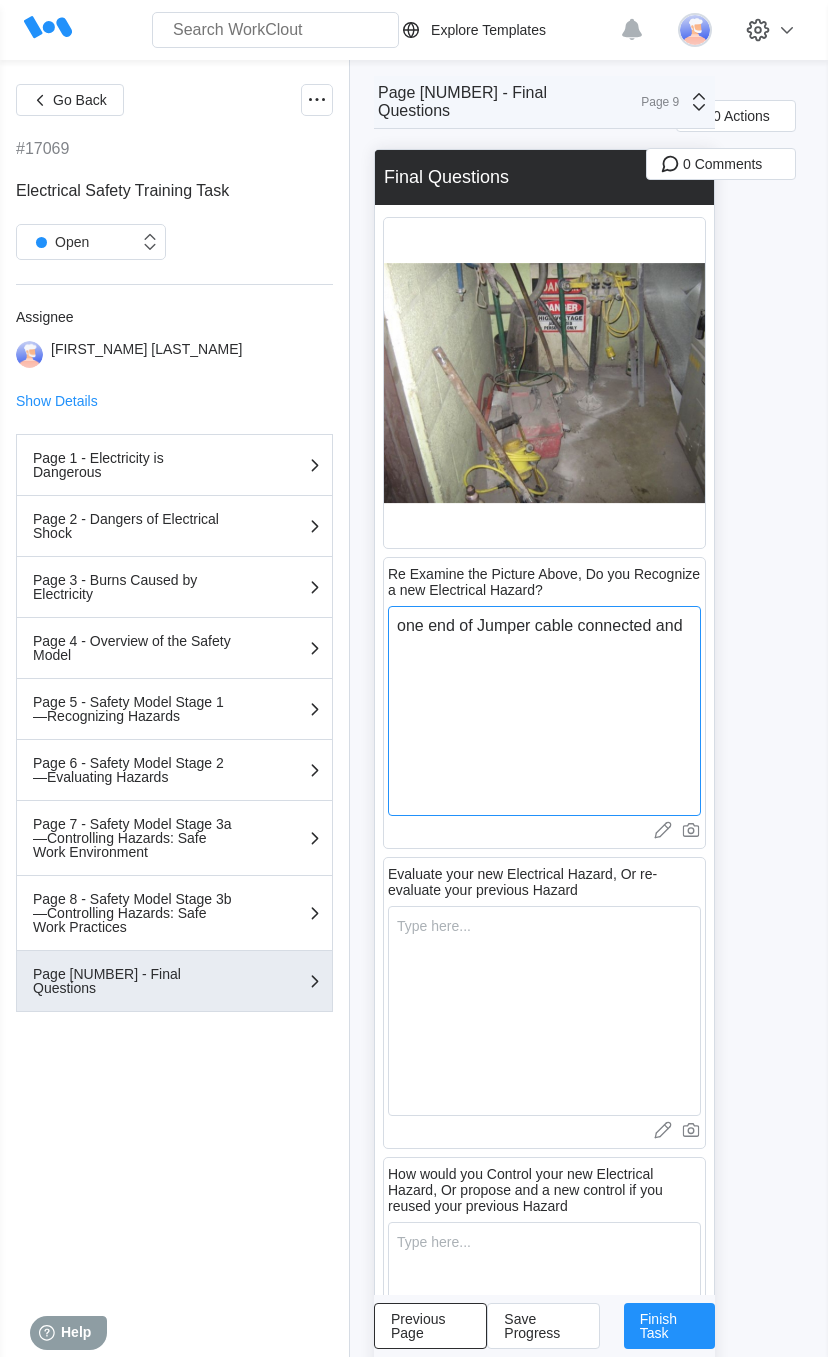 click on "one end of Jumper cable connected and" at bounding box center (544, 711) 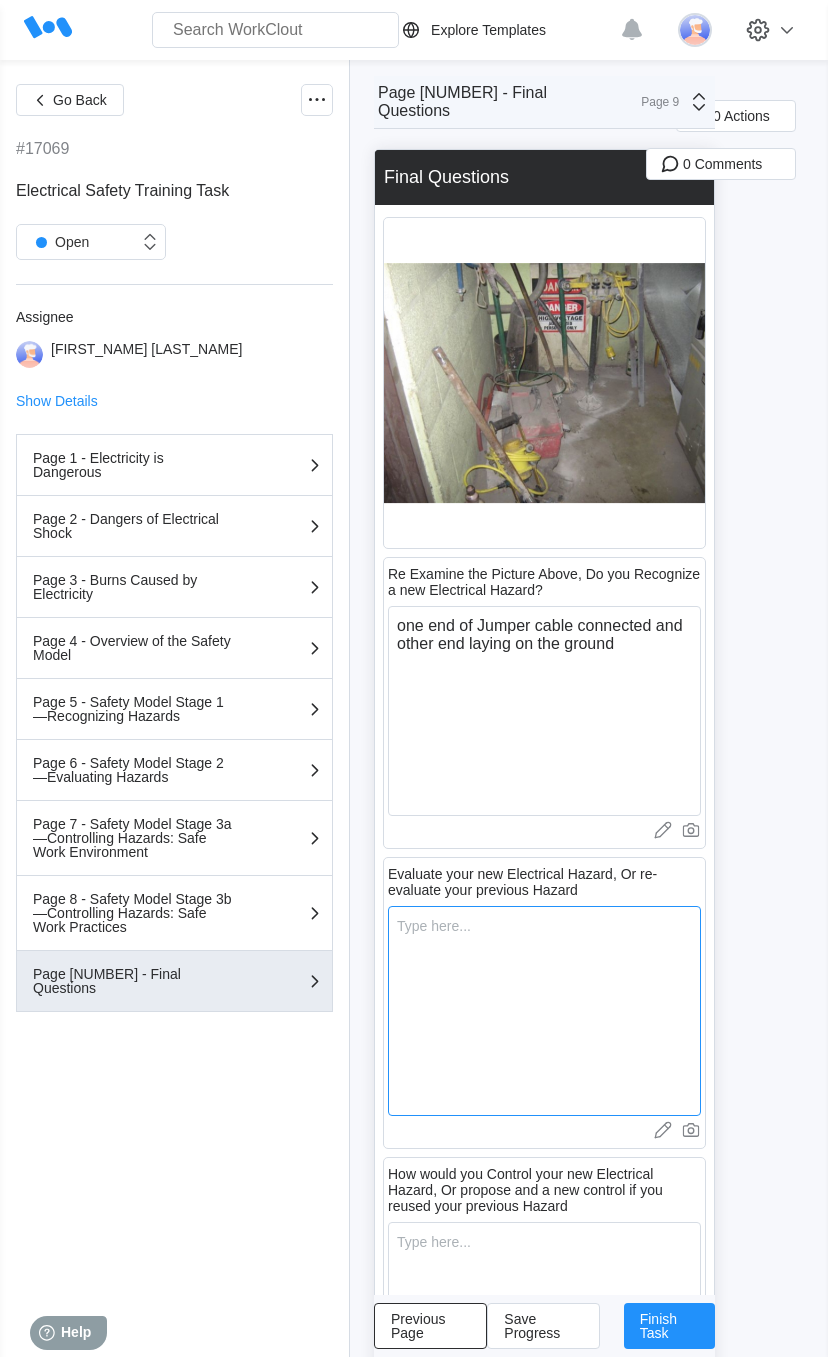click at bounding box center (544, 1011) 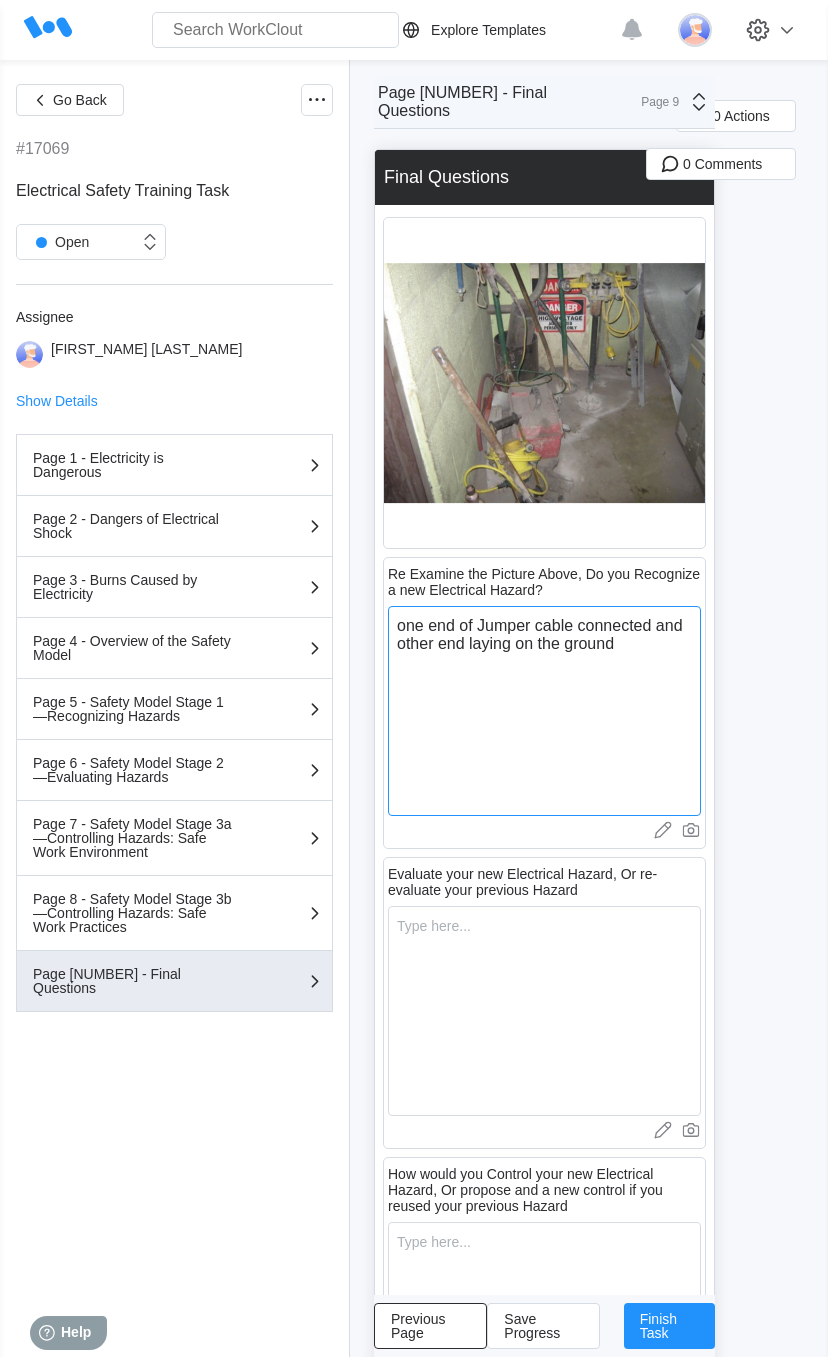 drag, startPoint x: 688, startPoint y: 639, endPoint x: 591, endPoint y: 577, distance: 115.12167 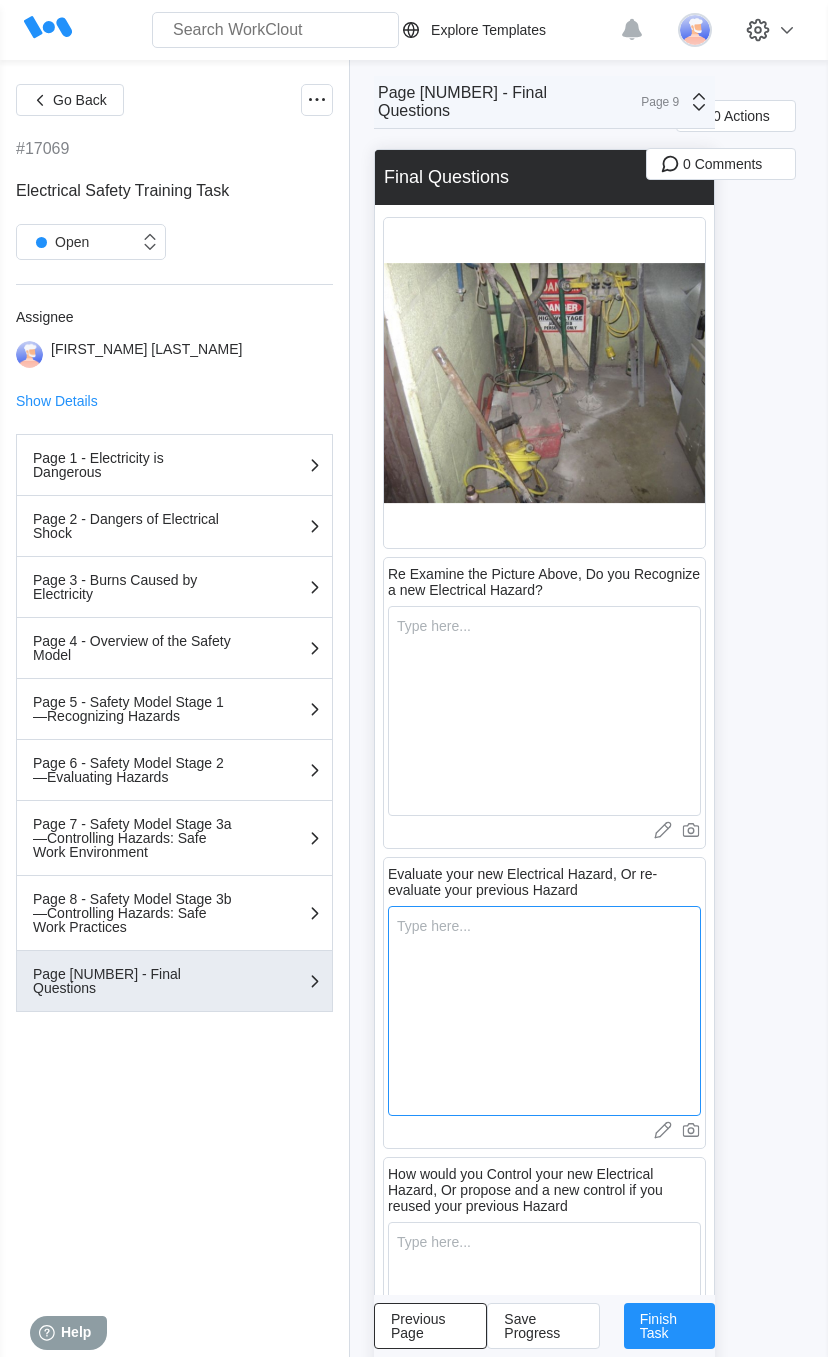 paste on "one end of Jumper cable connected and other end laying on the ground" 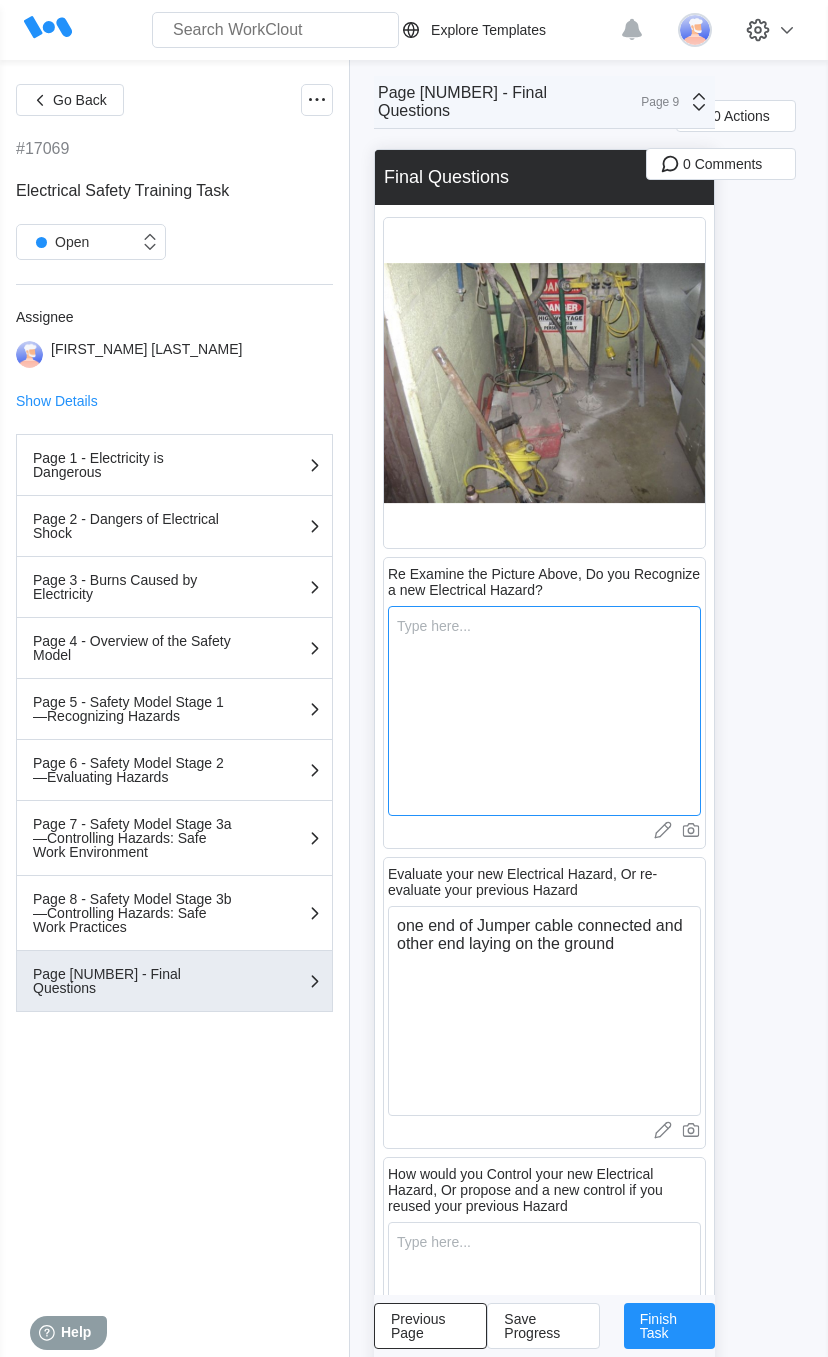 click at bounding box center (544, 711) 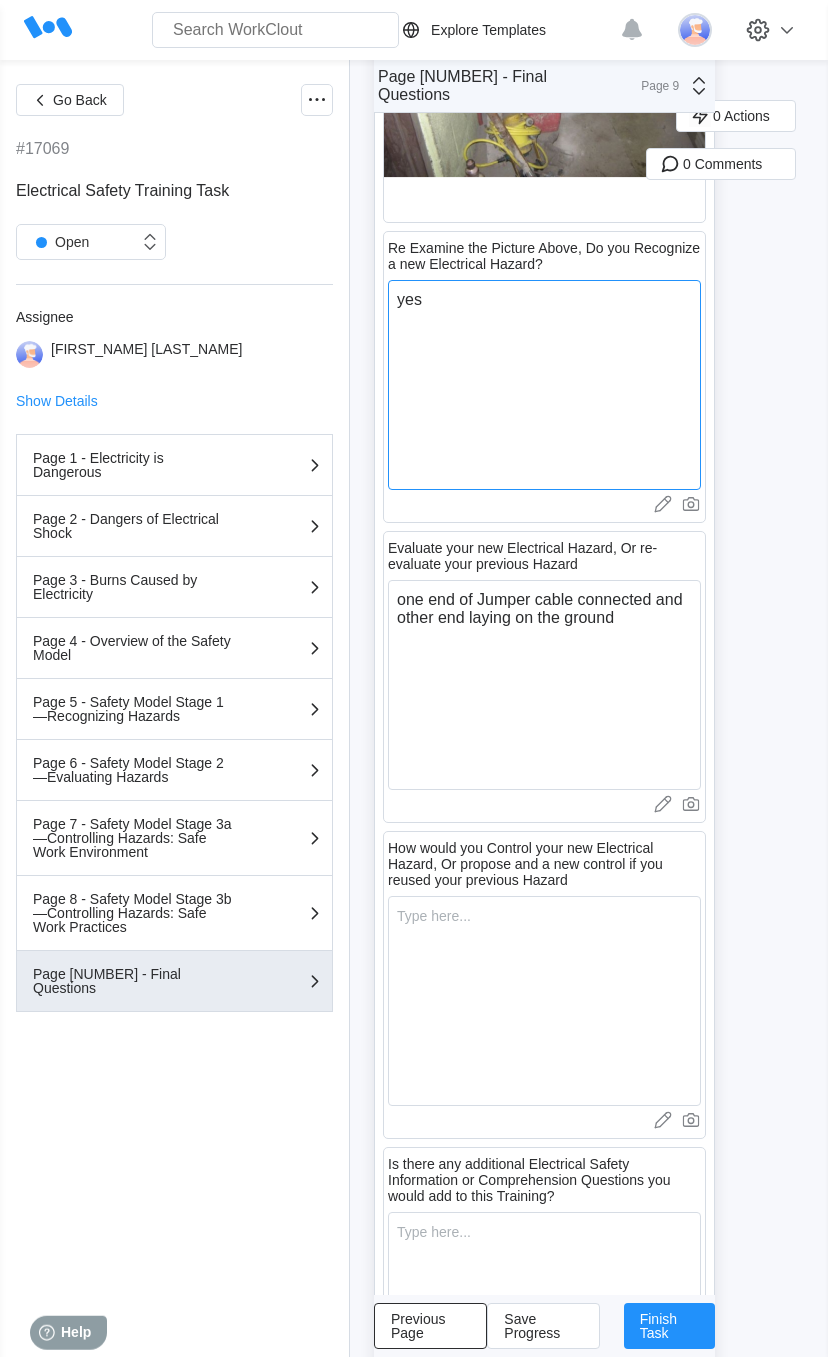 scroll, scrollTop: 345, scrollLeft: 0, axis: vertical 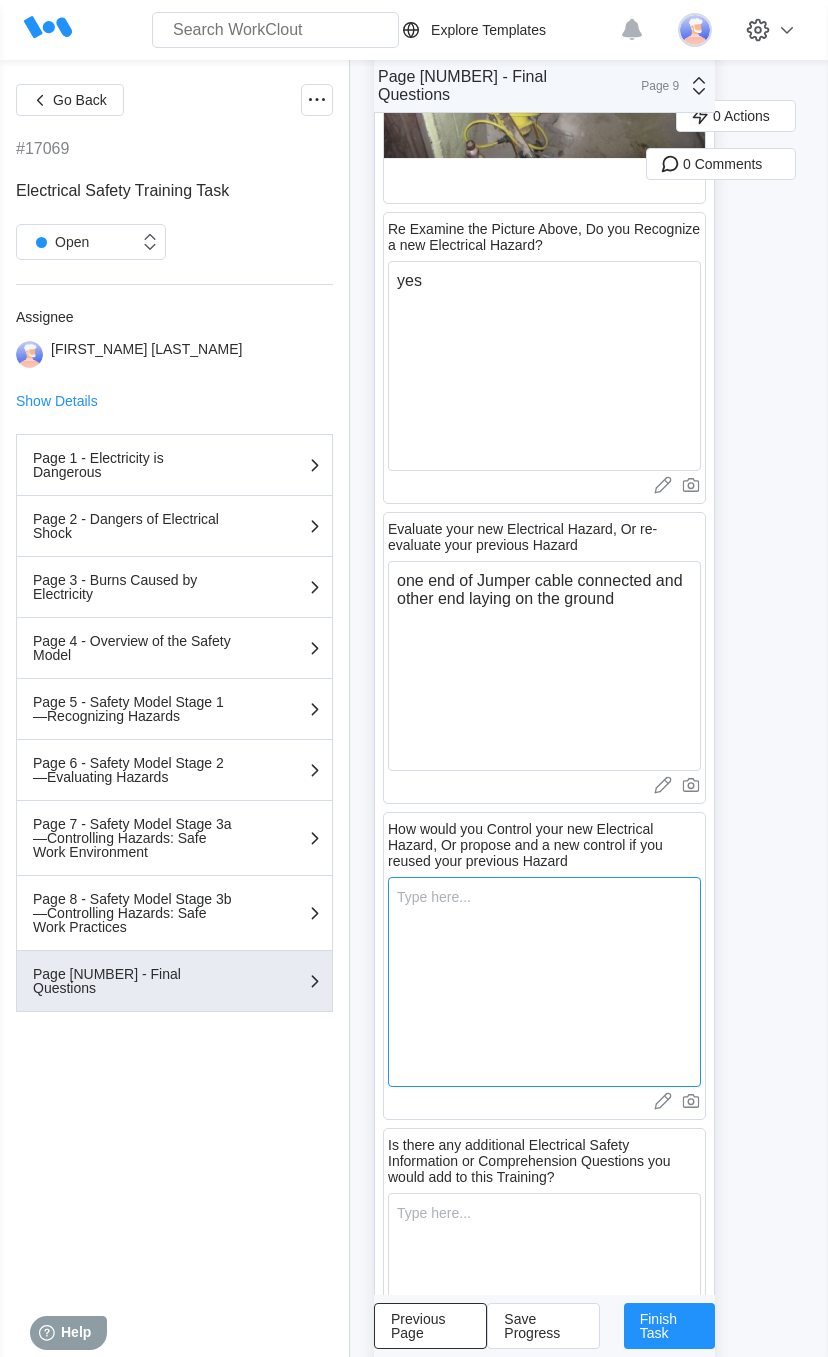 click at bounding box center (544, 982) 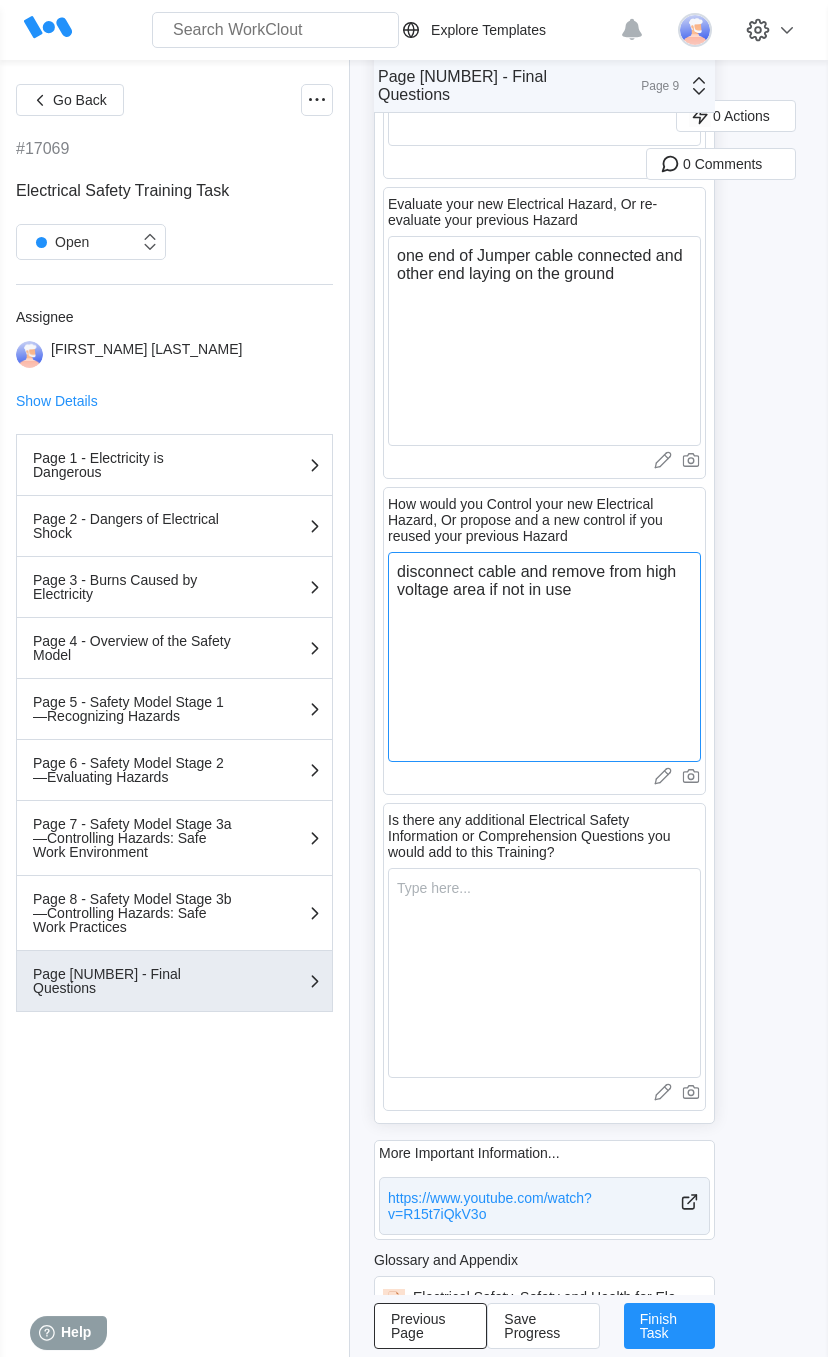 scroll, scrollTop: 745, scrollLeft: 0, axis: vertical 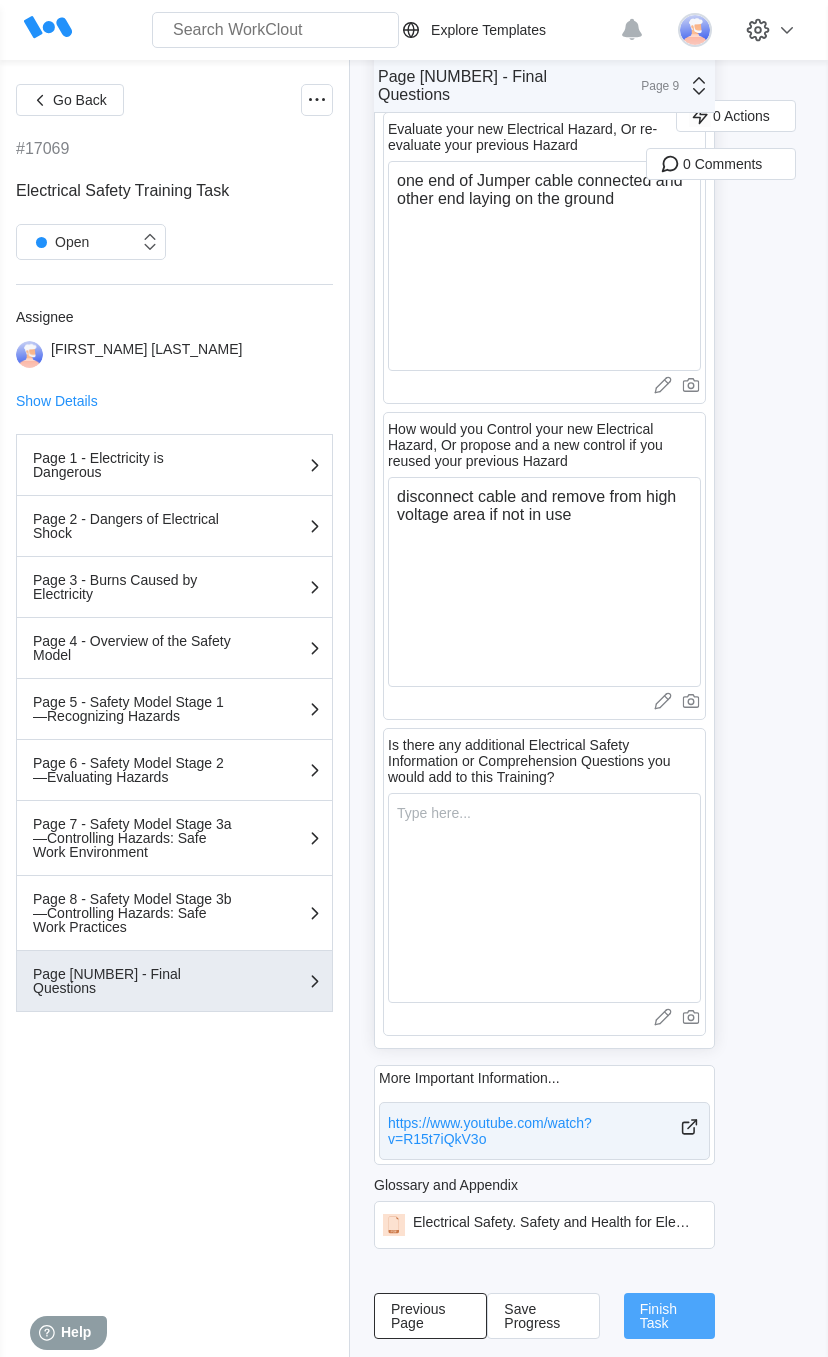 click on "Finish Task" at bounding box center [670, 1316] 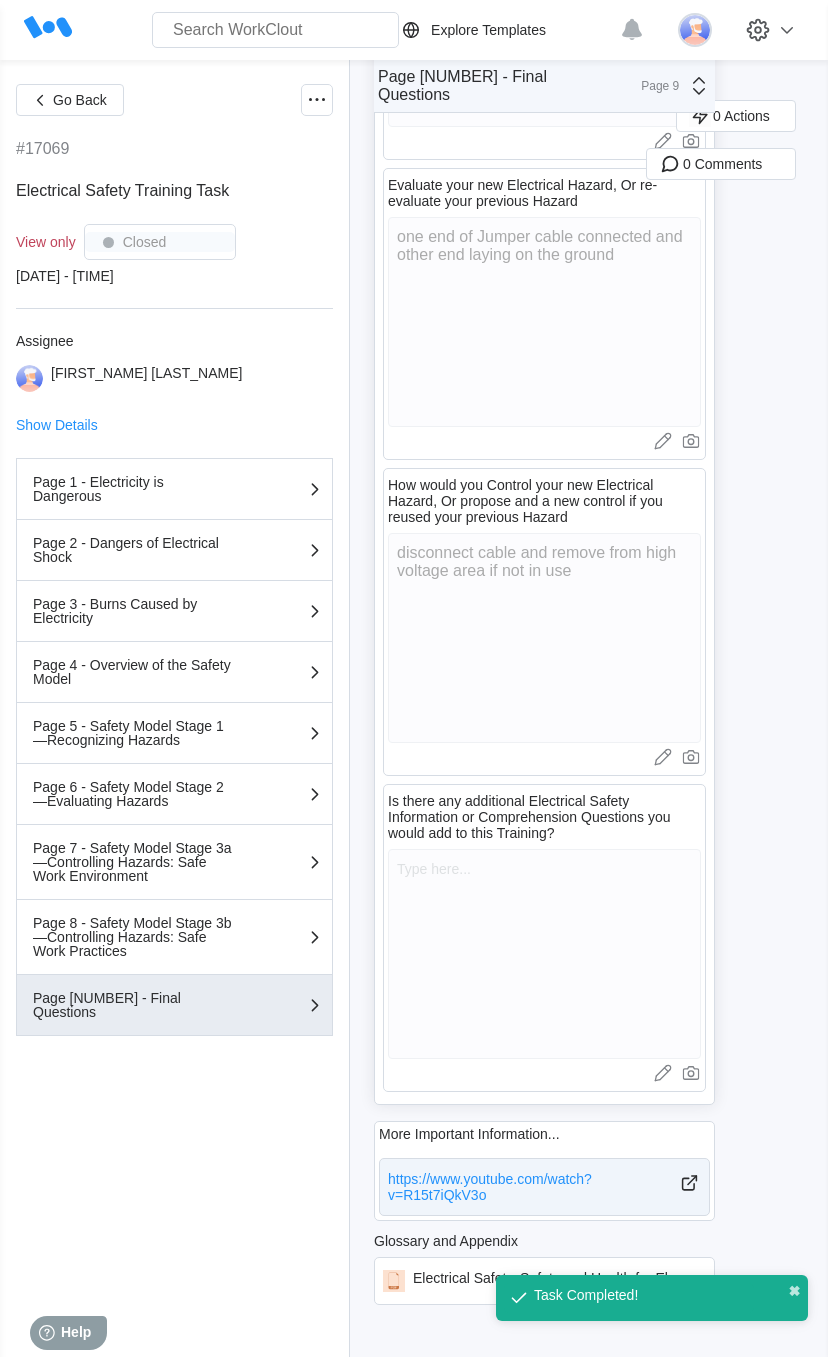 scroll, scrollTop: 684, scrollLeft: 0, axis: vertical 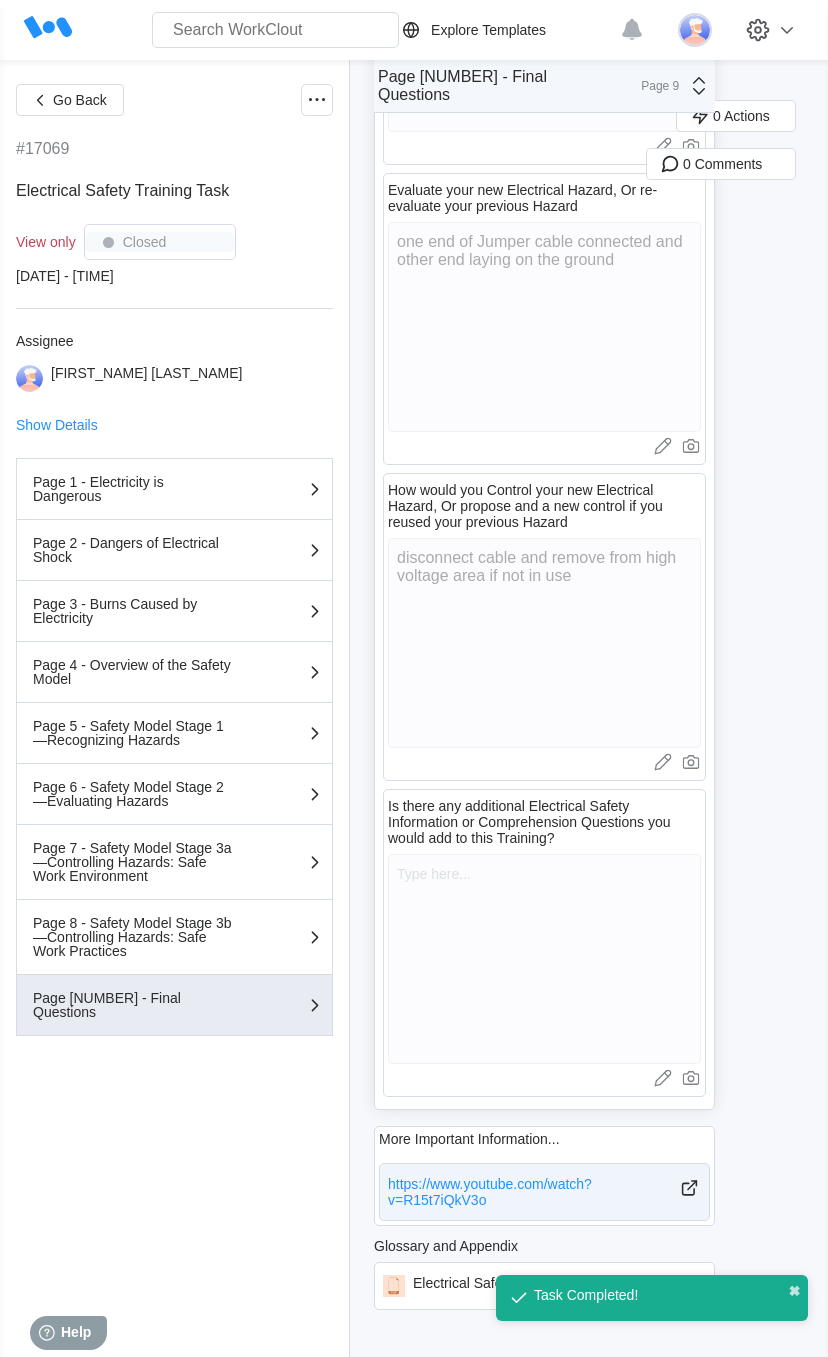 click on "Task Completed!" at bounding box center [629, 1298] 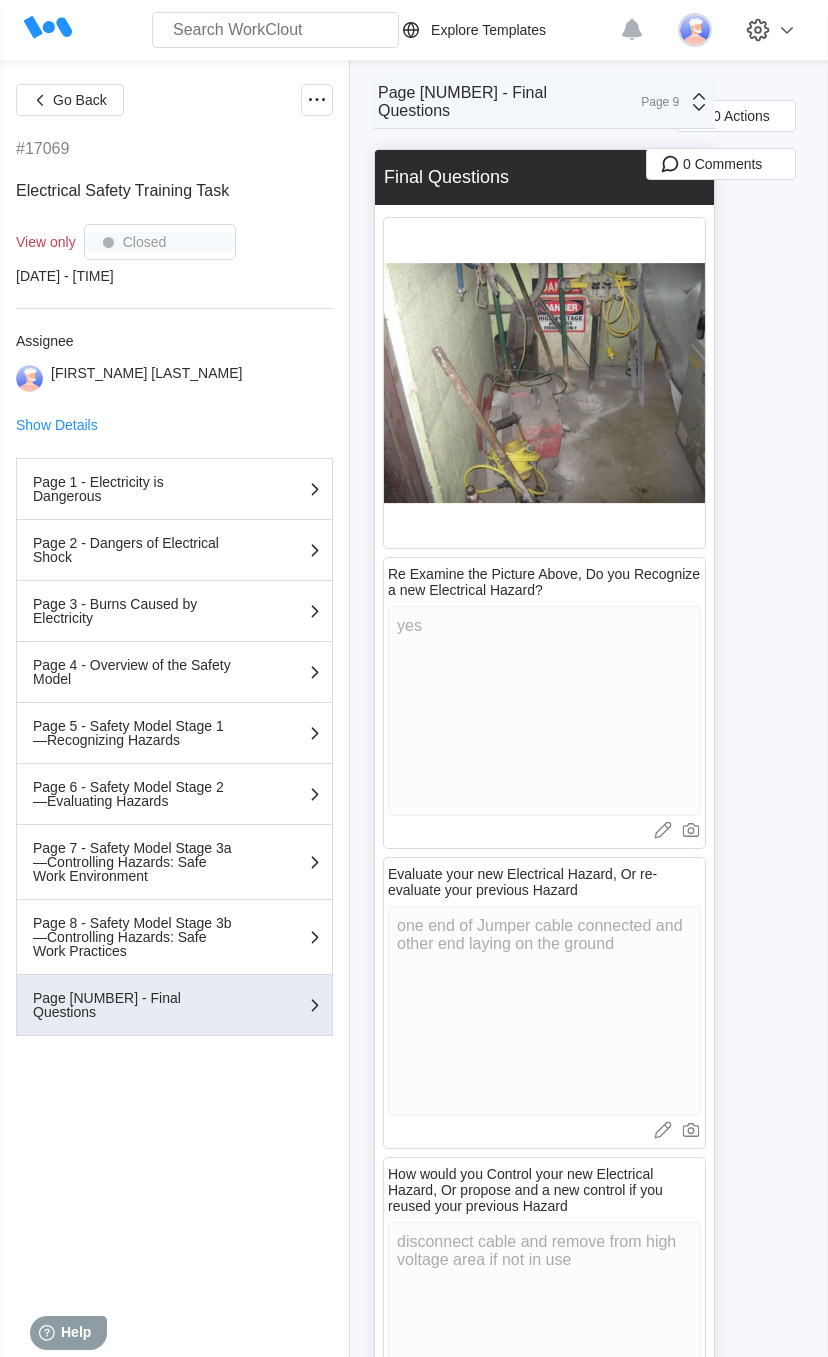 scroll, scrollTop: 684, scrollLeft: 0, axis: vertical 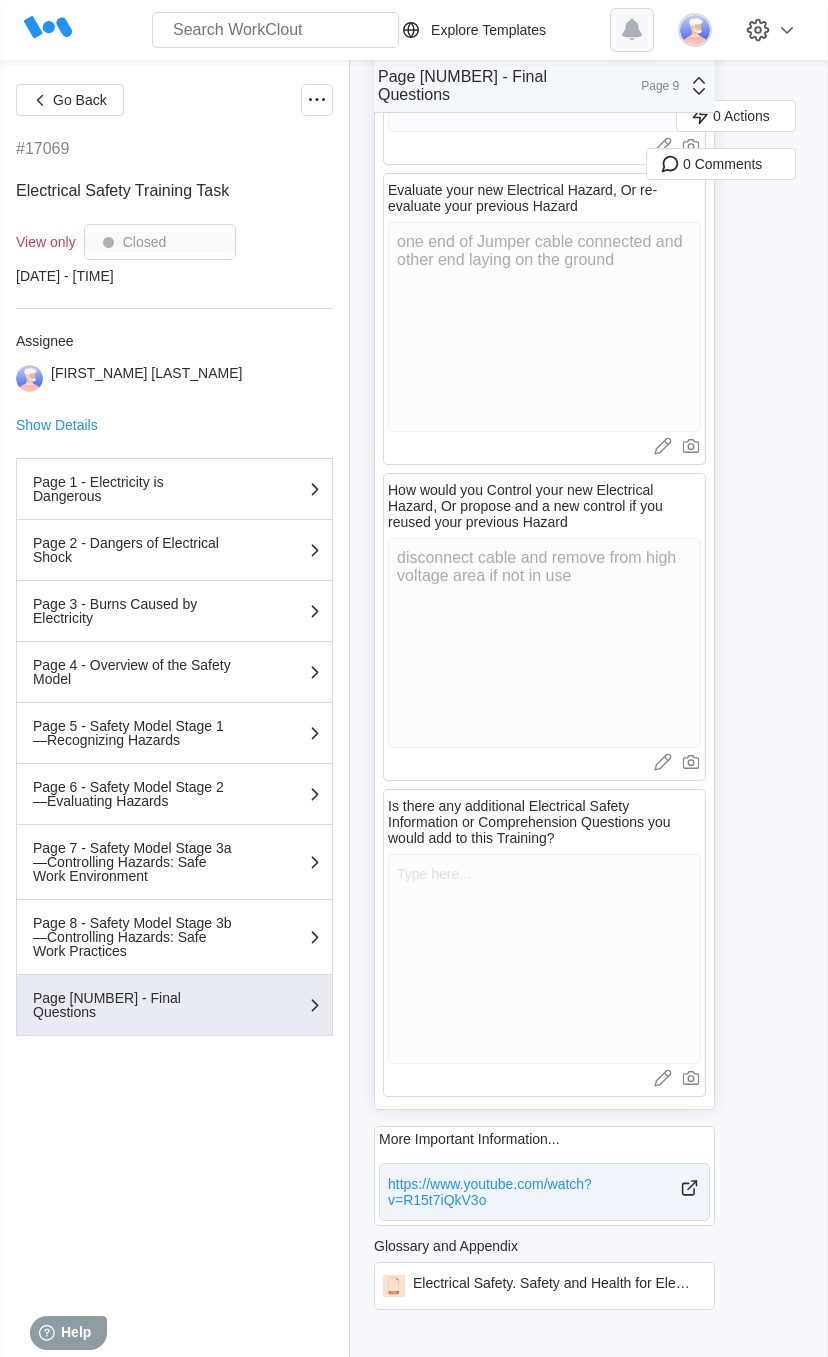click 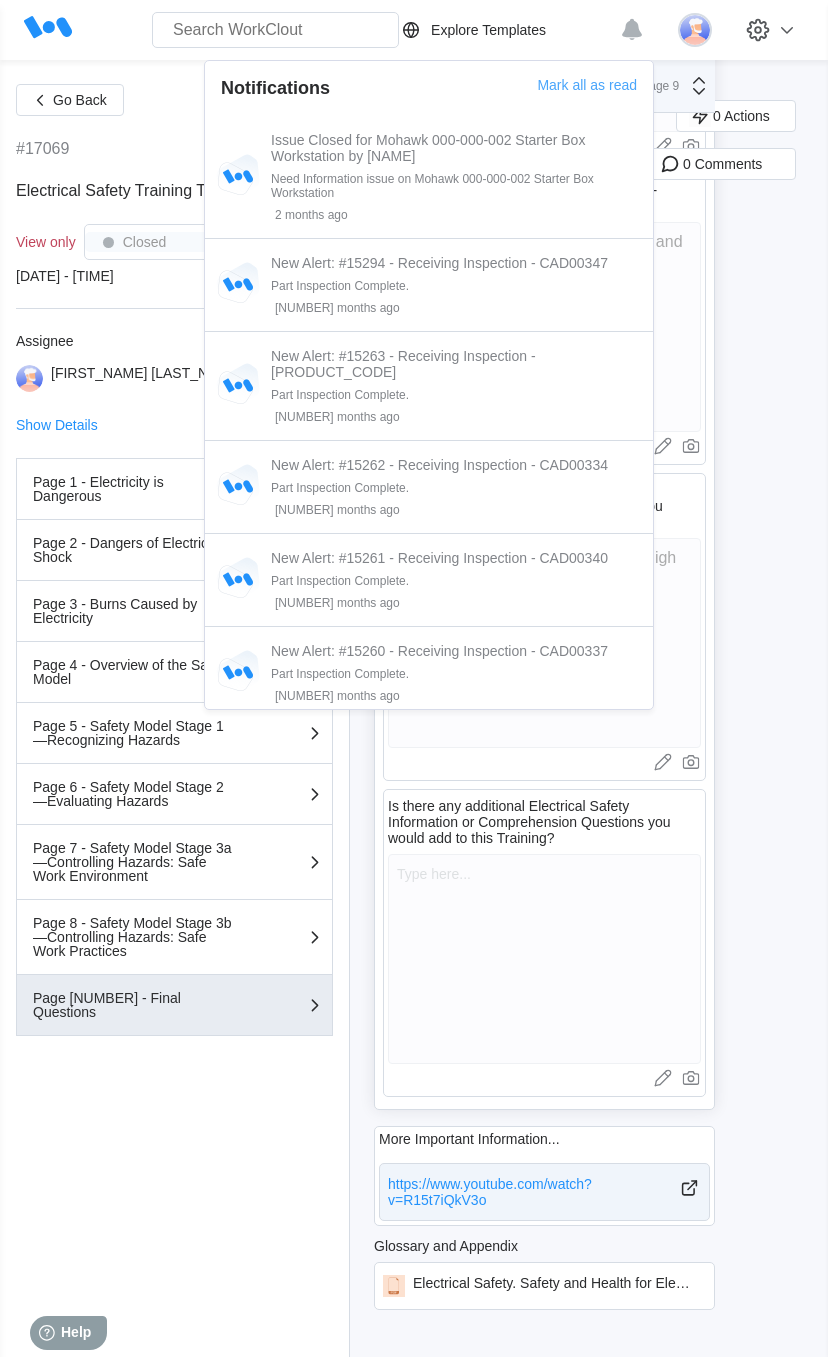 click on "0 Actions 0 Comments" at bounding box center (779, 389) 